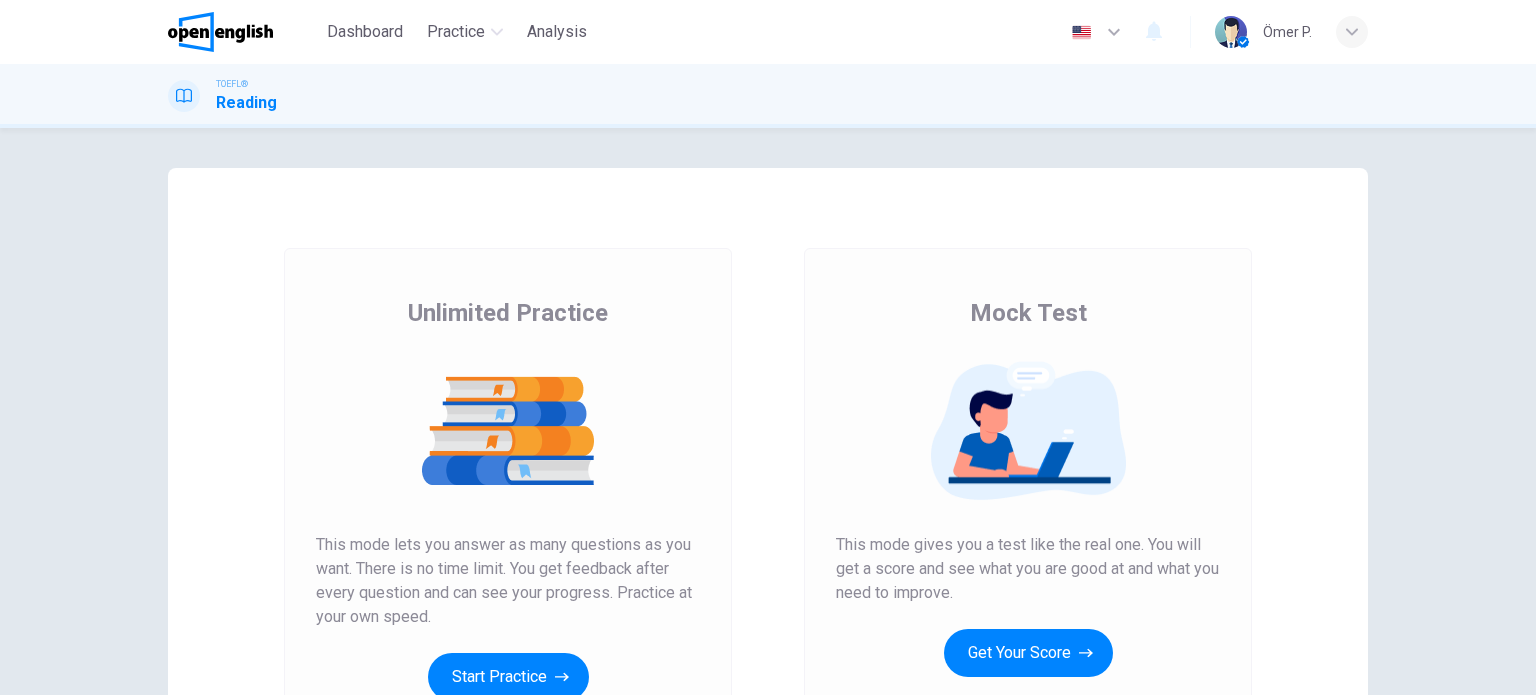 scroll, scrollTop: 0, scrollLeft: 0, axis: both 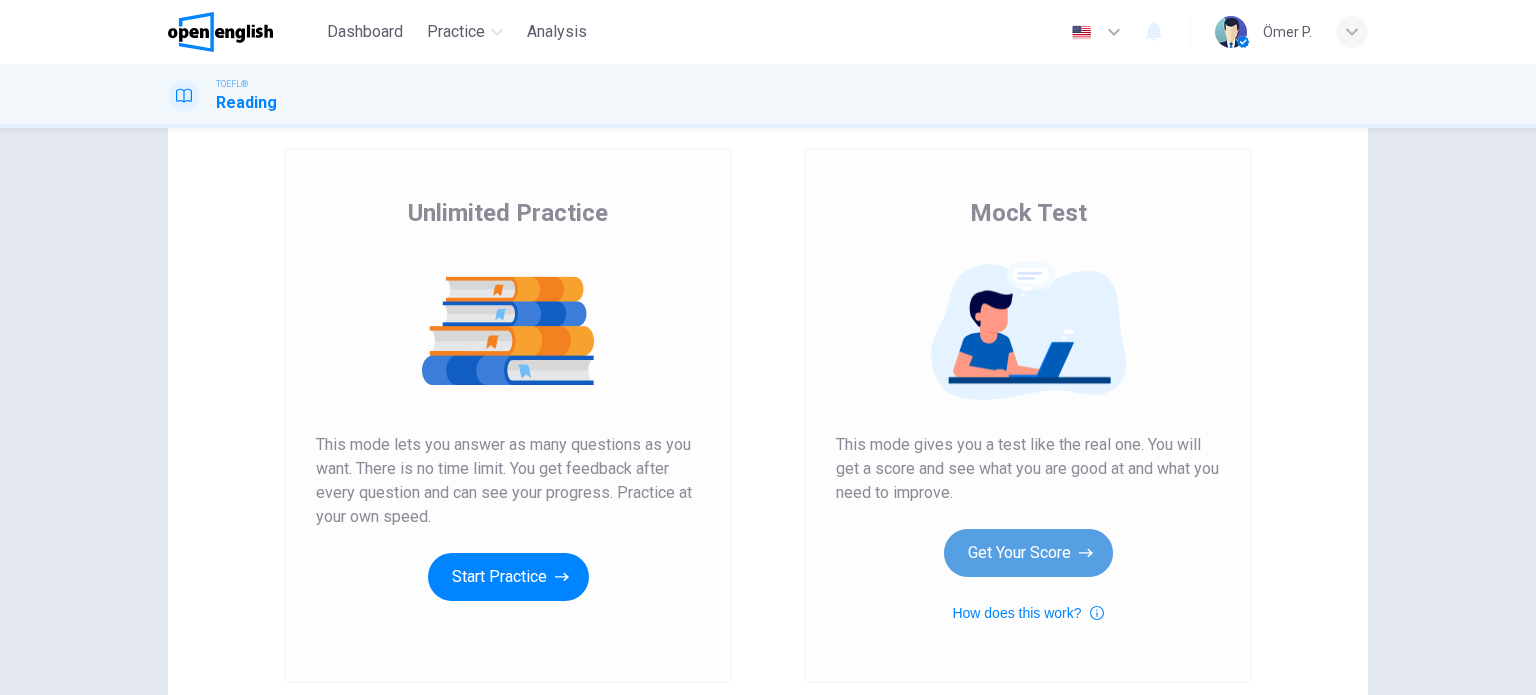 click on "Get Your Score" at bounding box center [1028, 553] 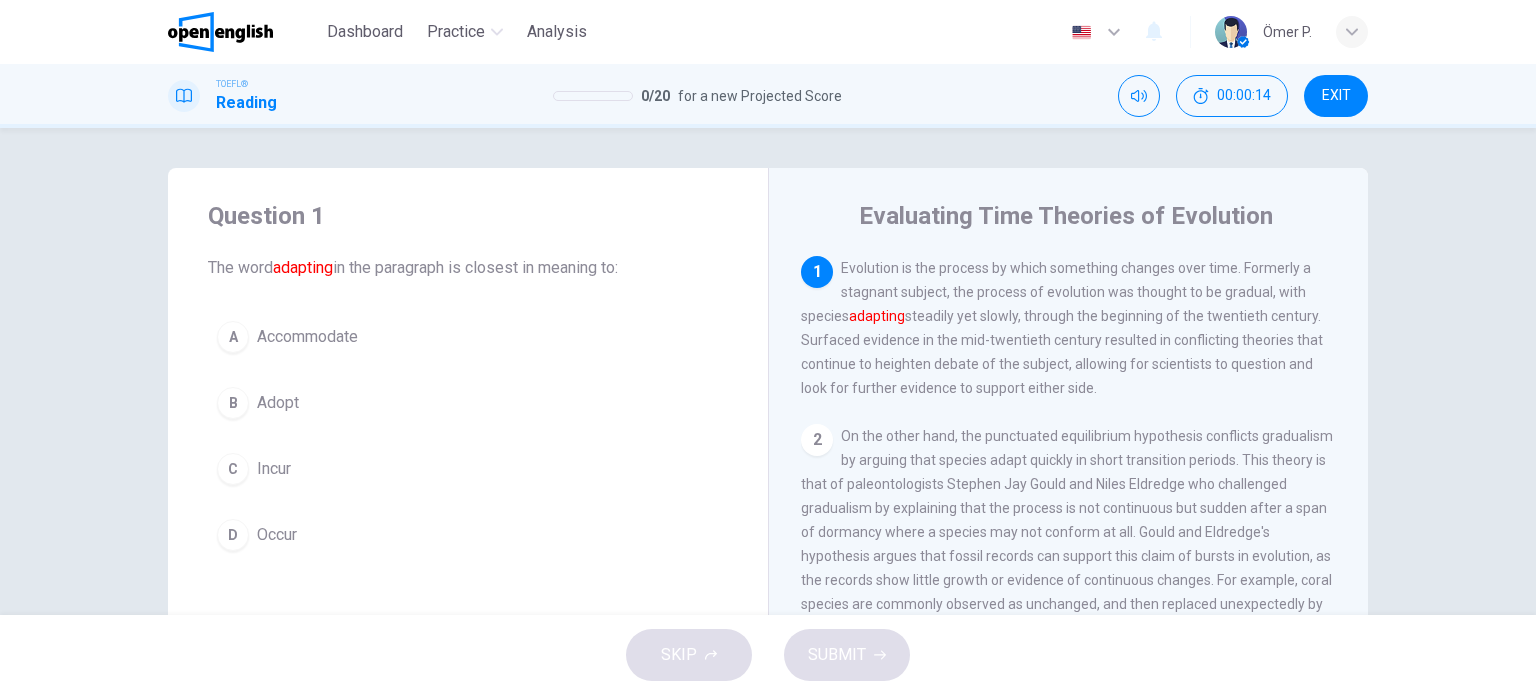 click on "B Adopt" at bounding box center [468, 403] 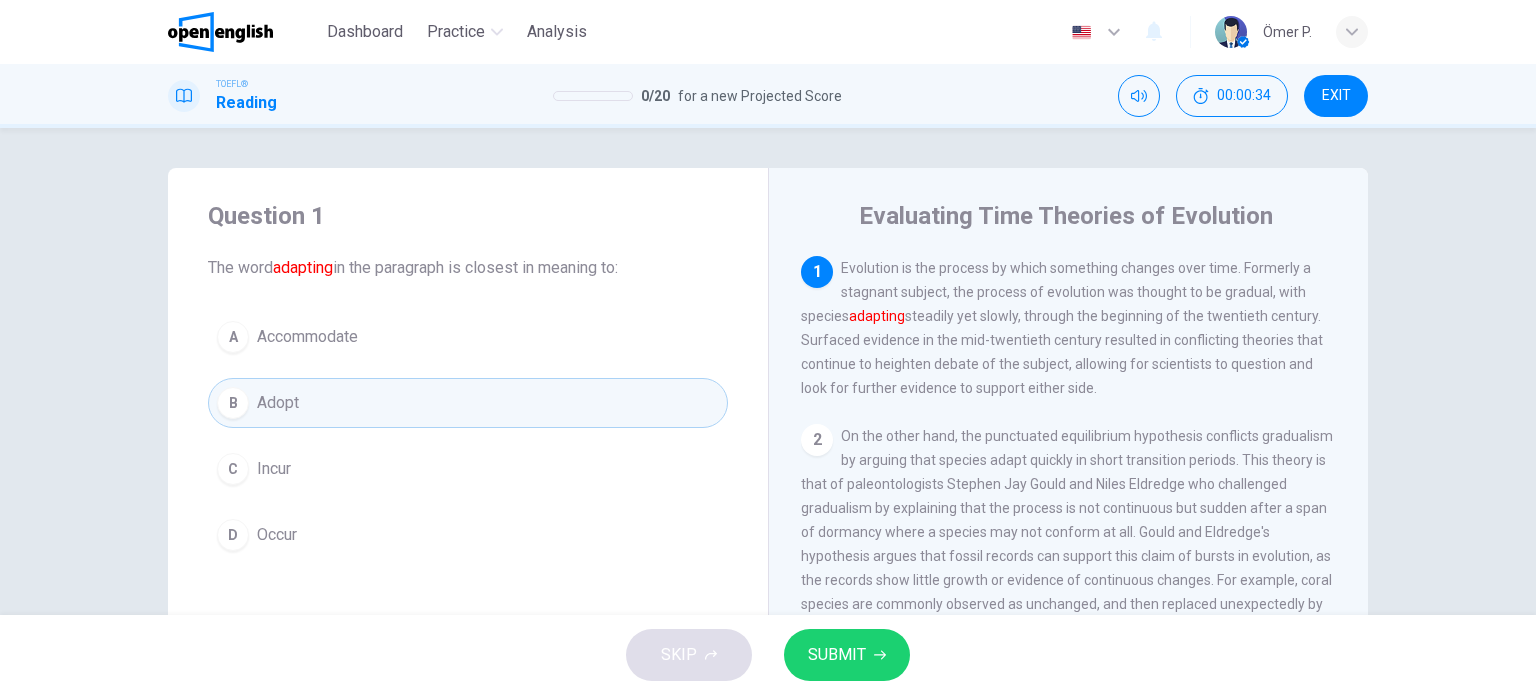 click on "D Occur" at bounding box center (468, 535) 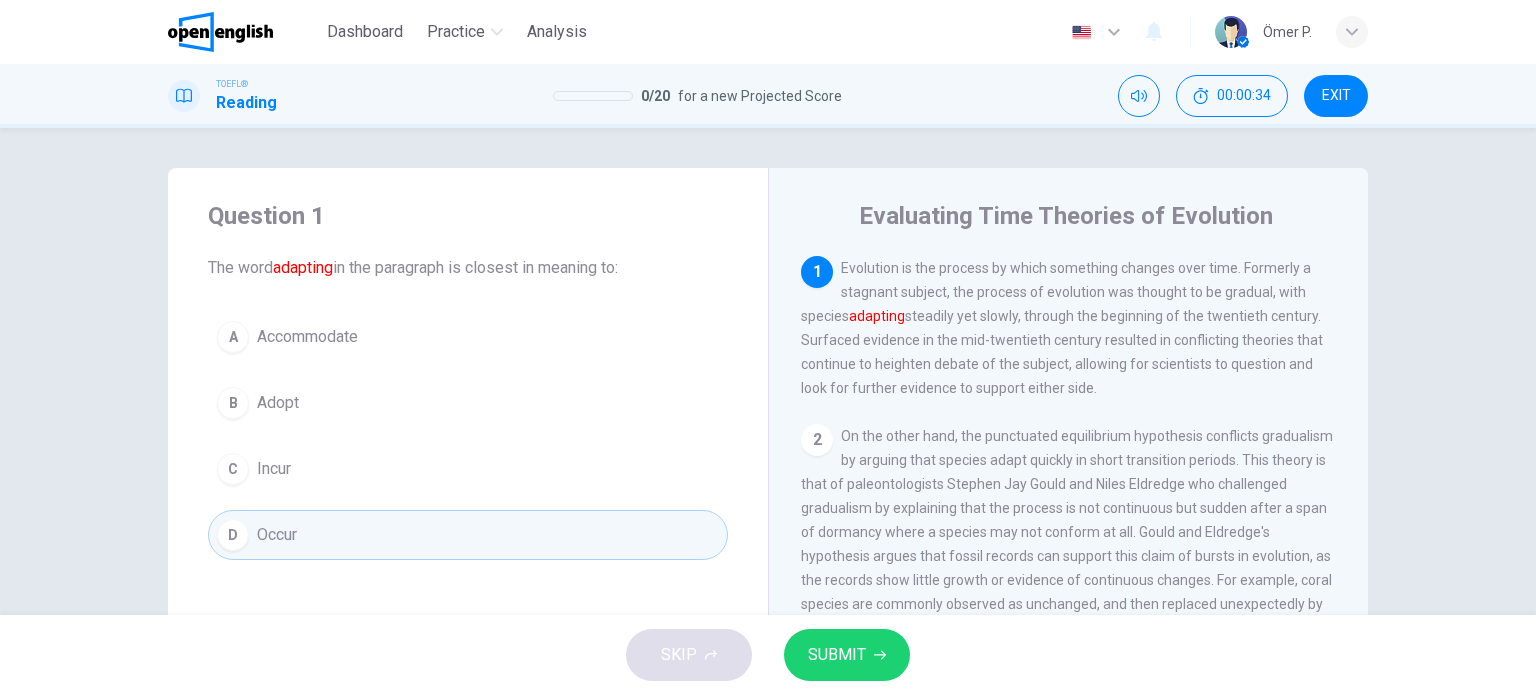 click on "SUBMIT" at bounding box center [847, 655] 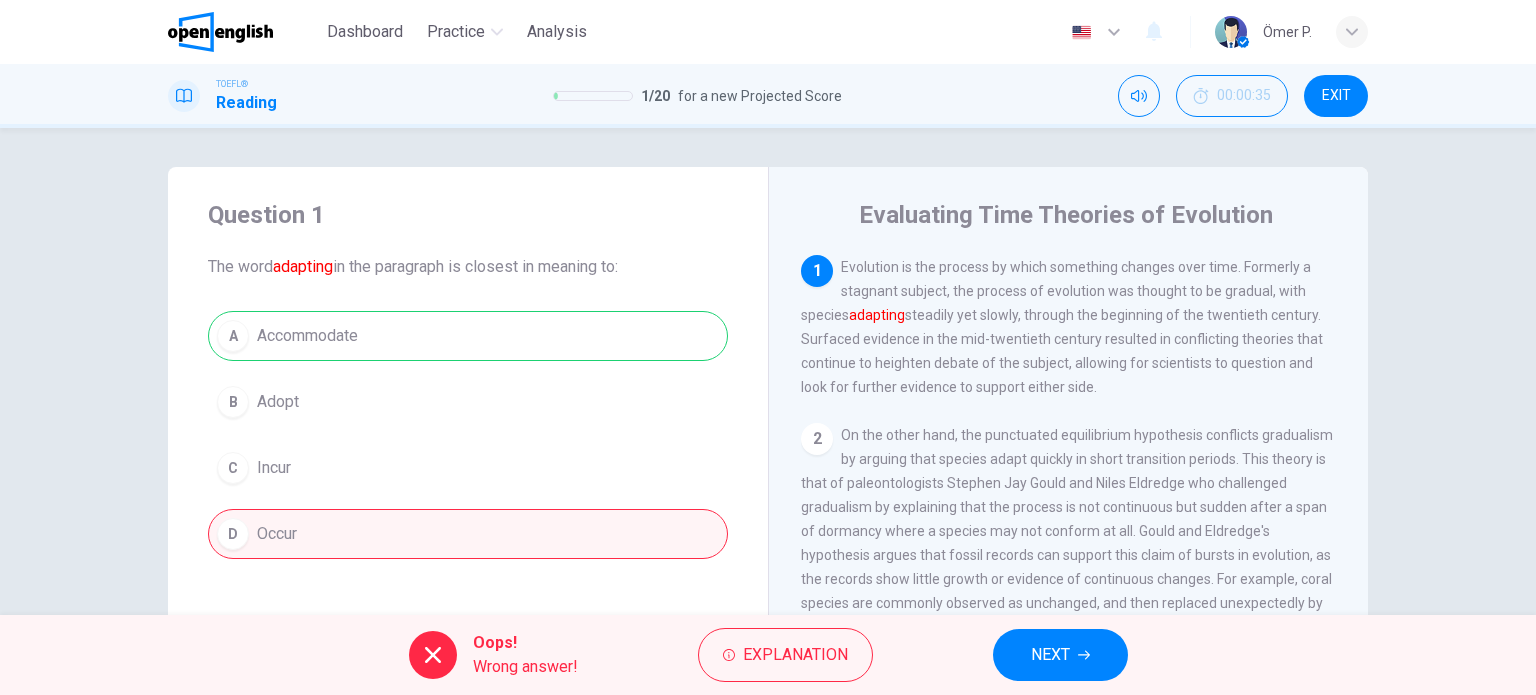 scroll, scrollTop: 0, scrollLeft: 0, axis: both 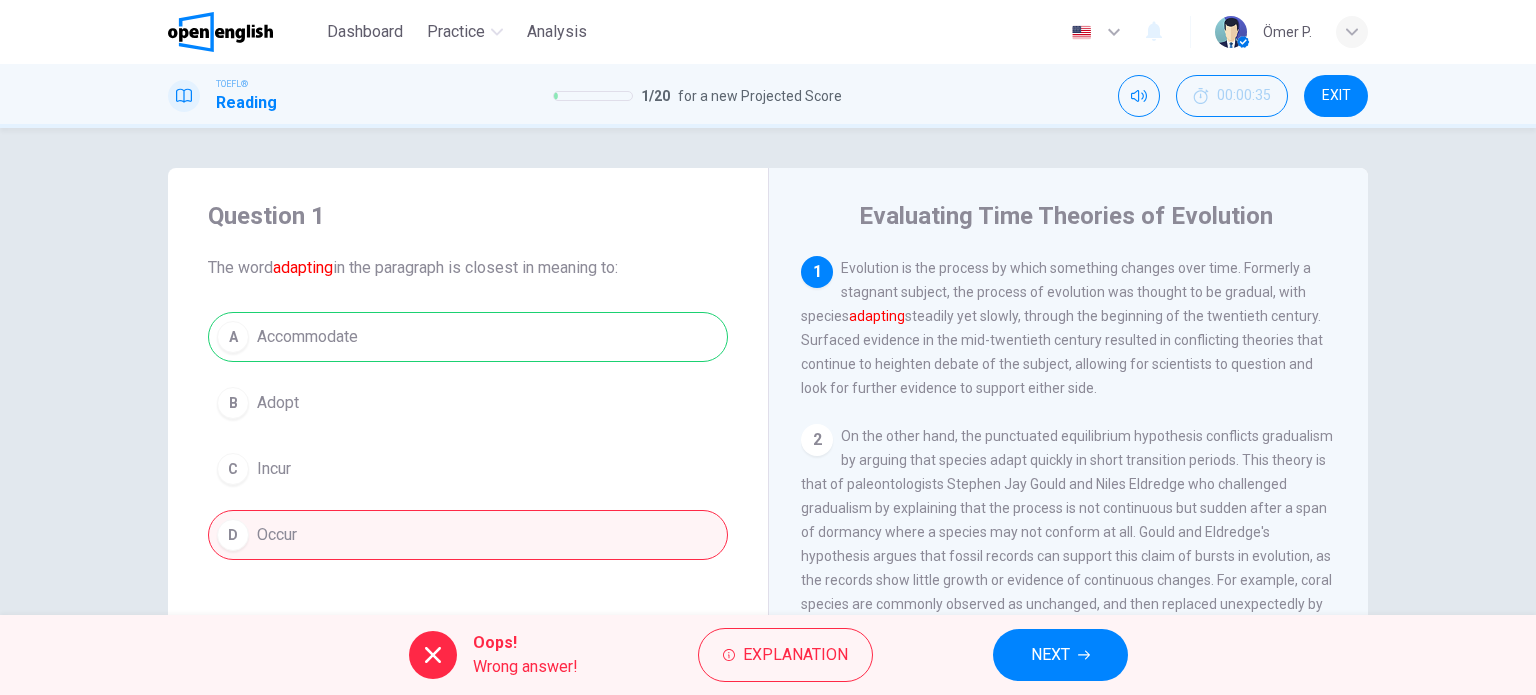 click on "NEXT" at bounding box center [1060, 655] 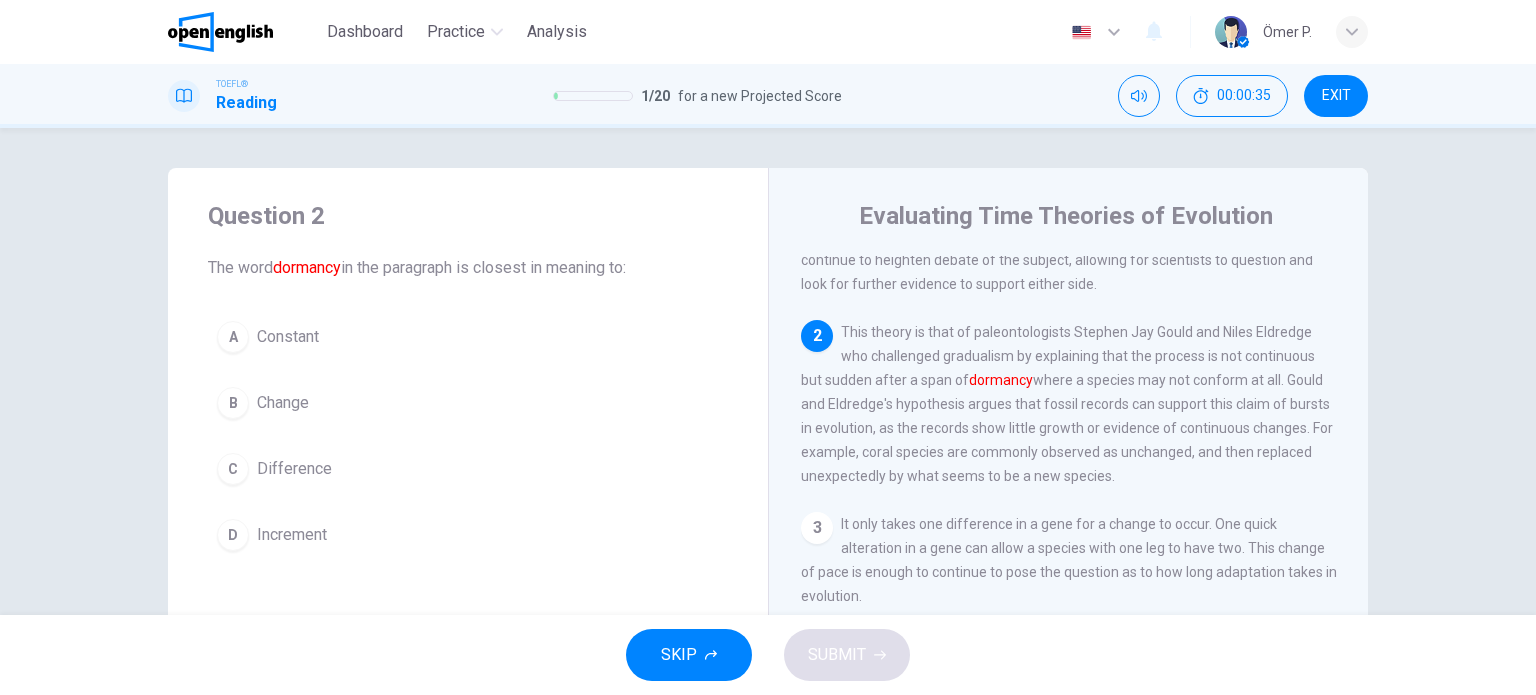scroll, scrollTop: 172, scrollLeft: 0, axis: vertical 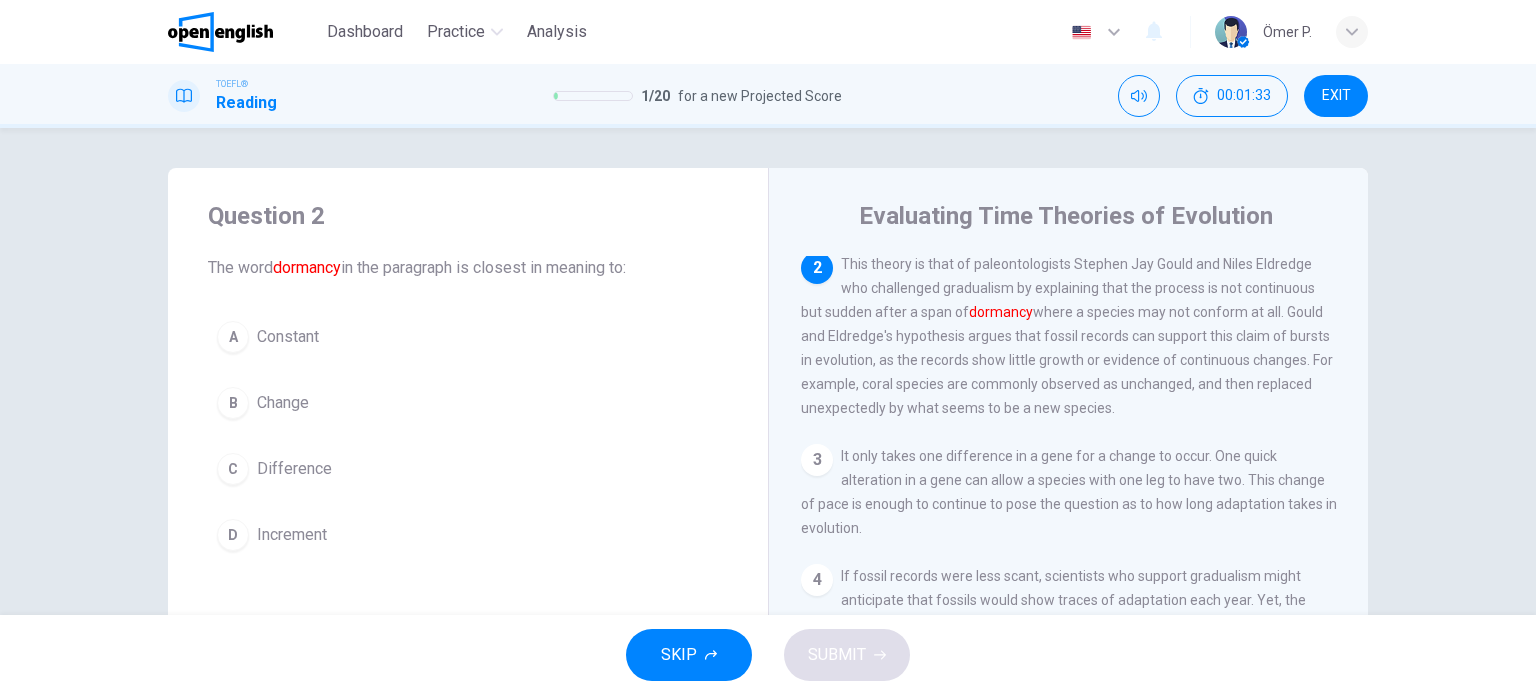 click on "C Difference" at bounding box center [468, 469] 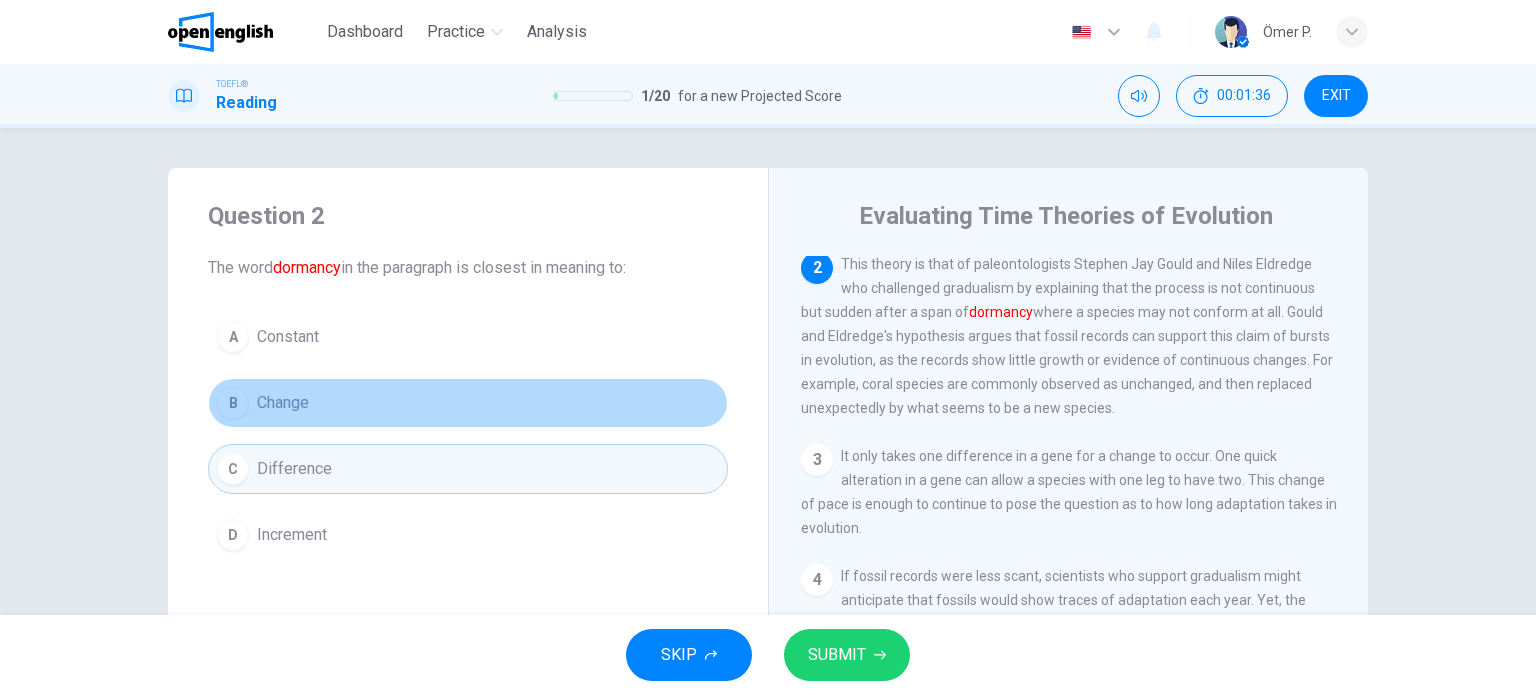 click on "B Change" at bounding box center [468, 403] 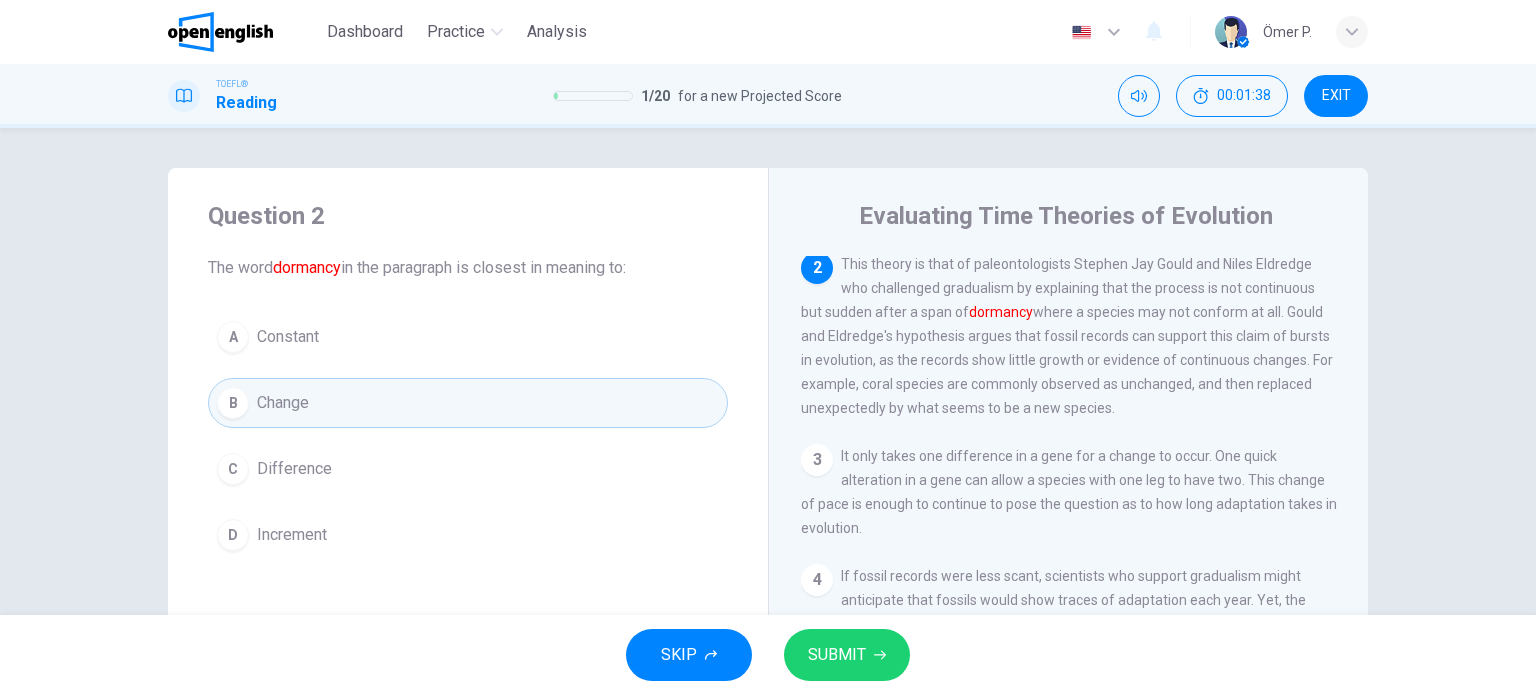 click on "SUBMIT" at bounding box center (847, 655) 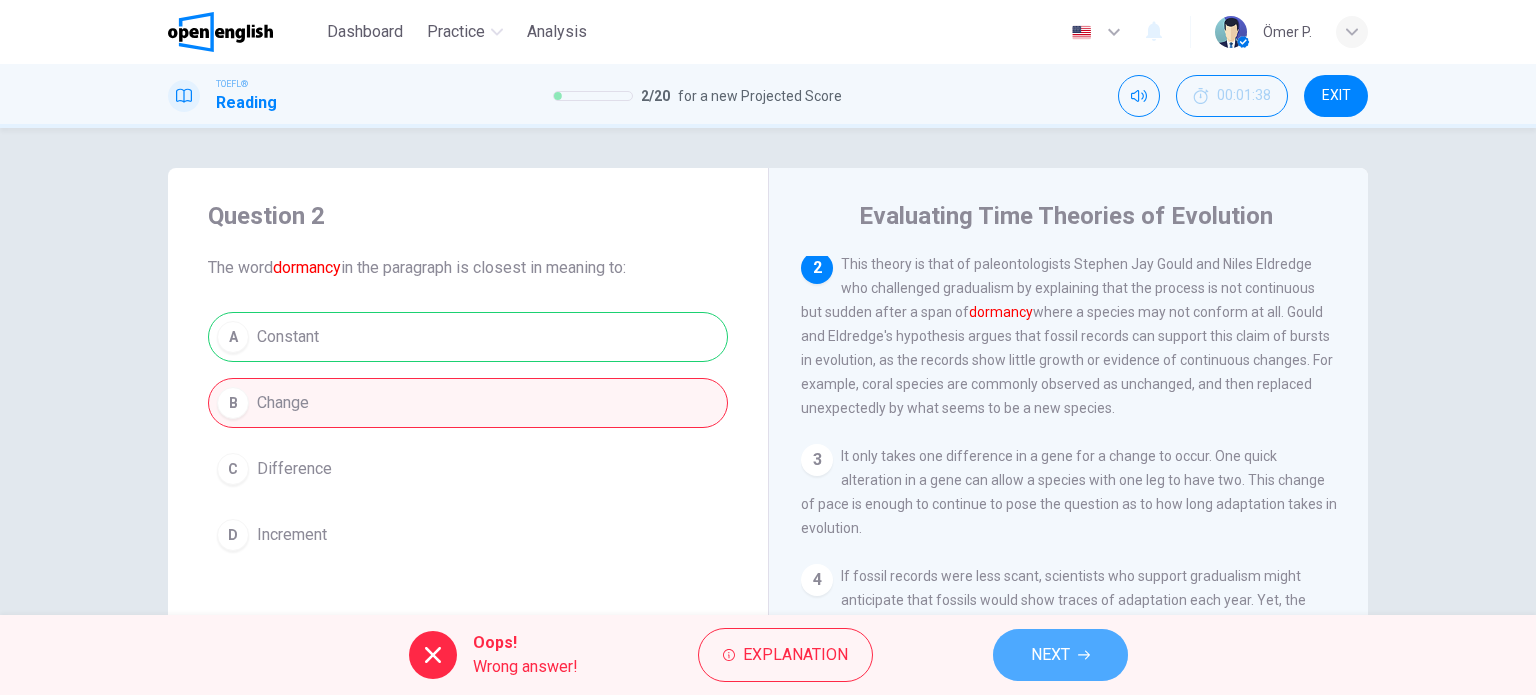 click on "NEXT" at bounding box center [1050, 655] 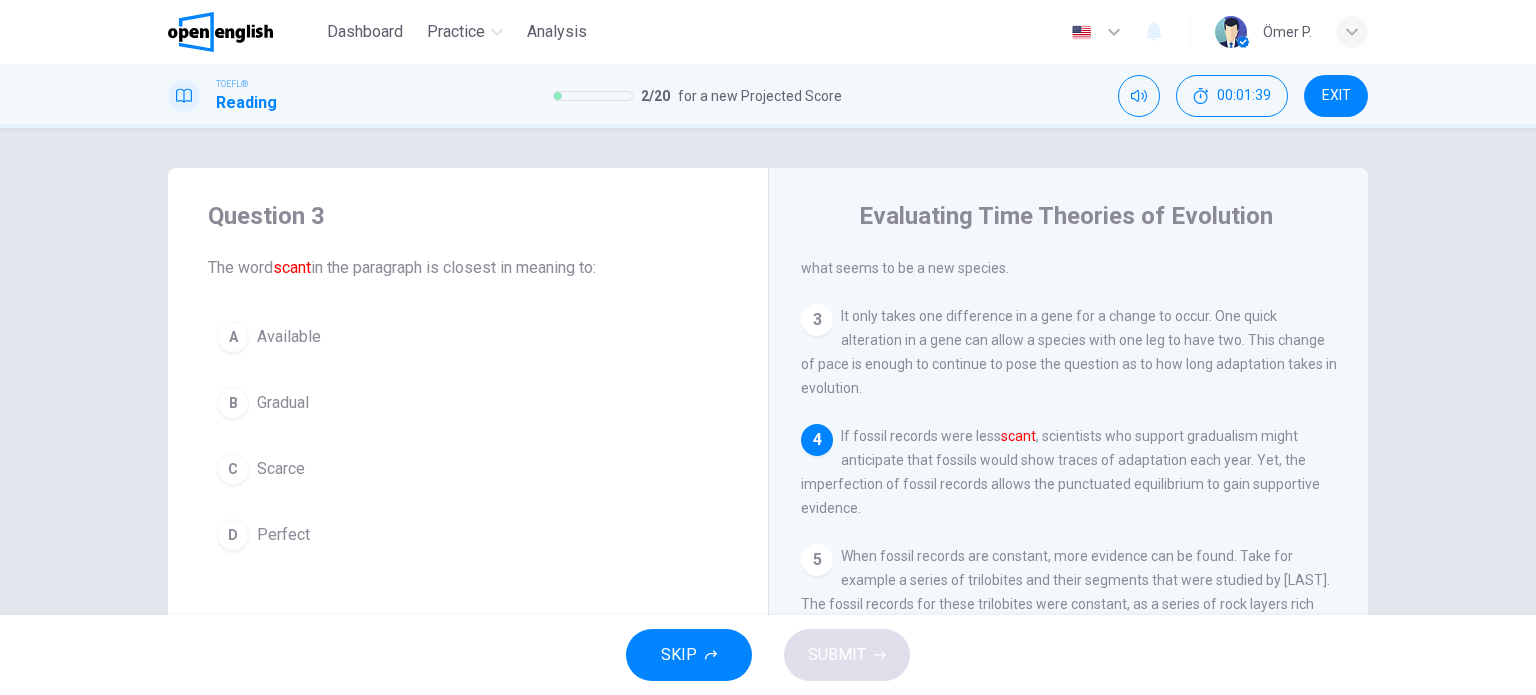 scroll, scrollTop: 367, scrollLeft: 0, axis: vertical 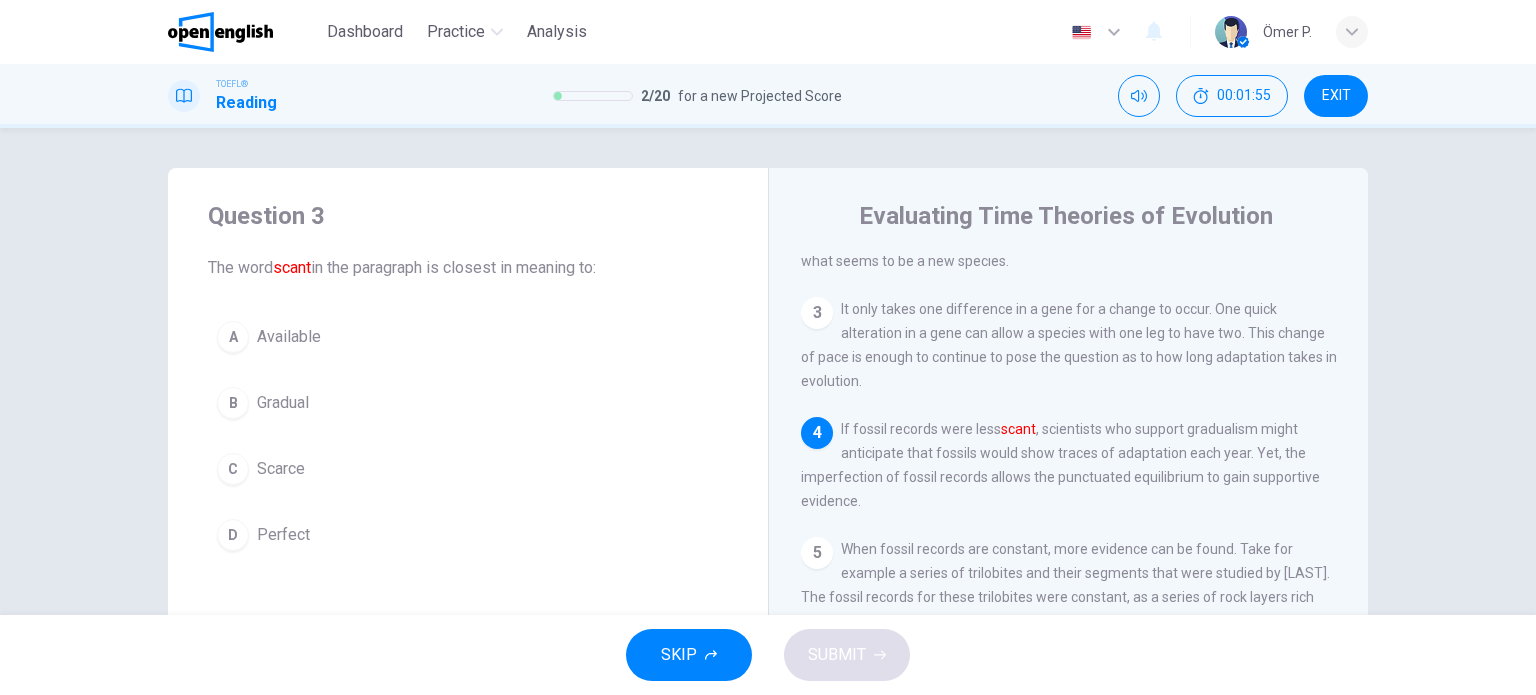 click on "C Scarce" at bounding box center [468, 469] 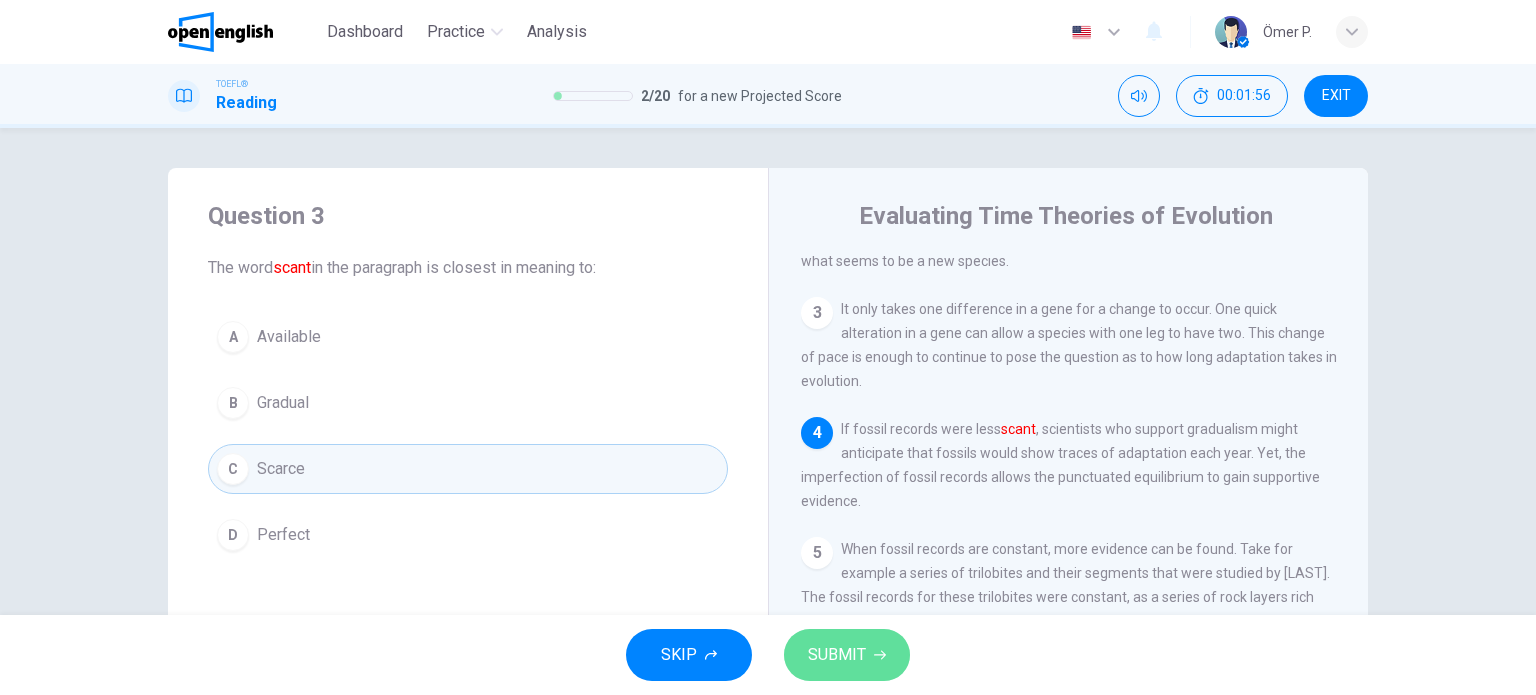 click on "SUBMIT" at bounding box center (837, 655) 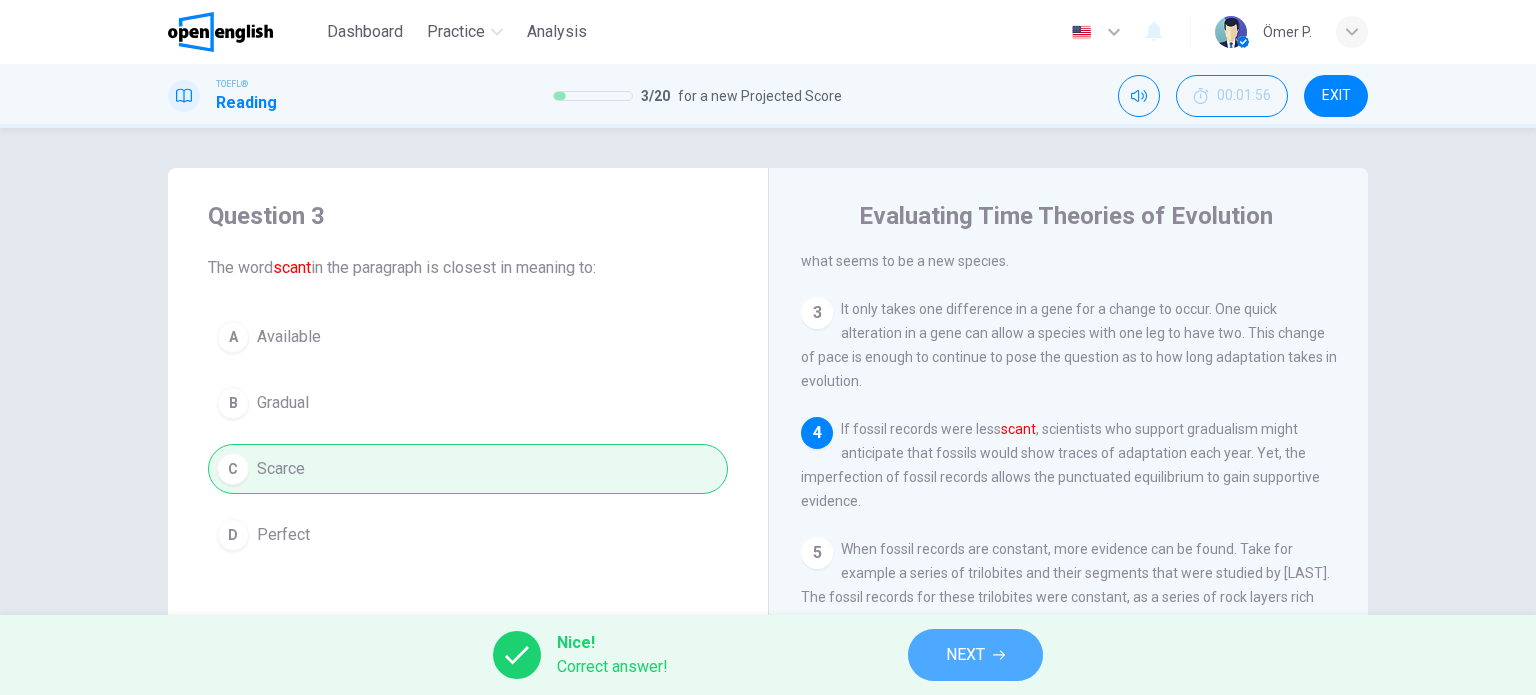 click on "NEXT" at bounding box center (975, 655) 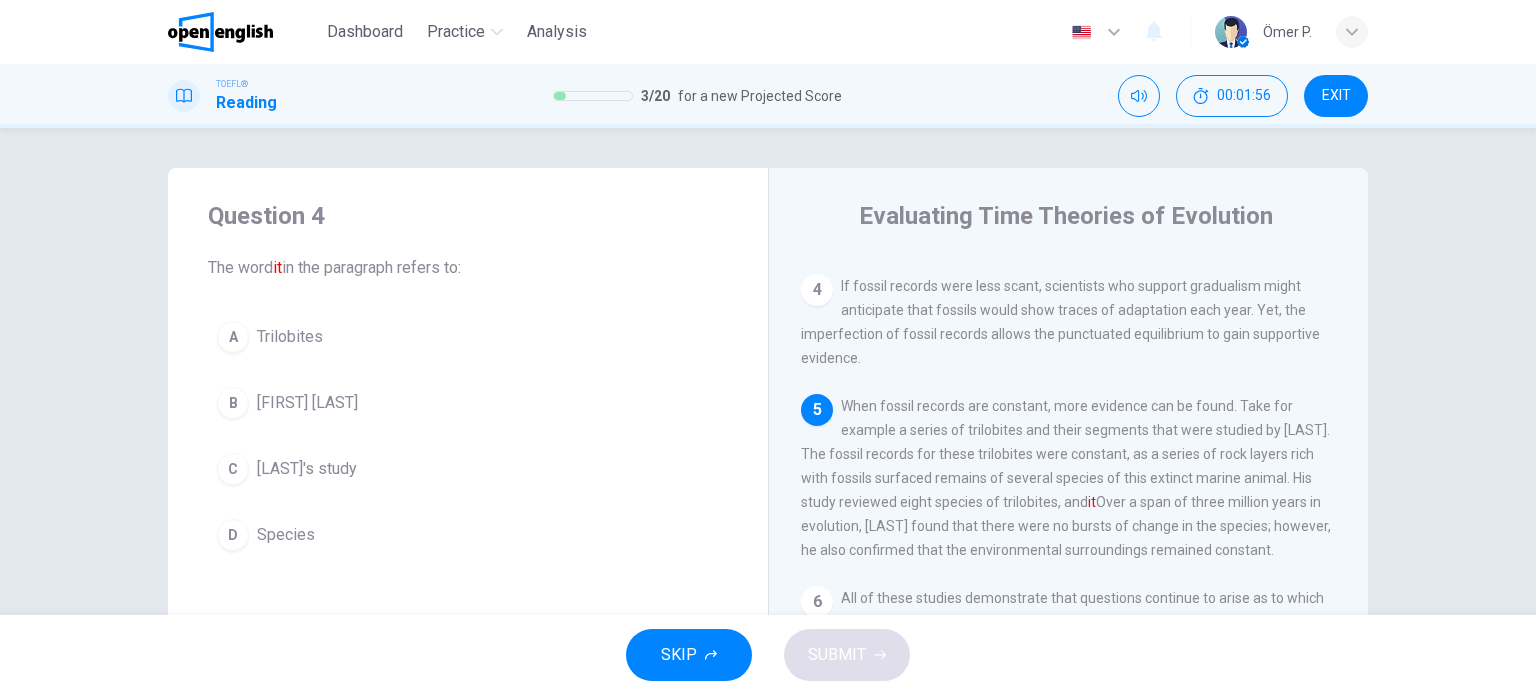 scroll, scrollTop: 514, scrollLeft: 0, axis: vertical 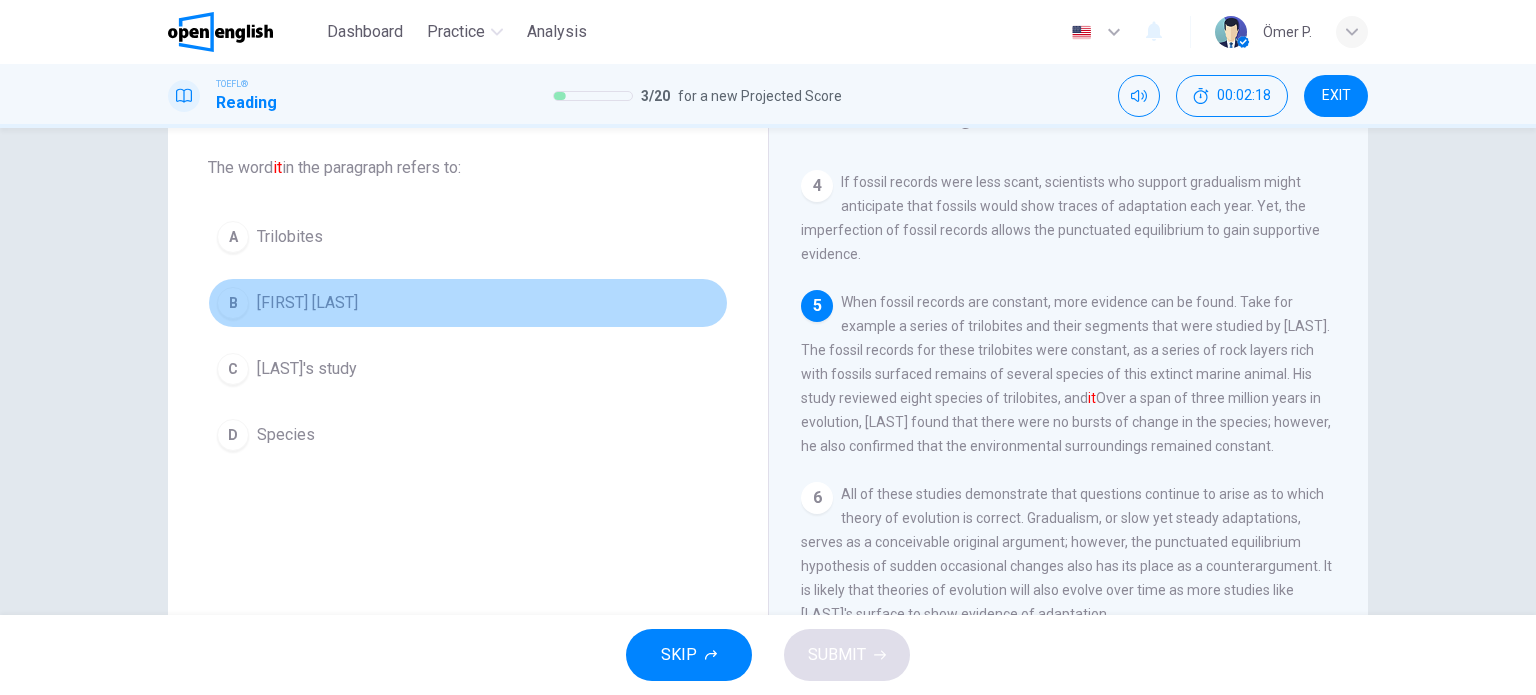 click on "[FIRST] [LAST]" at bounding box center [307, 303] 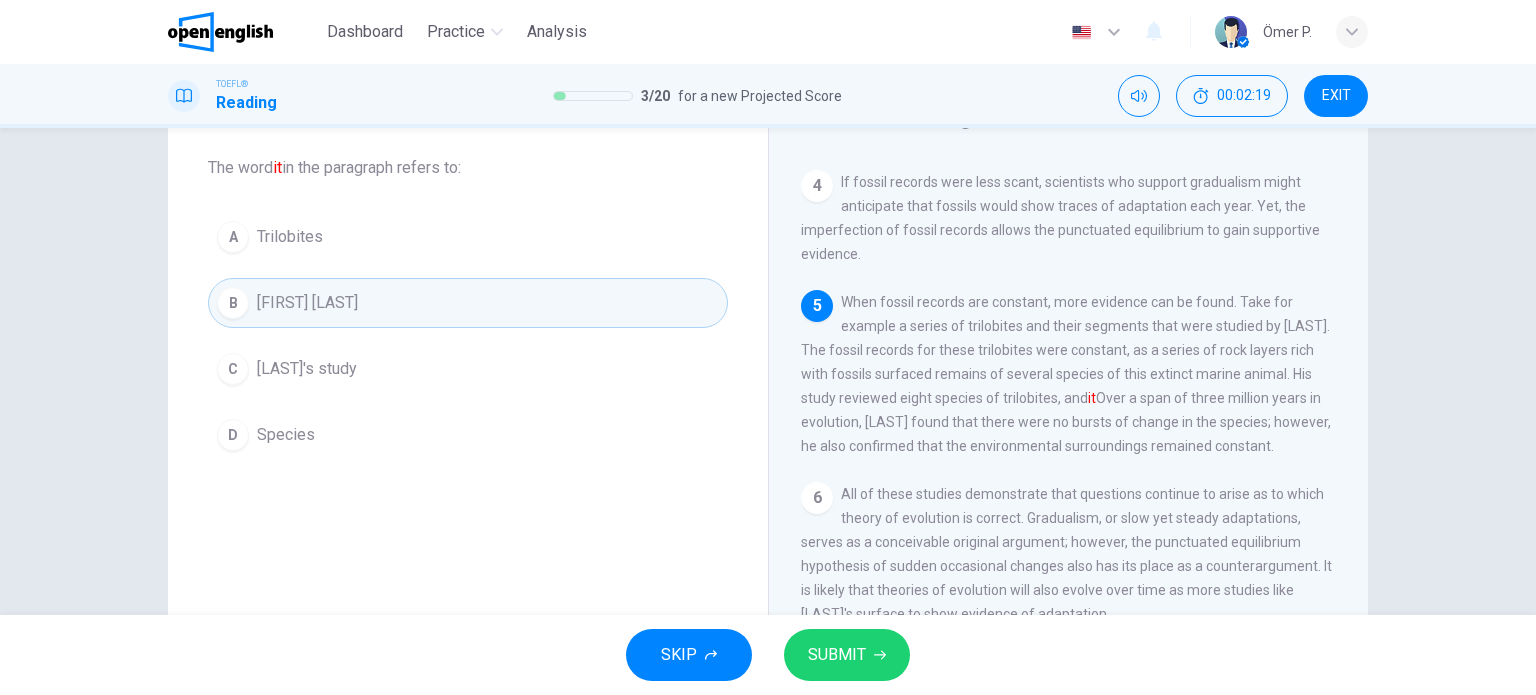 click on "SUBMIT" at bounding box center (847, 655) 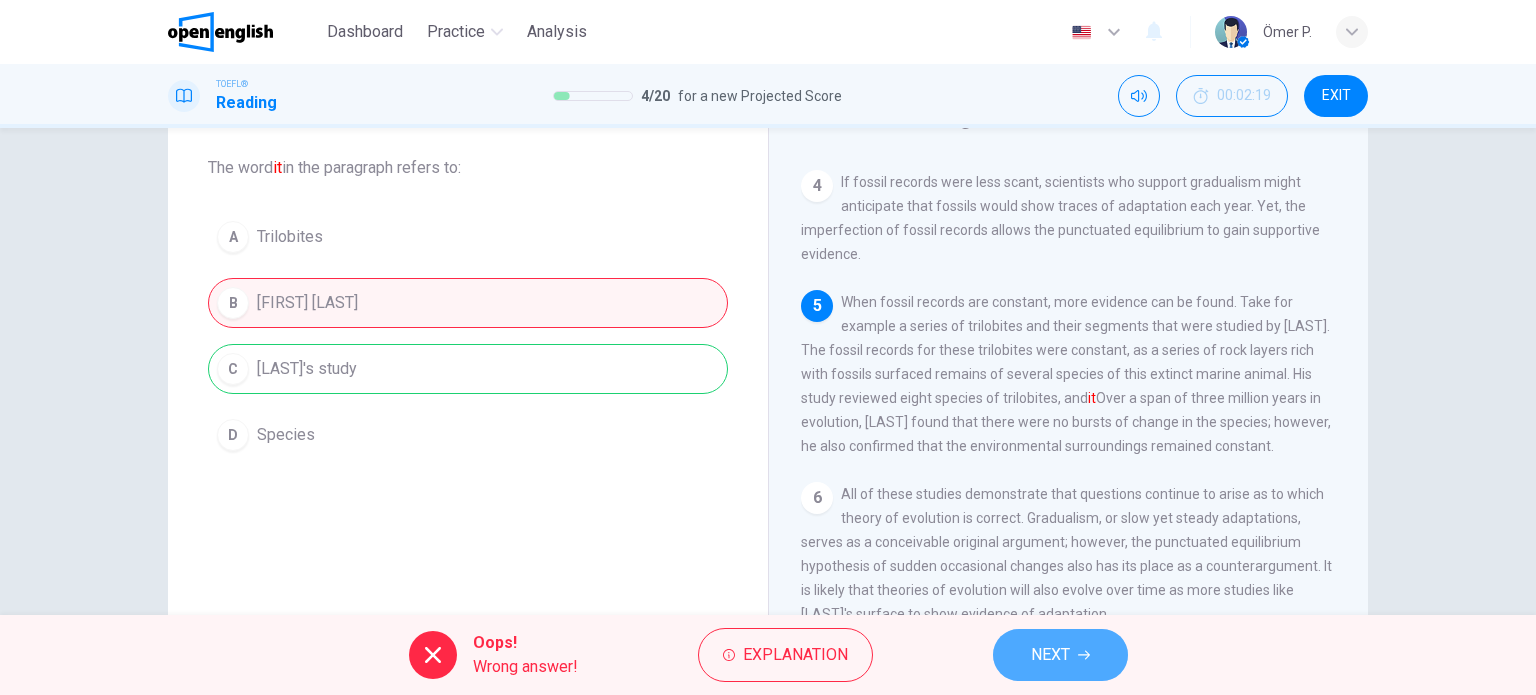 click on "NEXT" at bounding box center (1060, 655) 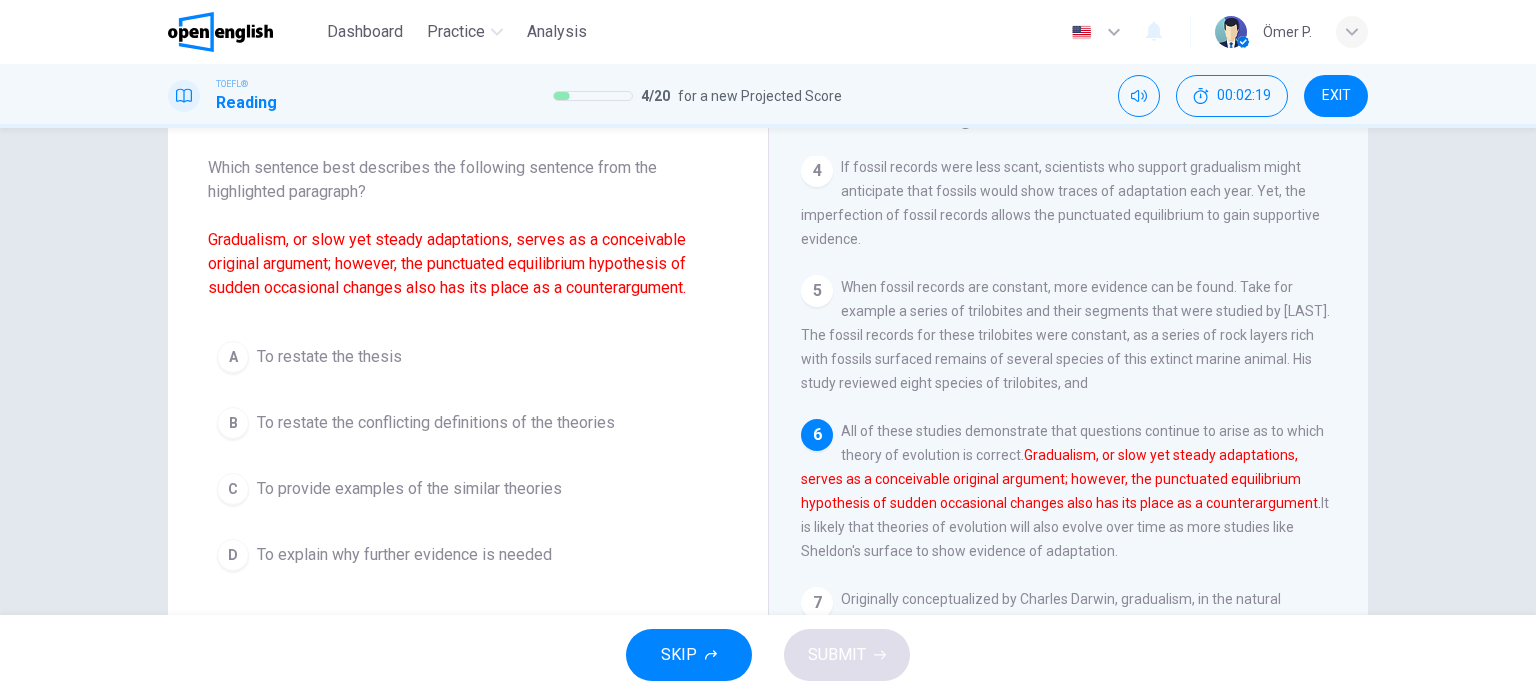 scroll, scrollTop: 659, scrollLeft: 0, axis: vertical 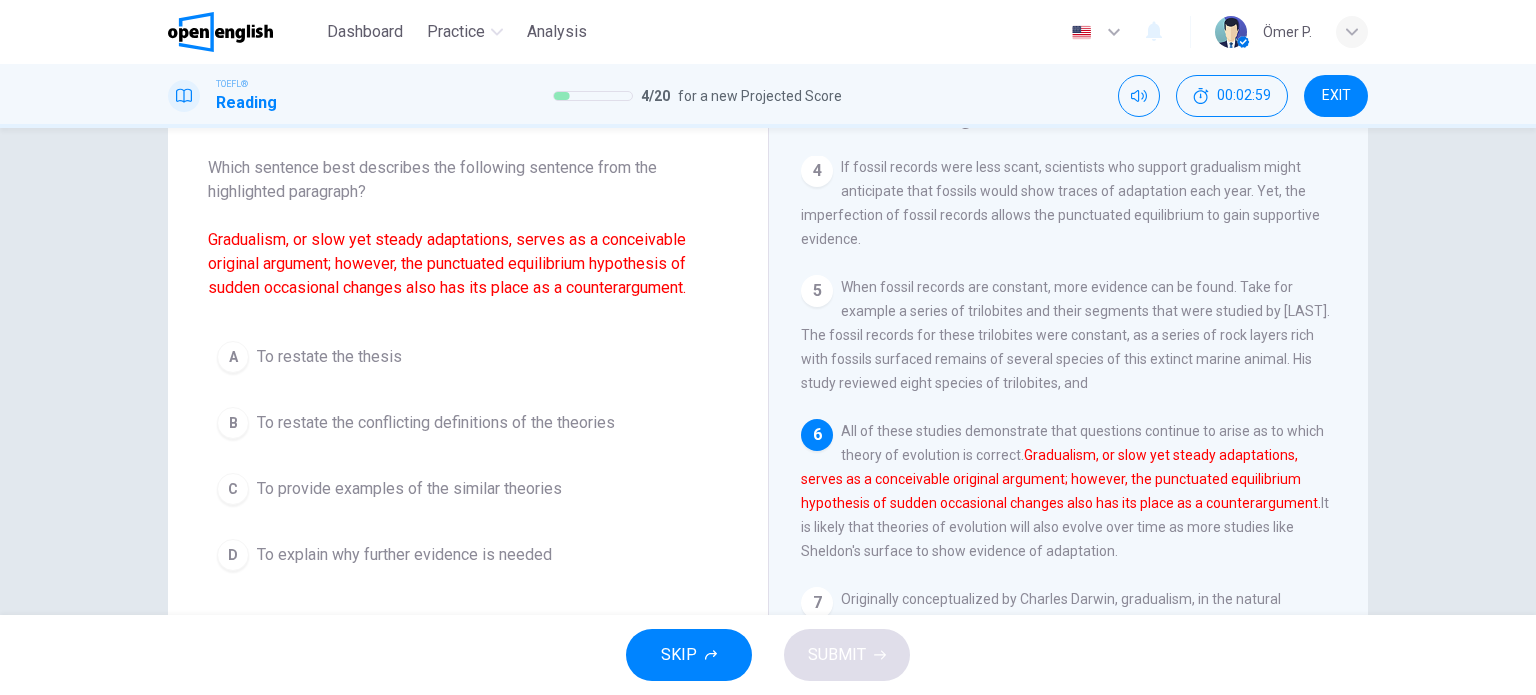 click on "To restate the conflicting definitions of the theories" at bounding box center [436, 423] 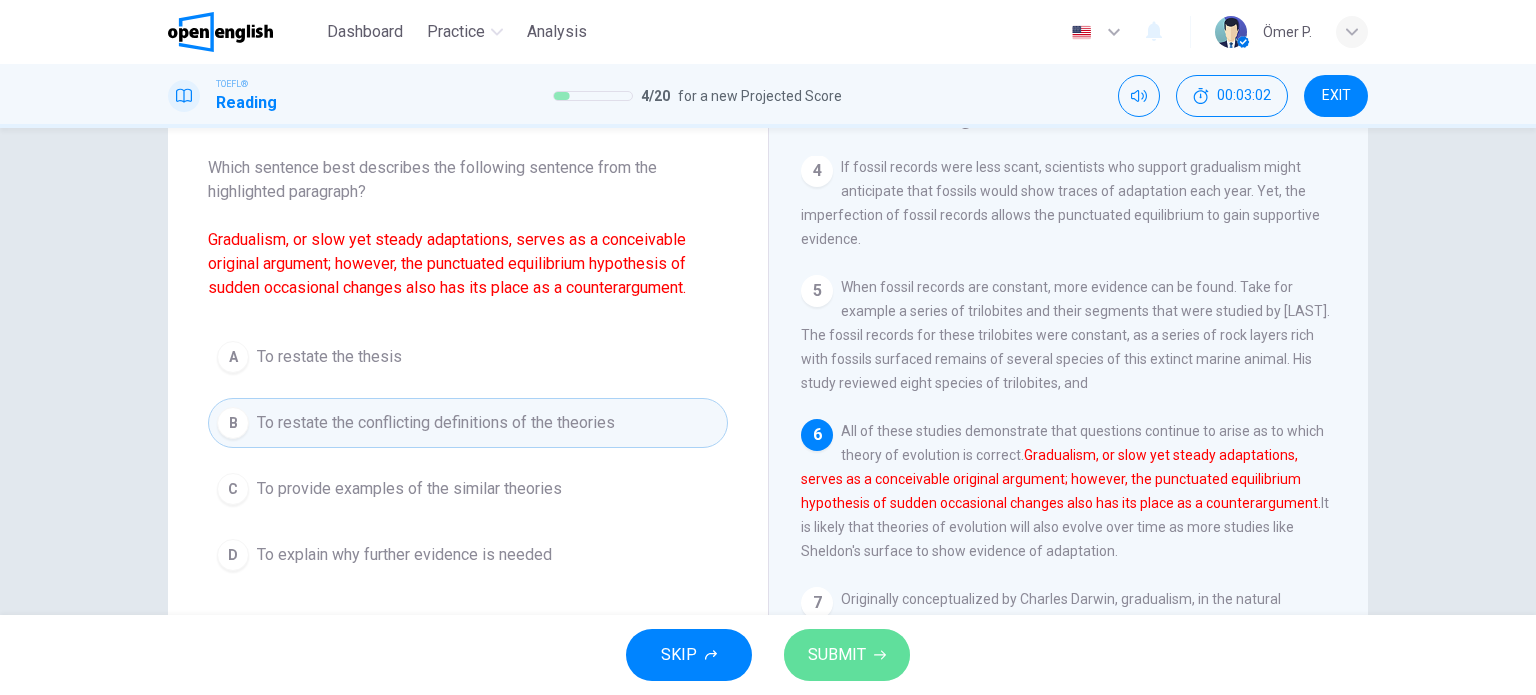 click on "SUBMIT" at bounding box center [837, 655] 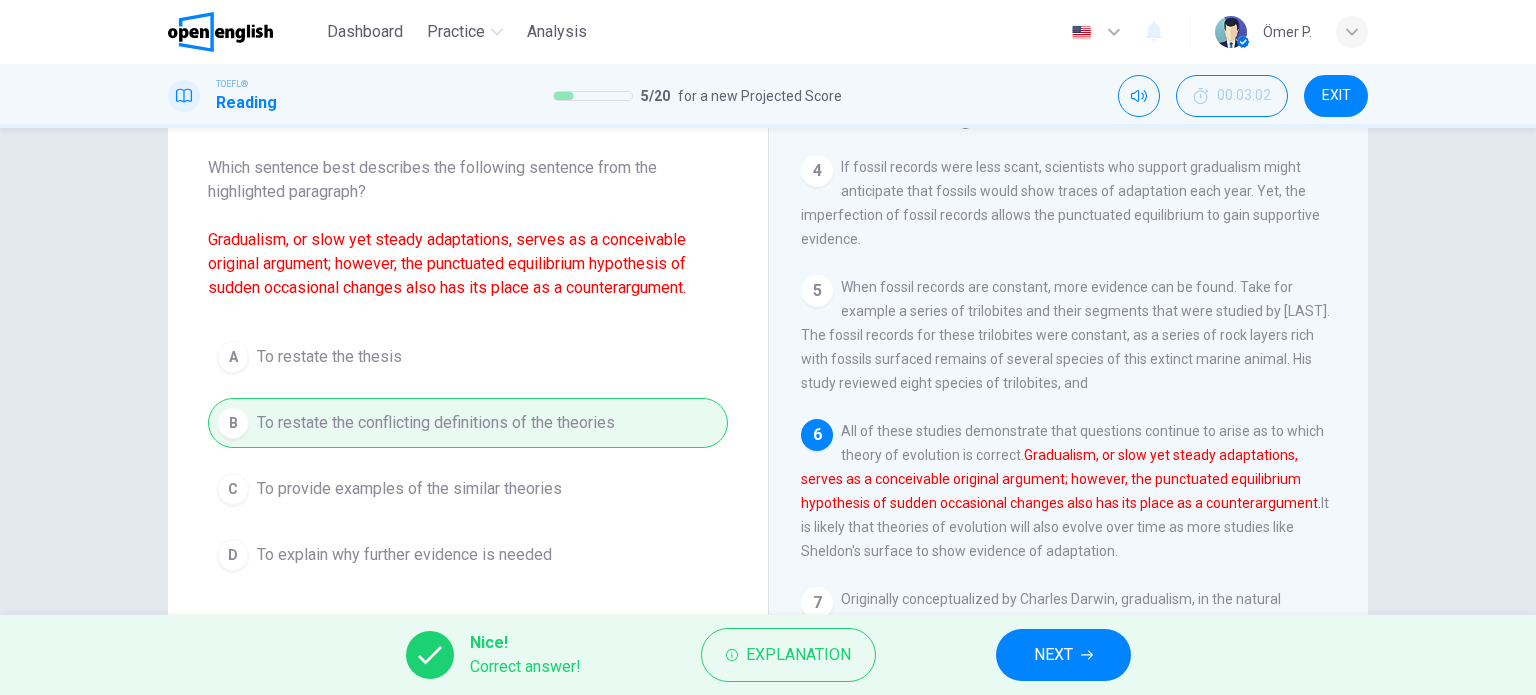 click on "NEXT" at bounding box center [1053, 655] 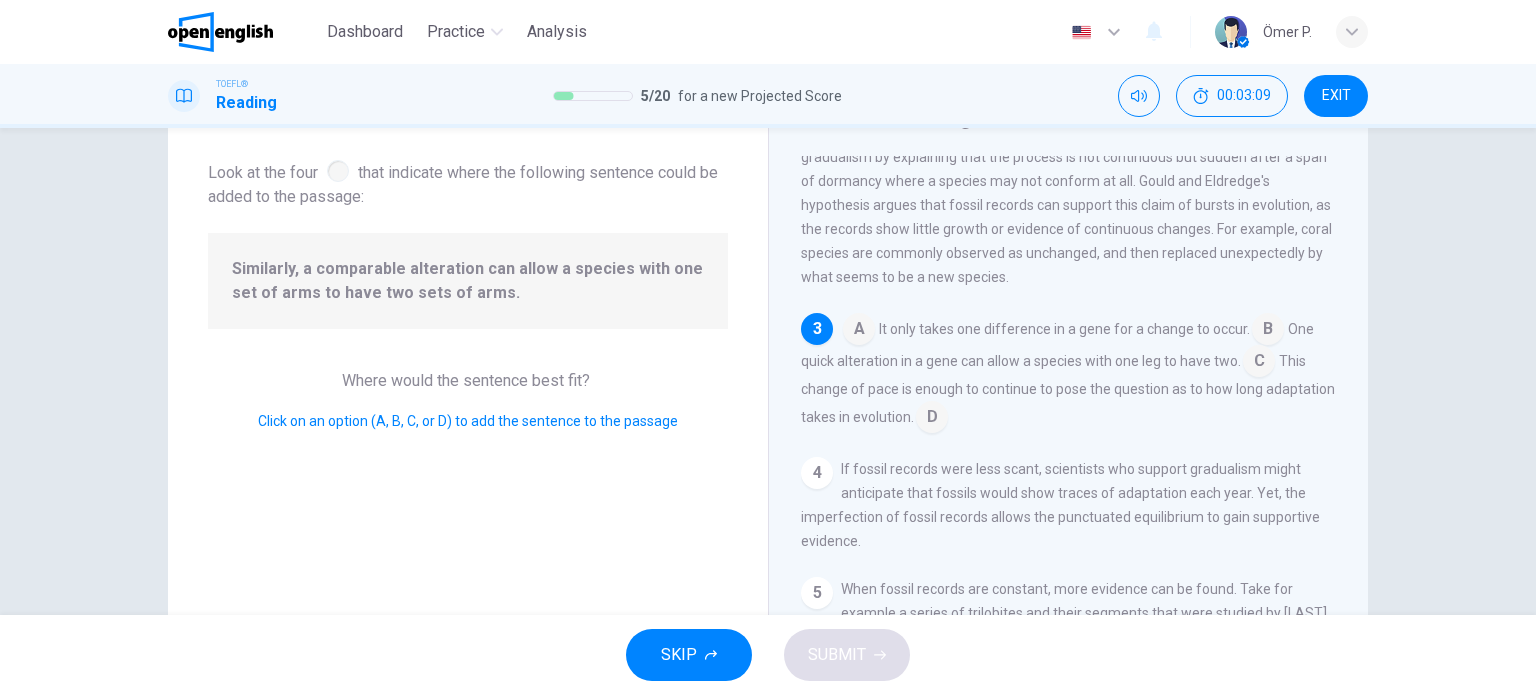 scroll, scrollTop: 264, scrollLeft: 0, axis: vertical 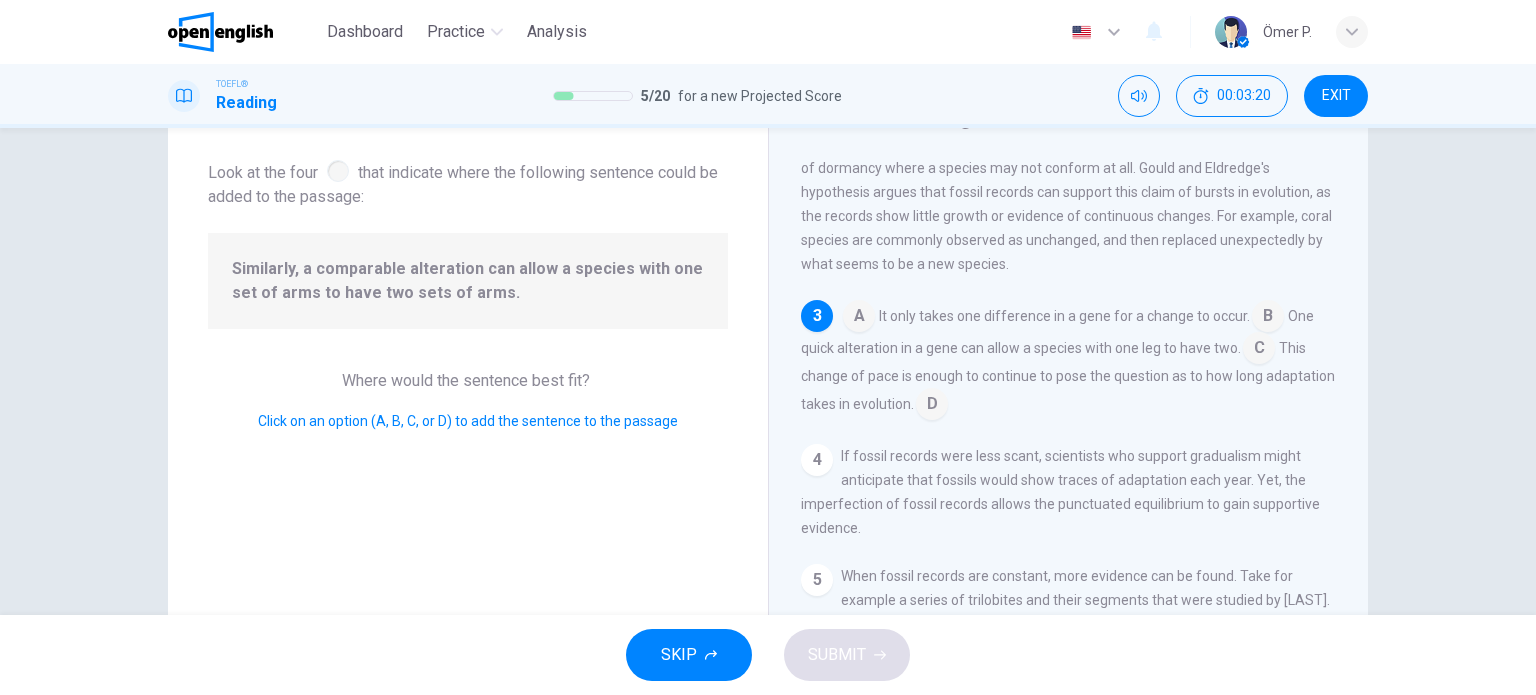 click at bounding box center [1259, 350] 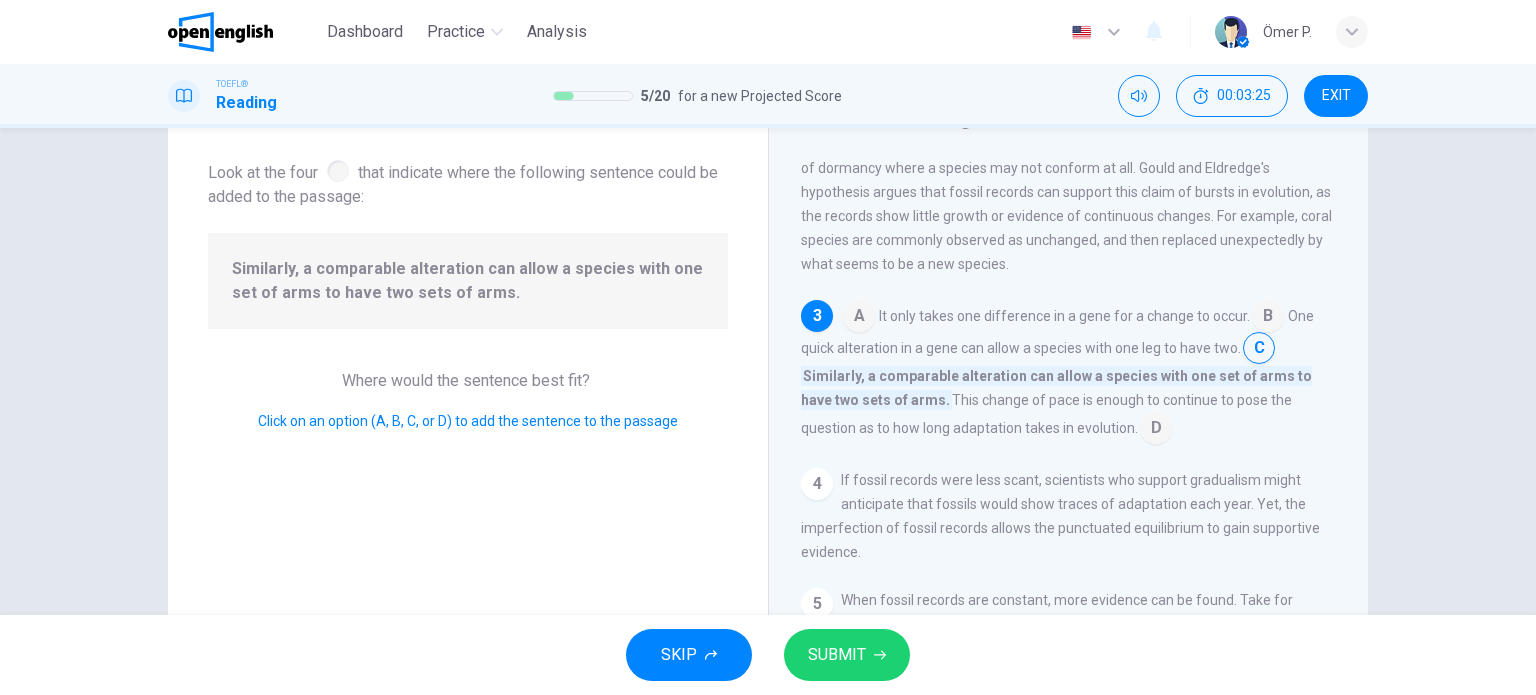 click on "SUBMIT" at bounding box center (837, 655) 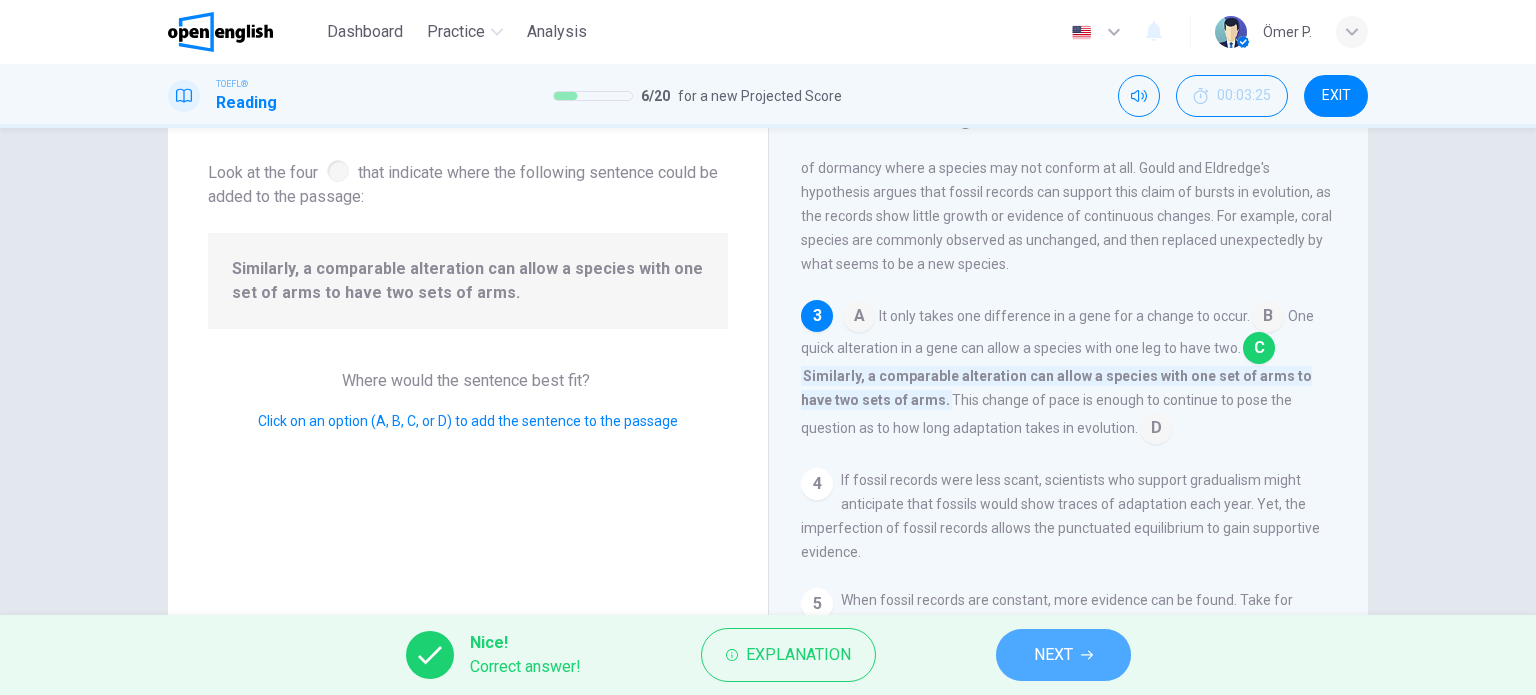 click on "NEXT" at bounding box center (1063, 655) 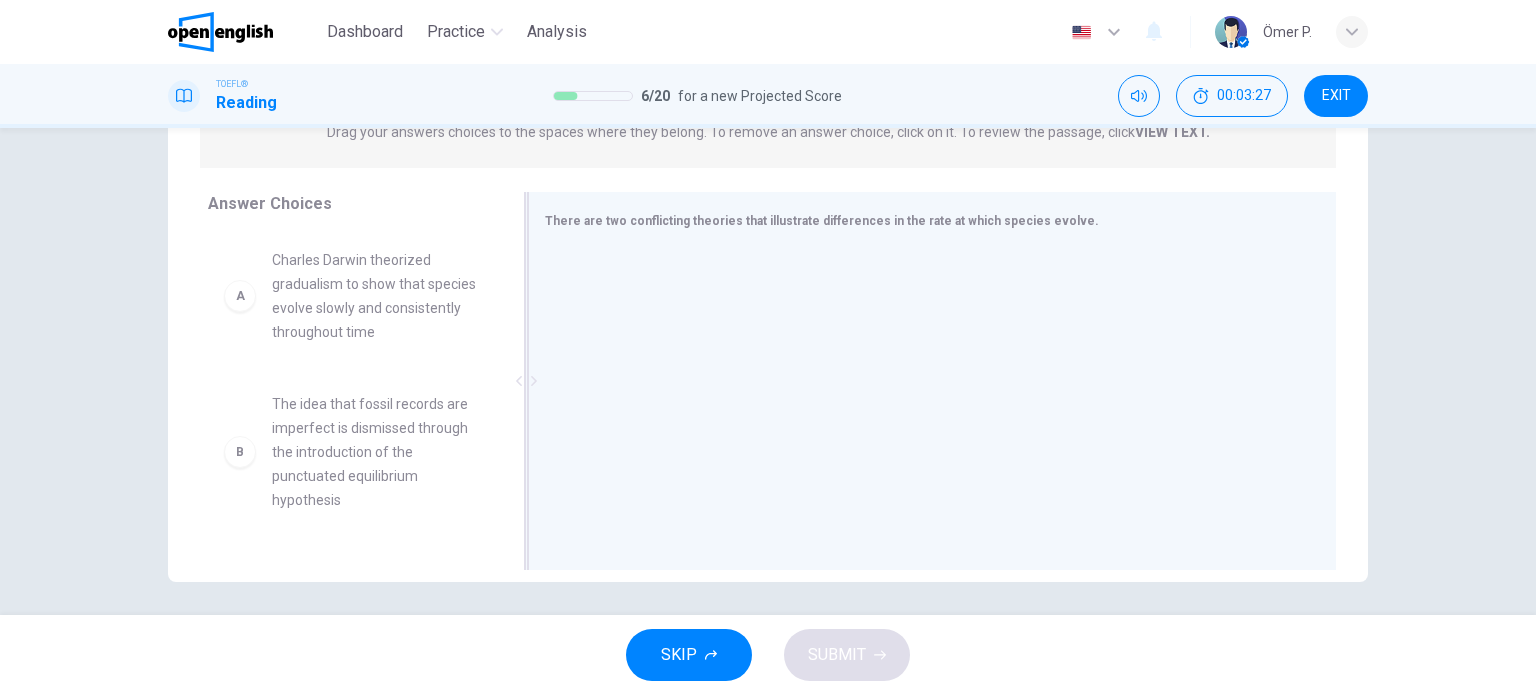scroll, scrollTop: 288, scrollLeft: 0, axis: vertical 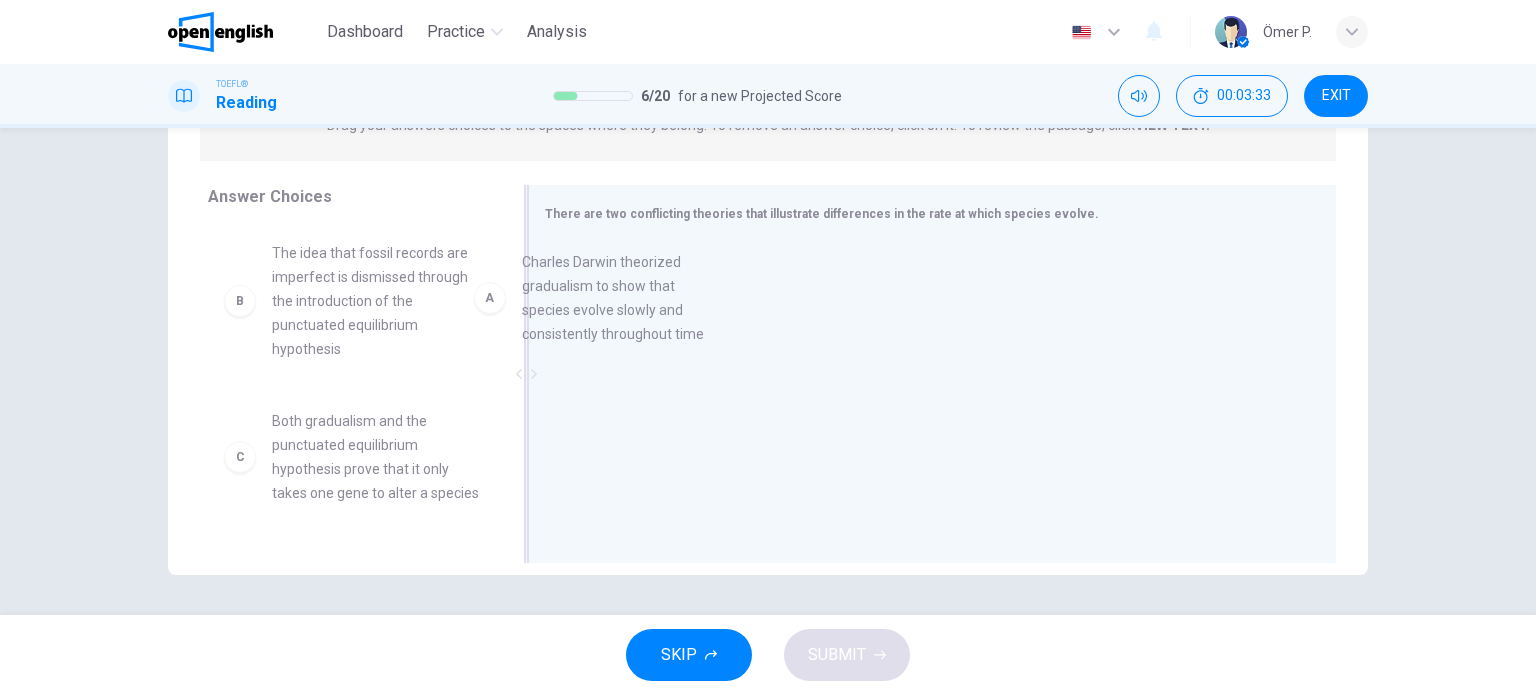 drag, startPoint x: 354, startPoint y: 324, endPoint x: 619, endPoint y: 331, distance: 265.09244 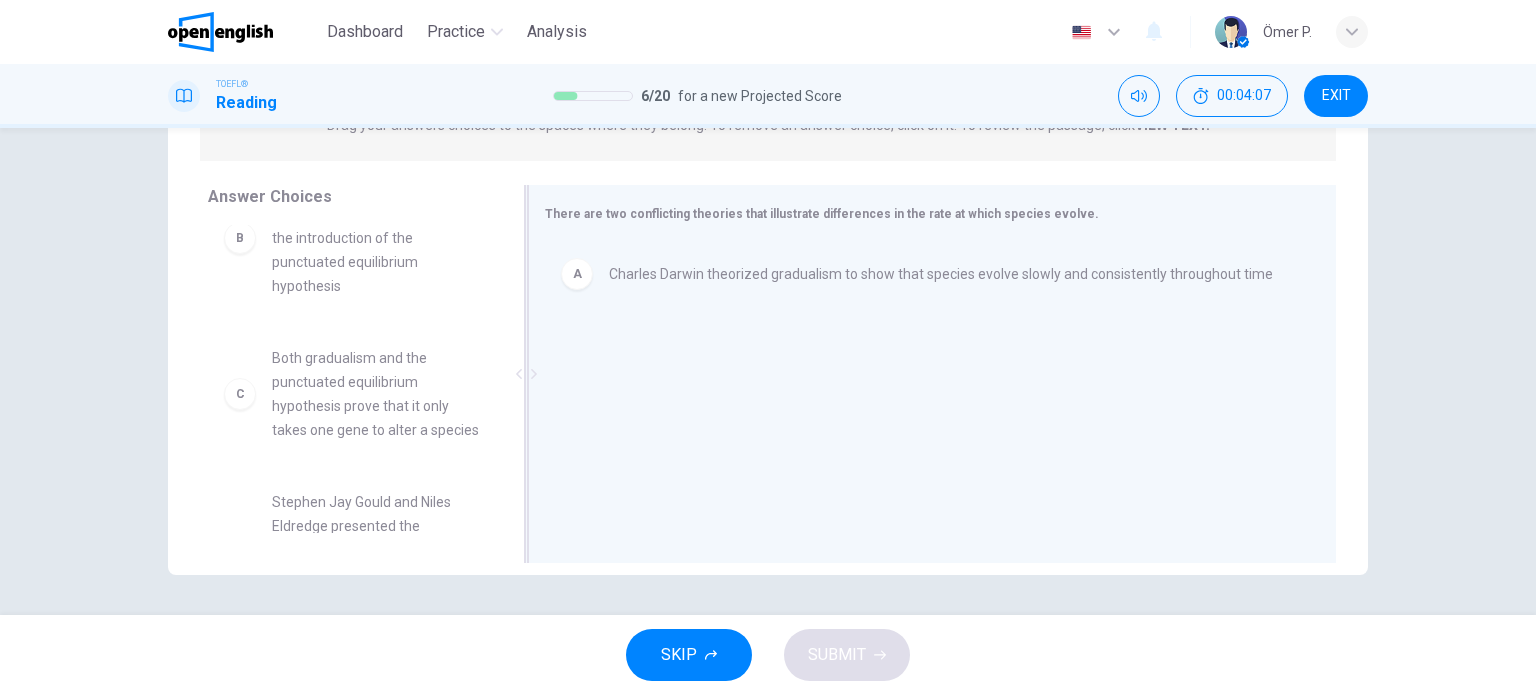 scroll, scrollTop: 0, scrollLeft: 0, axis: both 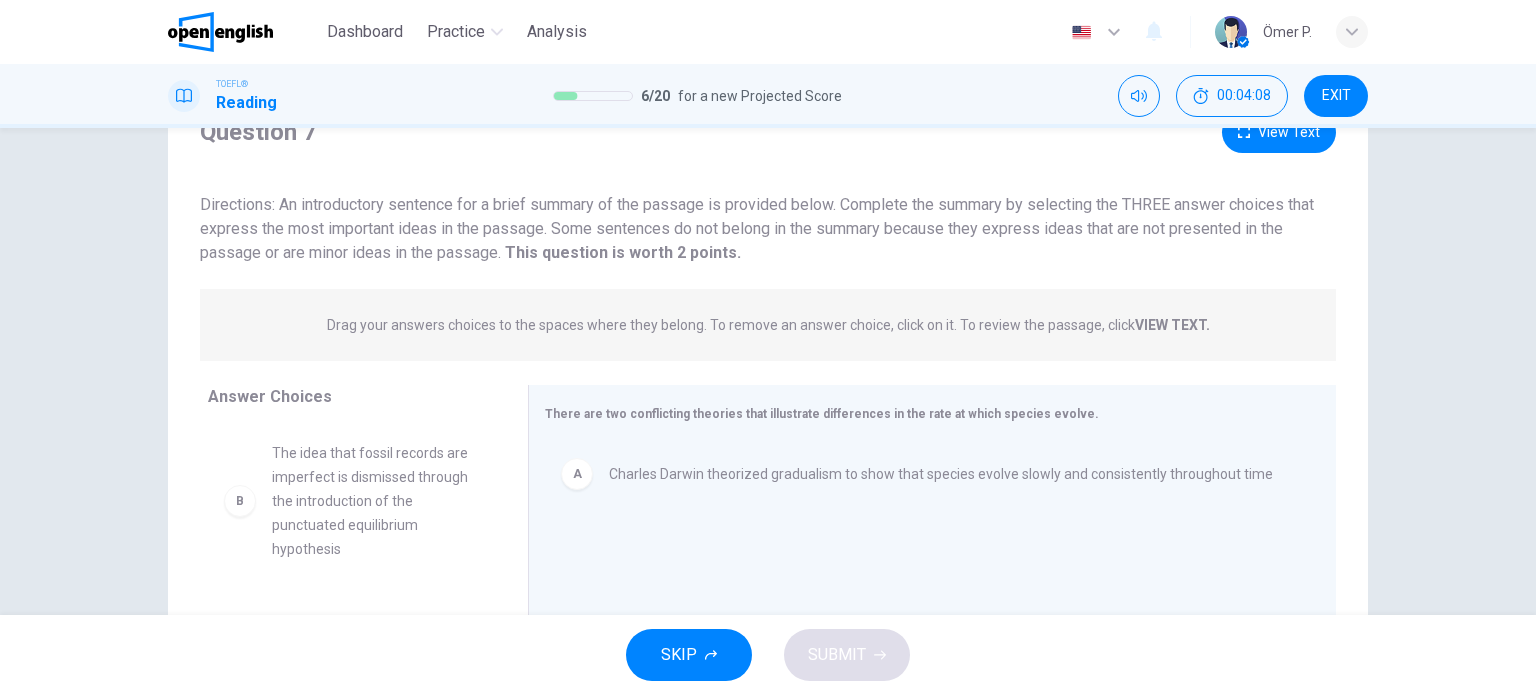 click on "VIEW TEXT." at bounding box center [1172, 325] 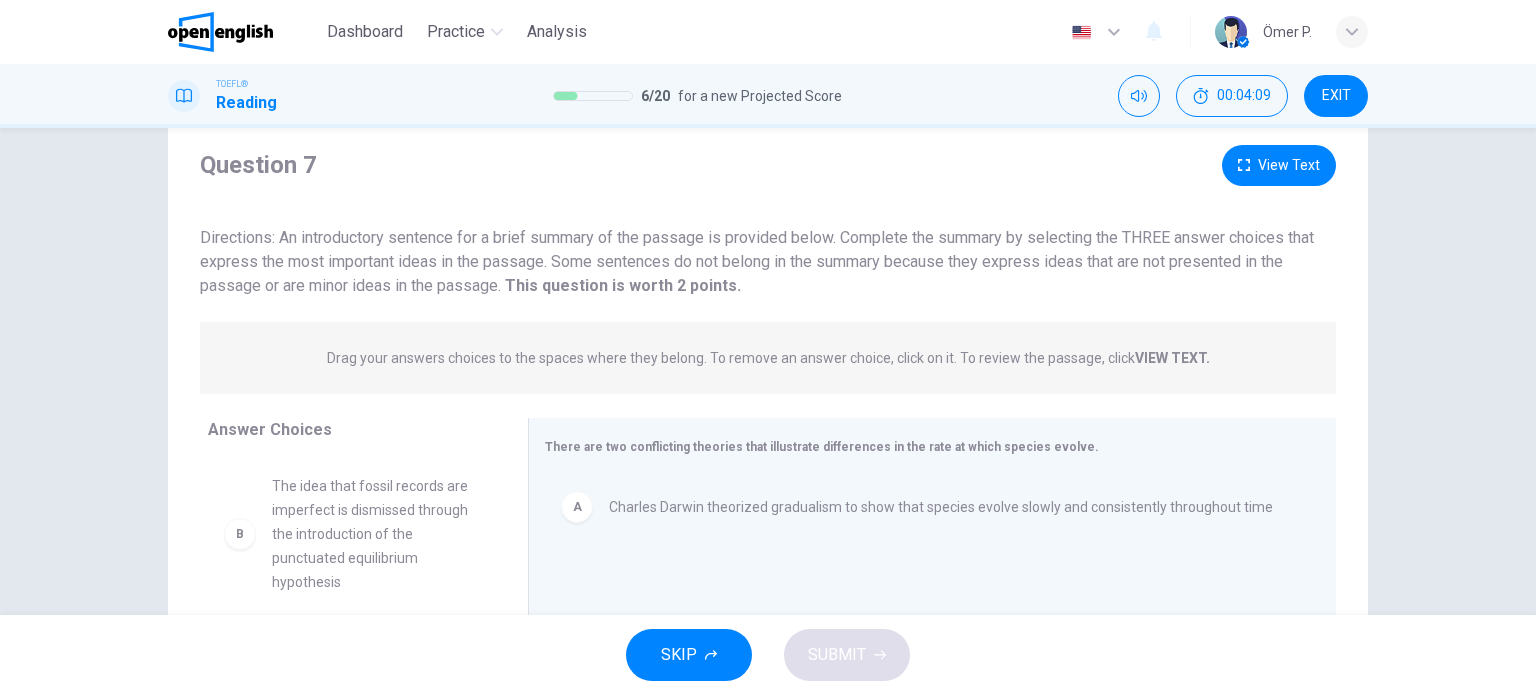 scroll, scrollTop: 0, scrollLeft: 0, axis: both 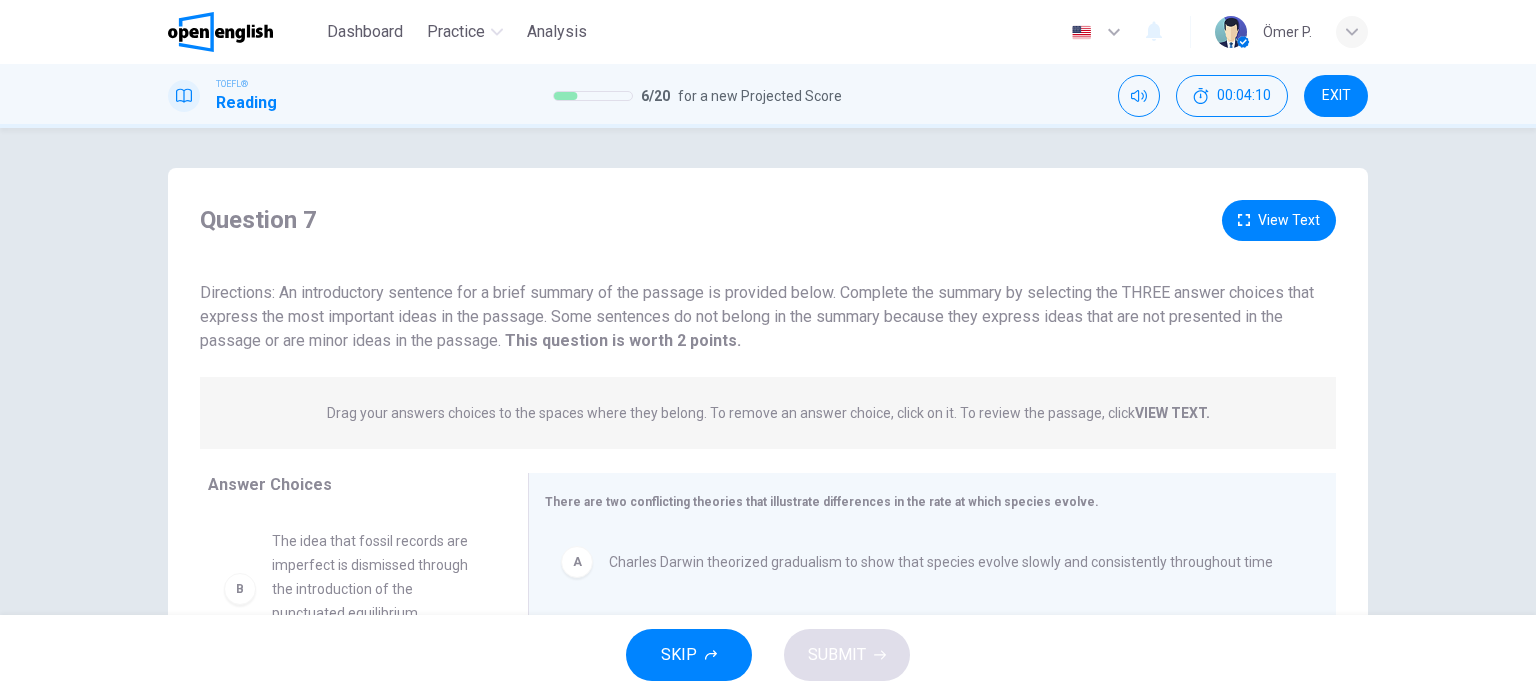 click on "View Text" at bounding box center [1279, 220] 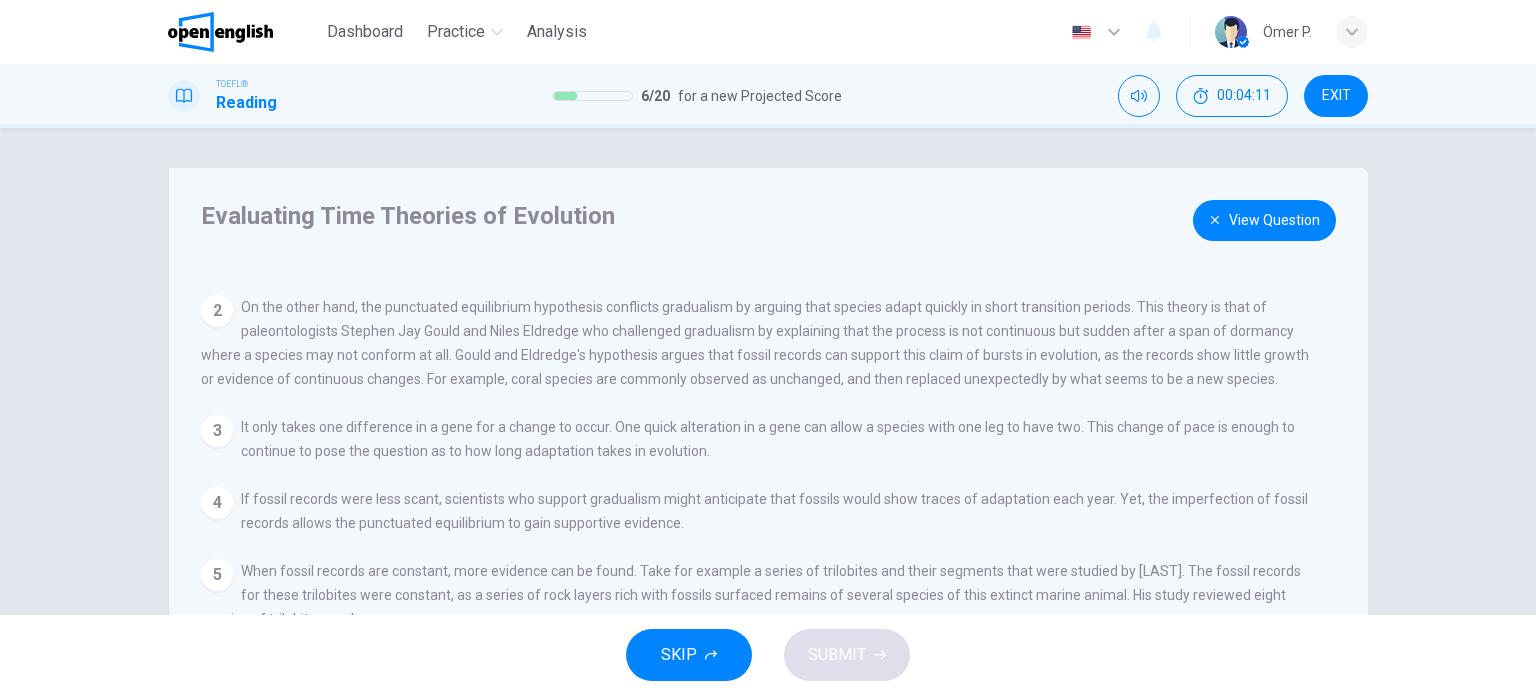 scroll, scrollTop: 113, scrollLeft: 0, axis: vertical 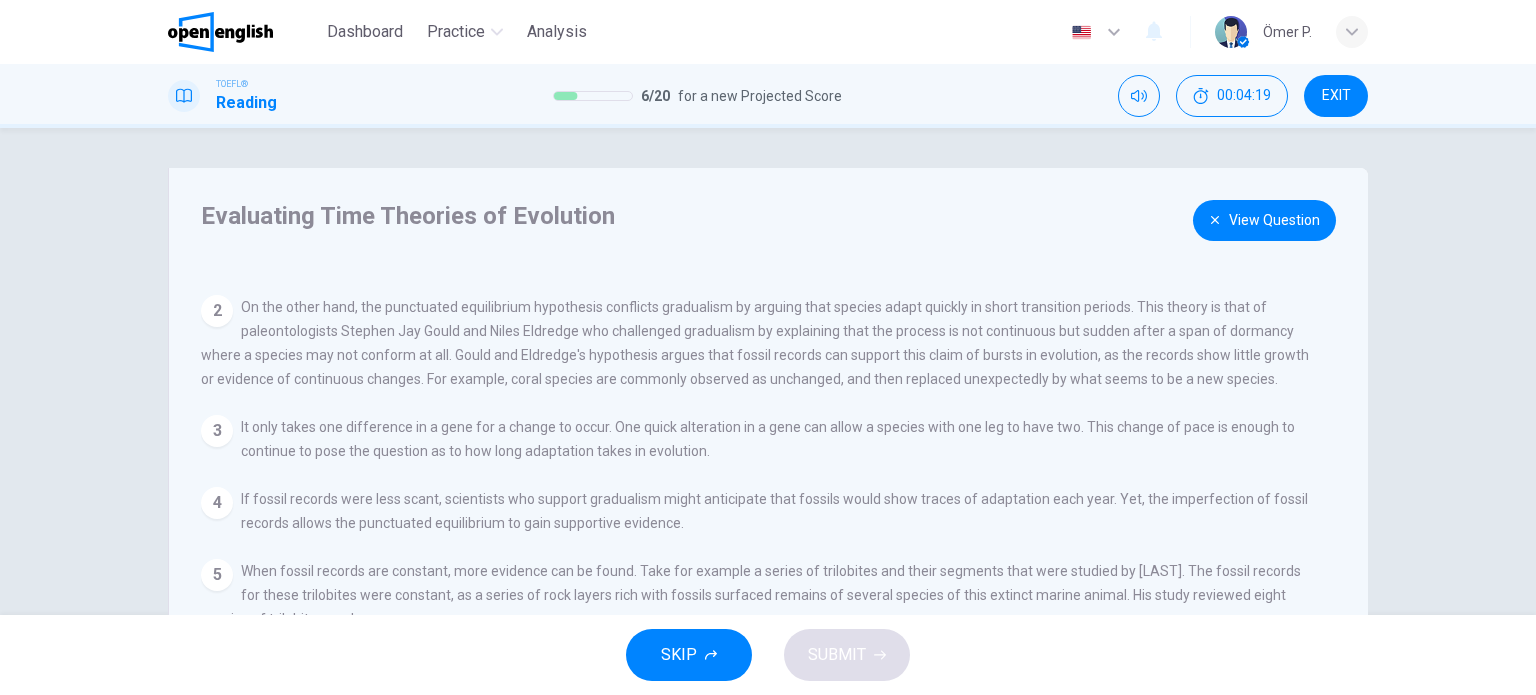 click on "View Question" at bounding box center (1264, 220) 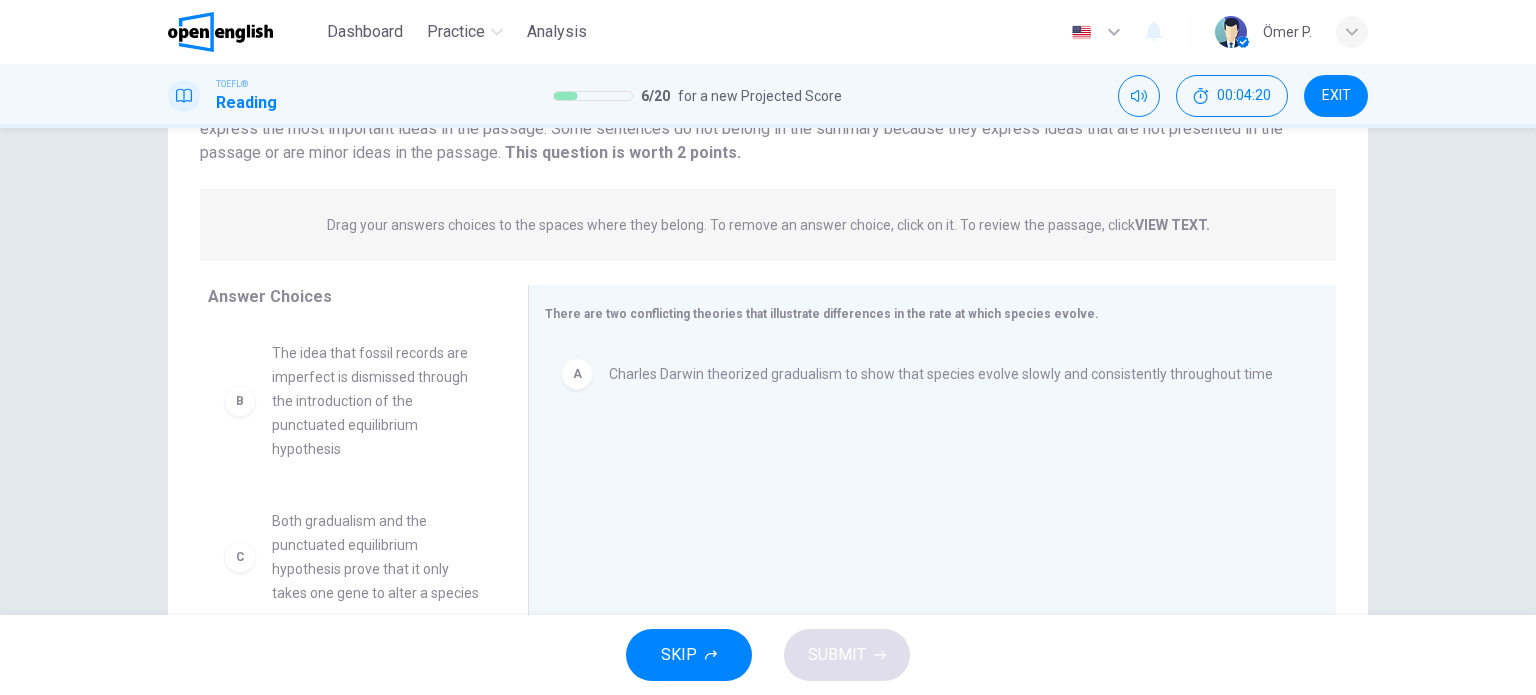 scroll, scrollTop: 200, scrollLeft: 0, axis: vertical 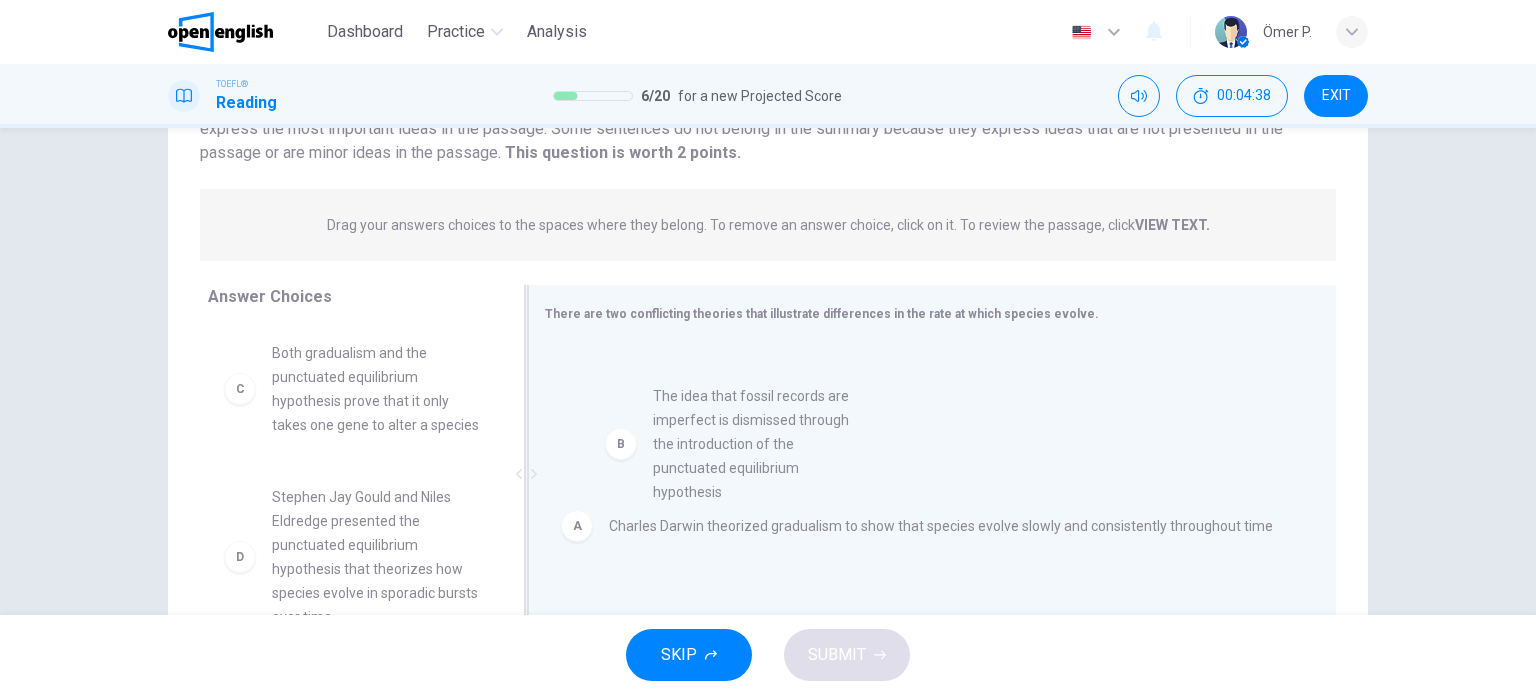 drag, startPoint x: 320, startPoint y: 442, endPoint x: 744, endPoint y: 488, distance: 426.48798 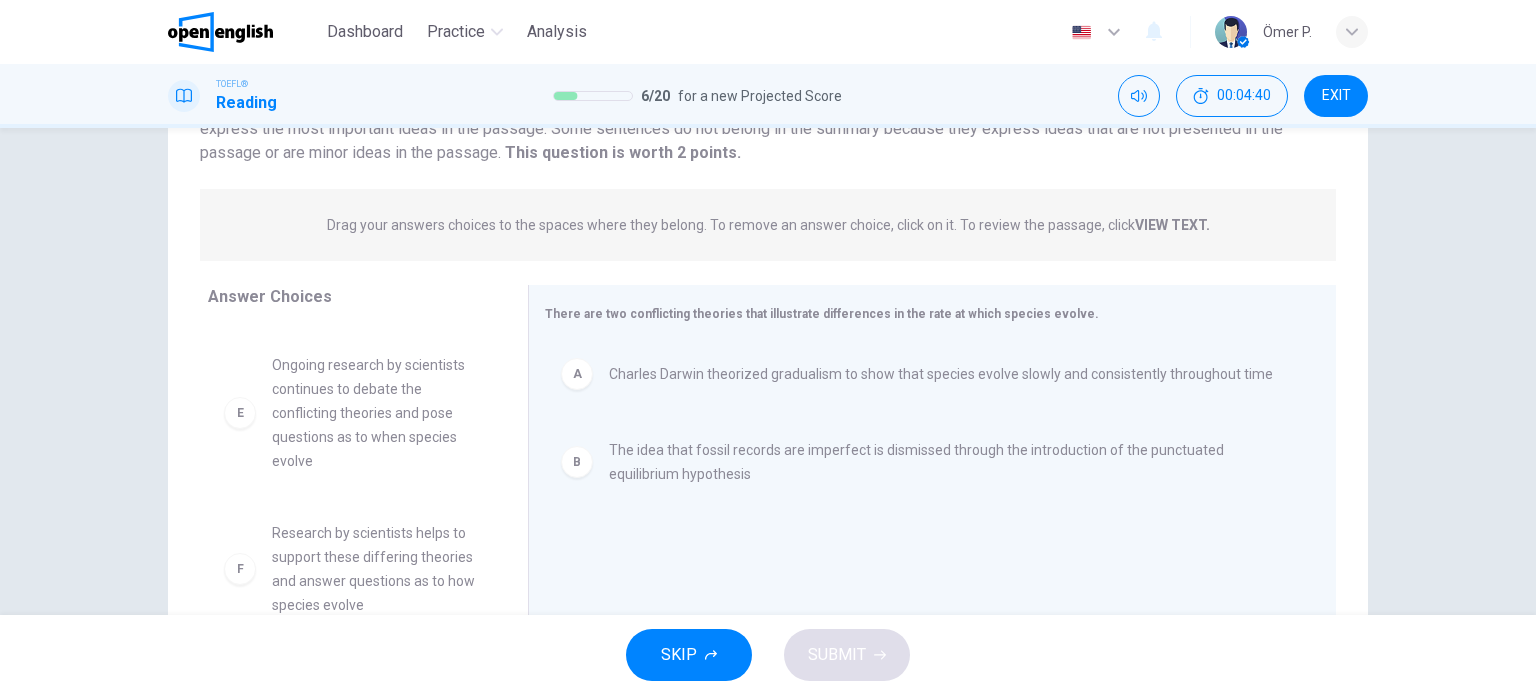scroll, scrollTop: 348, scrollLeft: 0, axis: vertical 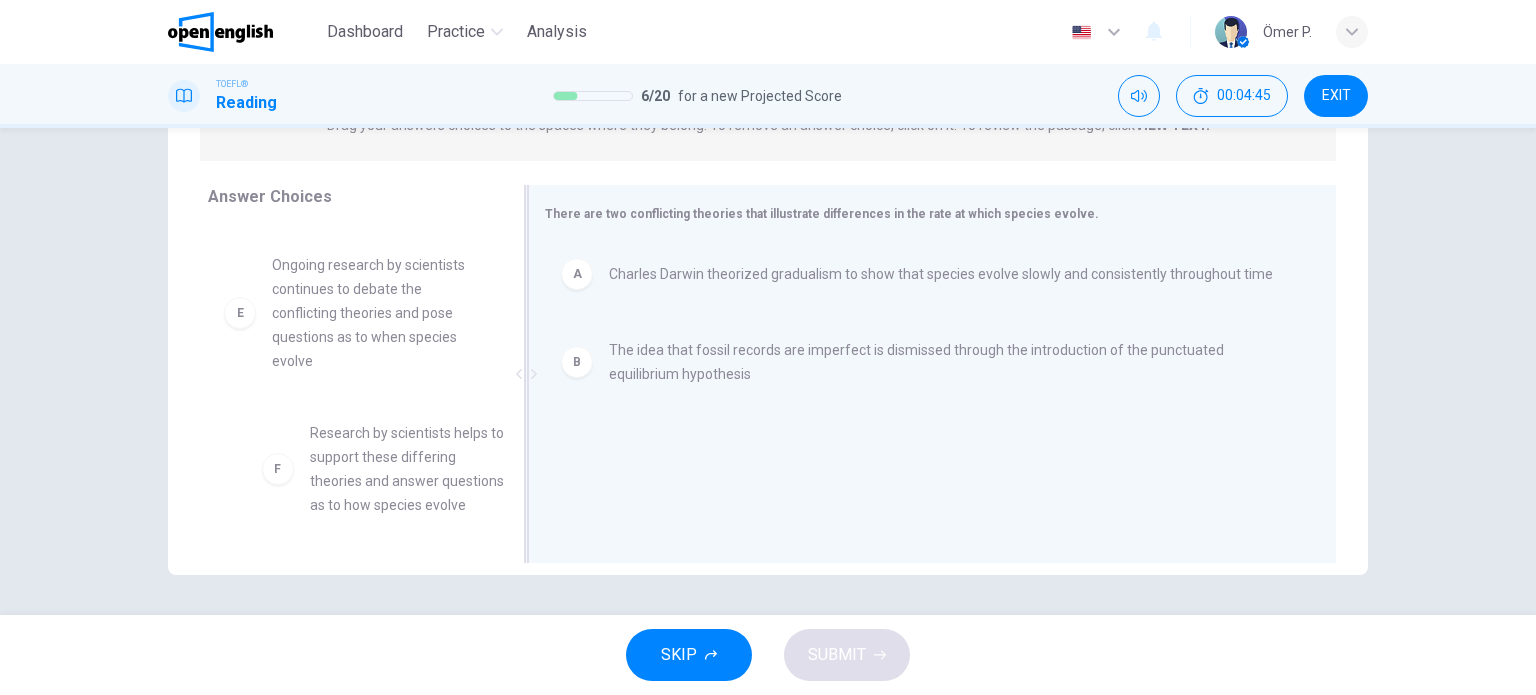 drag, startPoint x: 377, startPoint y: 470, endPoint x: 626, endPoint y: 471, distance: 249.00201 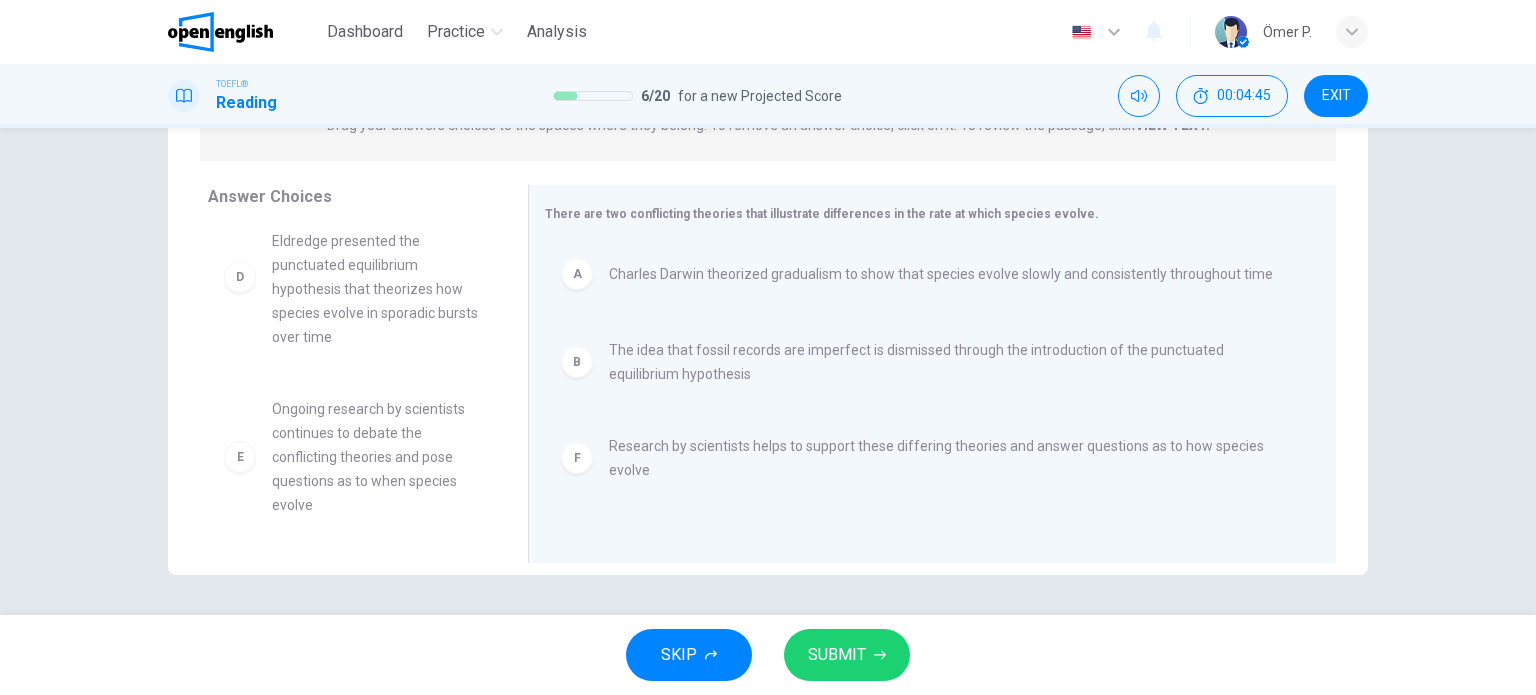 scroll, scrollTop: 0, scrollLeft: 0, axis: both 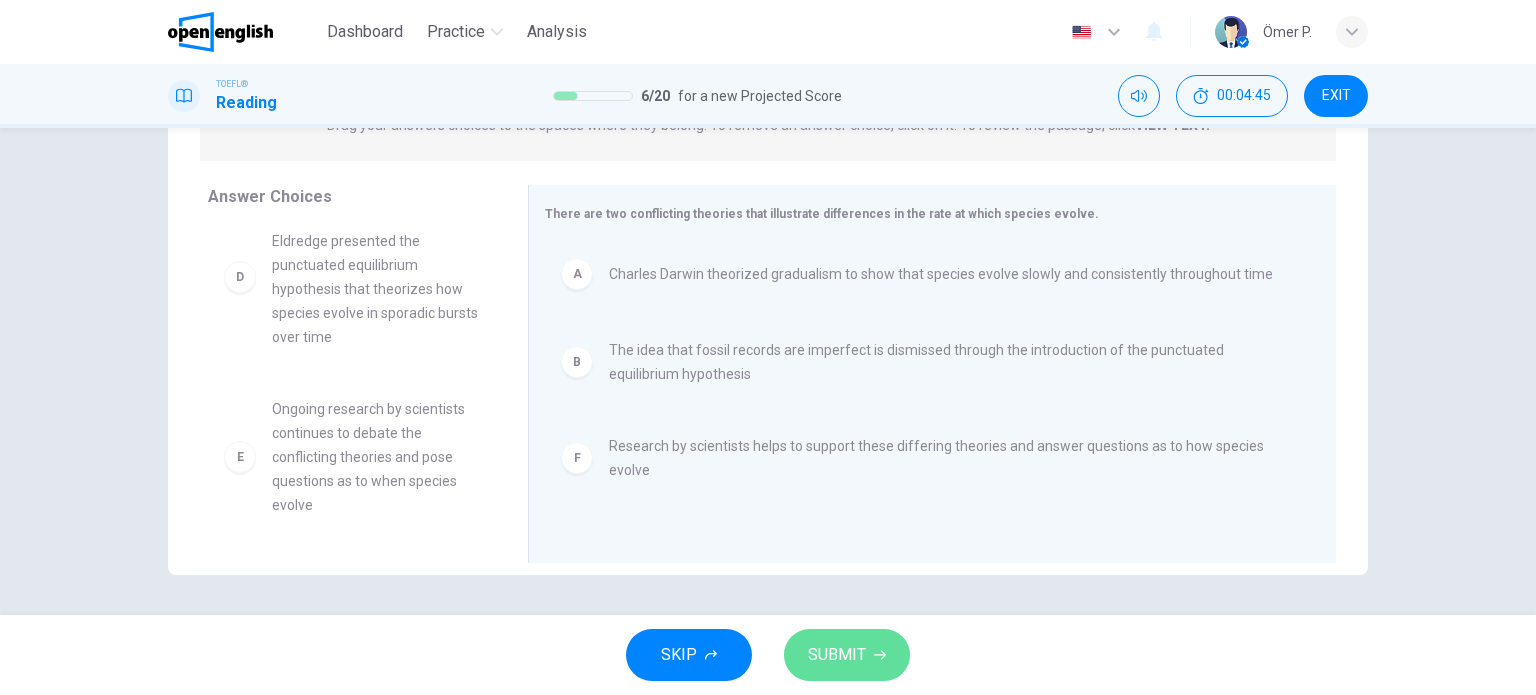 click on "SUBMIT" at bounding box center (837, 655) 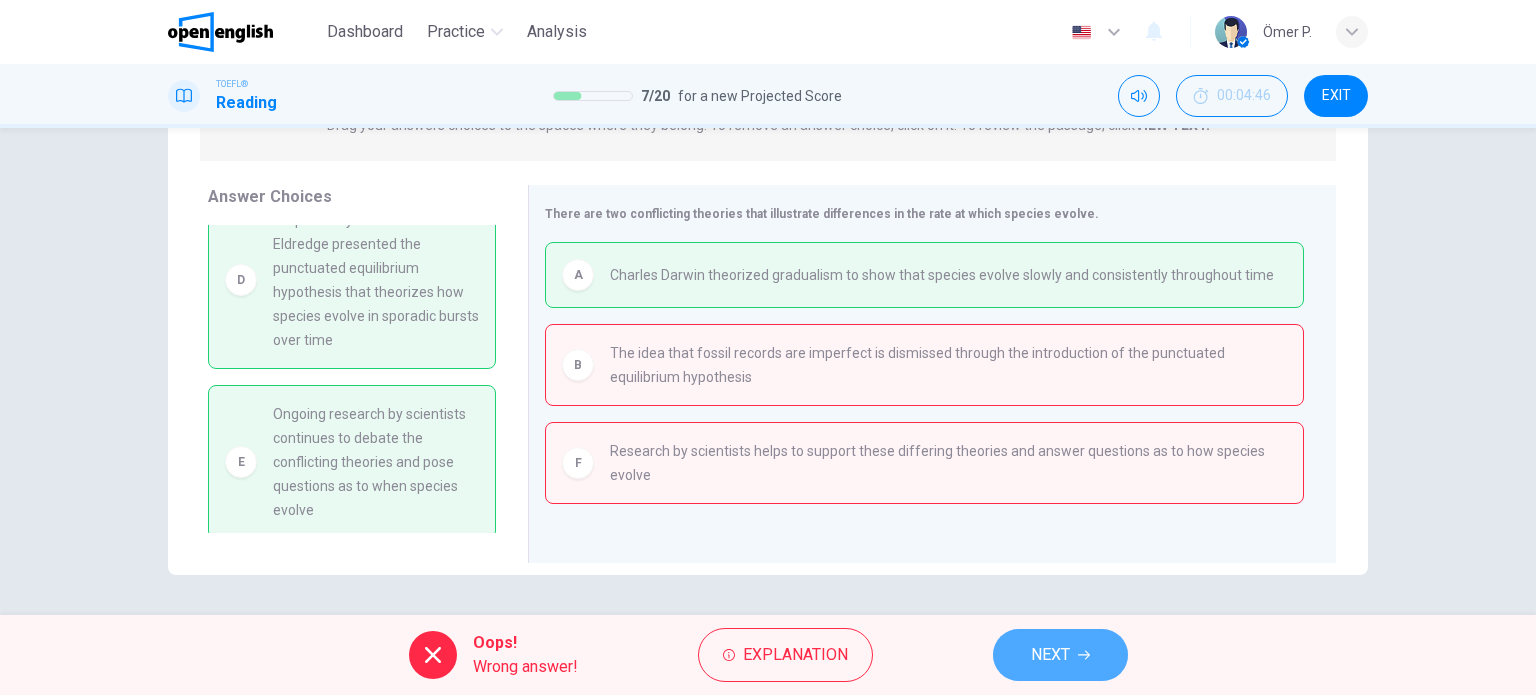 click on "NEXT" at bounding box center (1060, 655) 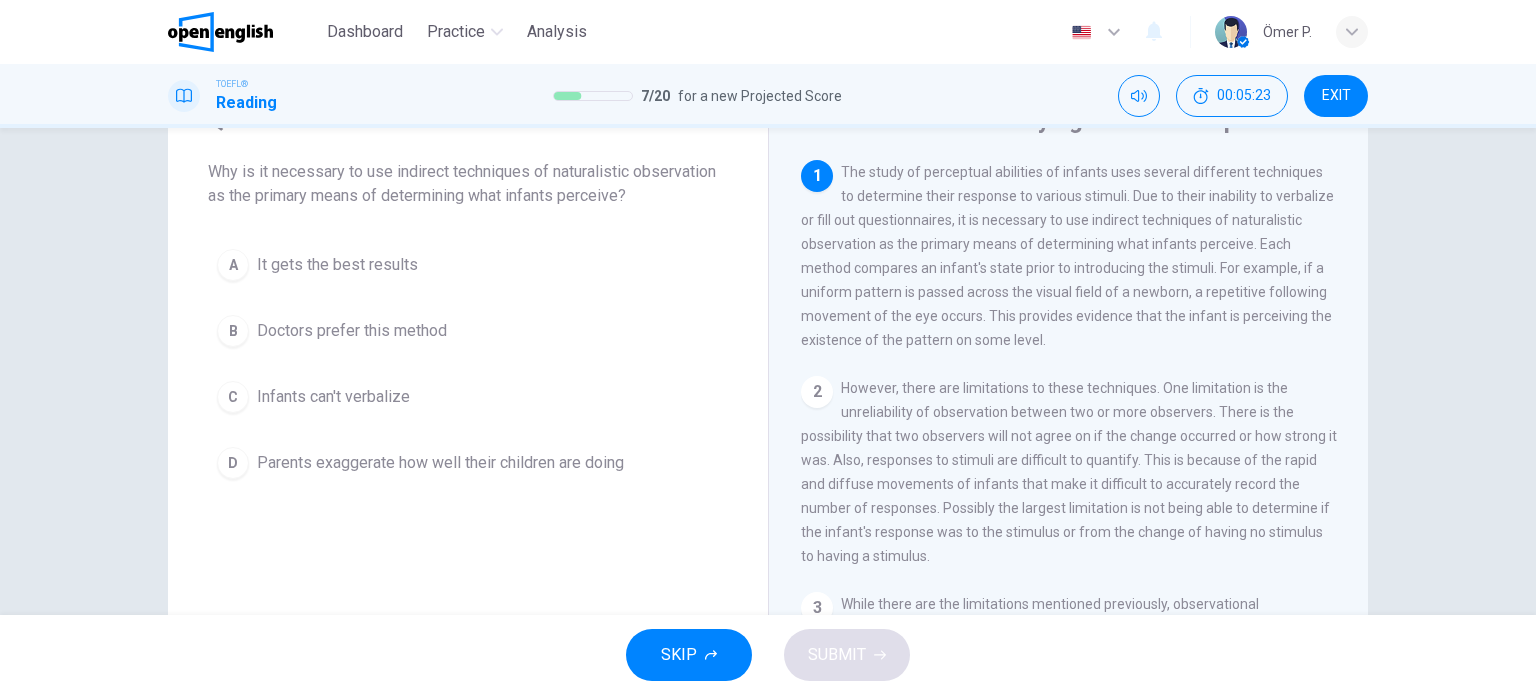 scroll, scrollTop: 100, scrollLeft: 0, axis: vertical 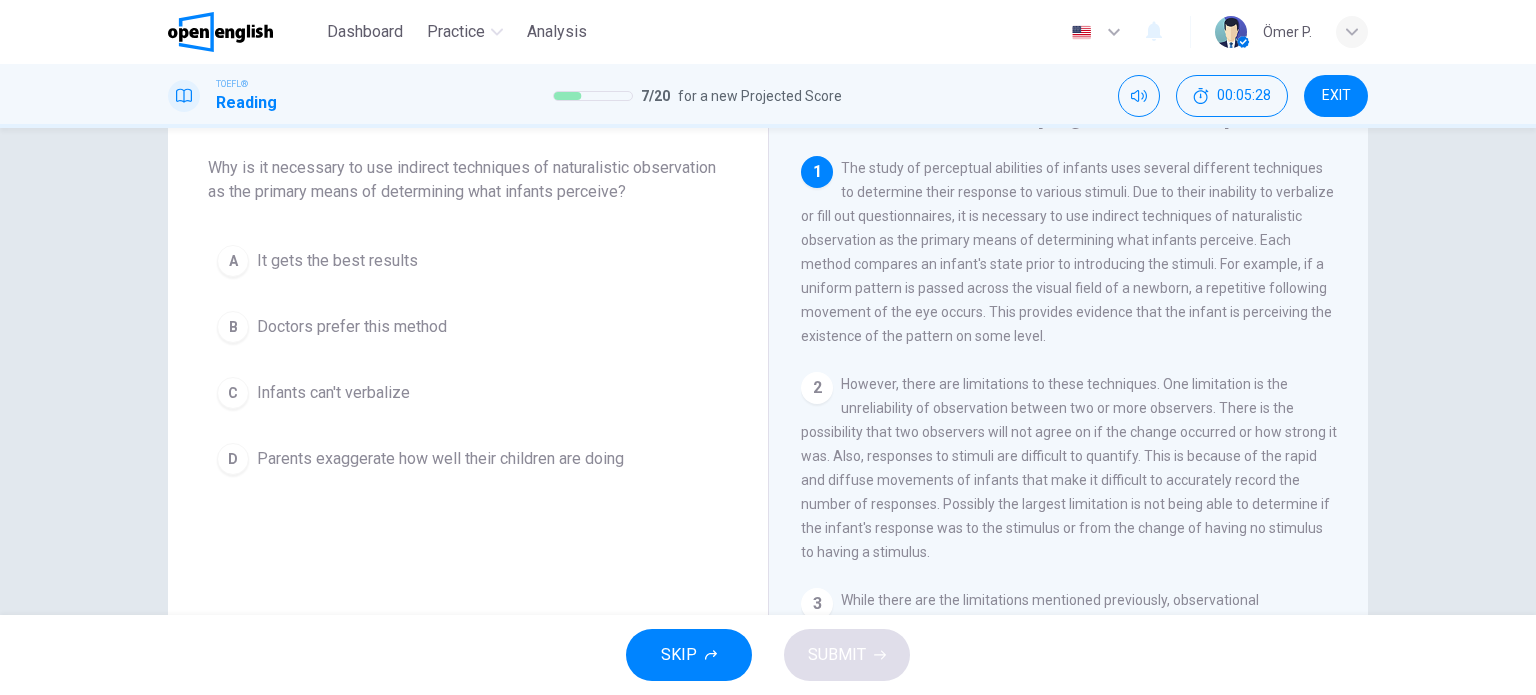 click on "Doctors prefer this method" at bounding box center (352, 327) 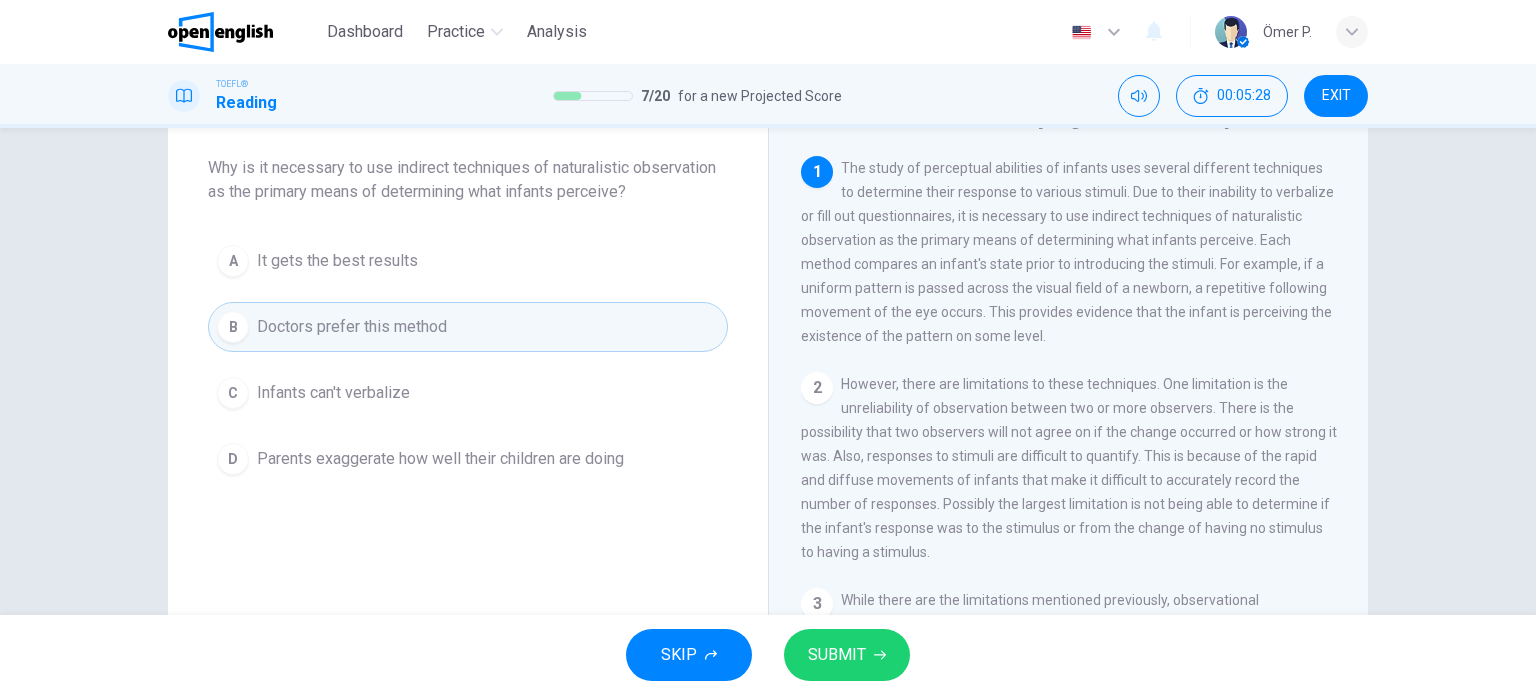 click on "C Infants can't verbalize" at bounding box center [468, 393] 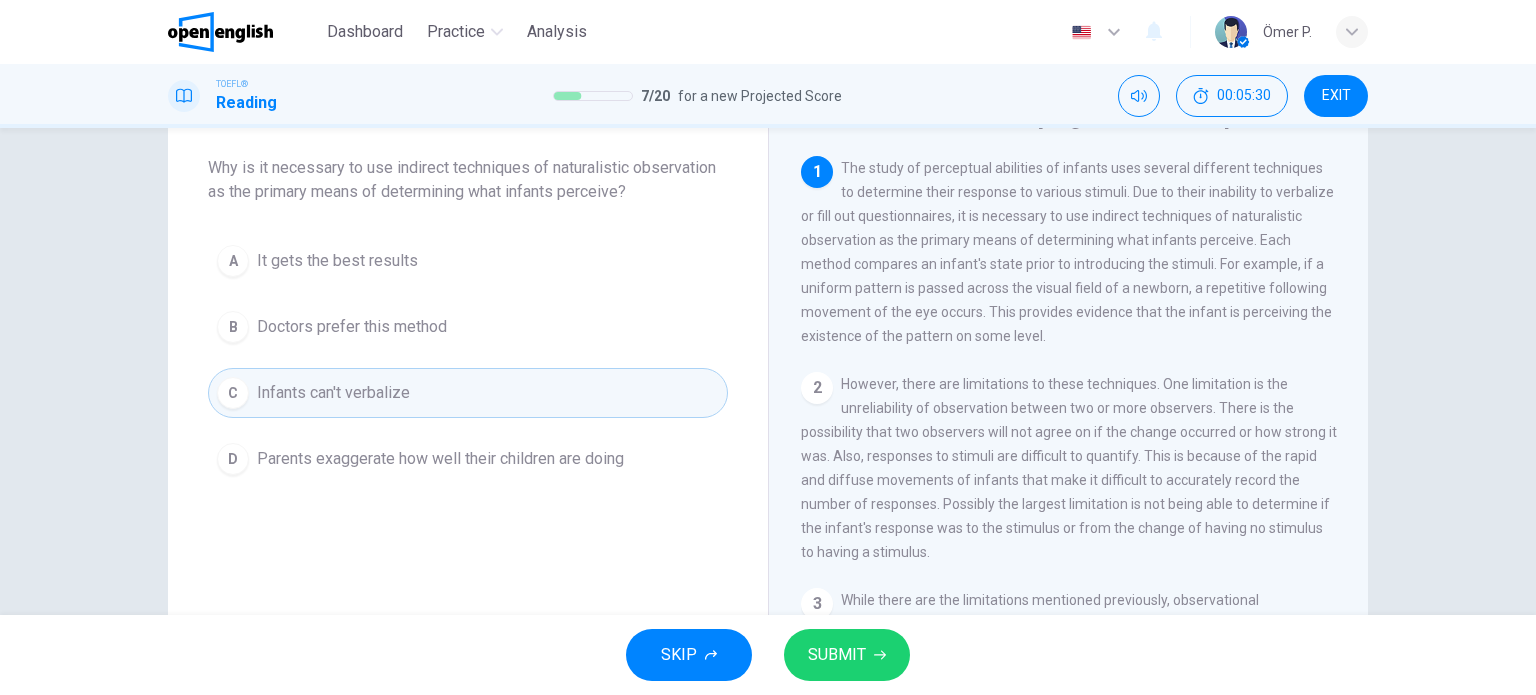 click on "Question 8 Why is it necessary to use indirect techniques of naturalistic observation as the primary means of determining what infants perceive? A It gets the best results B Doctors prefer this method C Infants can't verbalize D Parents exaggerate how well their children are doing" at bounding box center [468, 292] 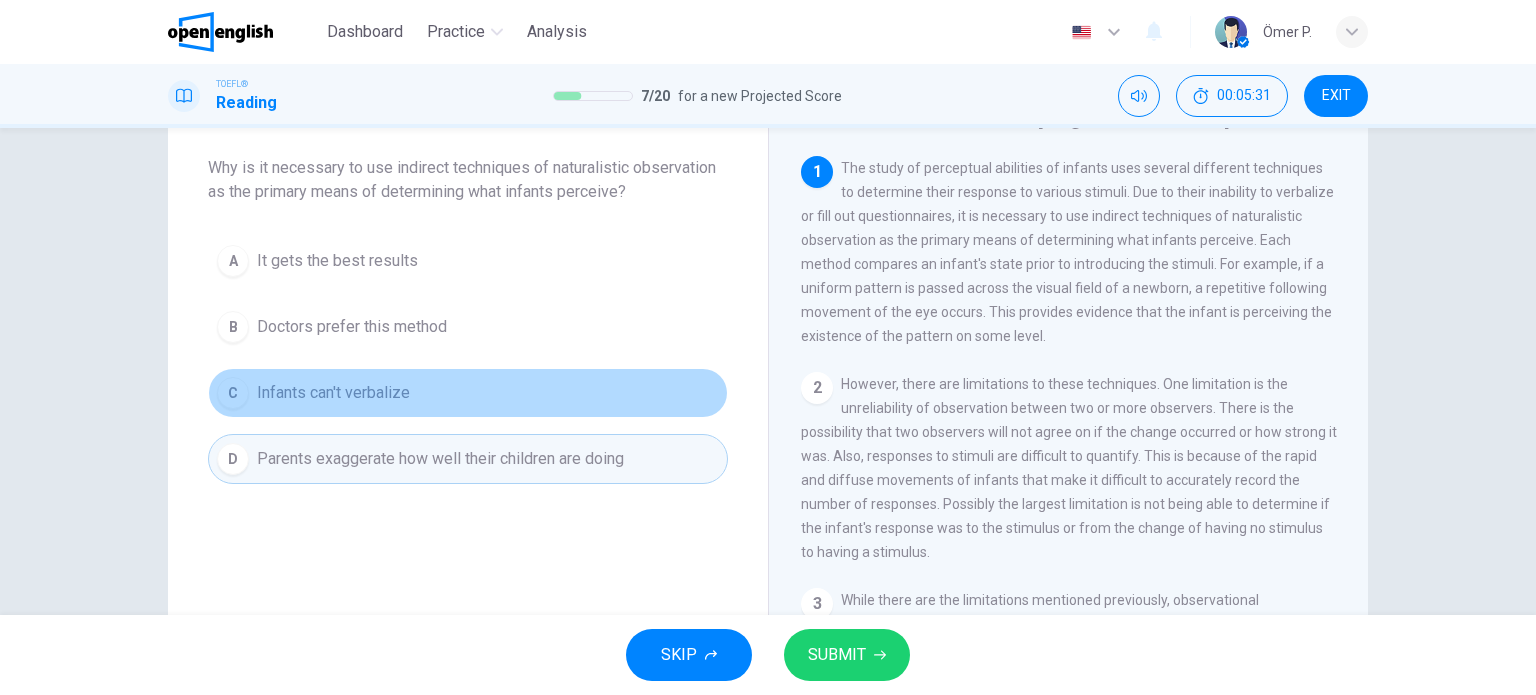 click on "C Infants can't verbalize" at bounding box center [468, 393] 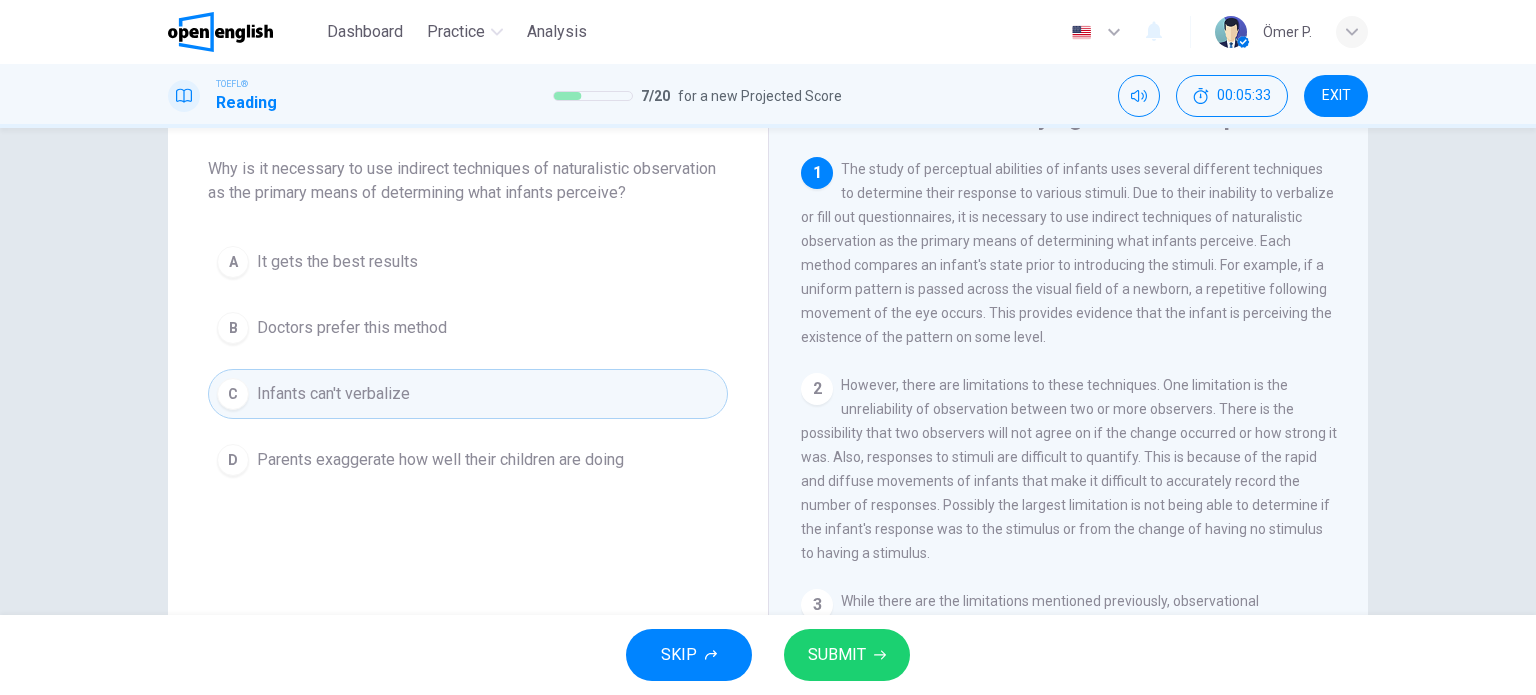 scroll, scrollTop: 100, scrollLeft: 0, axis: vertical 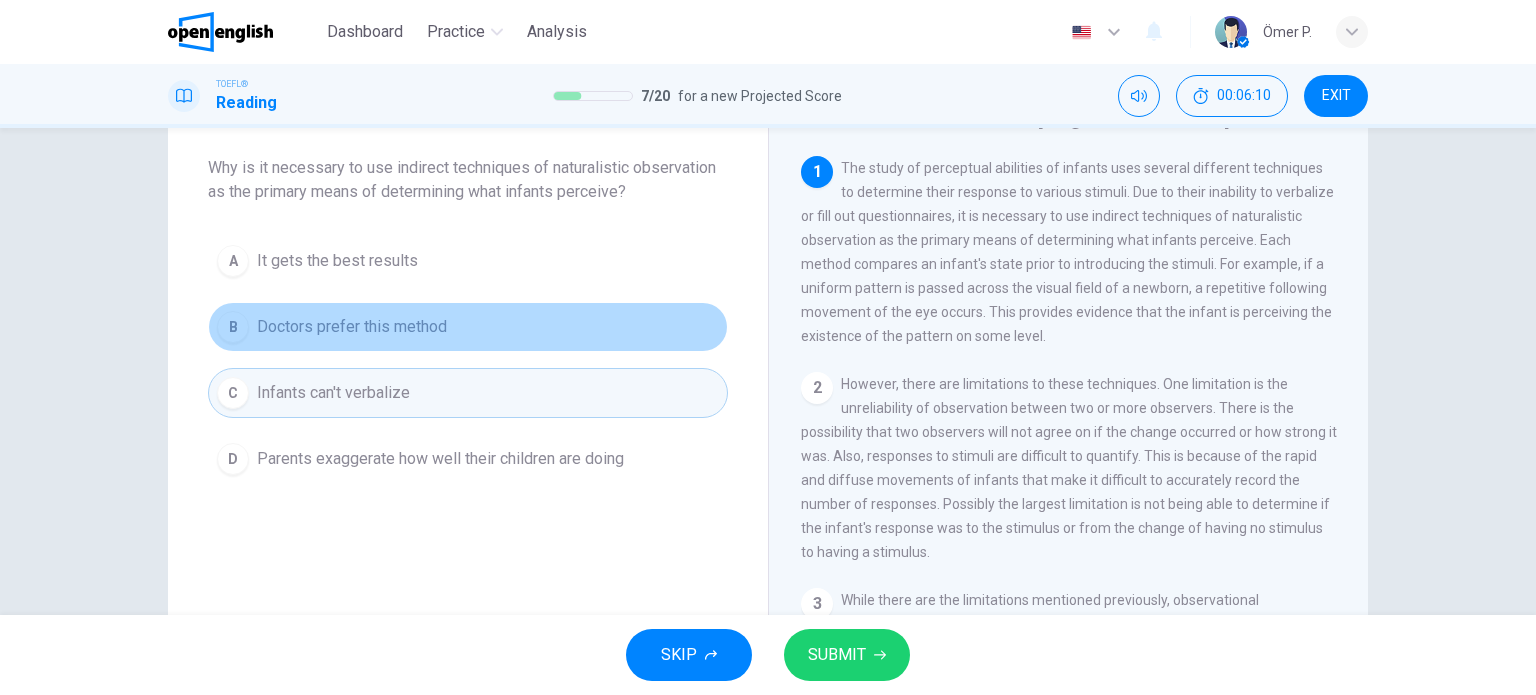 click on "B Doctors prefer this method" at bounding box center [468, 327] 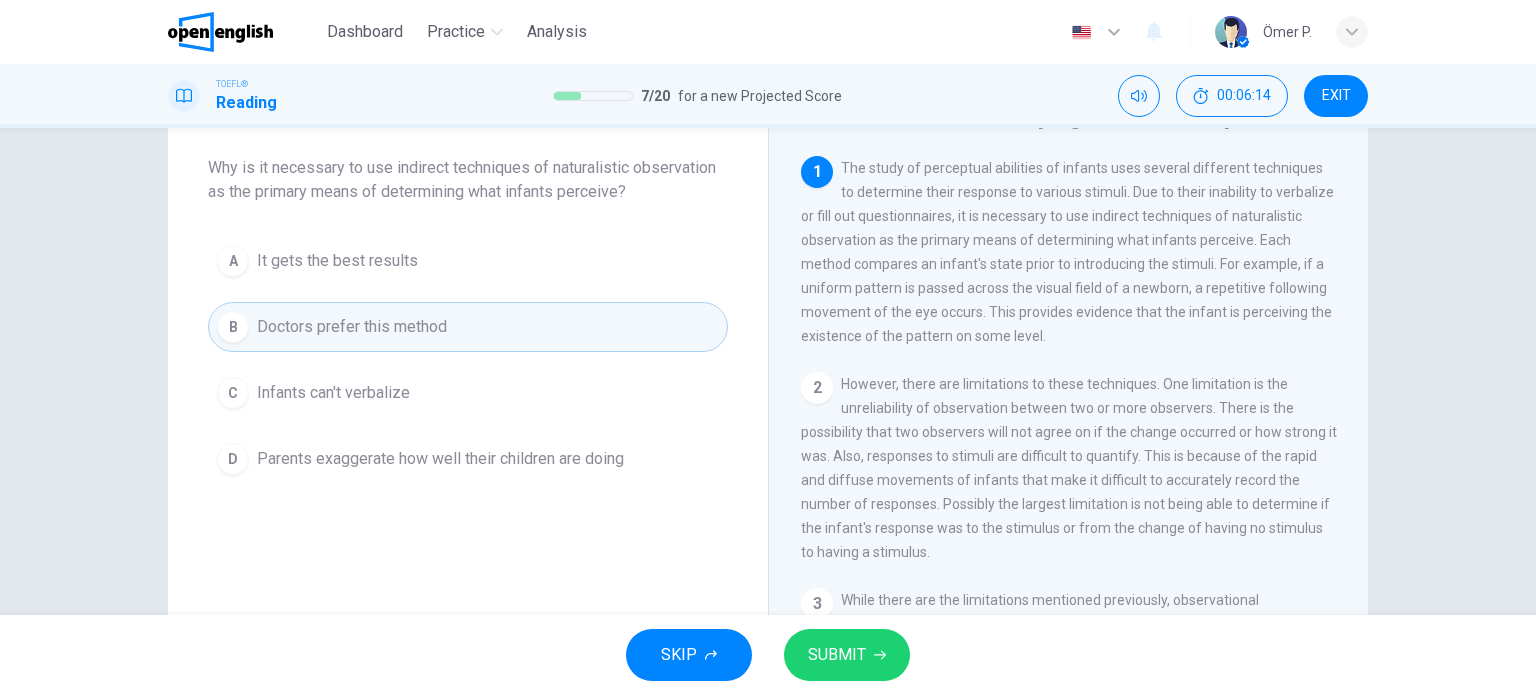 click on "A It gets the best results B Doctors prefer this method C Infants can't verbalize D Parents exaggerate how well their children are doing" at bounding box center [468, 360] 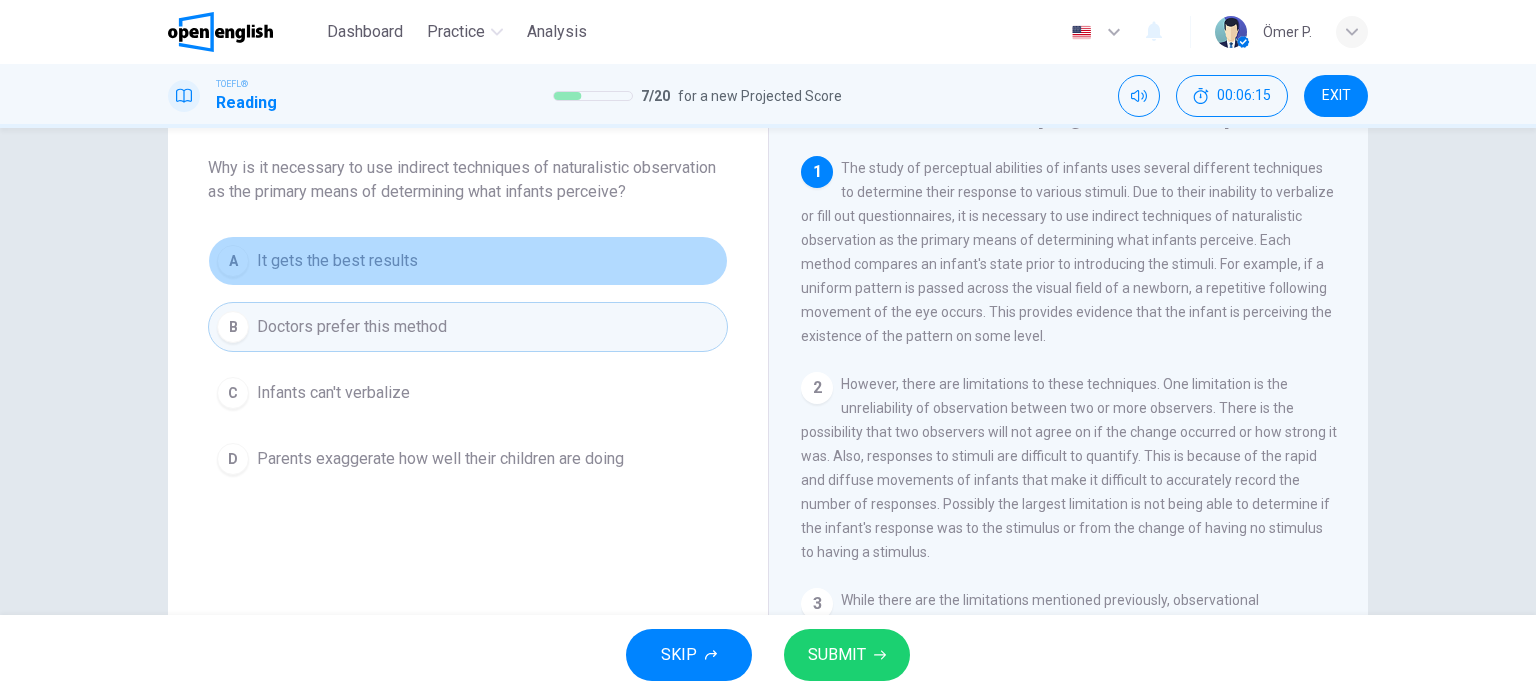 click on "A It gets the best results" at bounding box center (468, 261) 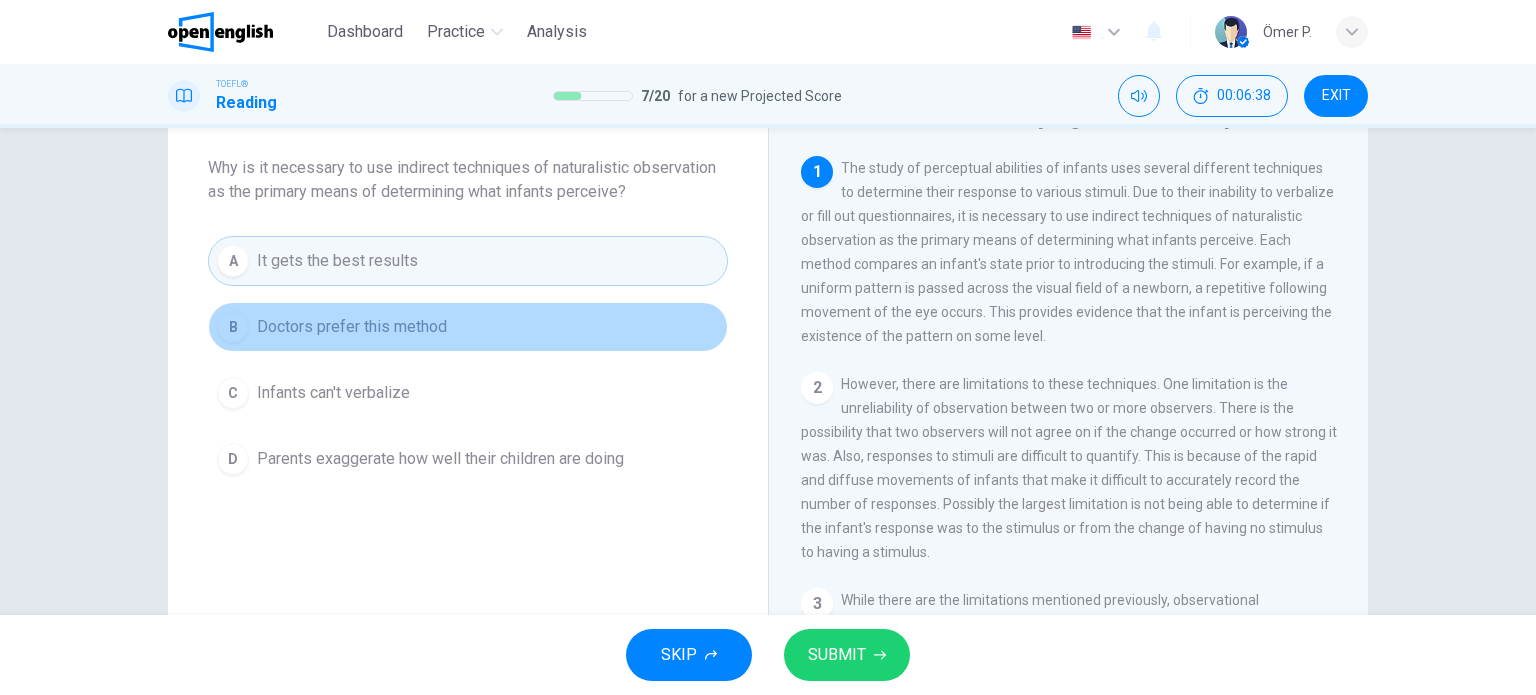 click on "B Doctors prefer this method" at bounding box center [468, 327] 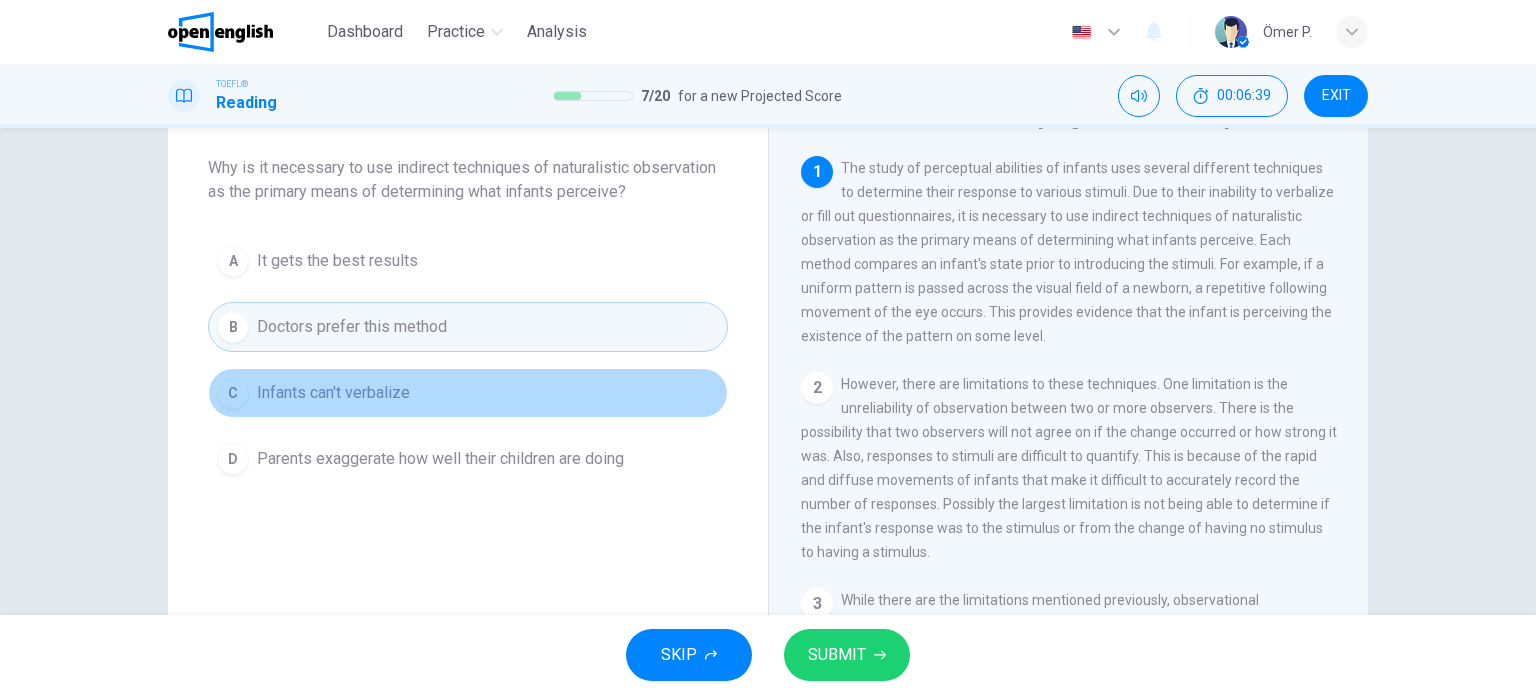 click on "C Infants can't verbalize" at bounding box center [468, 393] 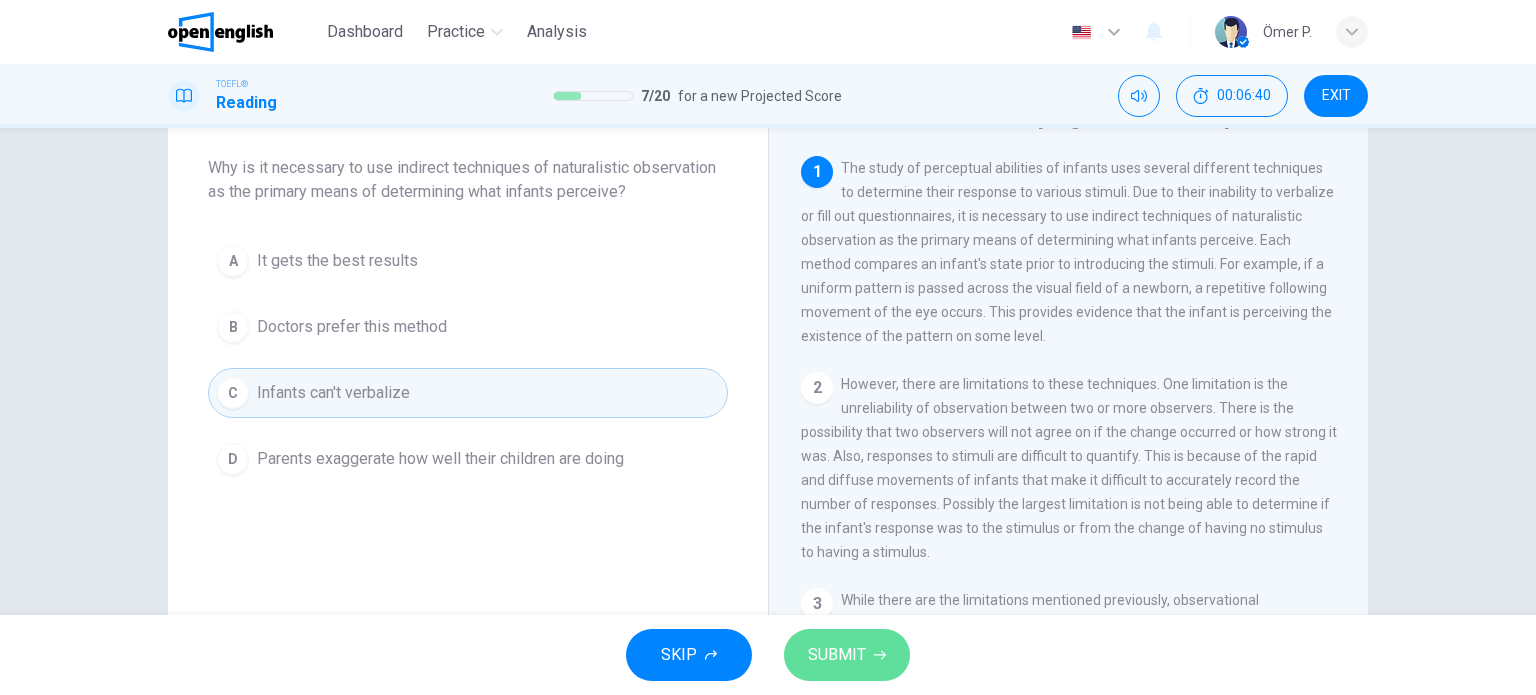 click on "SUBMIT" at bounding box center [837, 655] 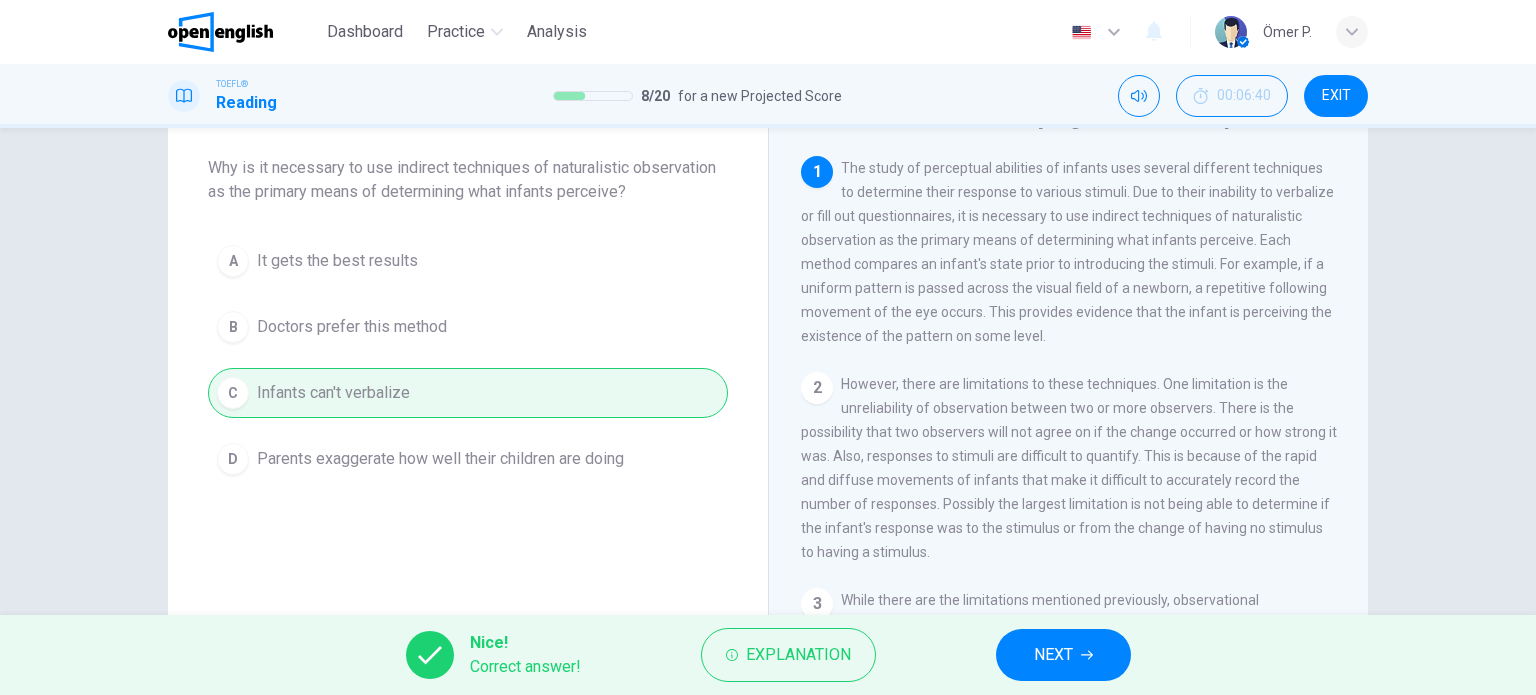 click on "NEXT" at bounding box center [1063, 655] 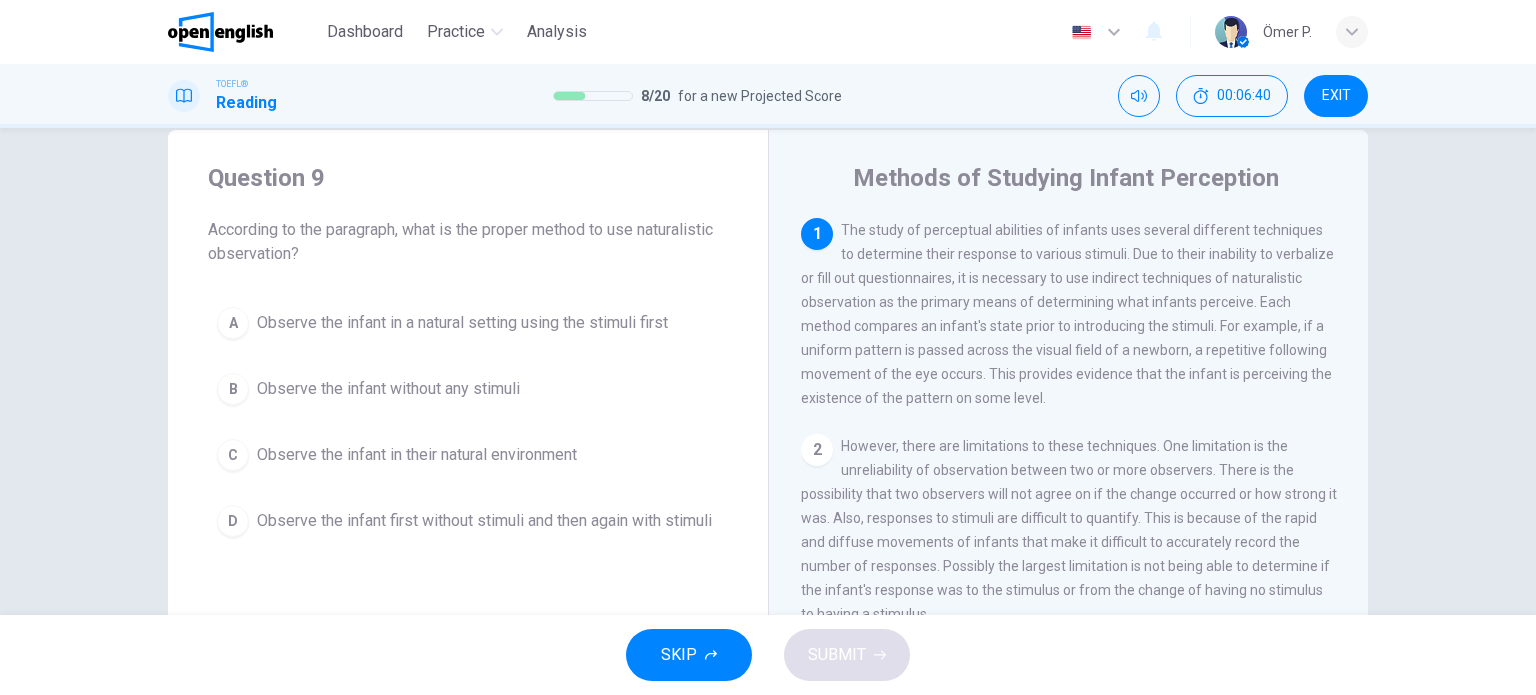 scroll, scrollTop: 100, scrollLeft: 0, axis: vertical 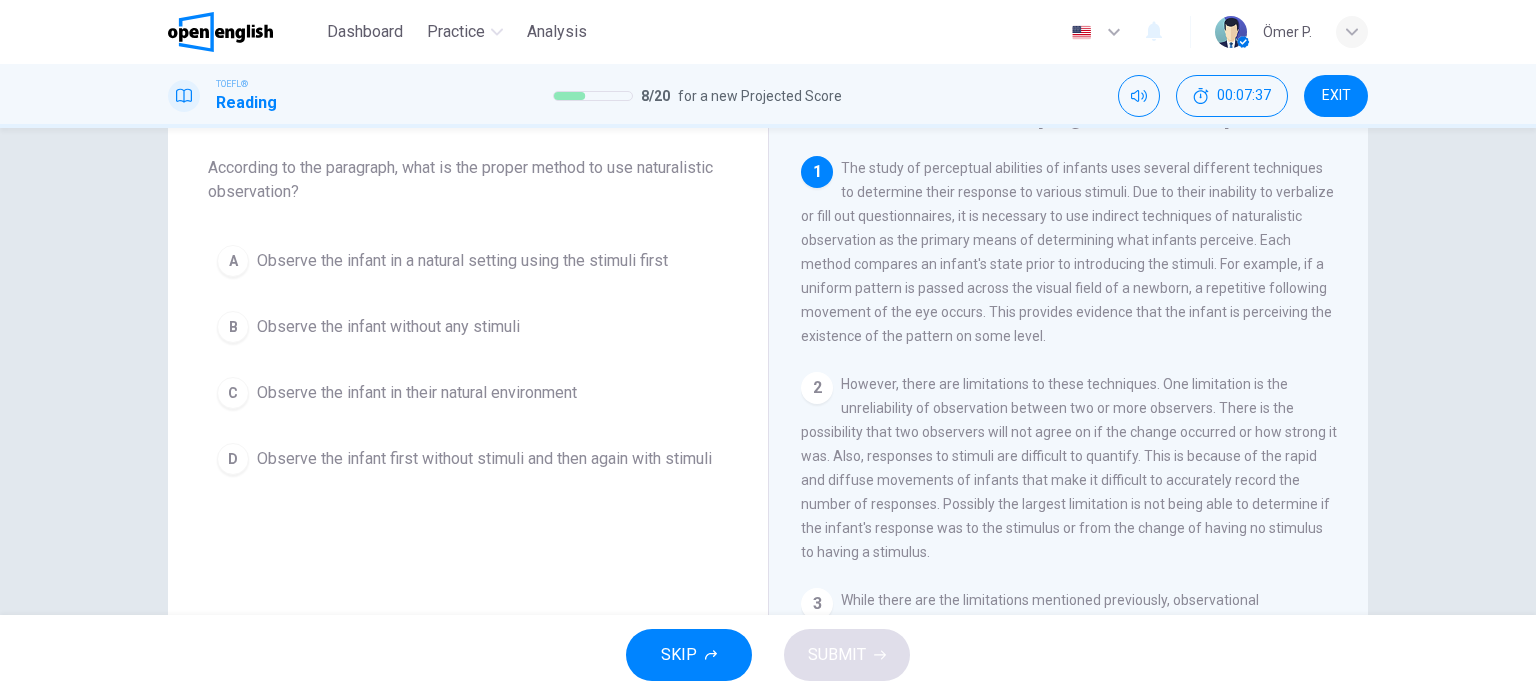 click on "A Observe the infant in a natural setting using the stimuli first B Observe the infant without any stimuli C Observe the infant in their natural environment D Observe the infant first without stimuli and then again with stimuli" at bounding box center [468, 360] 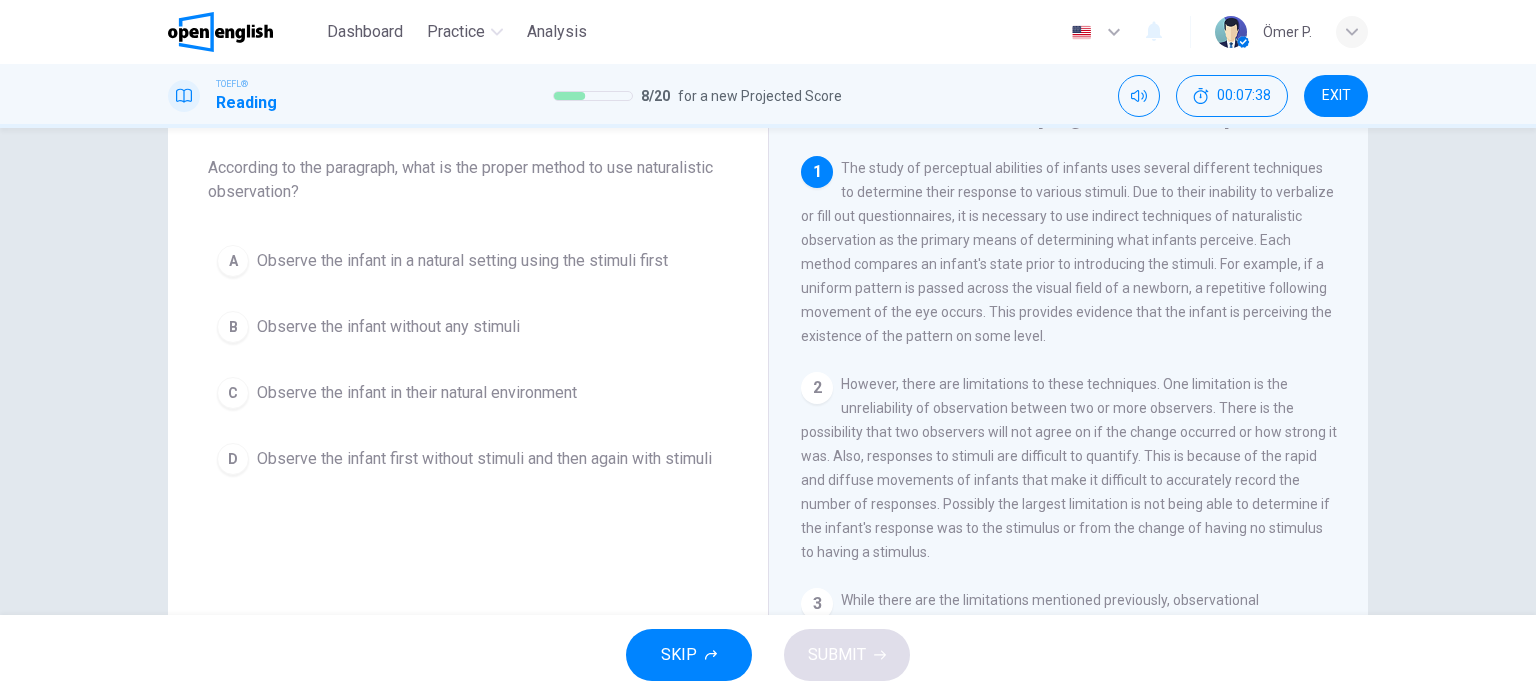 click on "A Observe the infant in a natural setting using the stimuli first" at bounding box center (468, 261) 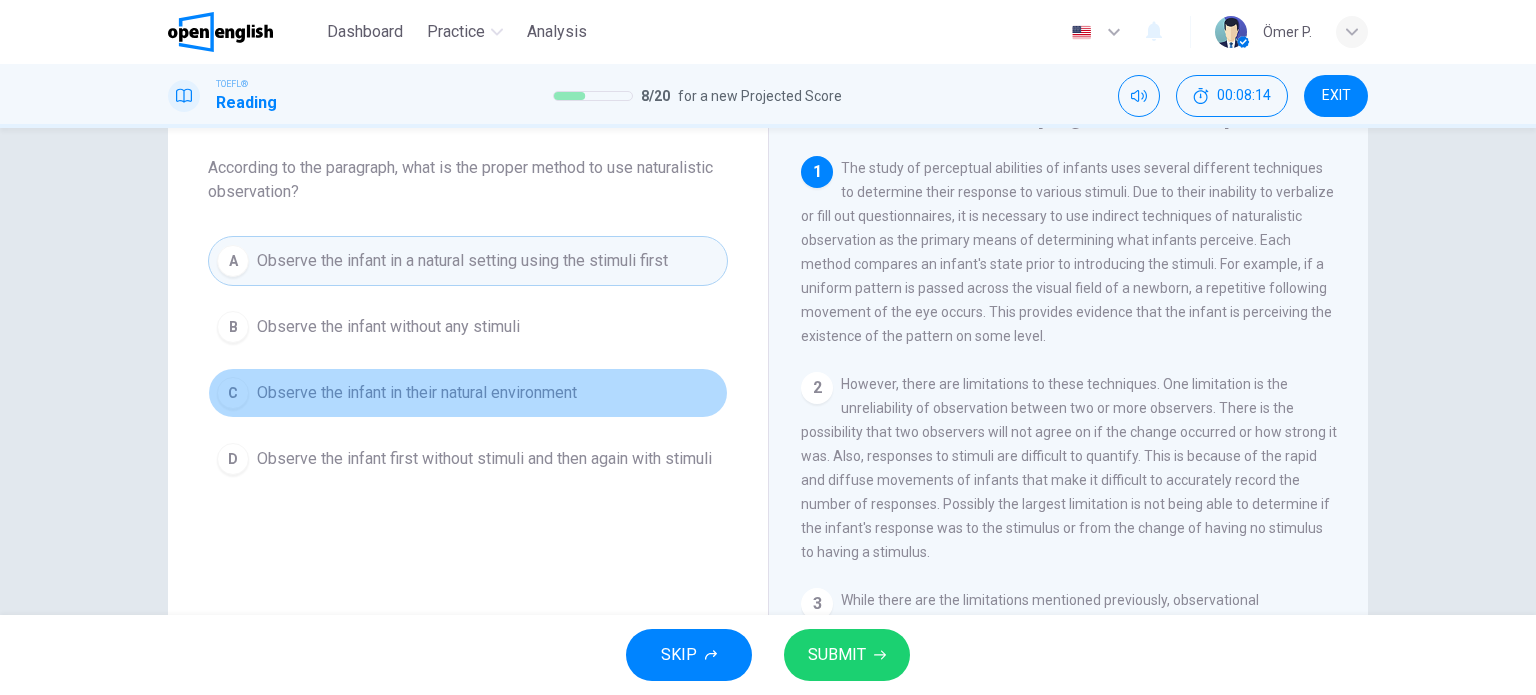 click on "Observe the infant in their natural environment" at bounding box center [417, 393] 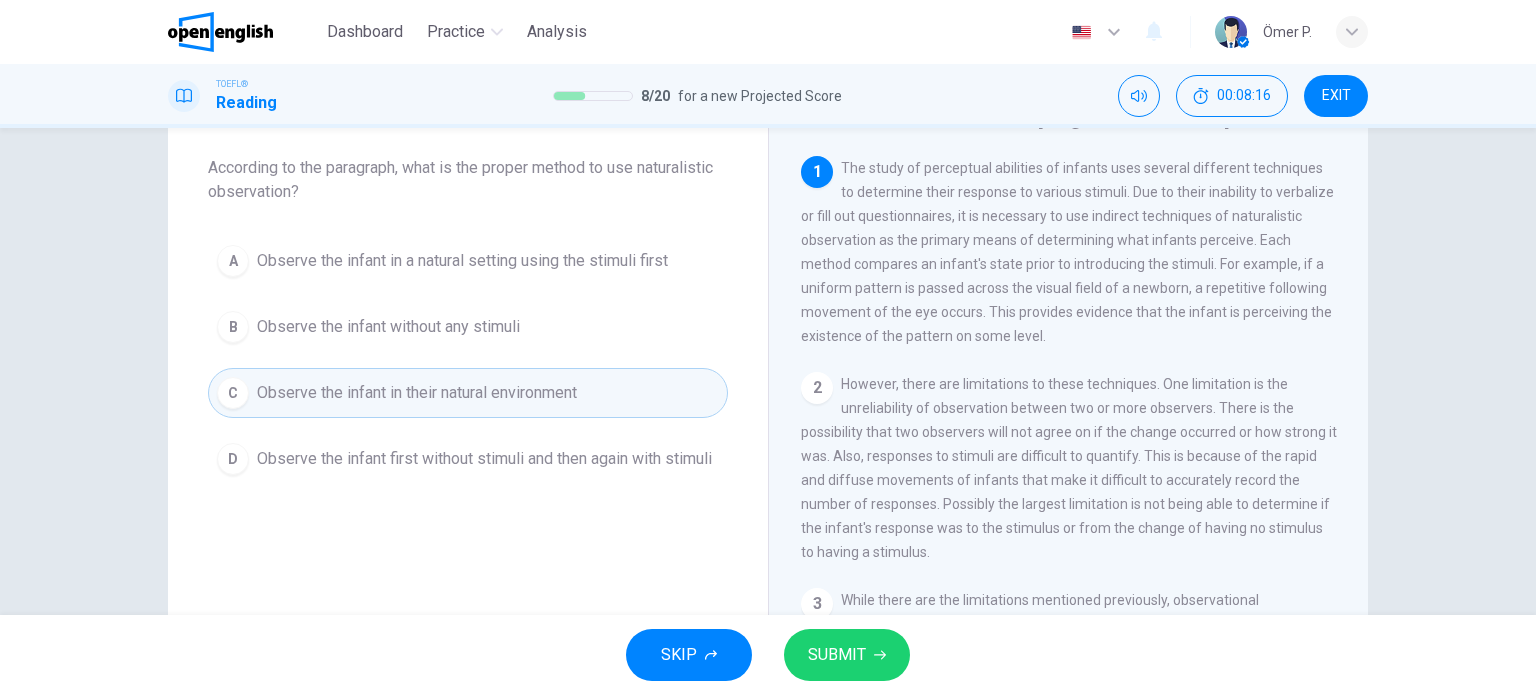 click on "A Observe the infant in a natural setting using the stimuli first B Observe the infant without any stimuli C Observe the infant in their natural environment D Observe the infant first without stimuli and then again with stimuli" at bounding box center (468, 360) 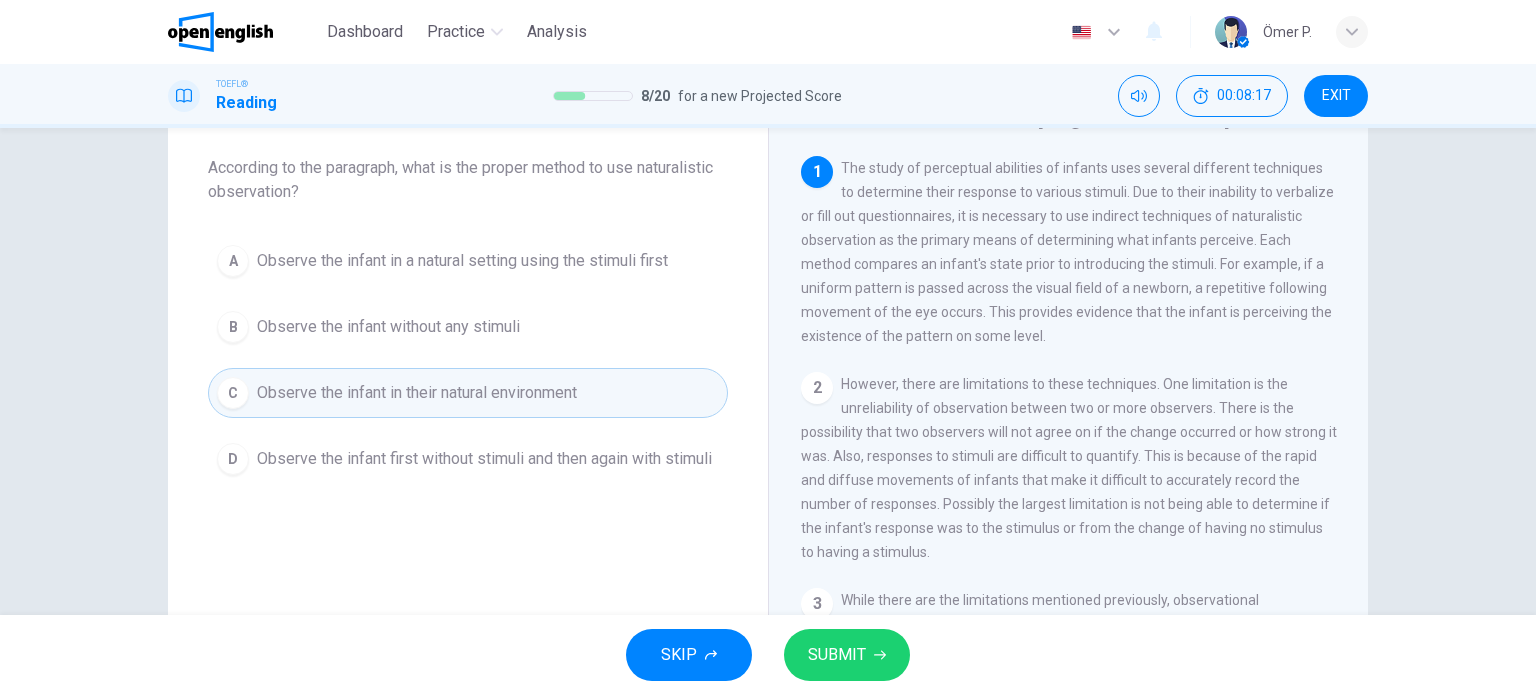 click on "A Observe the infant in a natural setting using the stimuli first B Observe the infant without any stimuli C Observe the infant in their natural environment D Observe the infant first without stimuli and then again with stimuli" at bounding box center [468, 360] 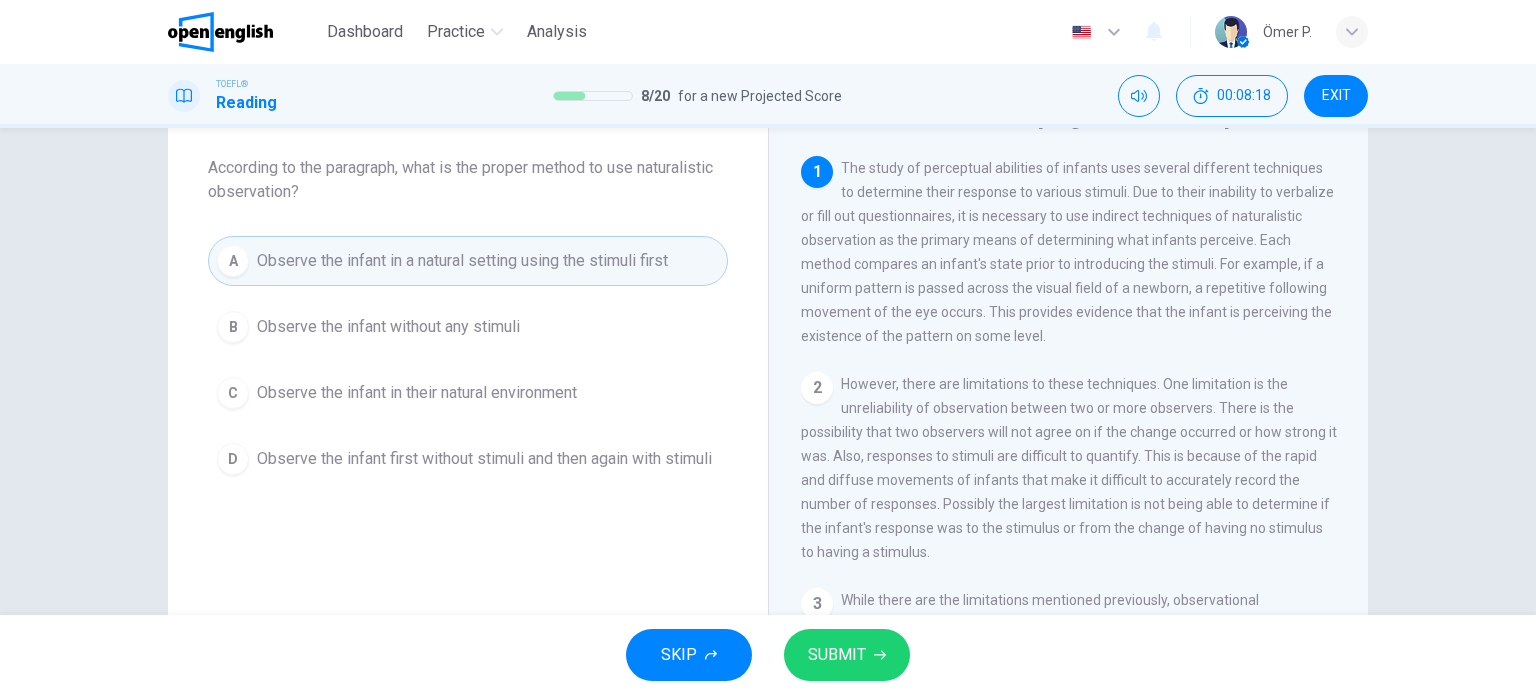click on "SUBMIT" at bounding box center [837, 655] 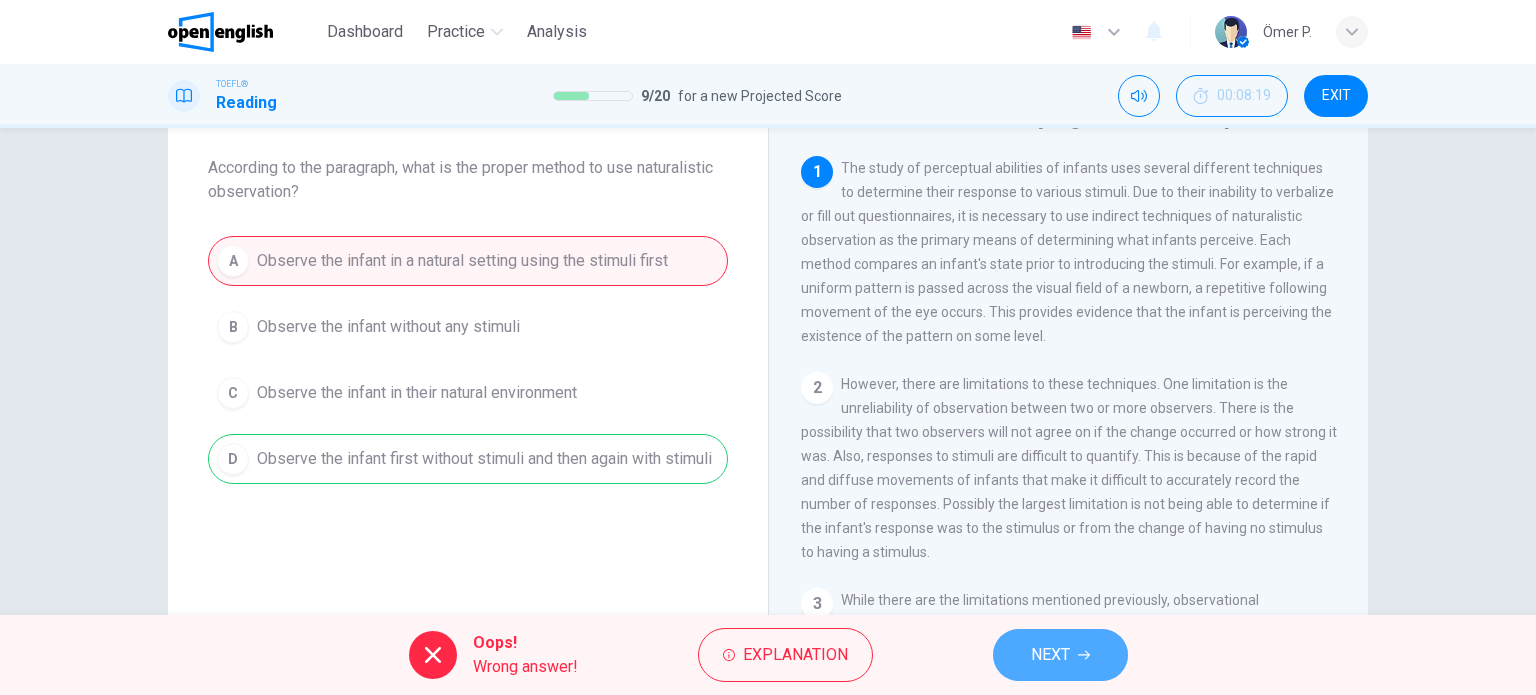 click on "NEXT" at bounding box center (1060, 655) 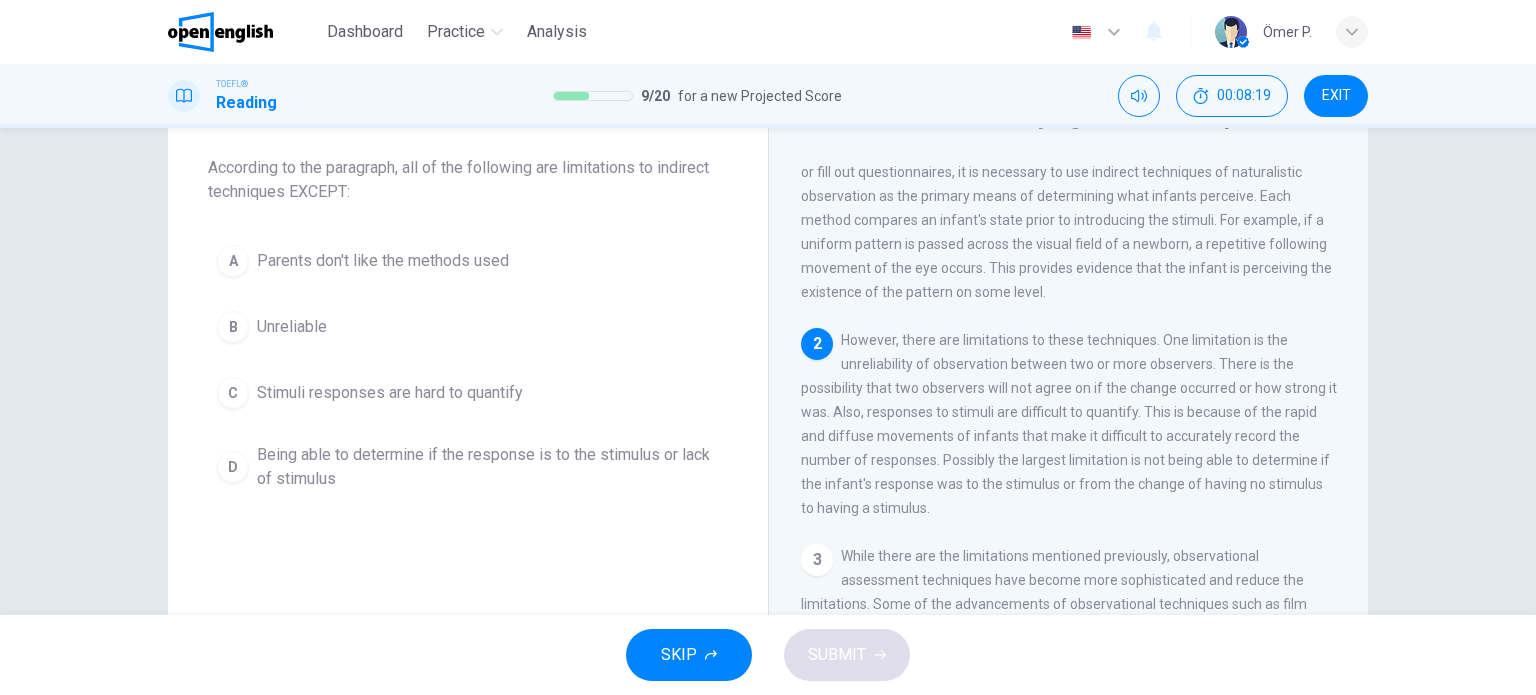 scroll, scrollTop: 45, scrollLeft: 0, axis: vertical 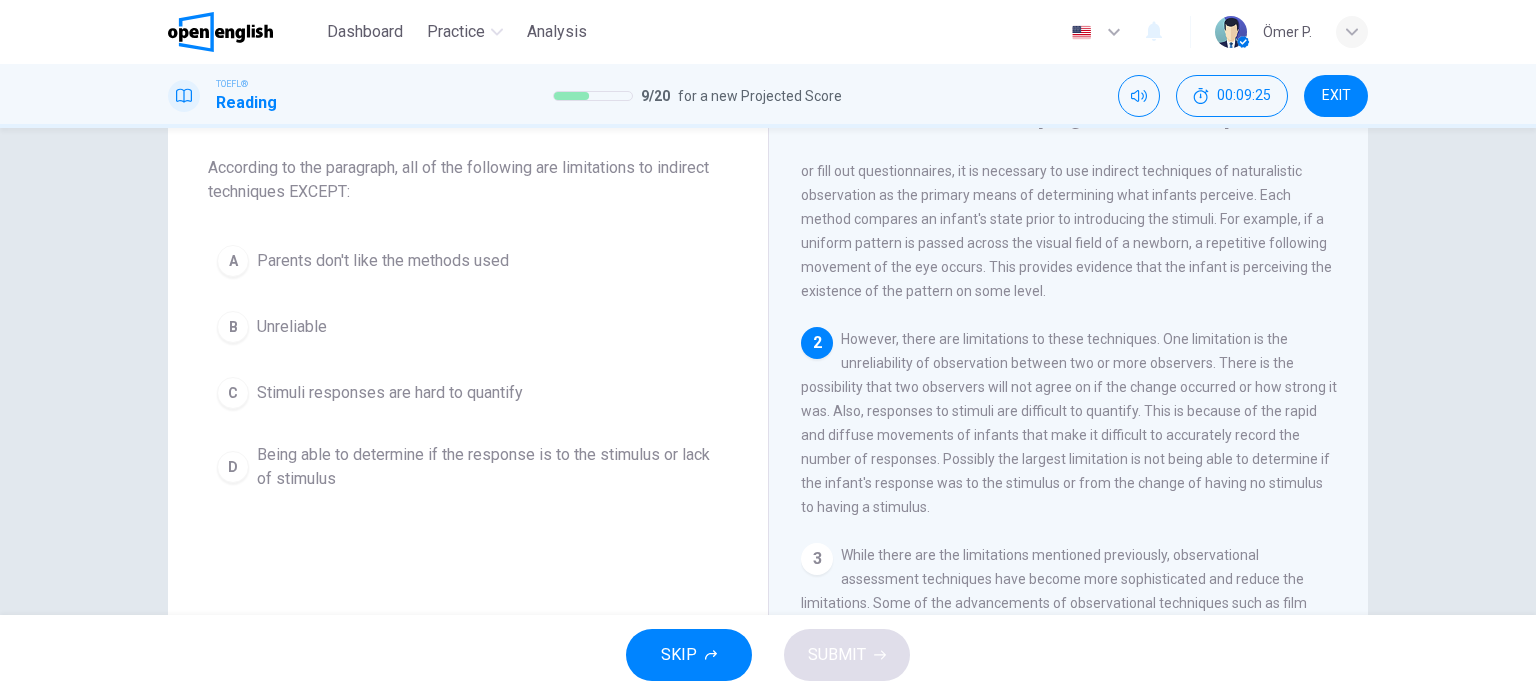 click on "A Parents don't like the methods used" at bounding box center [468, 261] 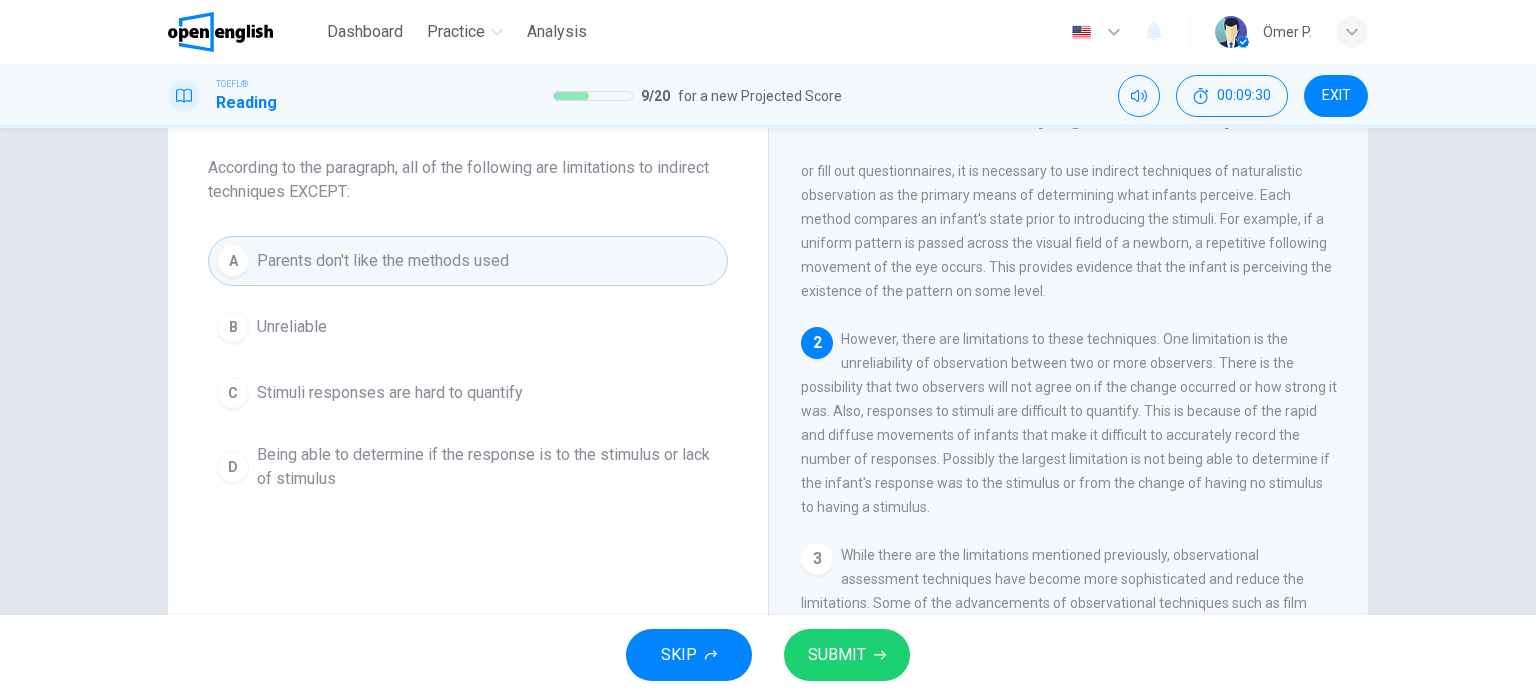 click on "A Parents don't like the methods used B Unreliable C Stimuli responses are hard to quantify D Being able to determine if the response is to the stimulus or lack of stimulus" at bounding box center [468, 368] 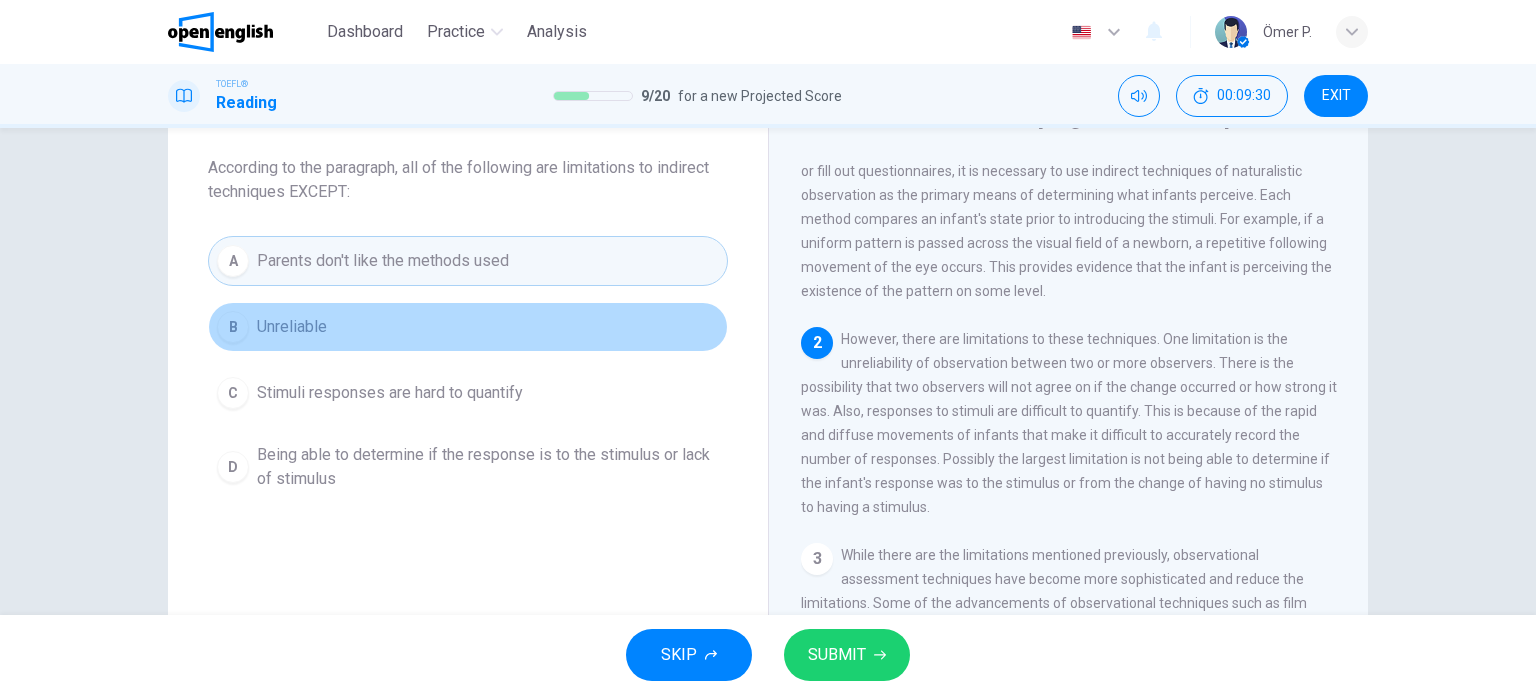 click on "B Unreliable" at bounding box center (468, 327) 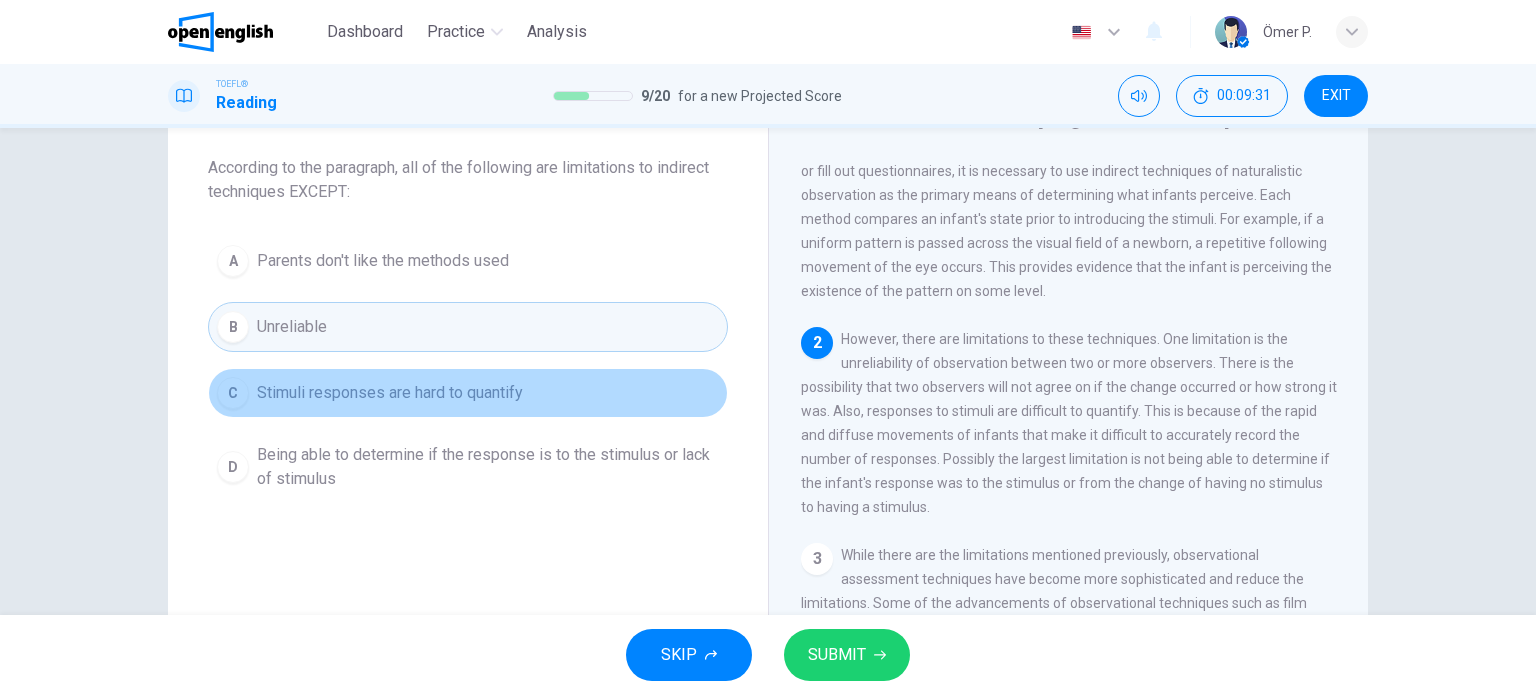 click on "Stimuli responses are hard to quantify" at bounding box center [390, 393] 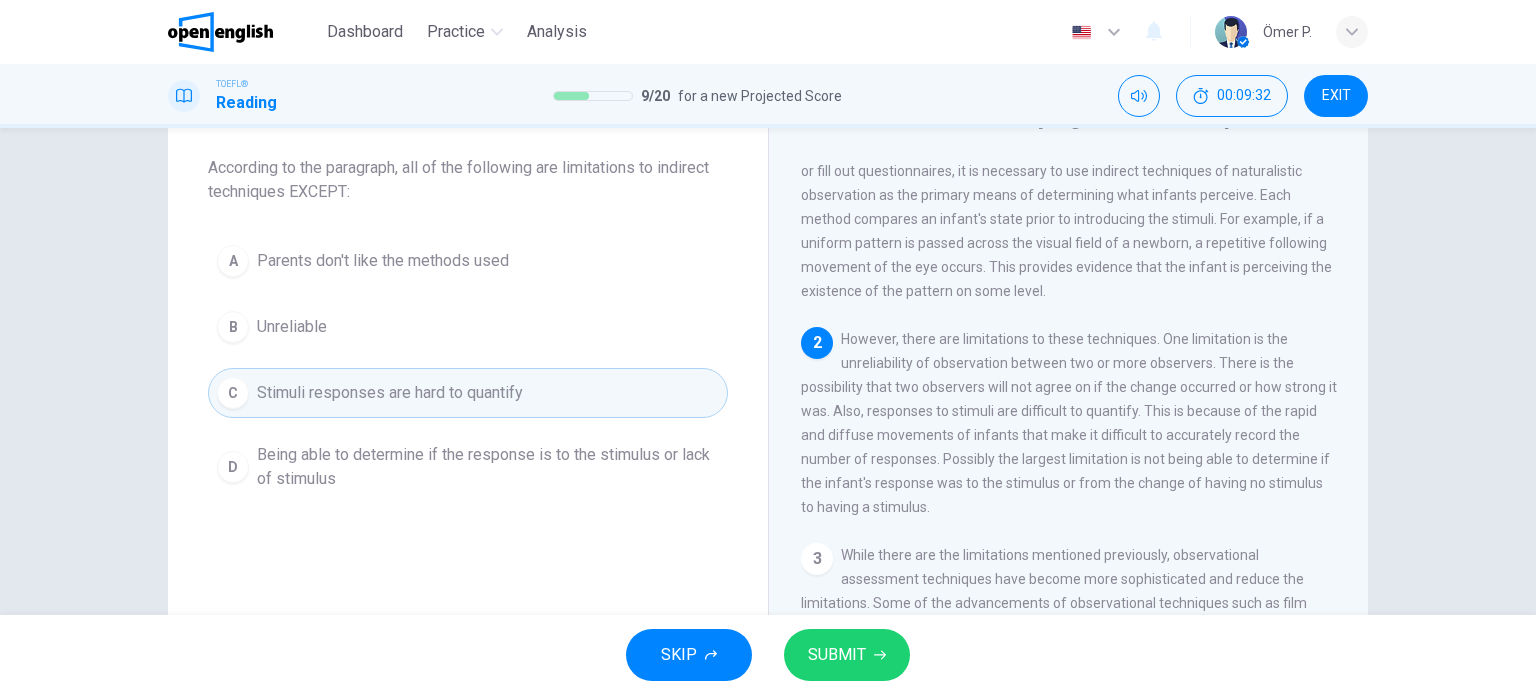click on "Being able to determine if the response is to the stimulus or lack of stimulus" at bounding box center (488, 467) 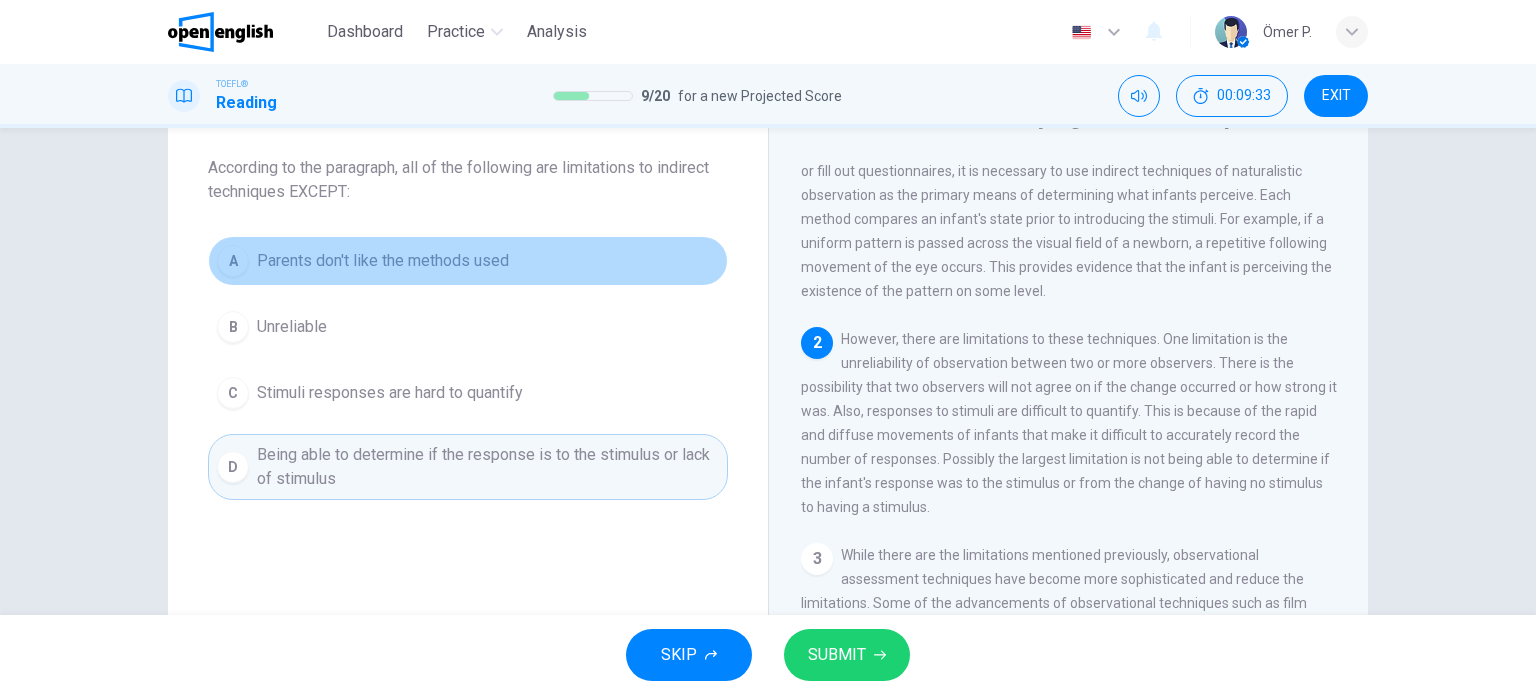 click on "A Parents don't like the methods used" at bounding box center (468, 261) 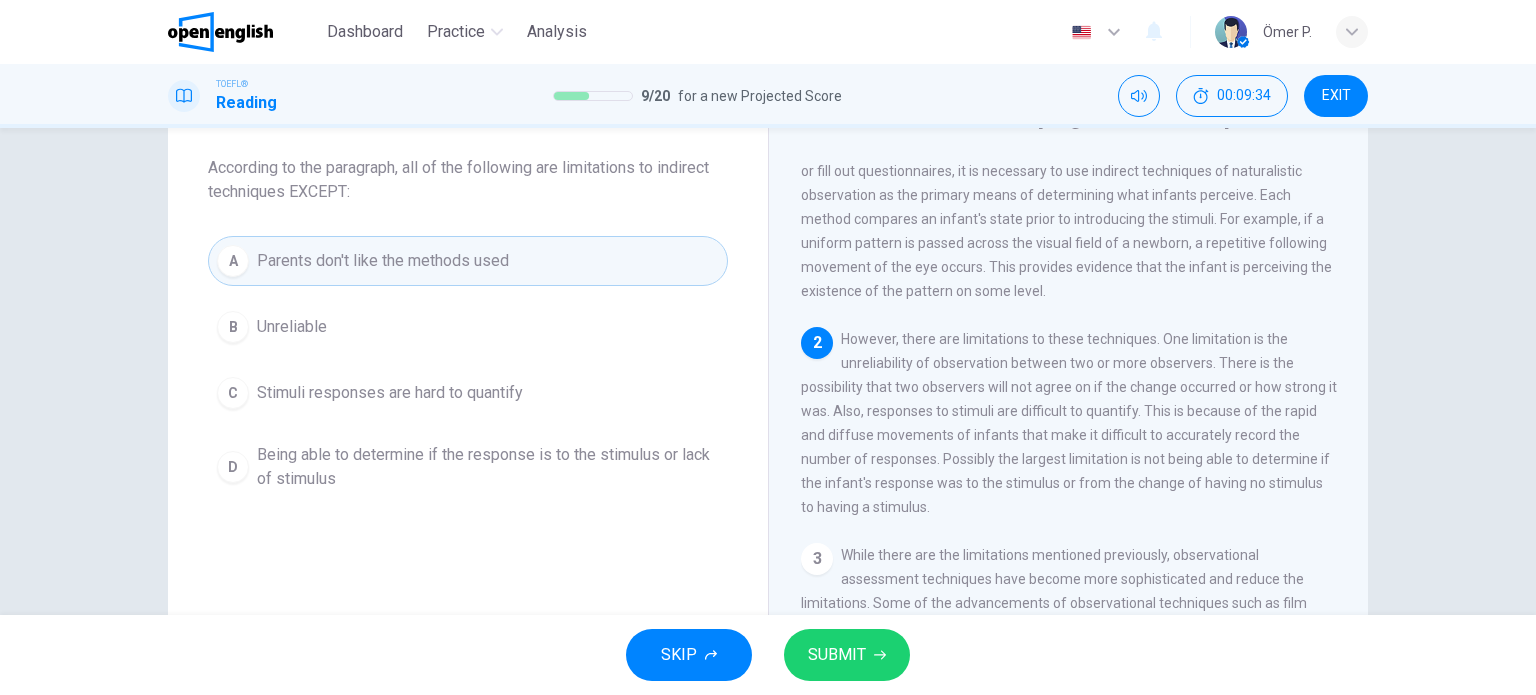 click on "SUBMIT" at bounding box center (847, 655) 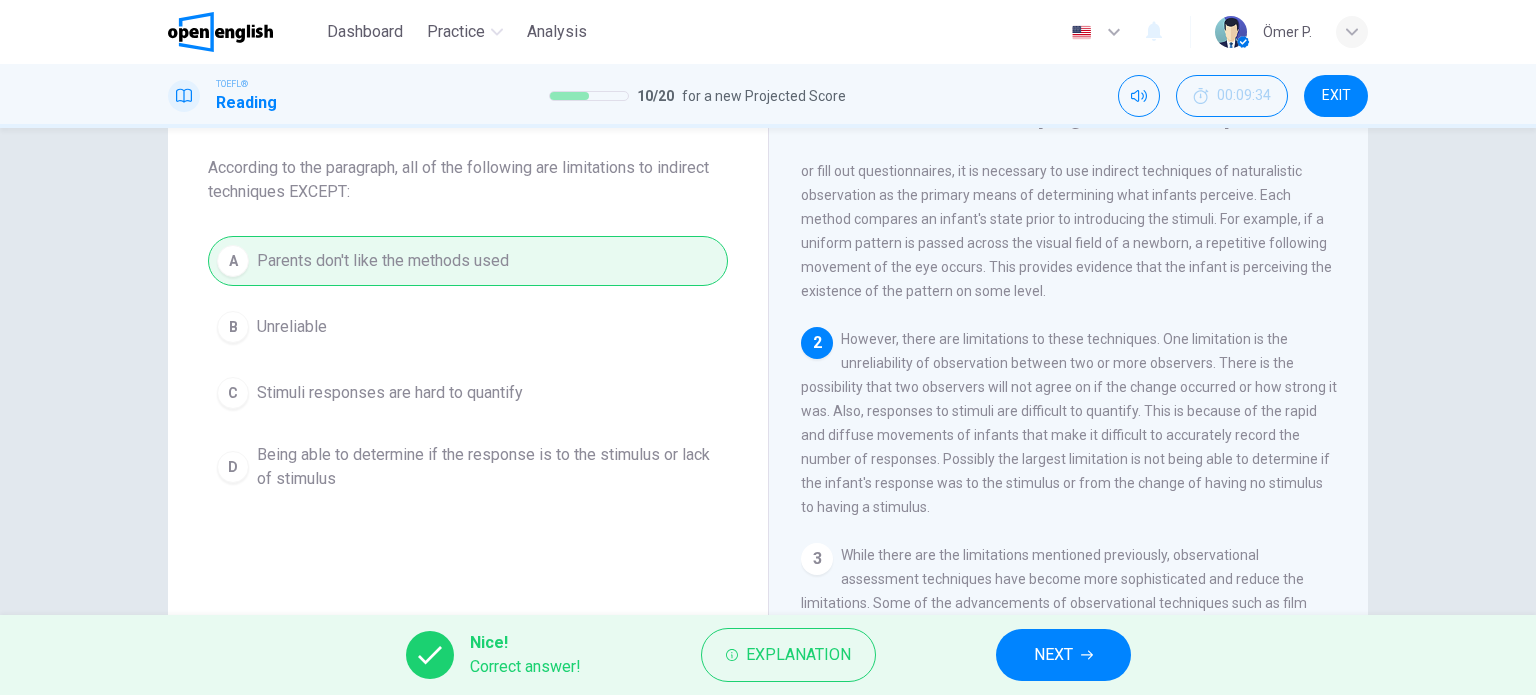 click on "NEXT" at bounding box center [1063, 655] 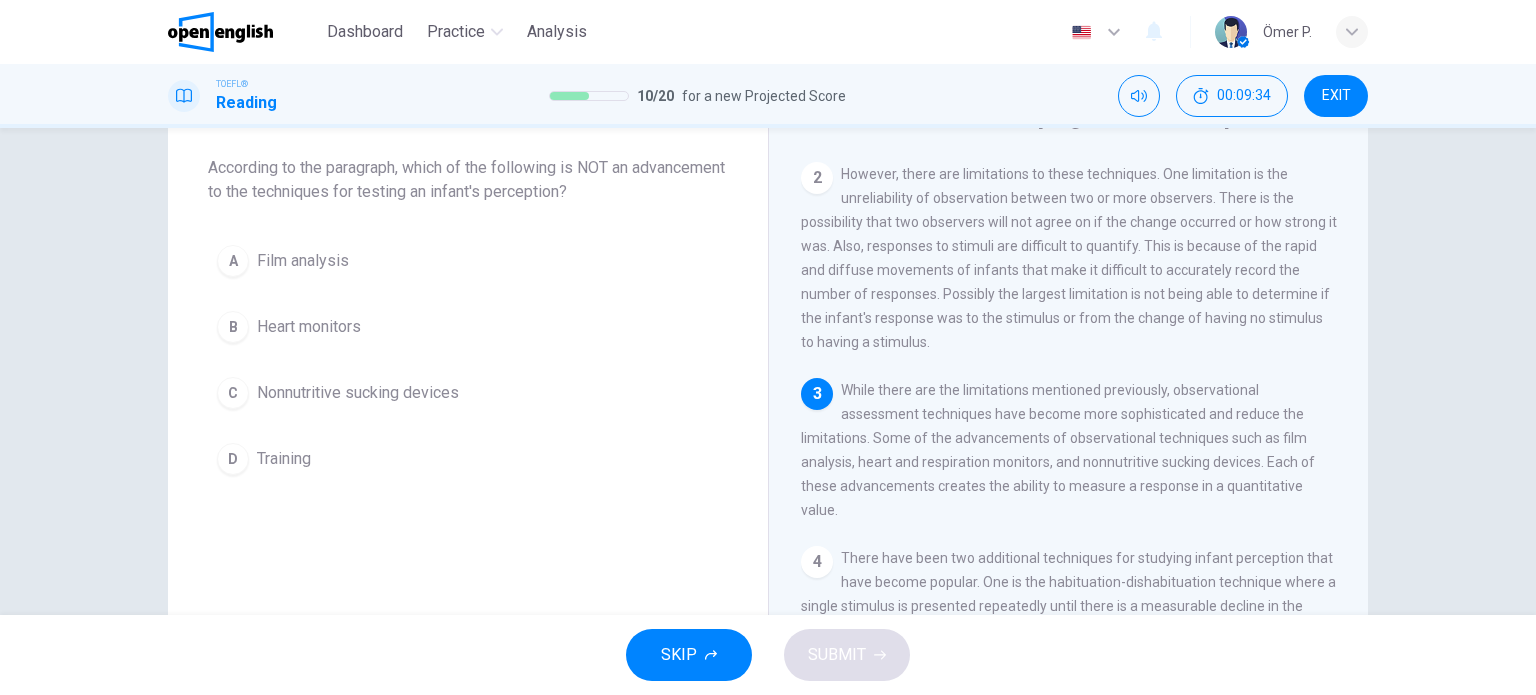 scroll, scrollTop: 218, scrollLeft: 0, axis: vertical 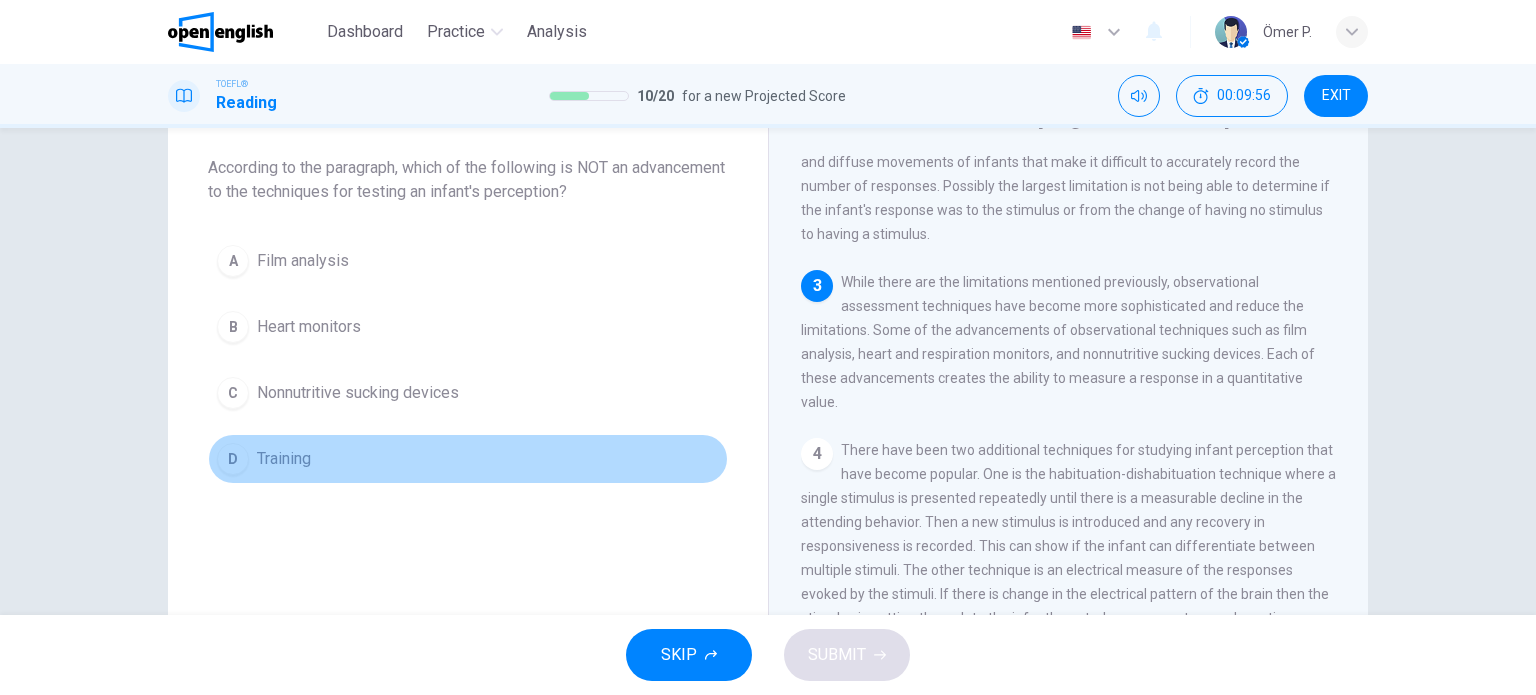 click on "D Training" at bounding box center (468, 459) 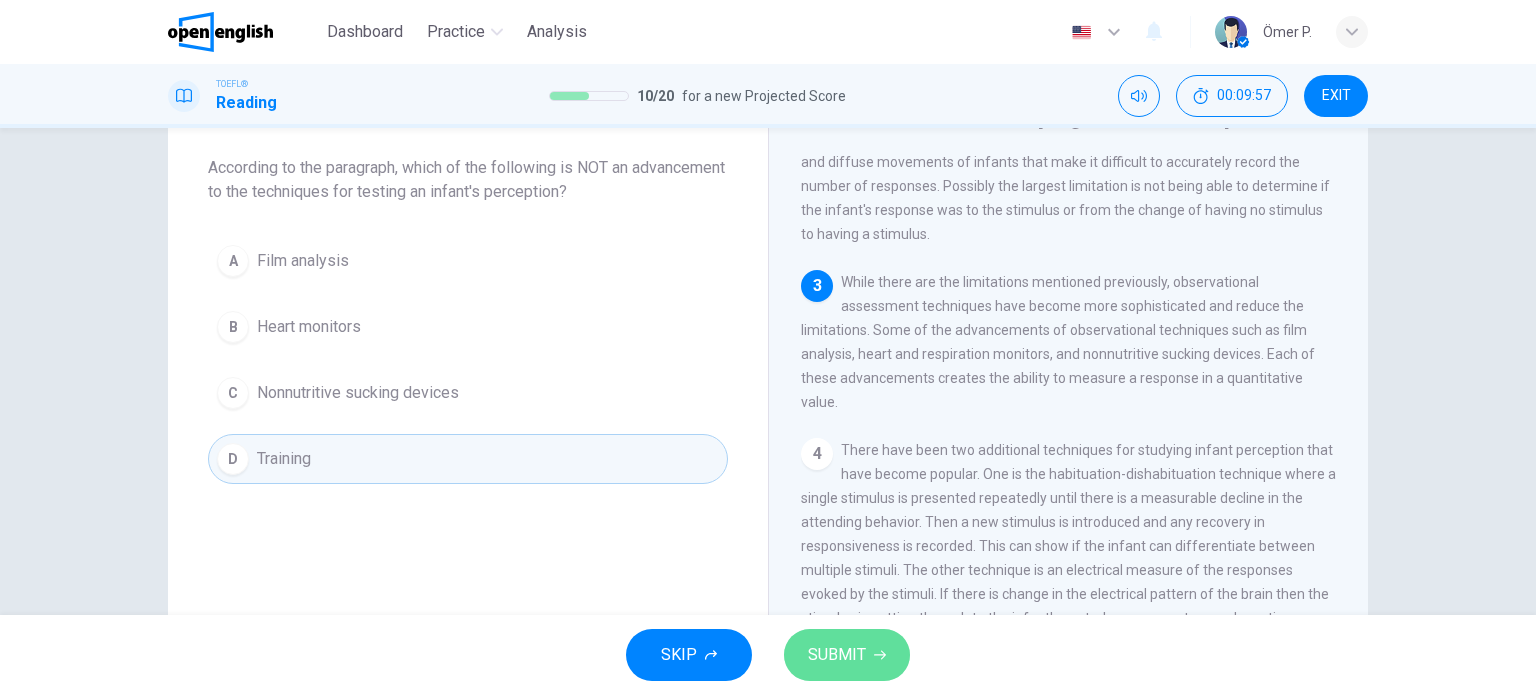 click on "SUBMIT" at bounding box center [837, 655] 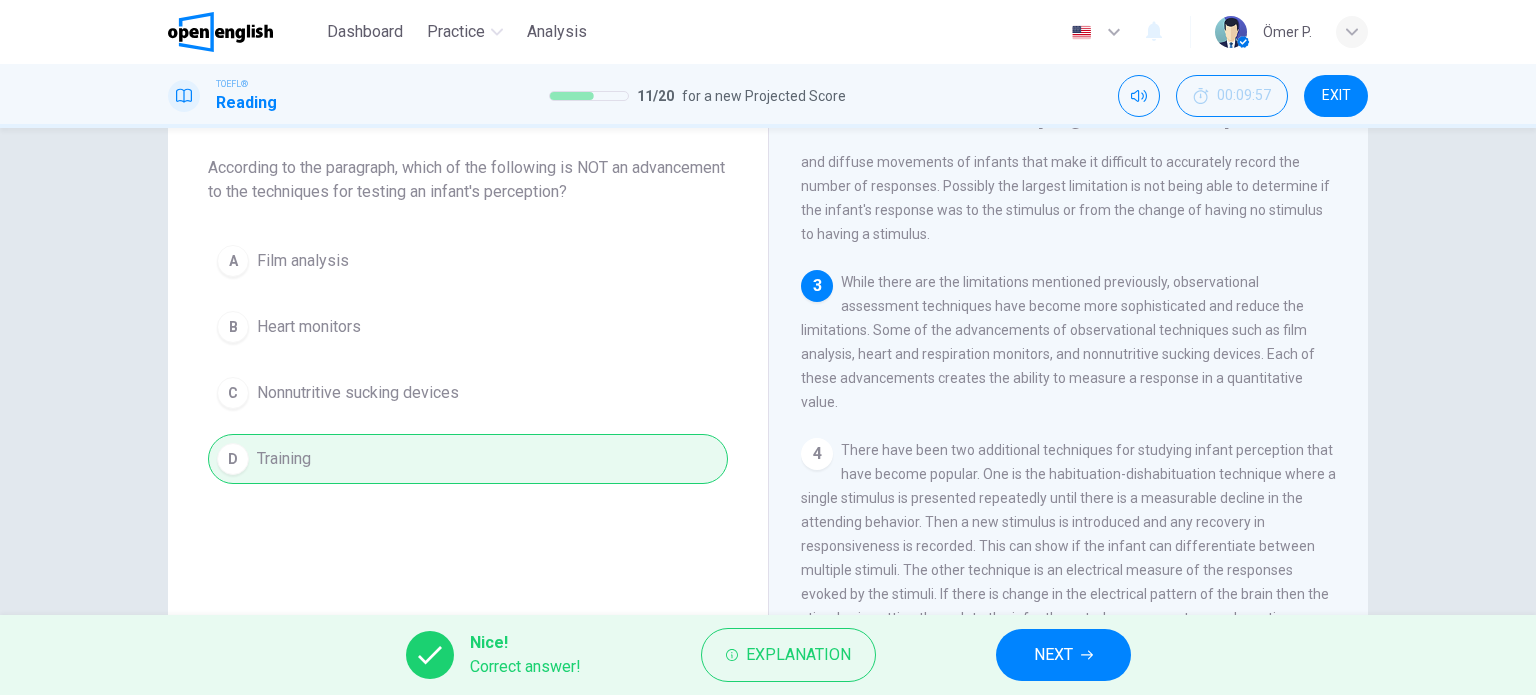 drag, startPoint x: 1040, startPoint y: 656, endPoint x: 1024, endPoint y: 652, distance: 16.492422 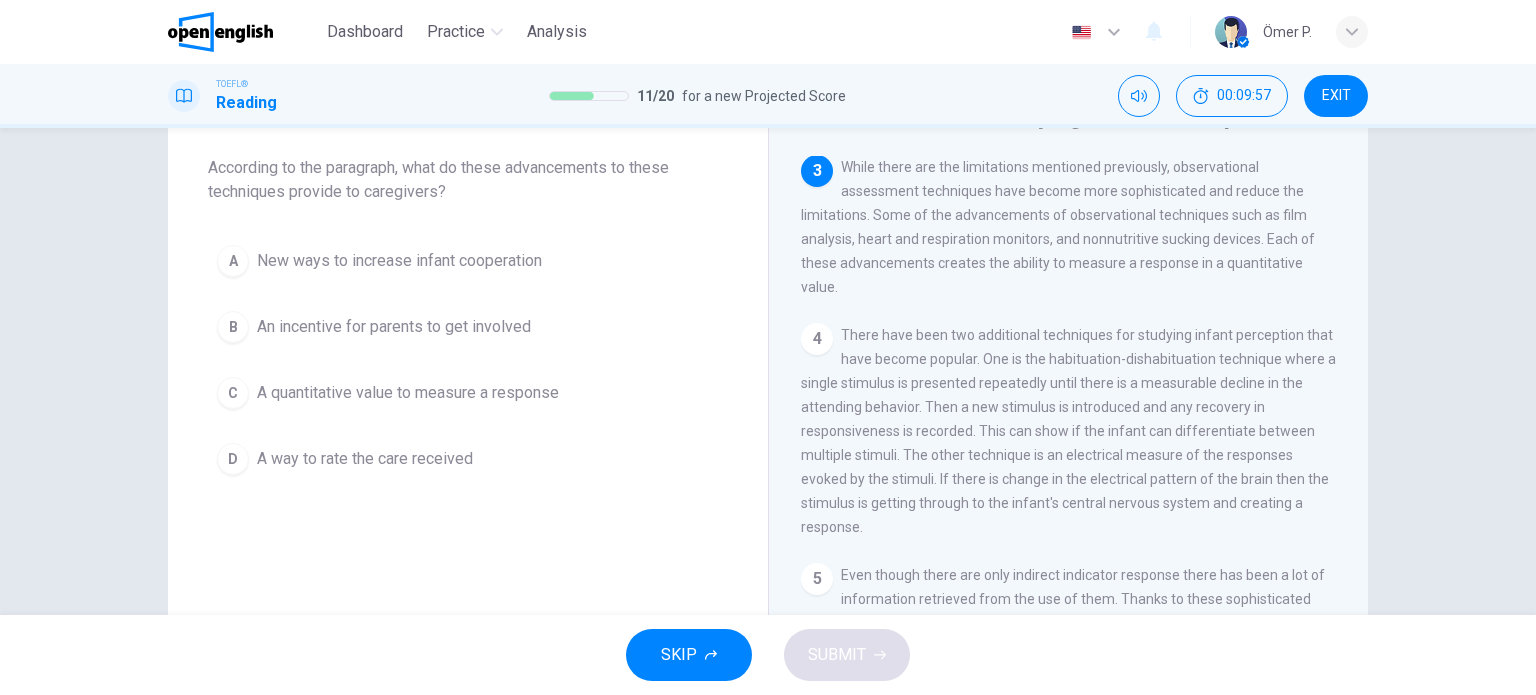 scroll, scrollTop: 444, scrollLeft: 0, axis: vertical 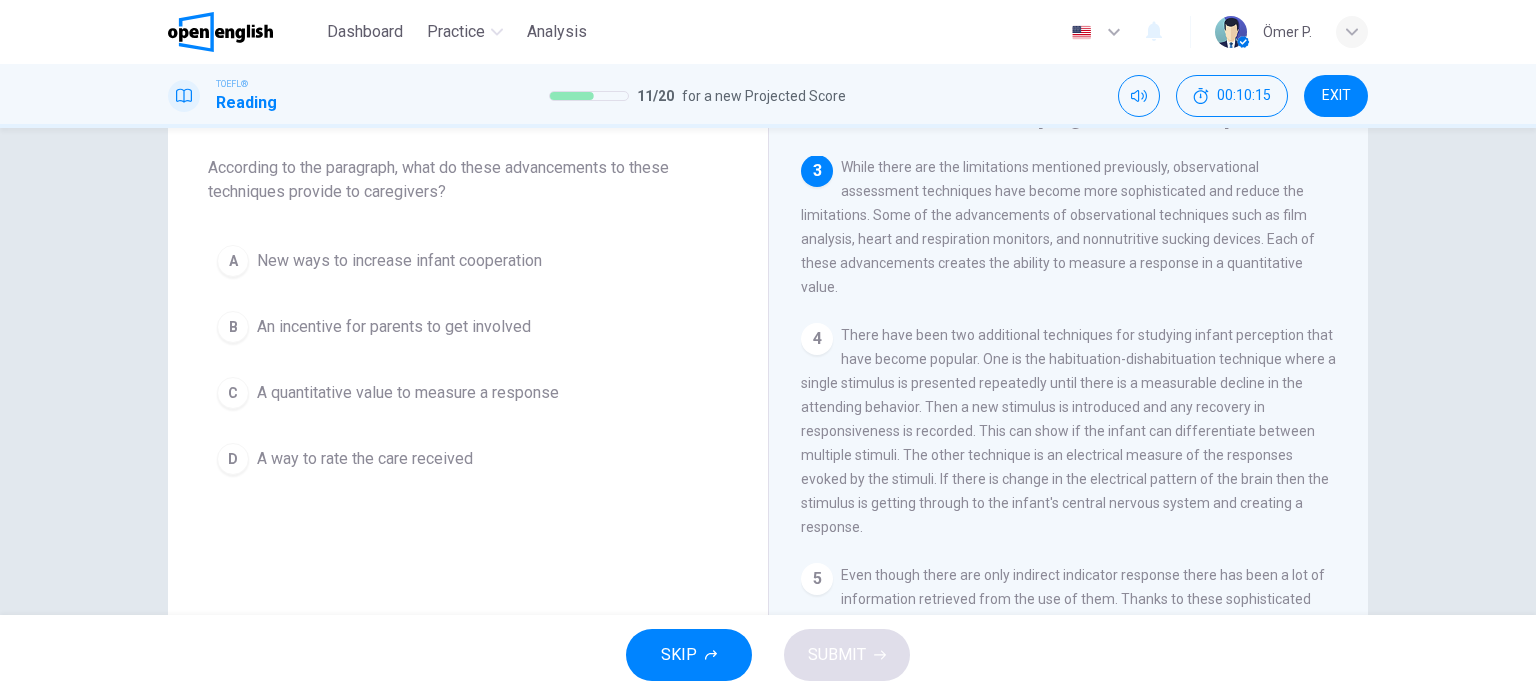 click on "A New ways to increase infant cooperation" at bounding box center (468, 261) 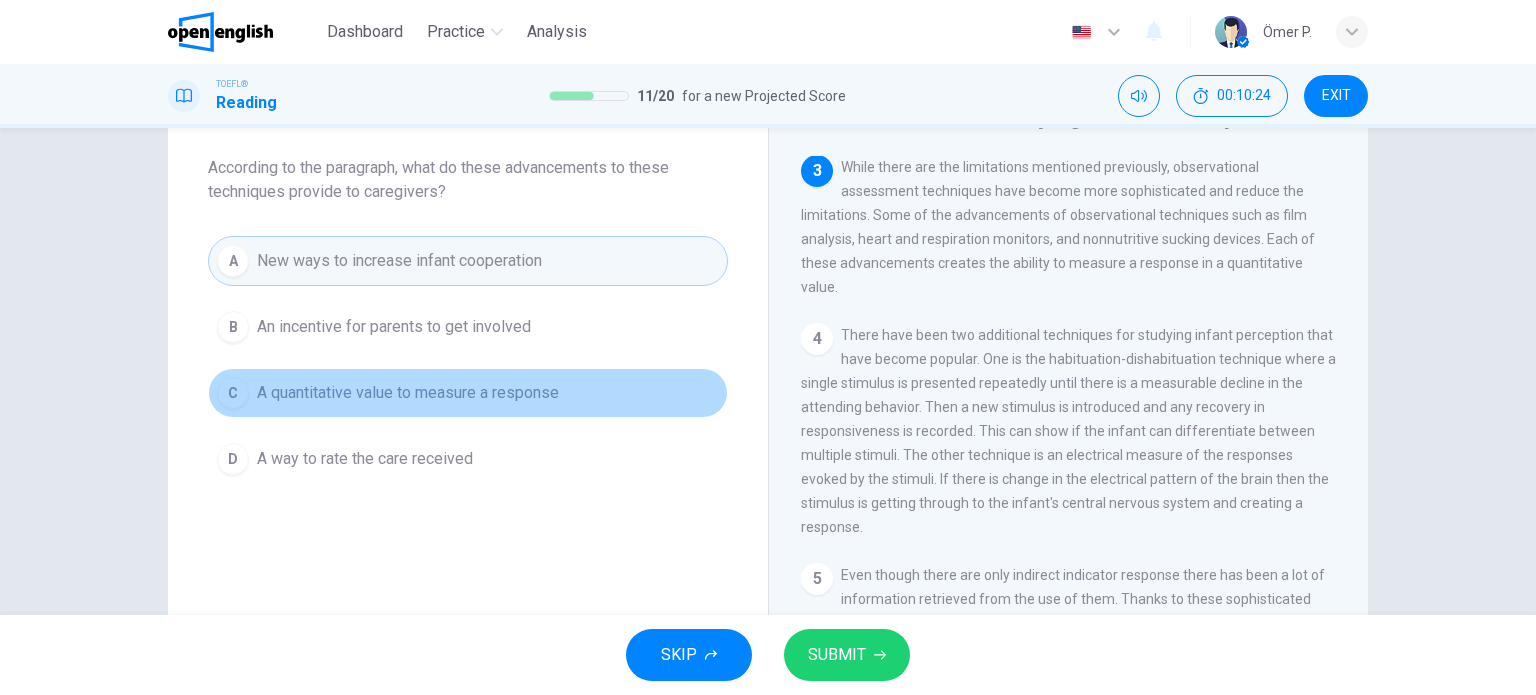 click on "A quantitative value to measure a response" at bounding box center (408, 393) 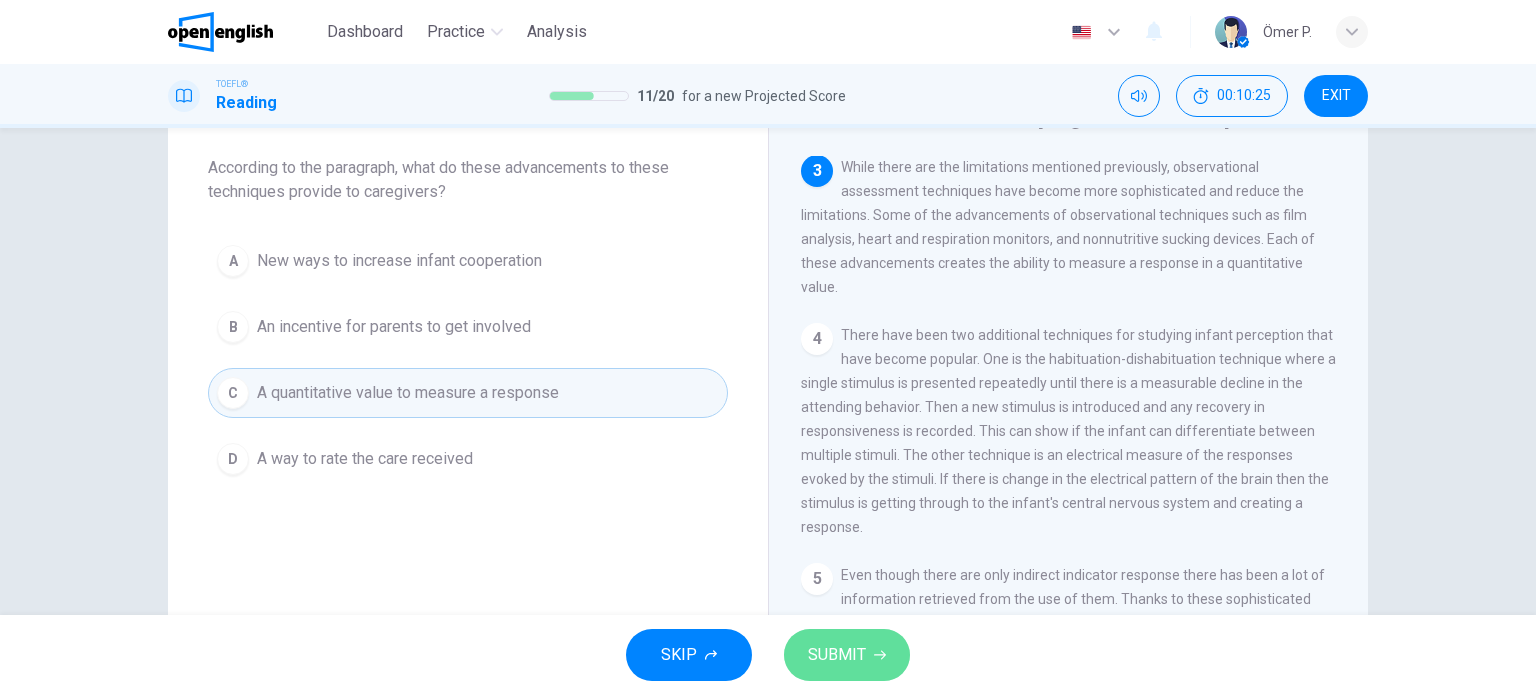 click on "SUBMIT" at bounding box center [837, 655] 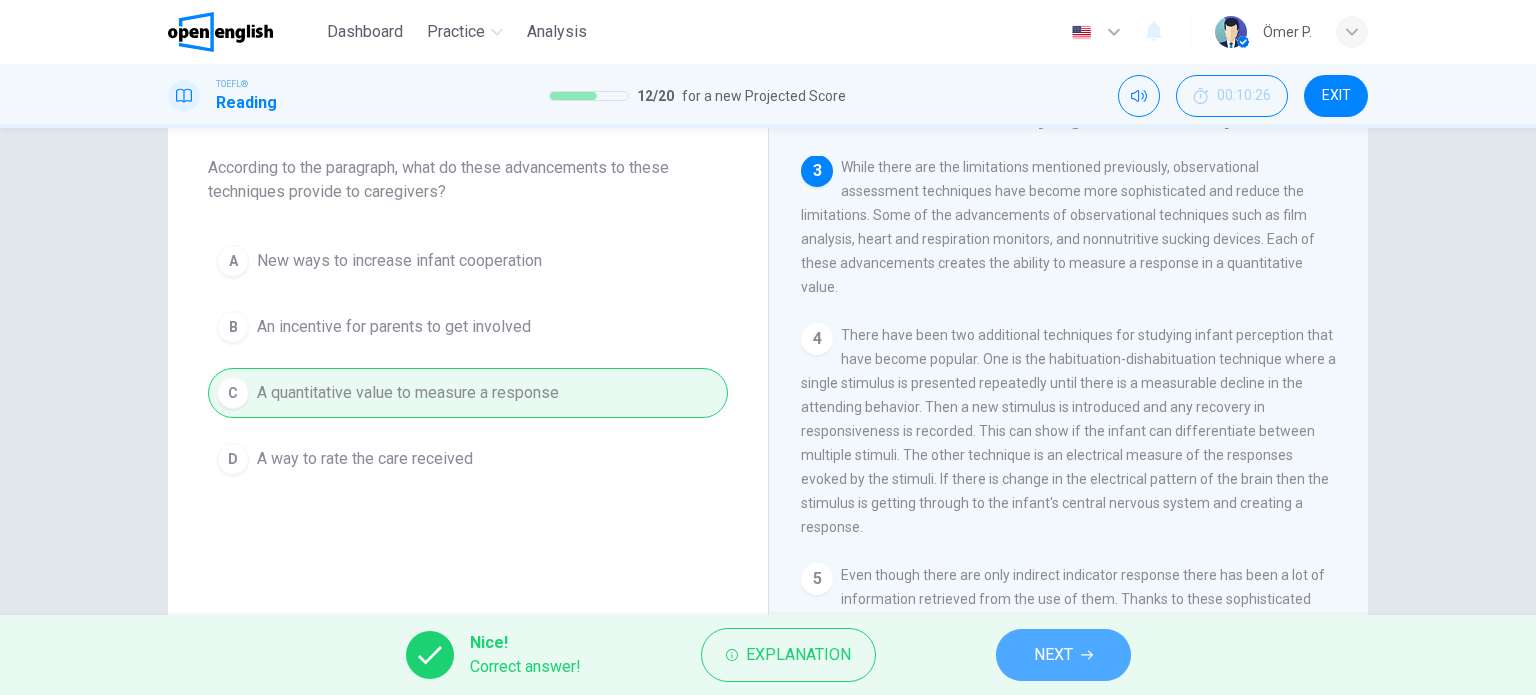 click on "NEXT" at bounding box center (1063, 655) 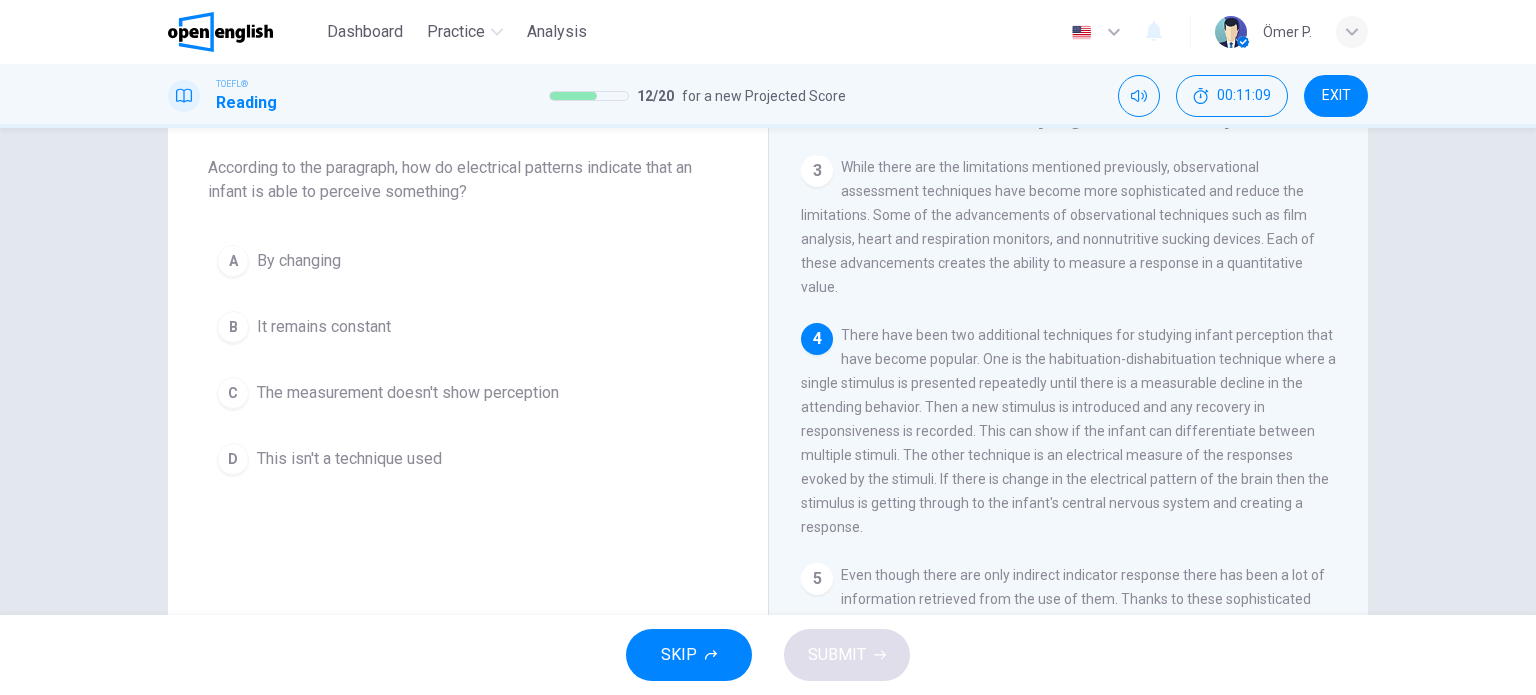 click on "It remains constant" at bounding box center (324, 327) 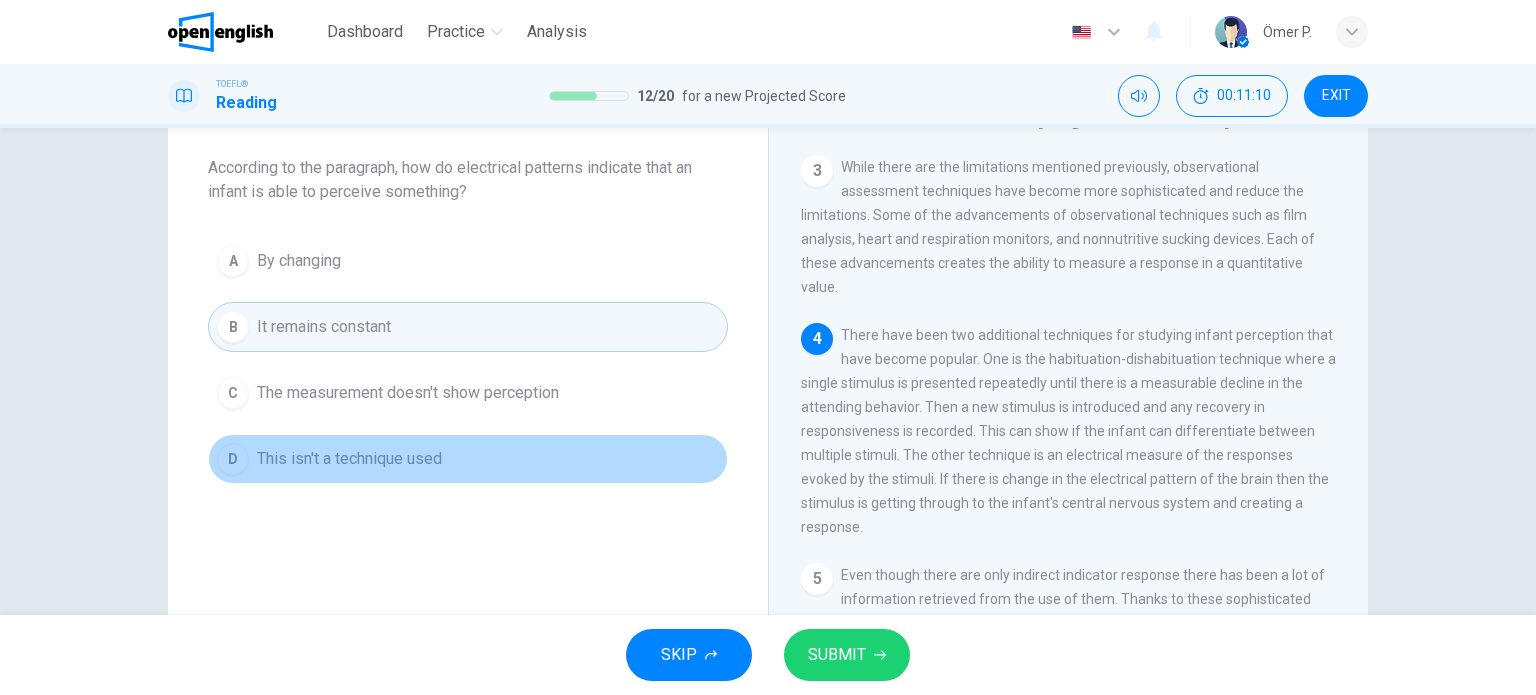 click on "D This isn't a technique used" at bounding box center (468, 459) 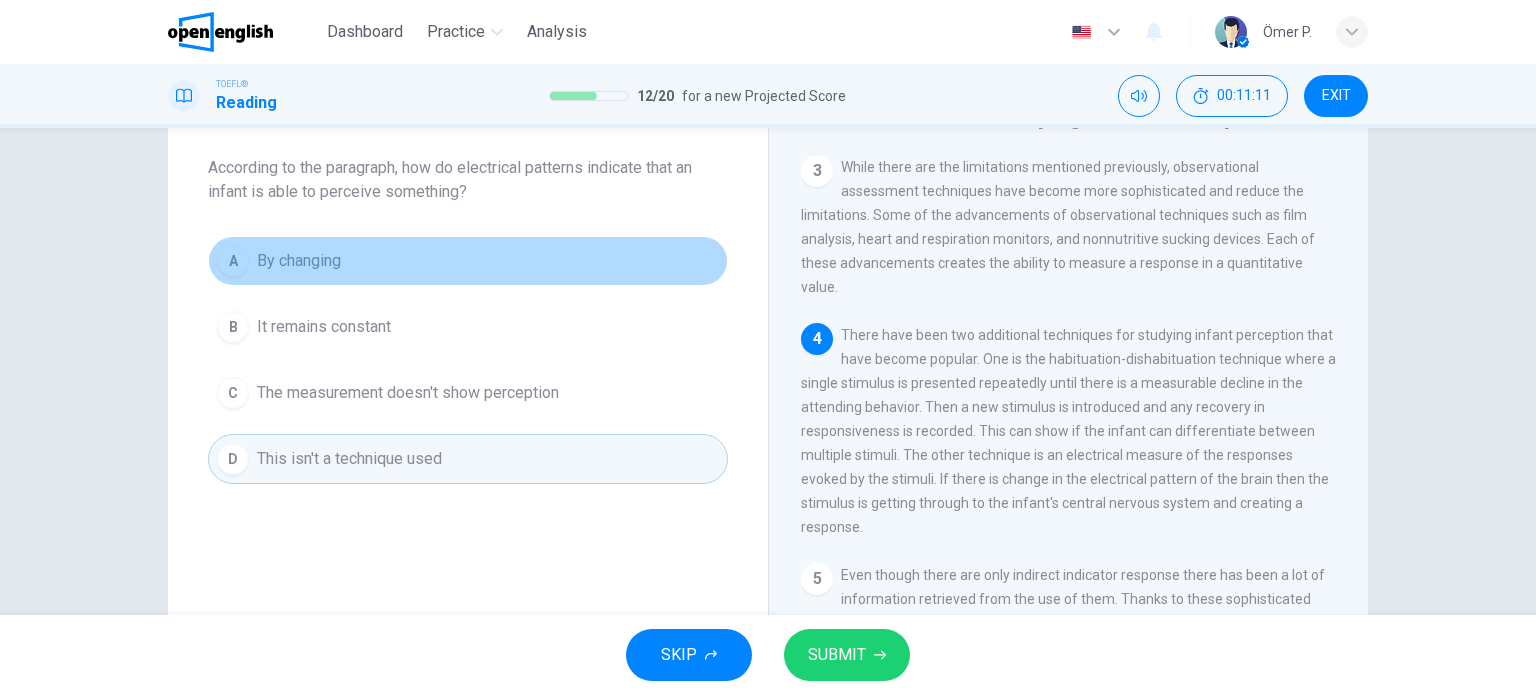 click on "A By changing" at bounding box center (468, 261) 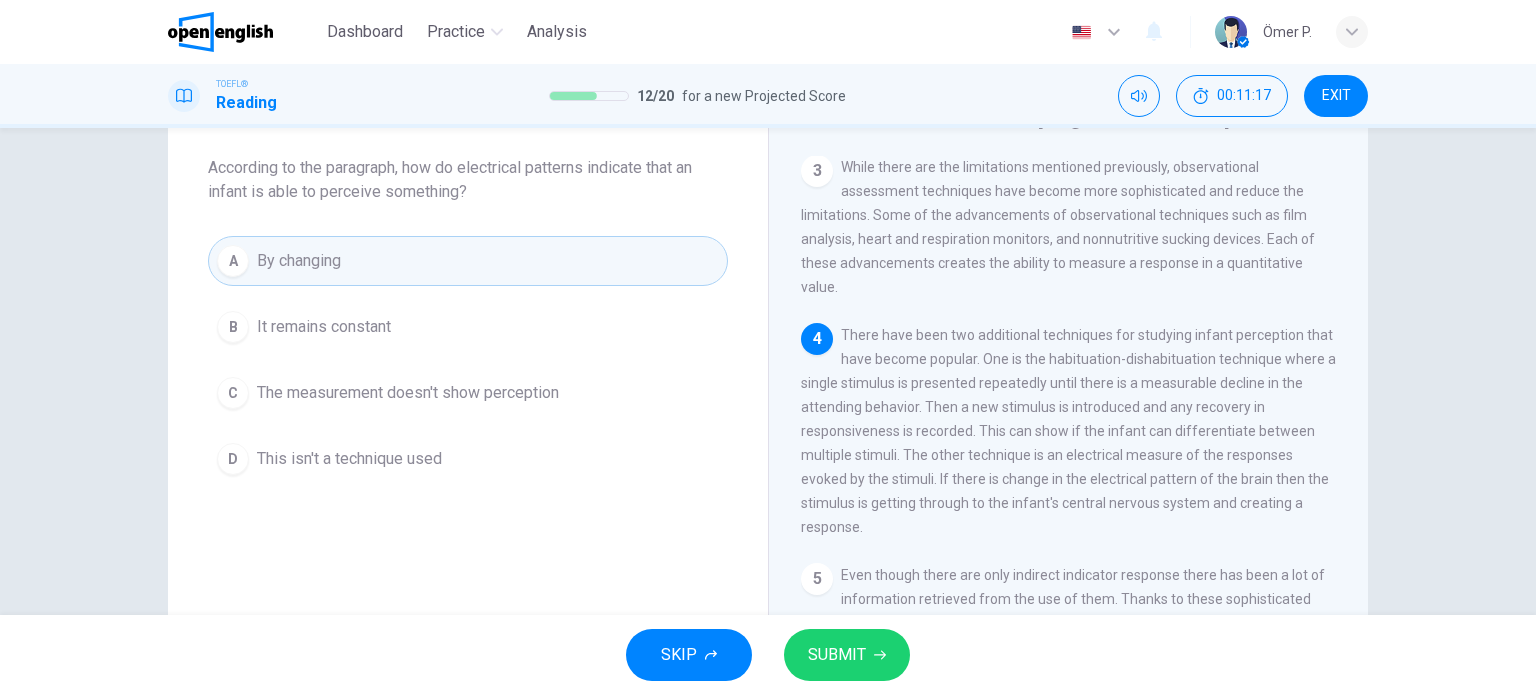 click on "SUBMIT" at bounding box center (837, 655) 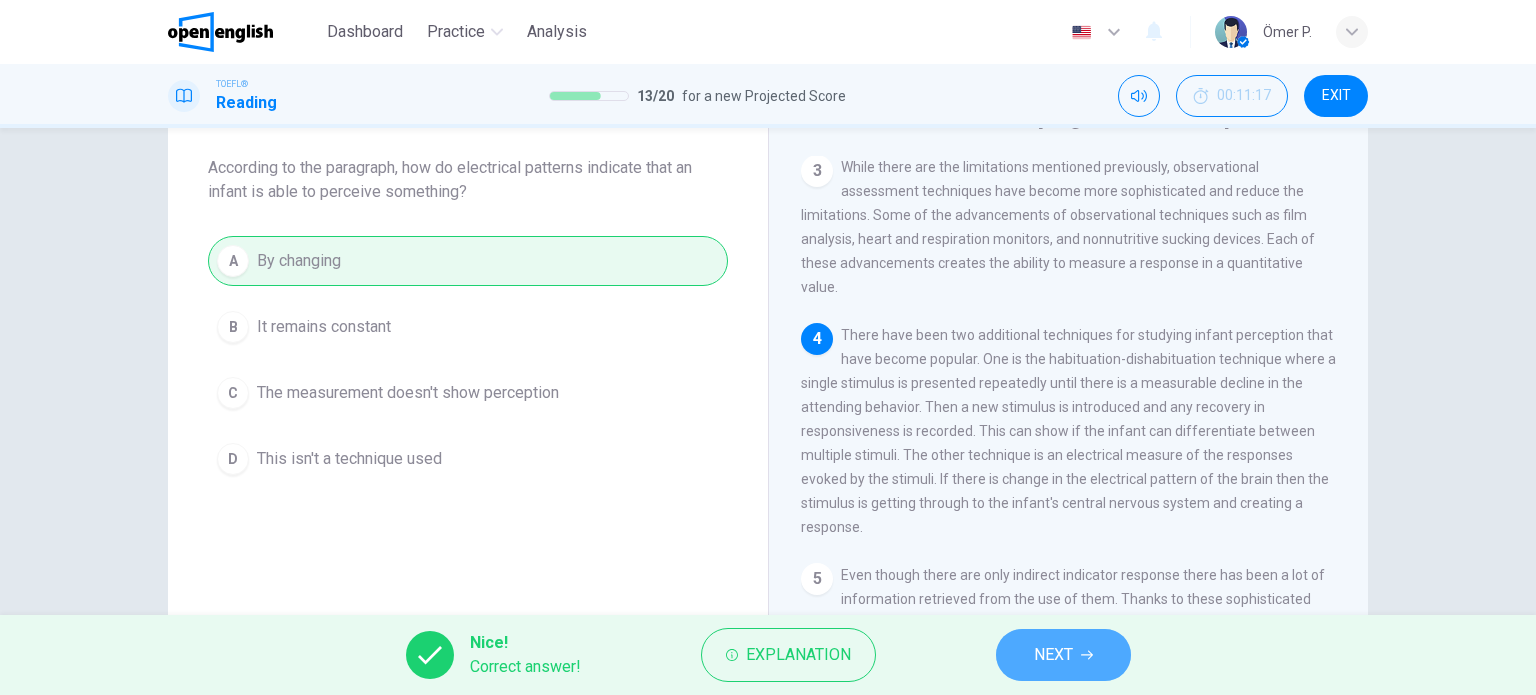 click on "NEXT" at bounding box center (1063, 655) 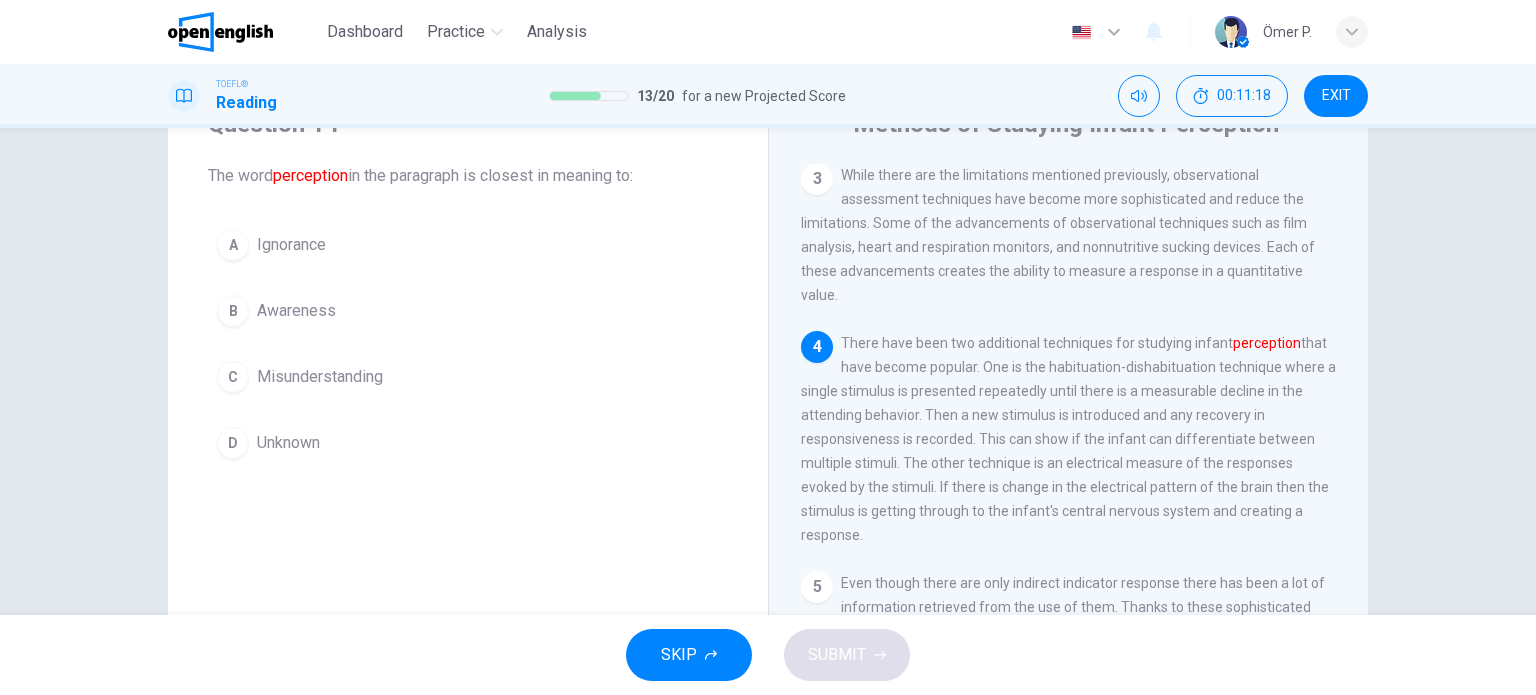 scroll, scrollTop: 100, scrollLeft: 0, axis: vertical 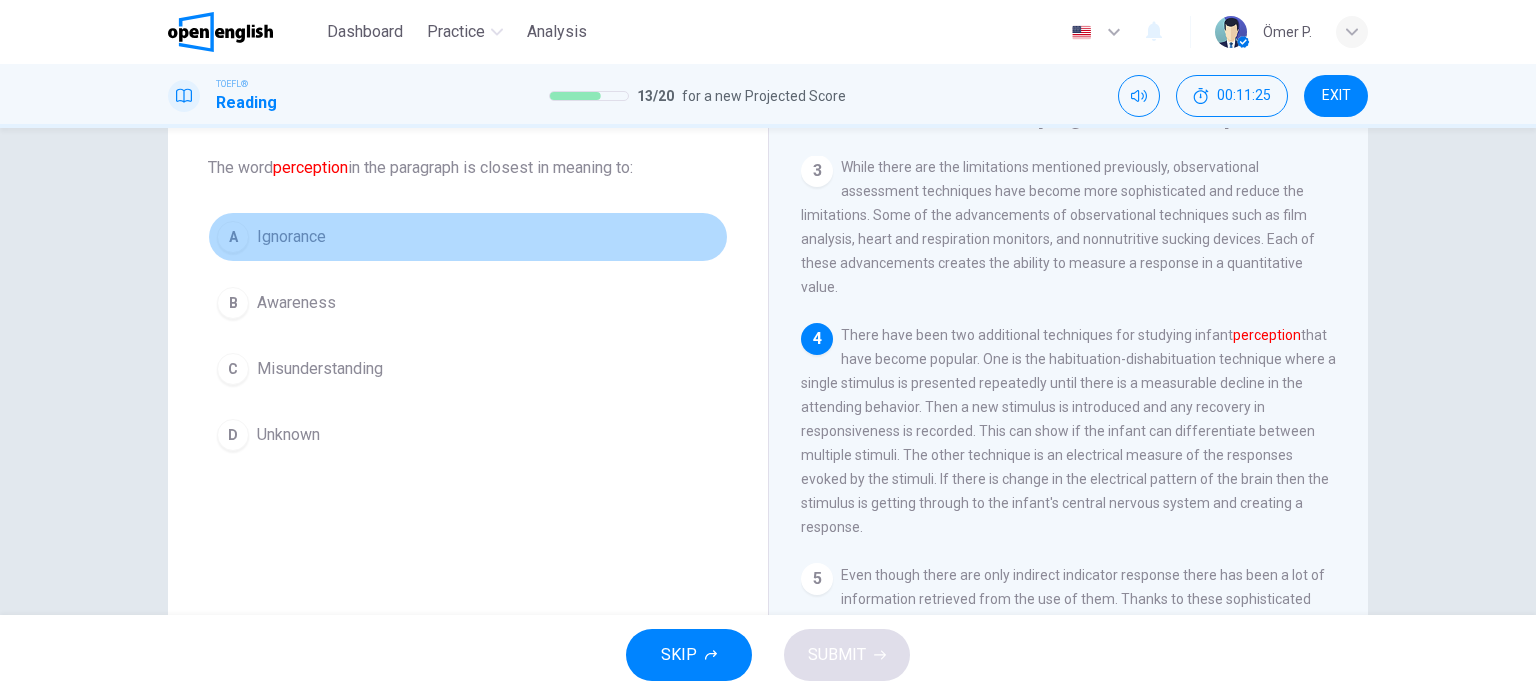 click on "A Ignorance" at bounding box center [468, 237] 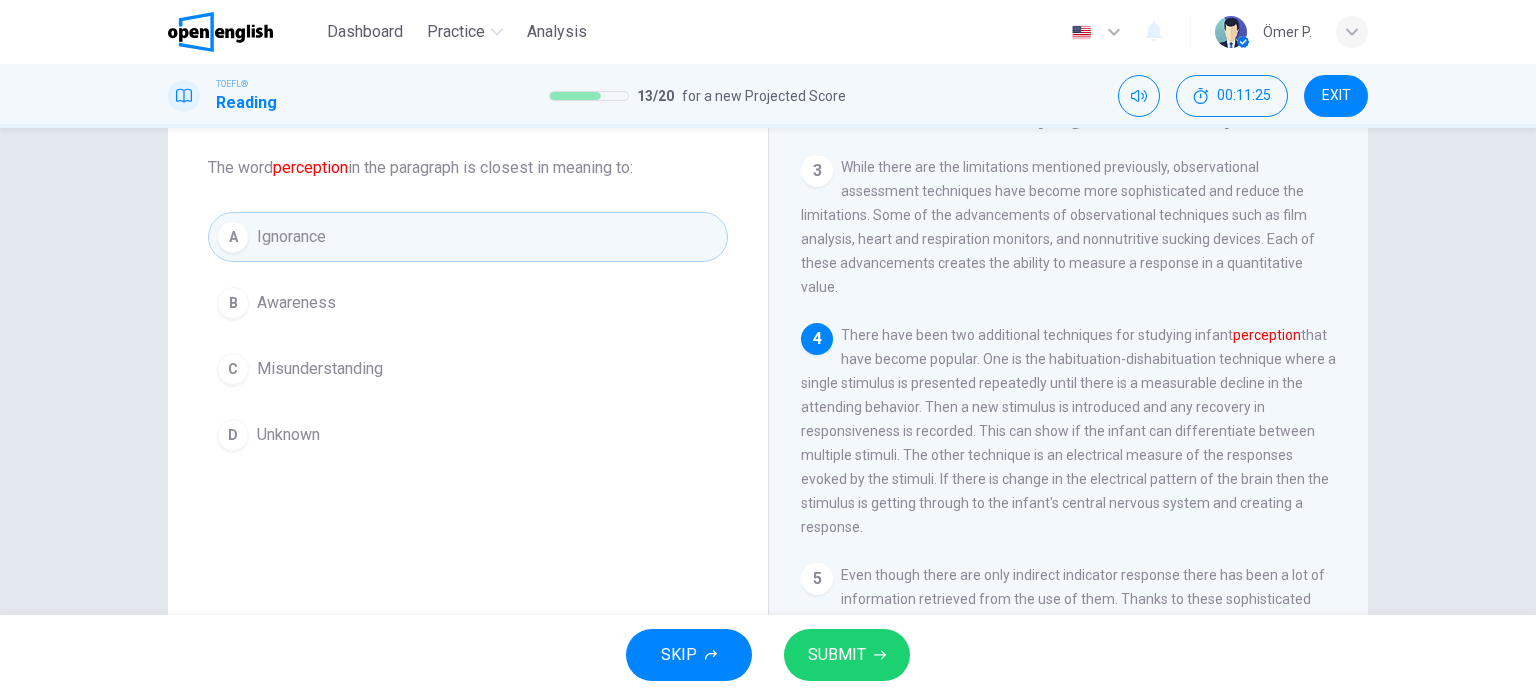click on "B Awareness" at bounding box center (468, 303) 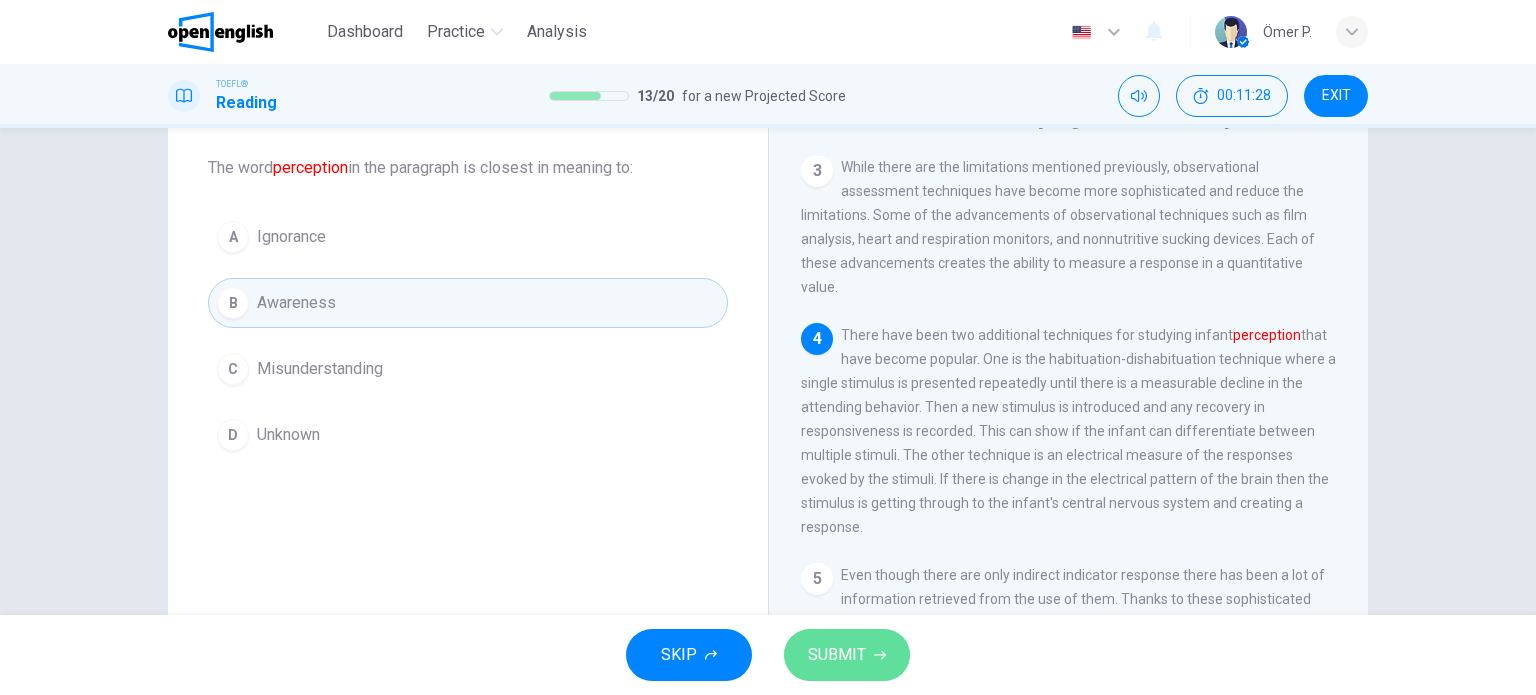 click on "SUBMIT" at bounding box center [837, 655] 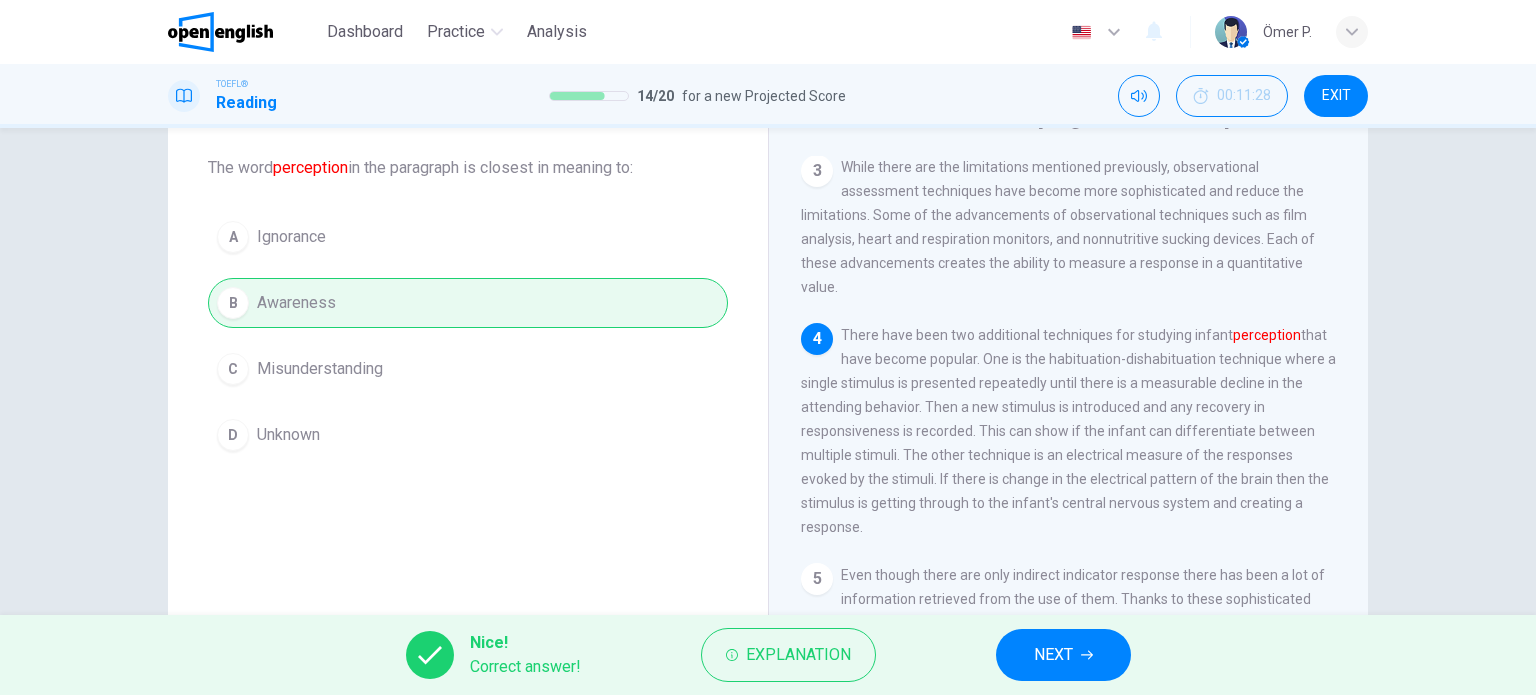 click on "NEXT" at bounding box center (1063, 655) 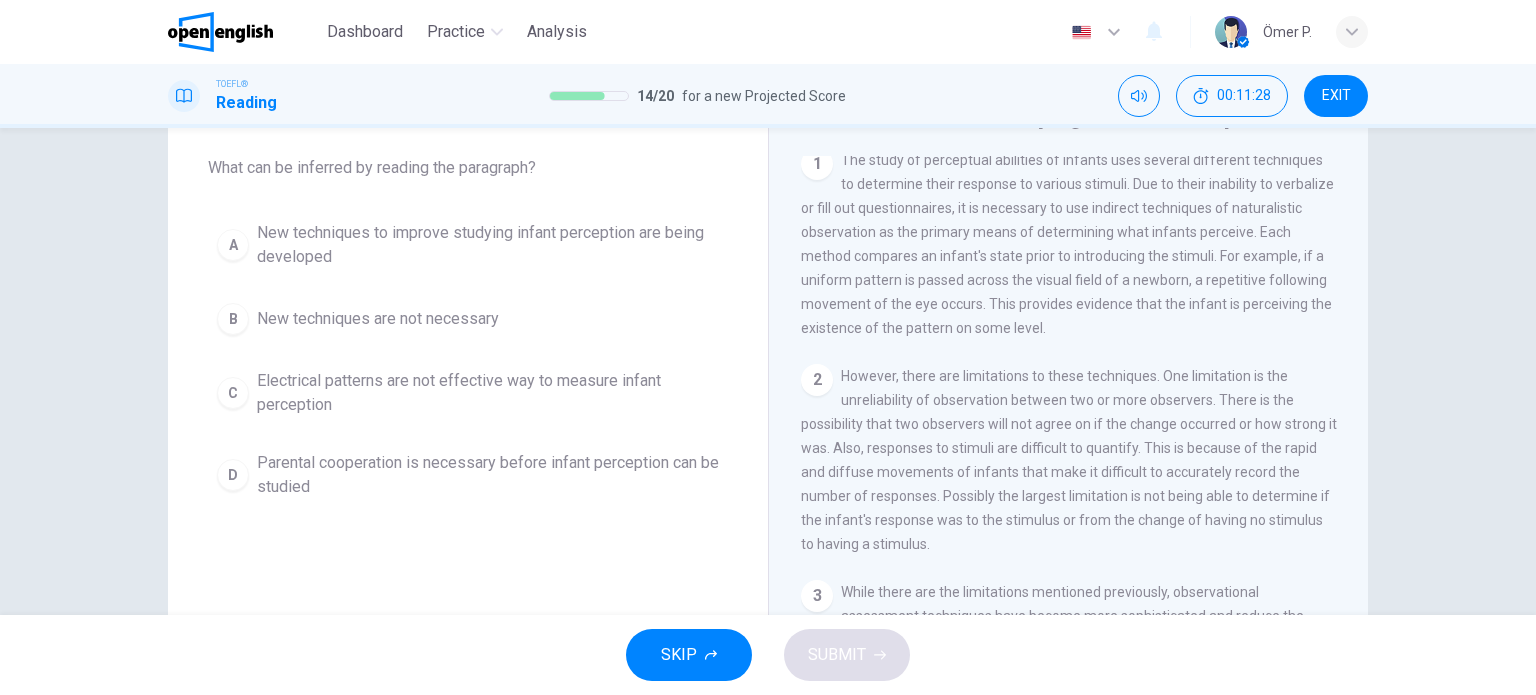 scroll, scrollTop: 0, scrollLeft: 0, axis: both 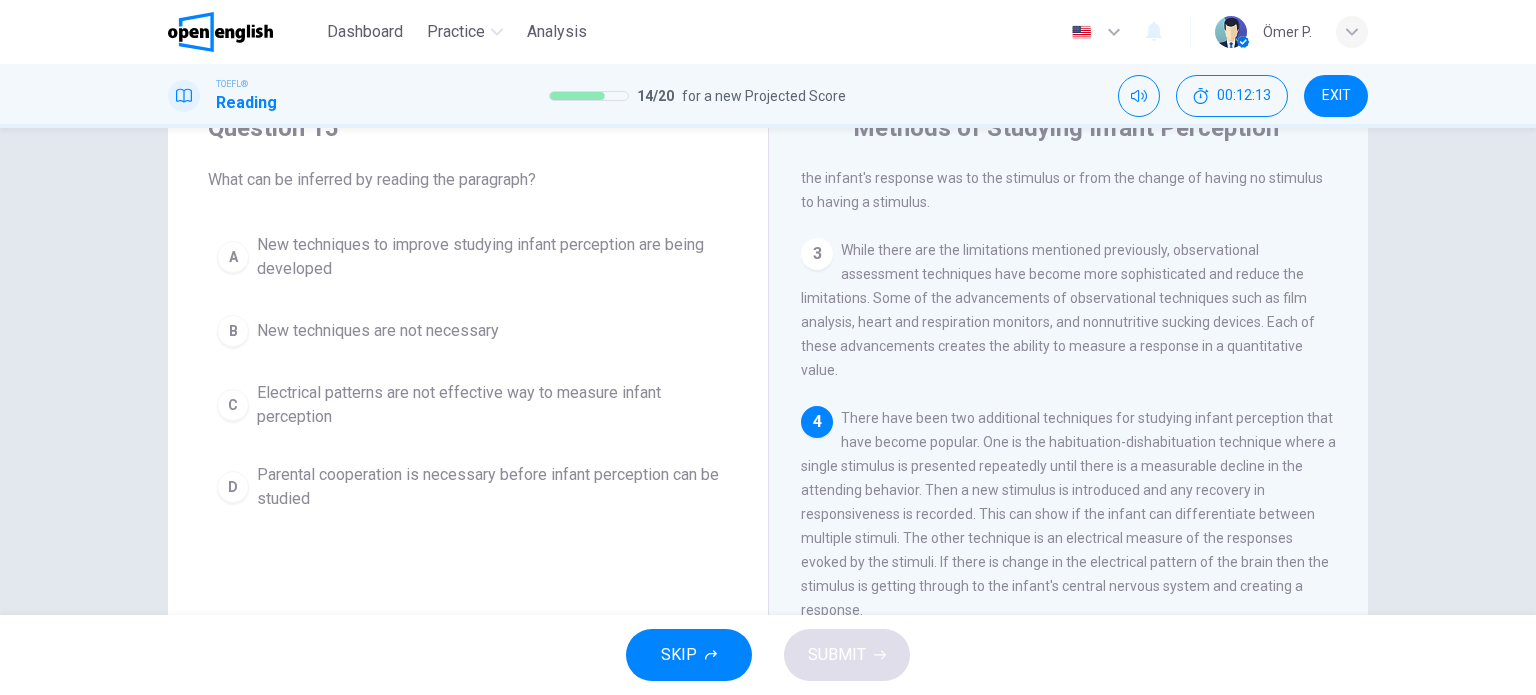 click on "New techniques to improve studying infant perception are being developed" at bounding box center [488, 257] 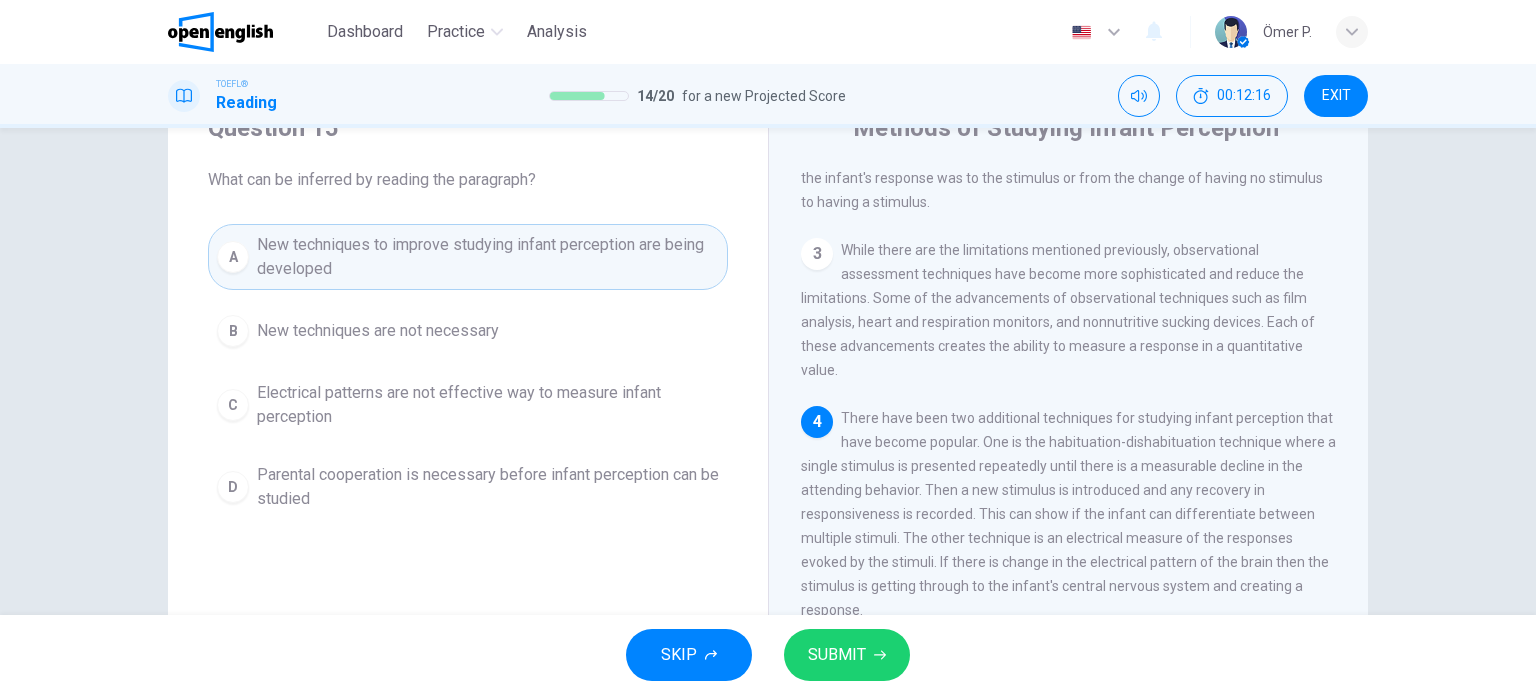 click on "SUBMIT" at bounding box center (837, 655) 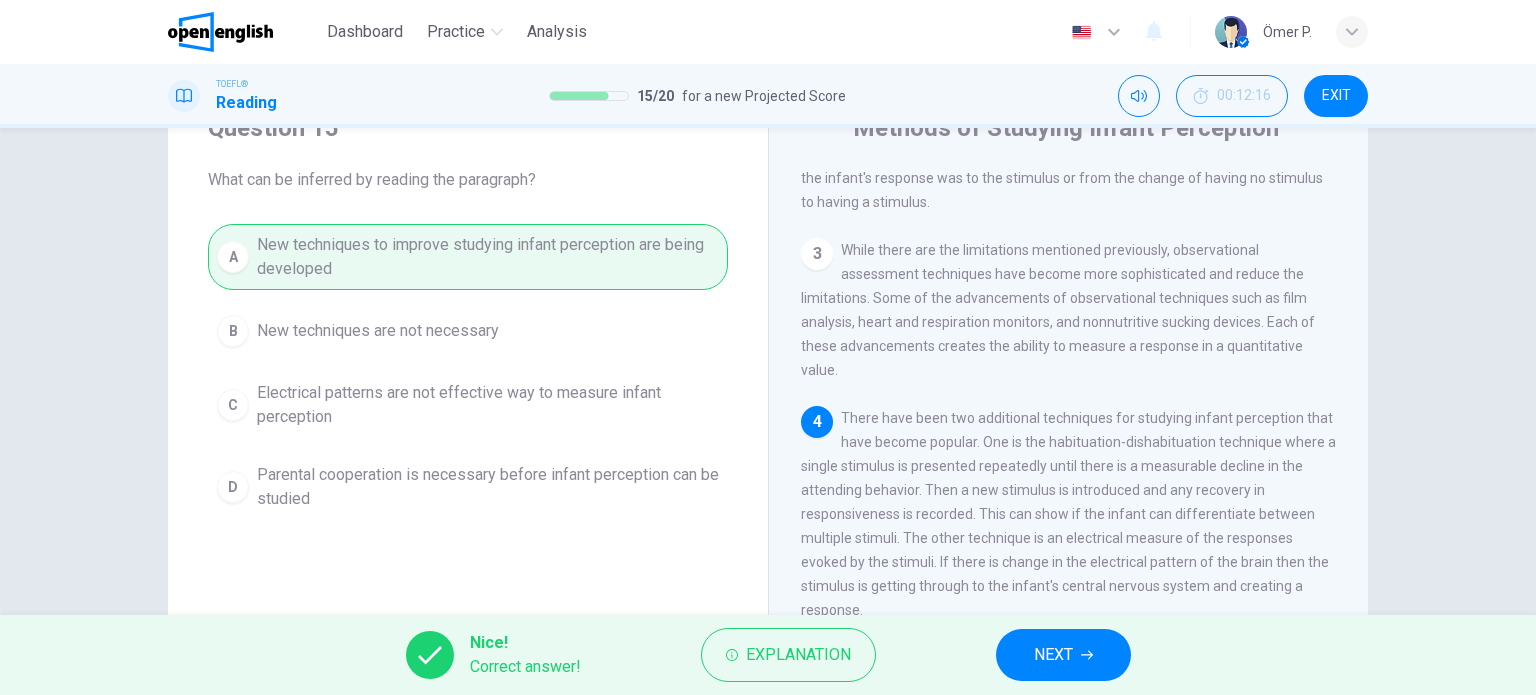 click on "NEXT" at bounding box center [1063, 655] 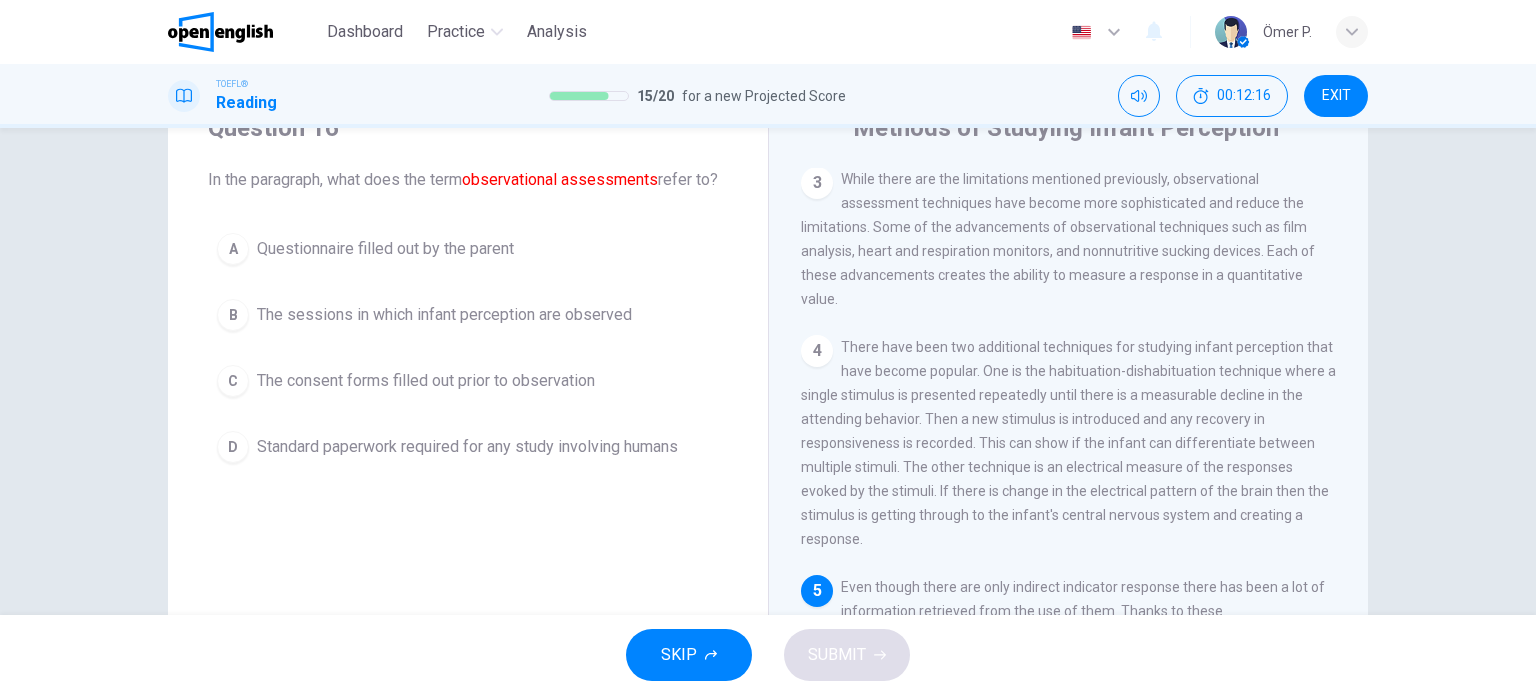 scroll, scrollTop: 462, scrollLeft: 0, axis: vertical 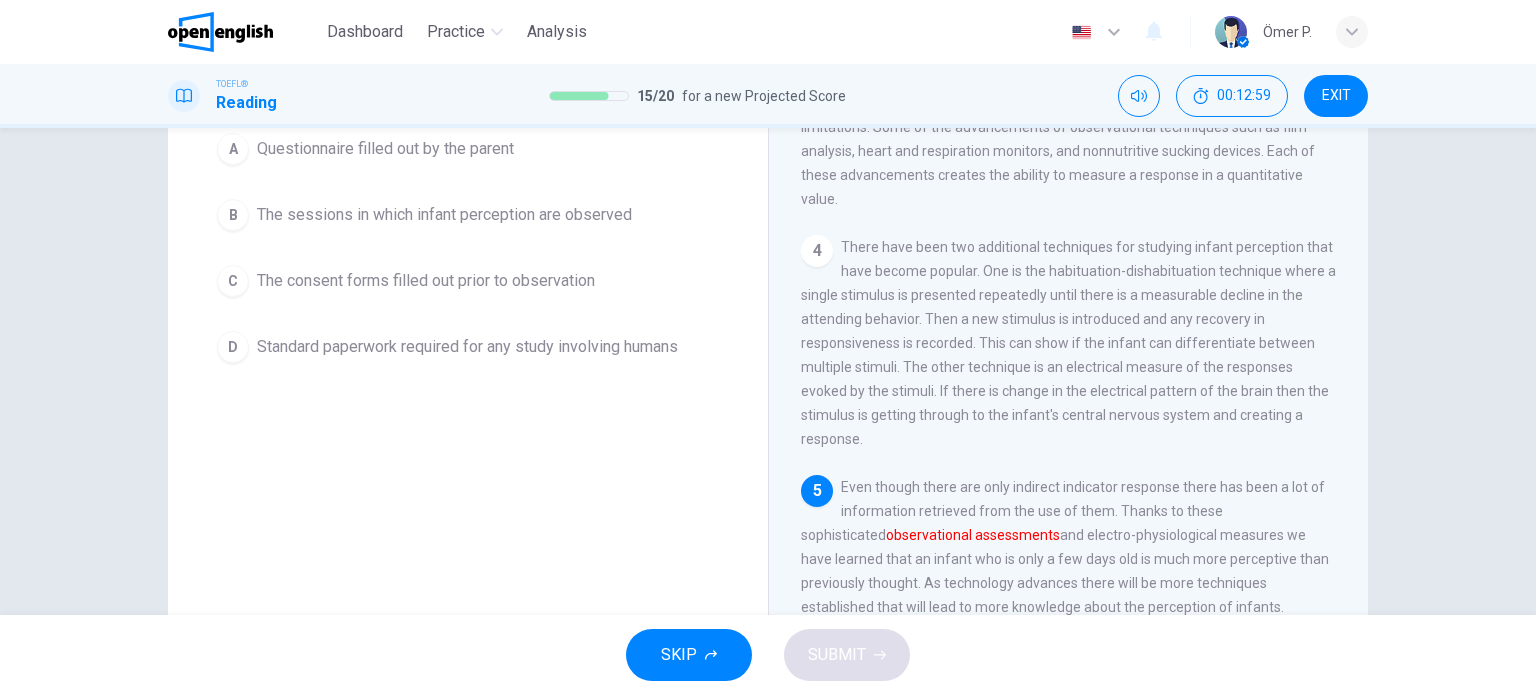 click on "C The consent forms filled out prior to observation" at bounding box center [468, 281] 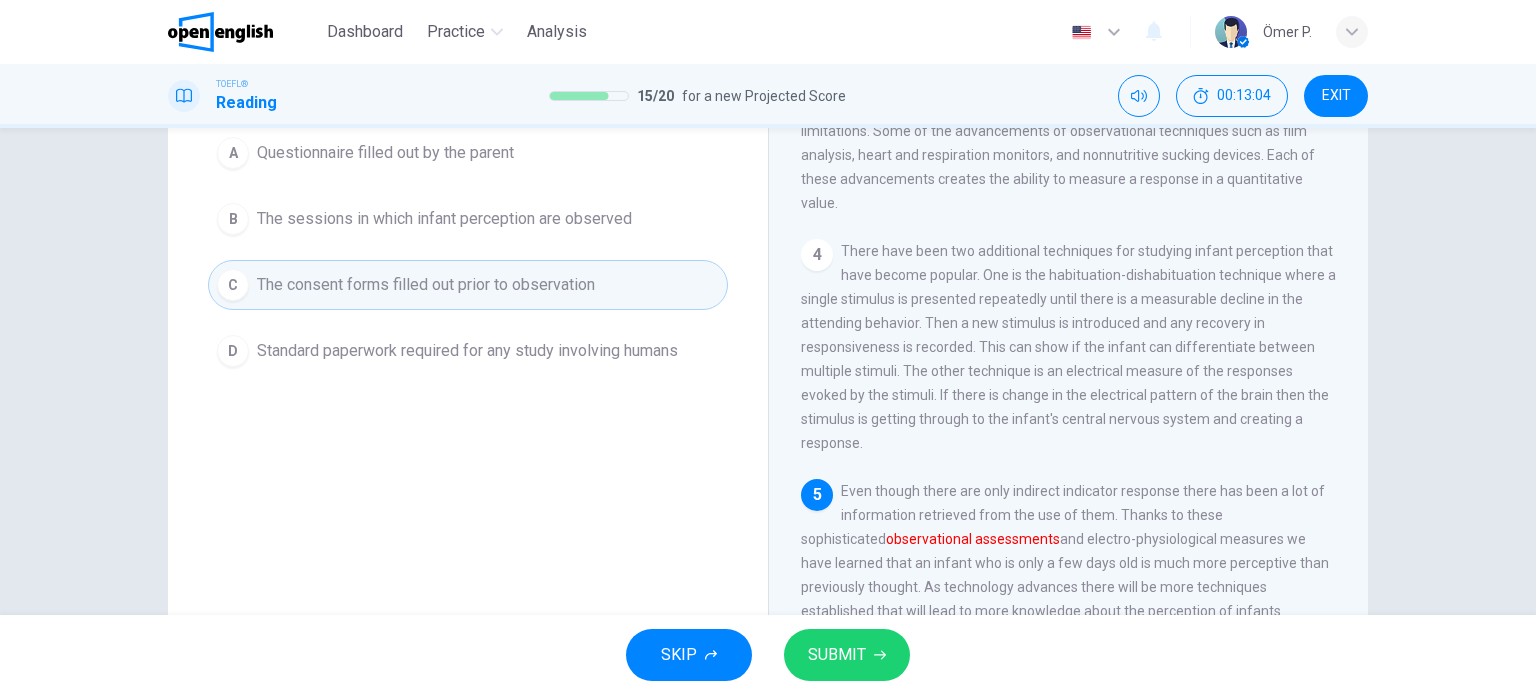 scroll, scrollTop: 188, scrollLeft: 0, axis: vertical 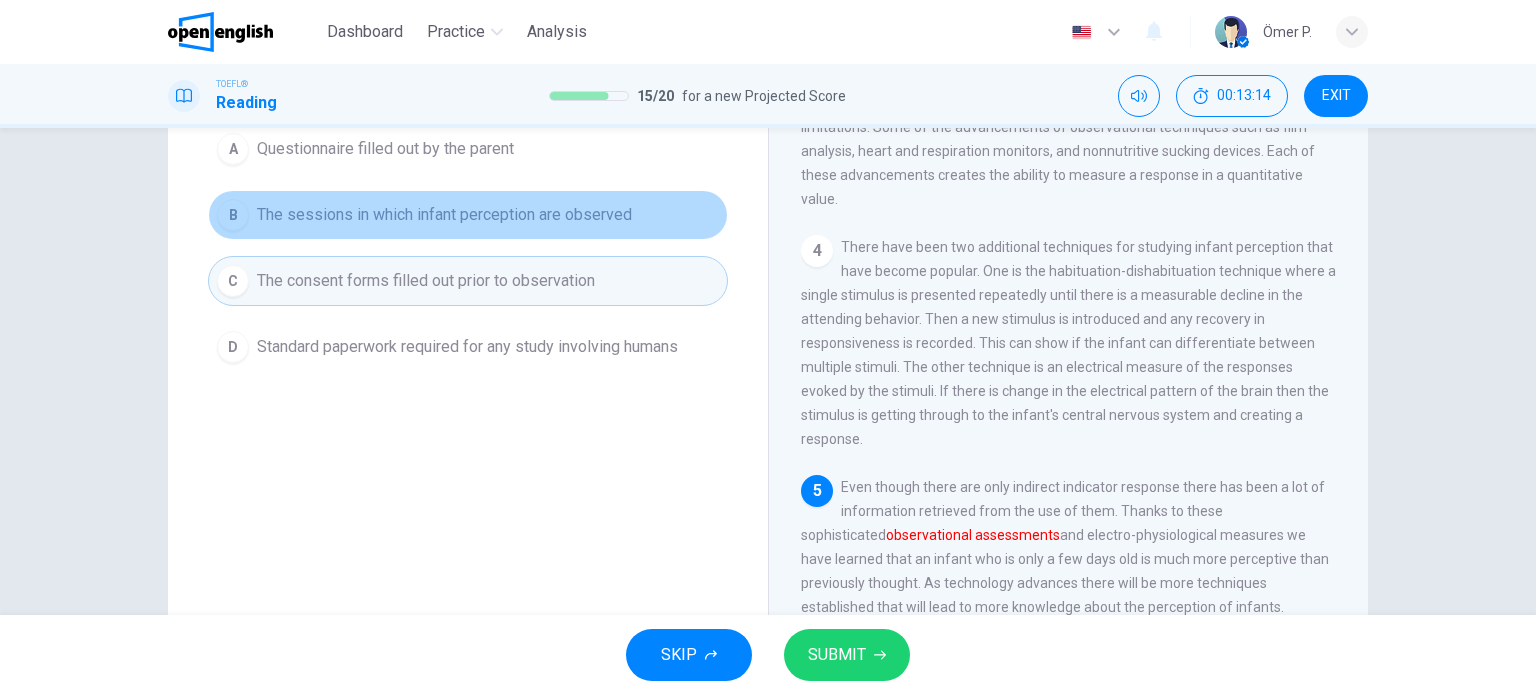click on "B The sessions in which infant perception are observed" at bounding box center (468, 215) 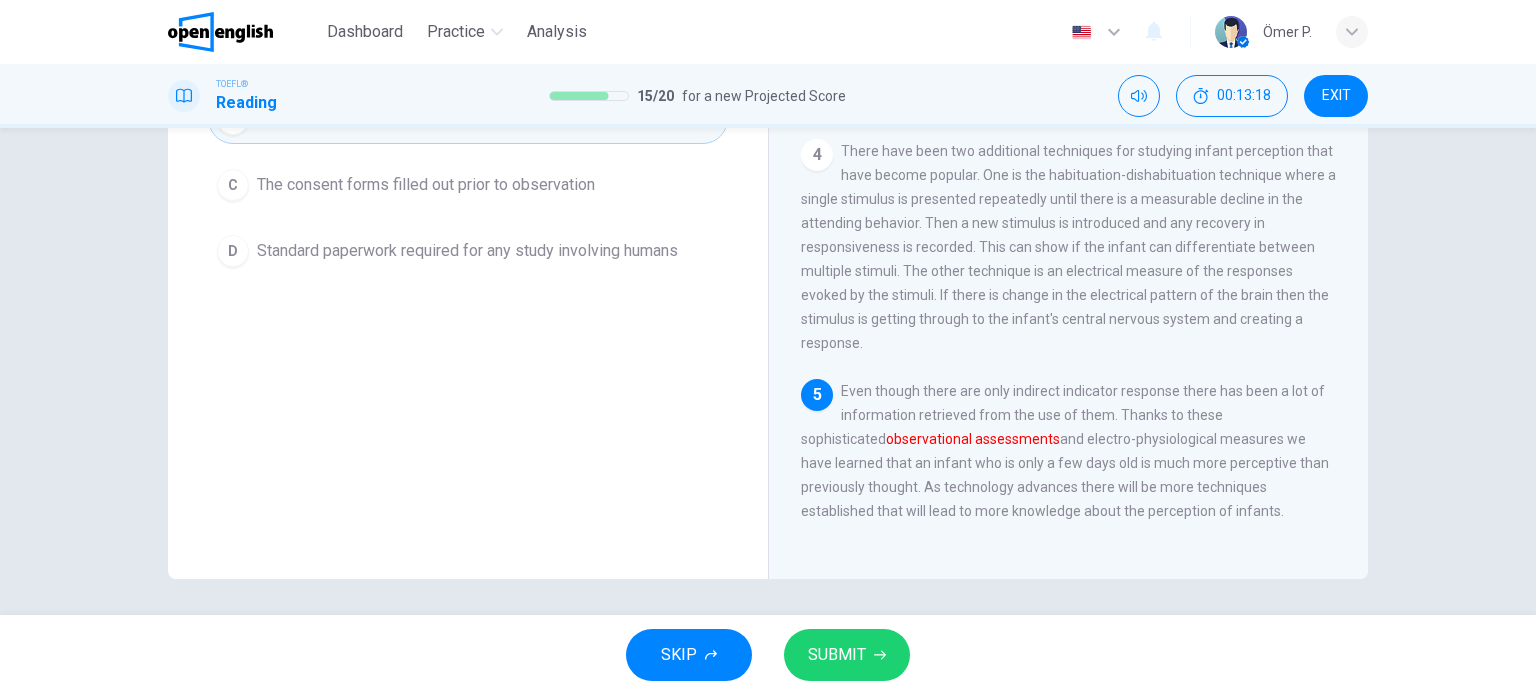 scroll, scrollTop: 288, scrollLeft: 0, axis: vertical 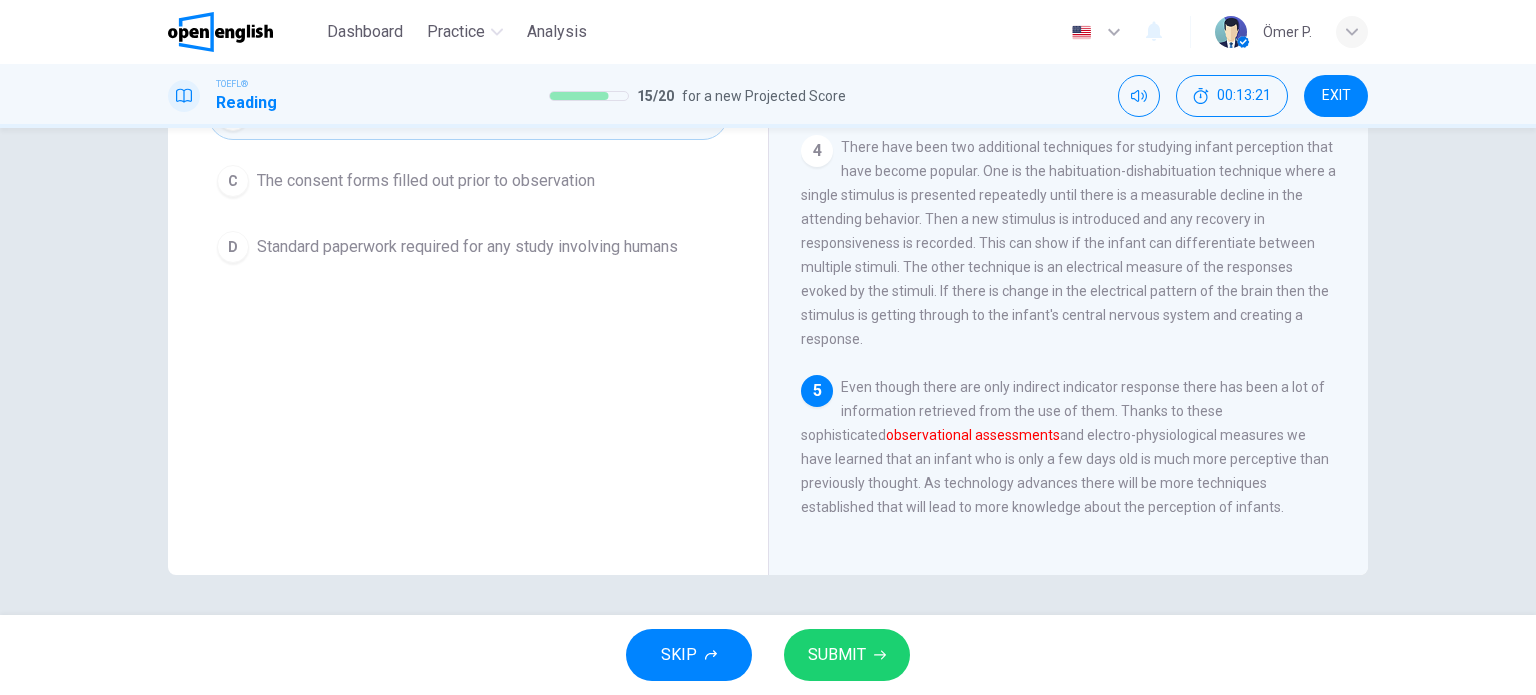 click on "C The consent forms filled out prior to observation" at bounding box center [468, 181] 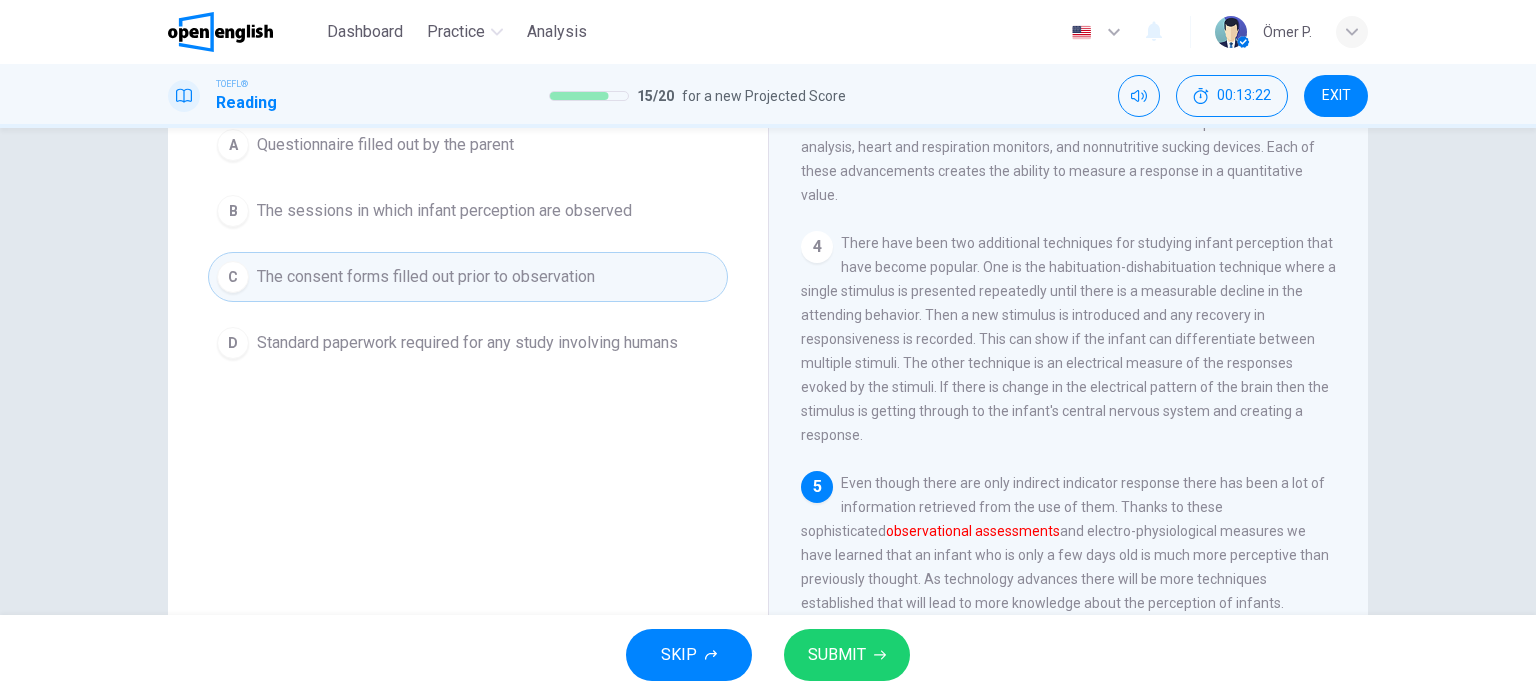 scroll, scrollTop: 188, scrollLeft: 0, axis: vertical 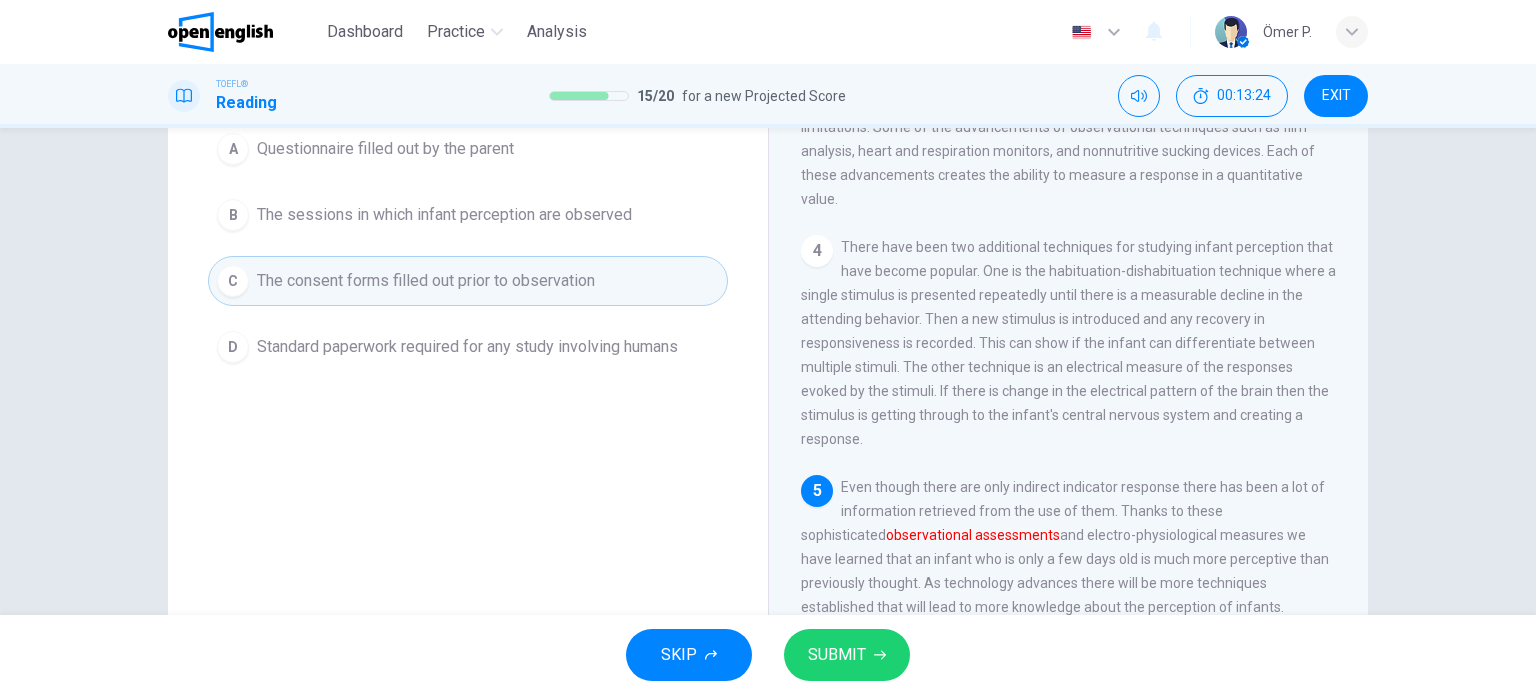 click on "SUBMIT" at bounding box center [837, 655] 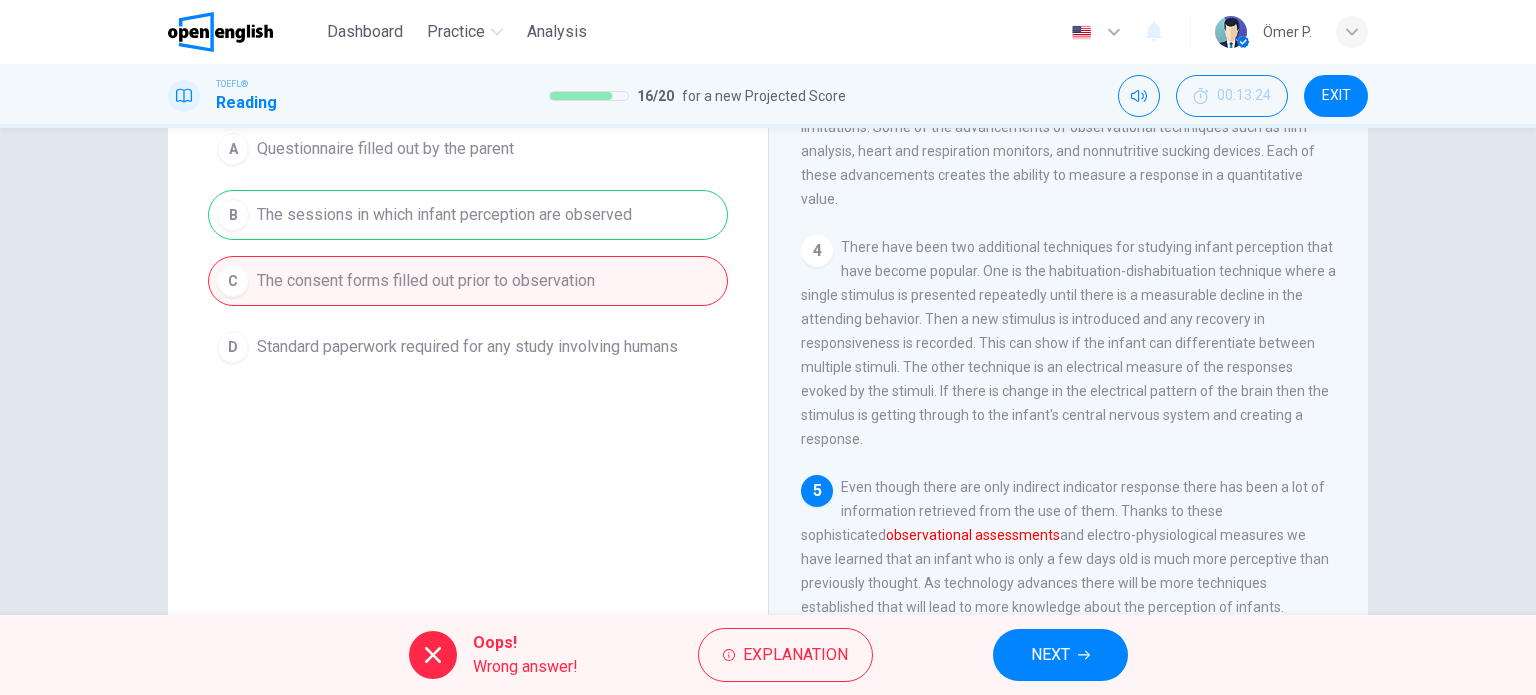 click on "NEXT" at bounding box center (1050, 655) 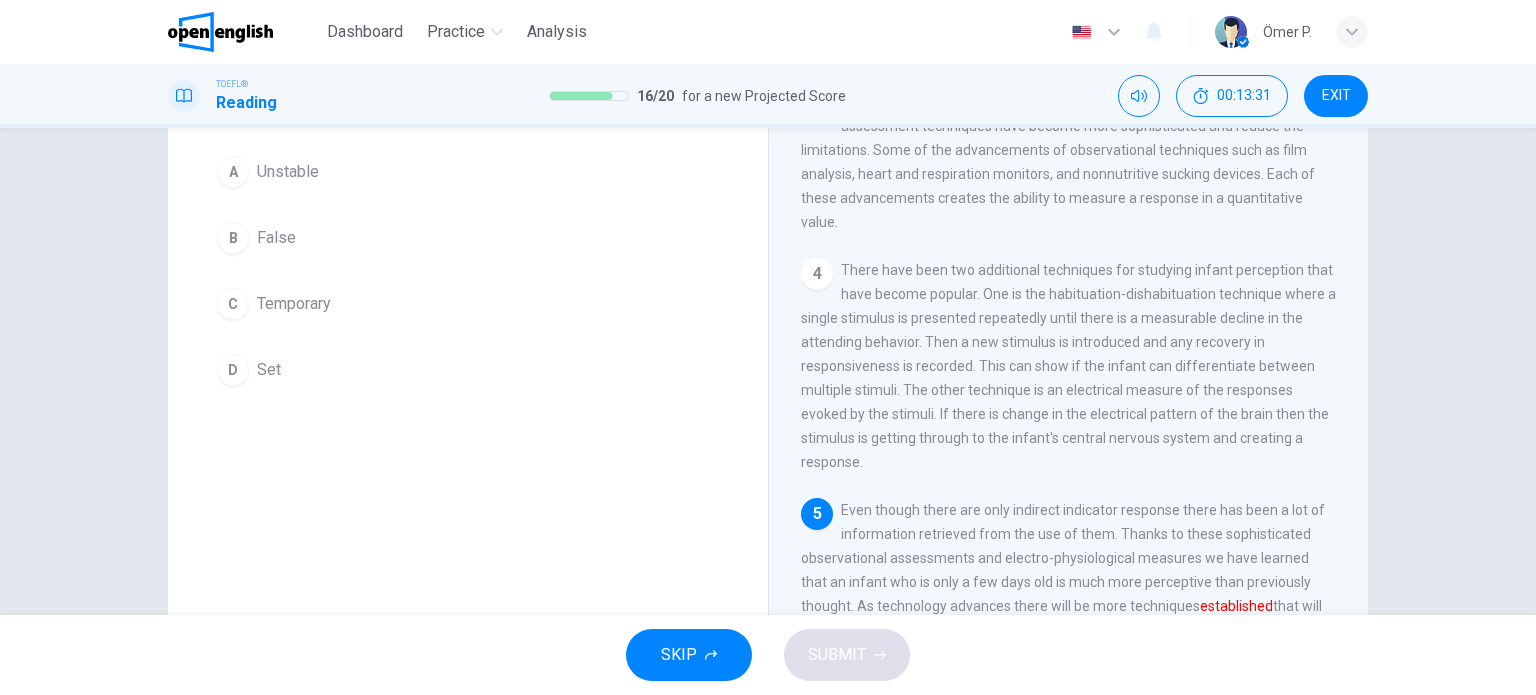 scroll, scrollTop: 164, scrollLeft: 0, axis: vertical 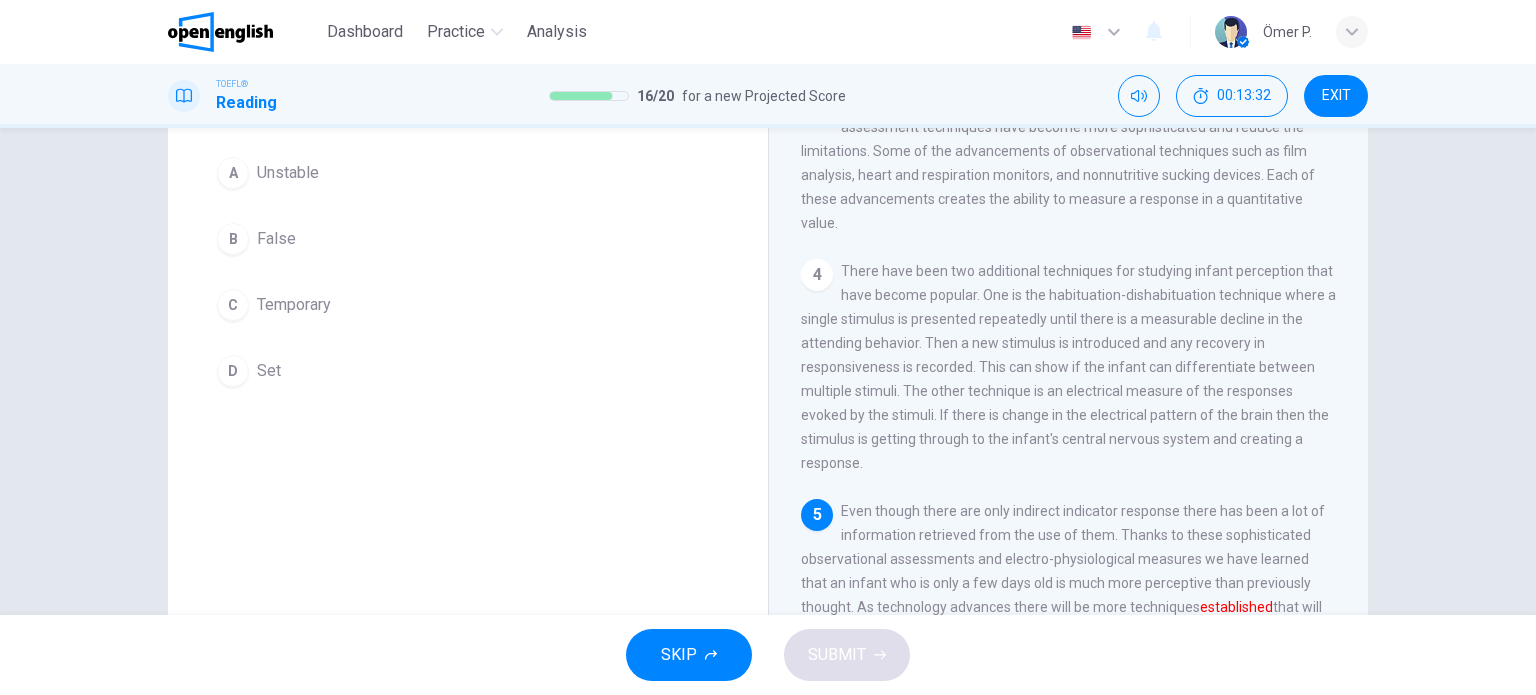 click on "D Set" at bounding box center [468, 371] 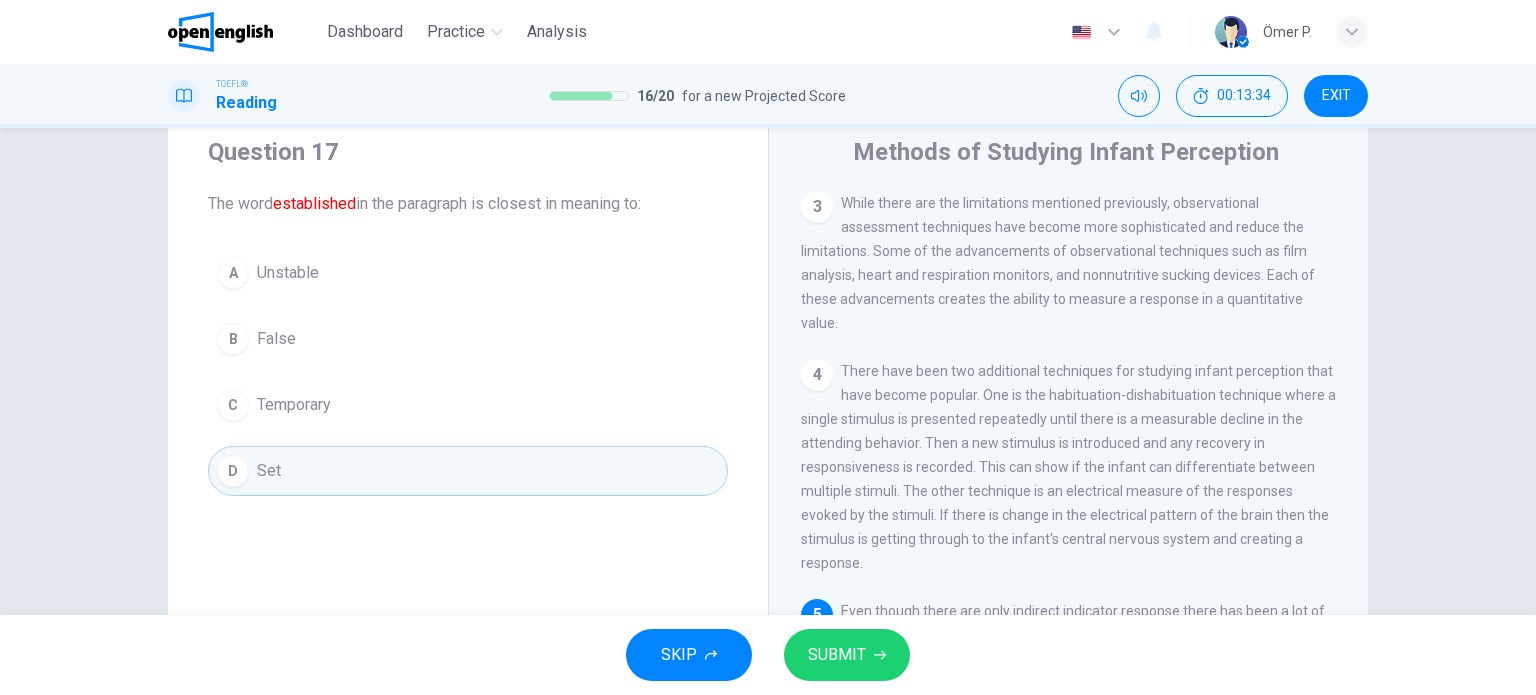 click on "SUBMIT" at bounding box center (837, 655) 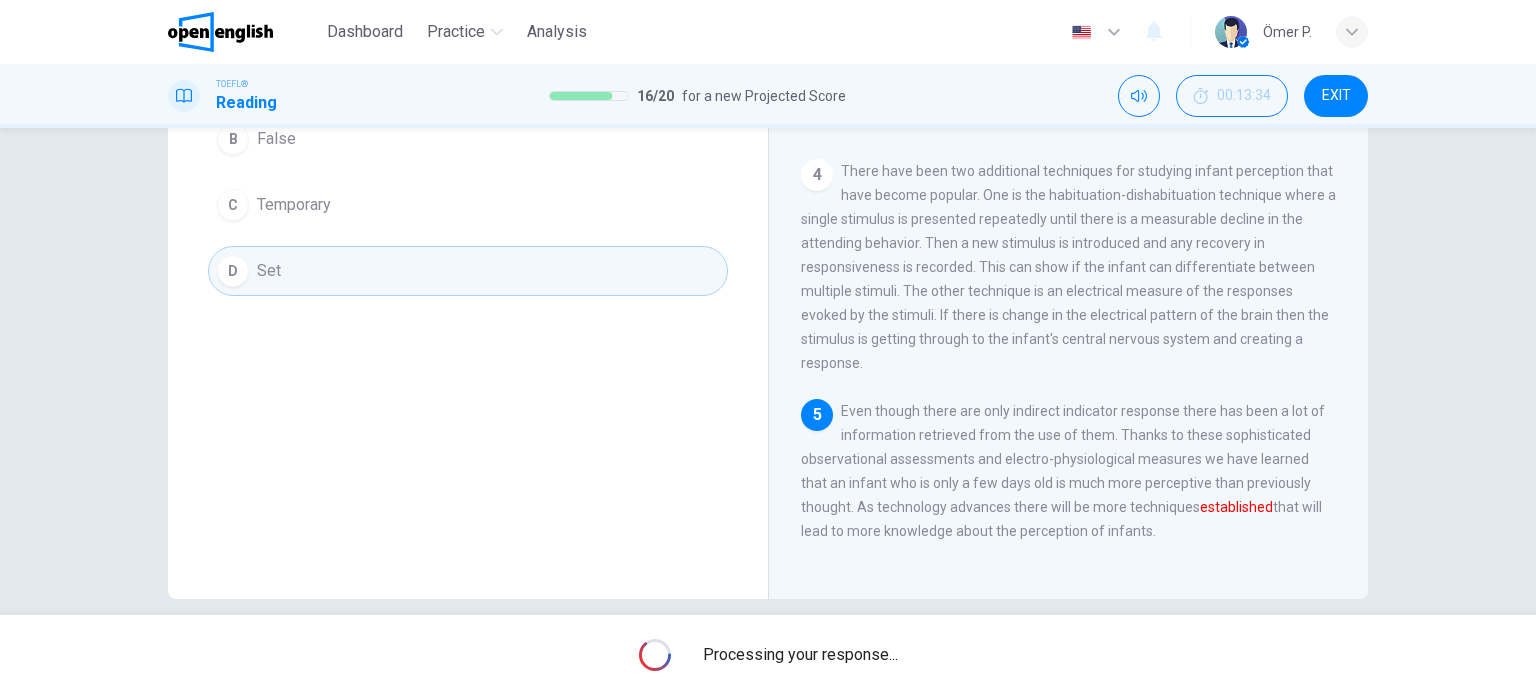 scroll, scrollTop: 288, scrollLeft: 0, axis: vertical 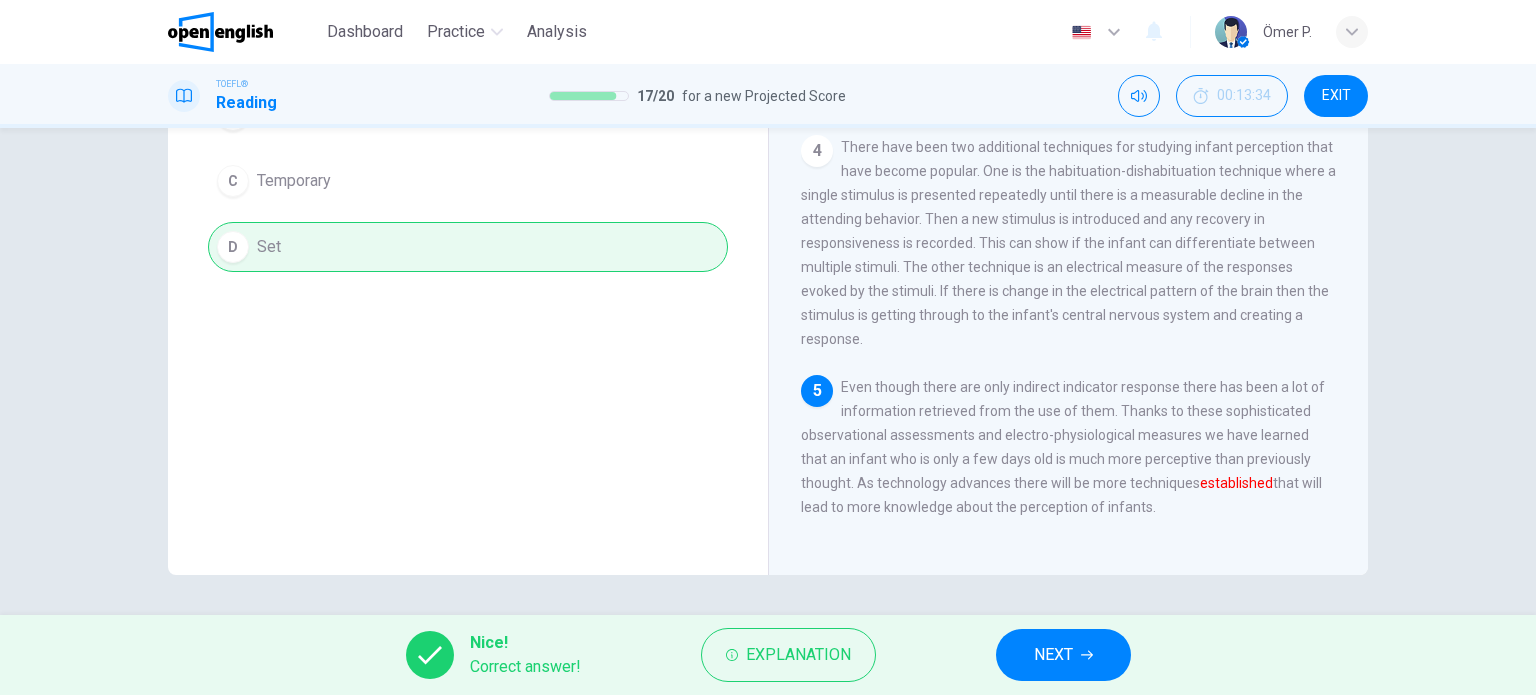 click on "NEXT" at bounding box center [1063, 655] 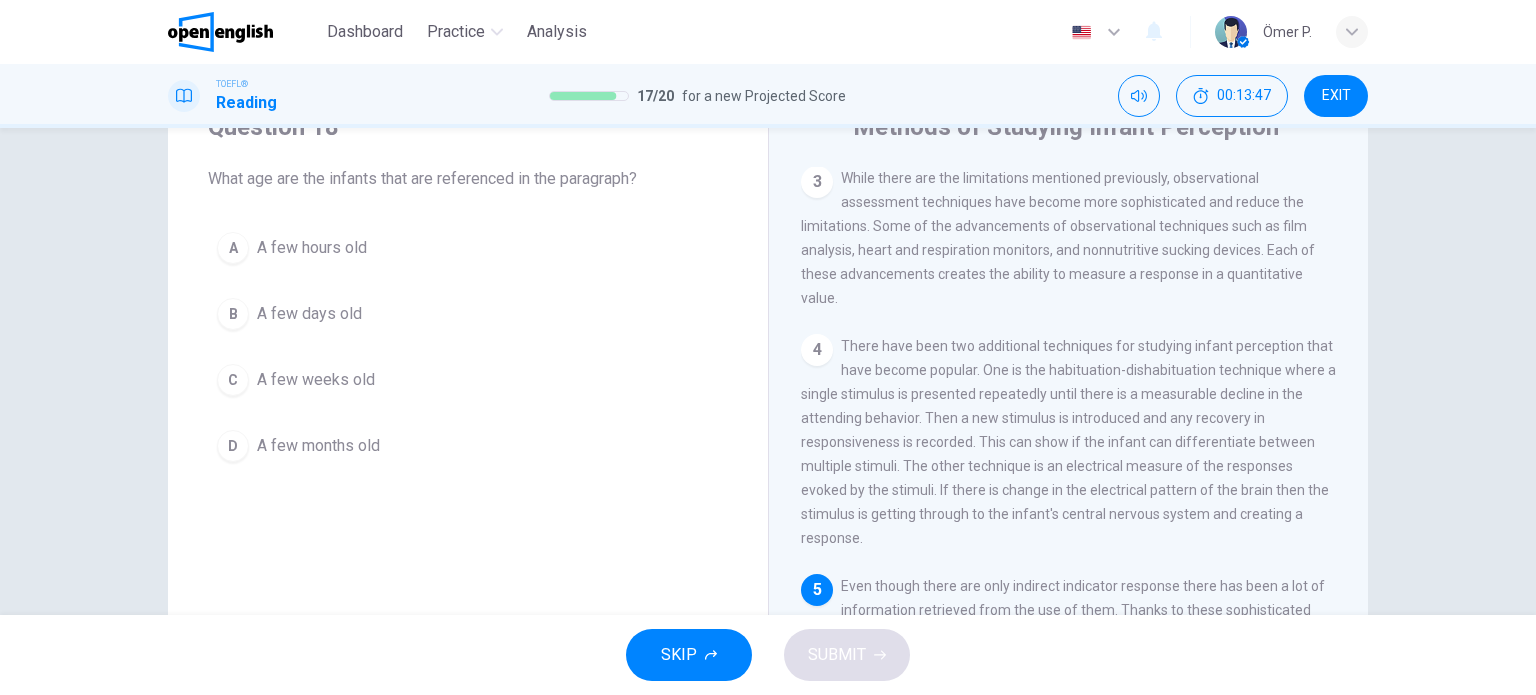 scroll, scrollTop: 88, scrollLeft: 0, axis: vertical 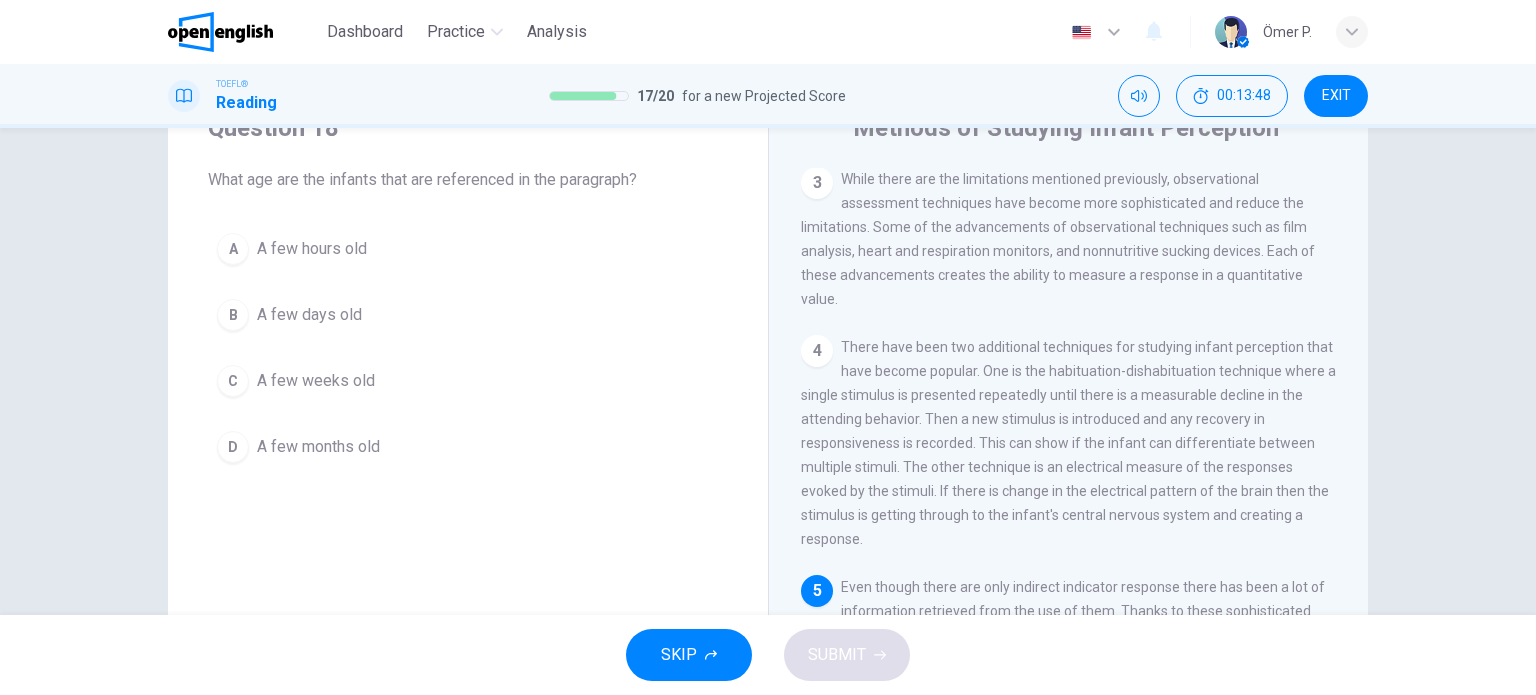 click on "B A few days old" at bounding box center [468, 315] 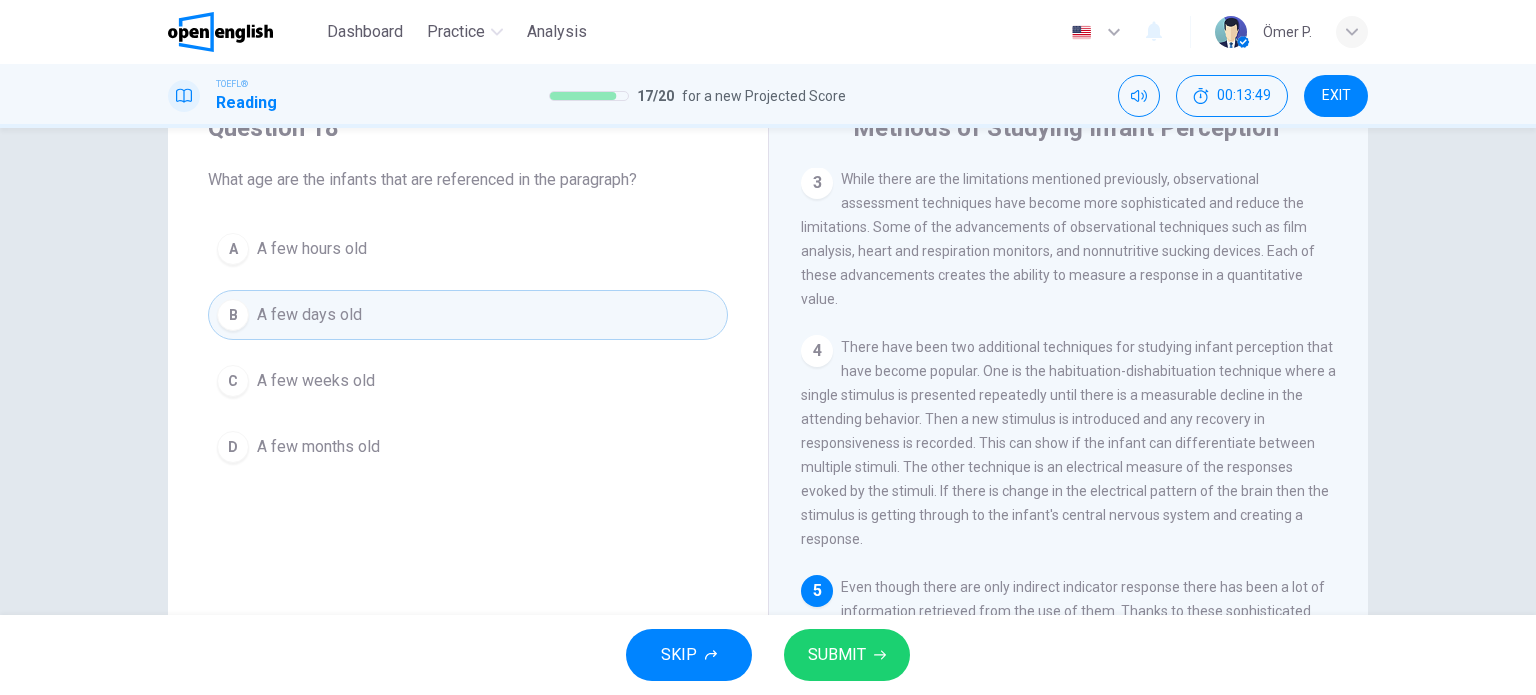 click on "SUBMIT" at bounding box center [837, 655] 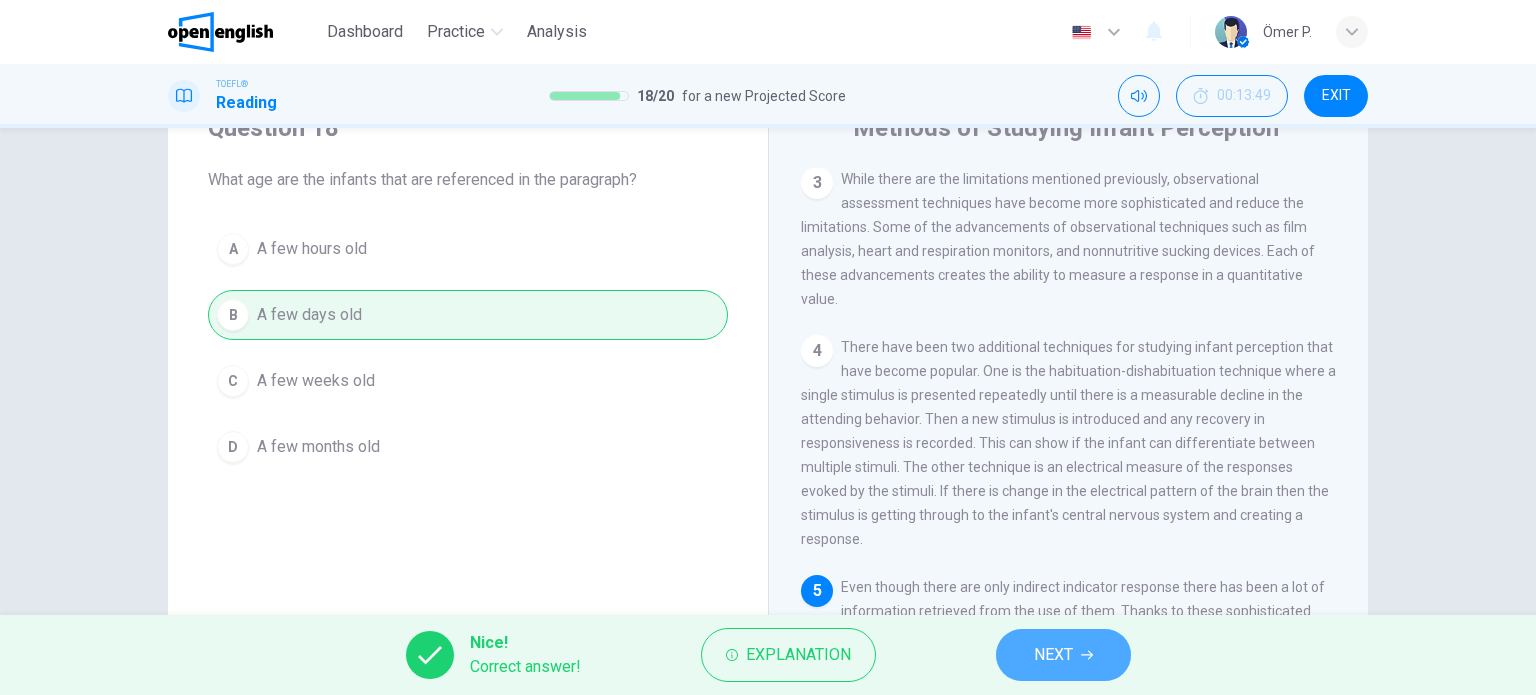 click on "NEXT" at bounding box center (1063, 655) 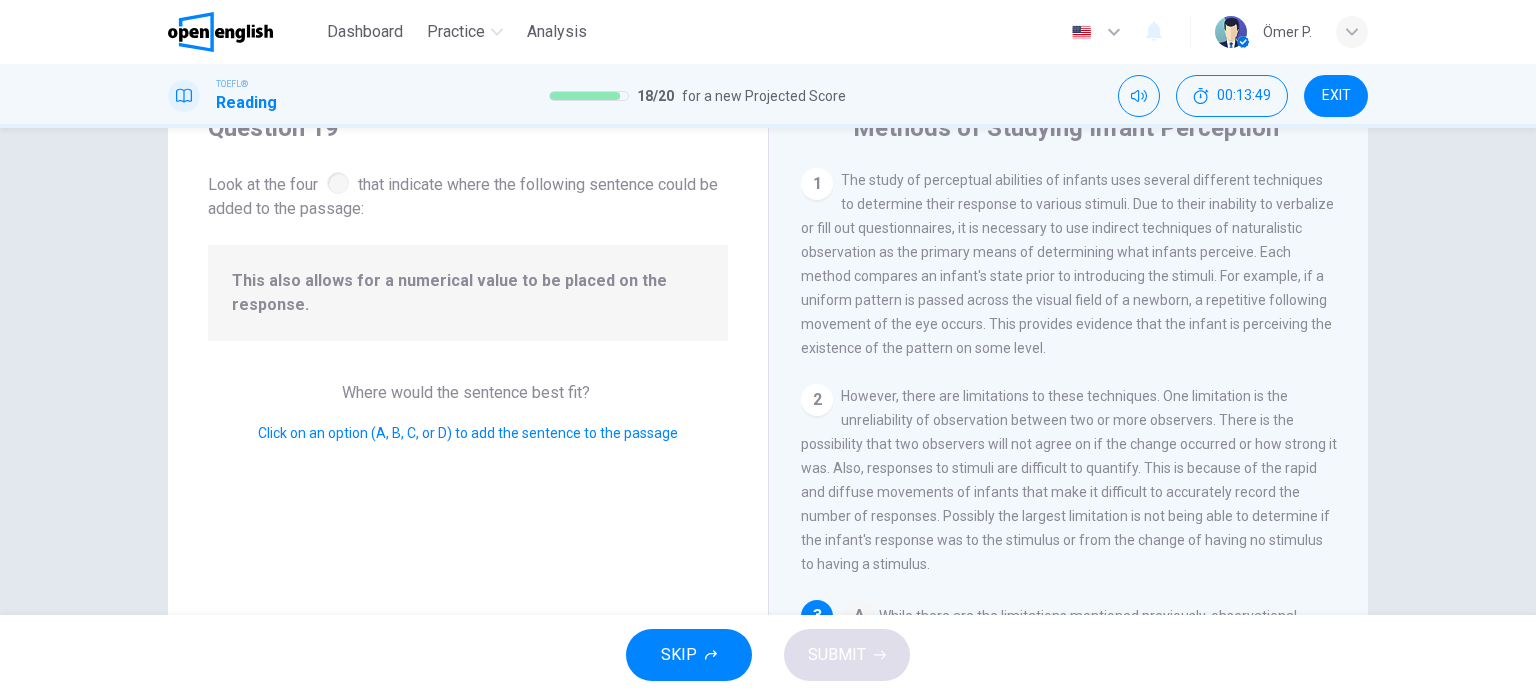 scroll, scrollTop: 245, scrollLeft: 0, axis: vertical 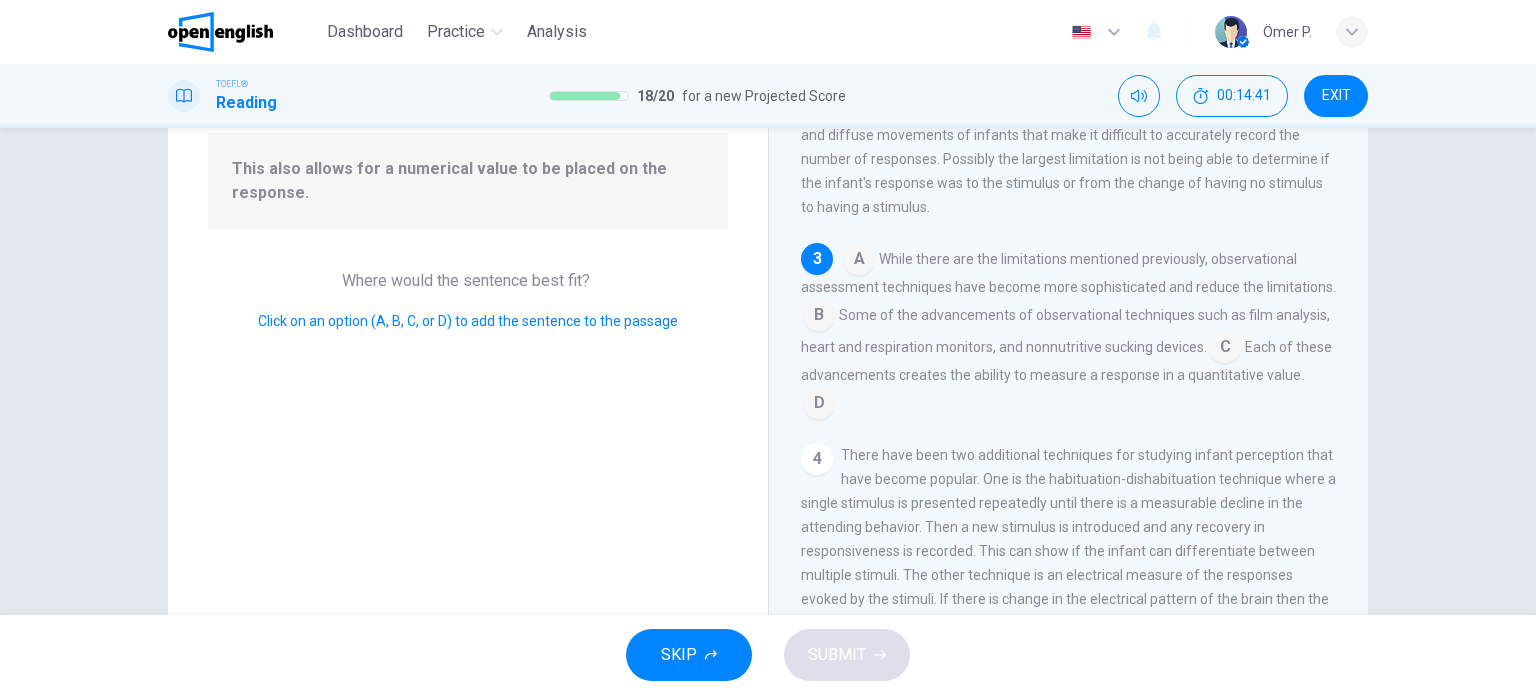 click at bounding box center [819, 405] 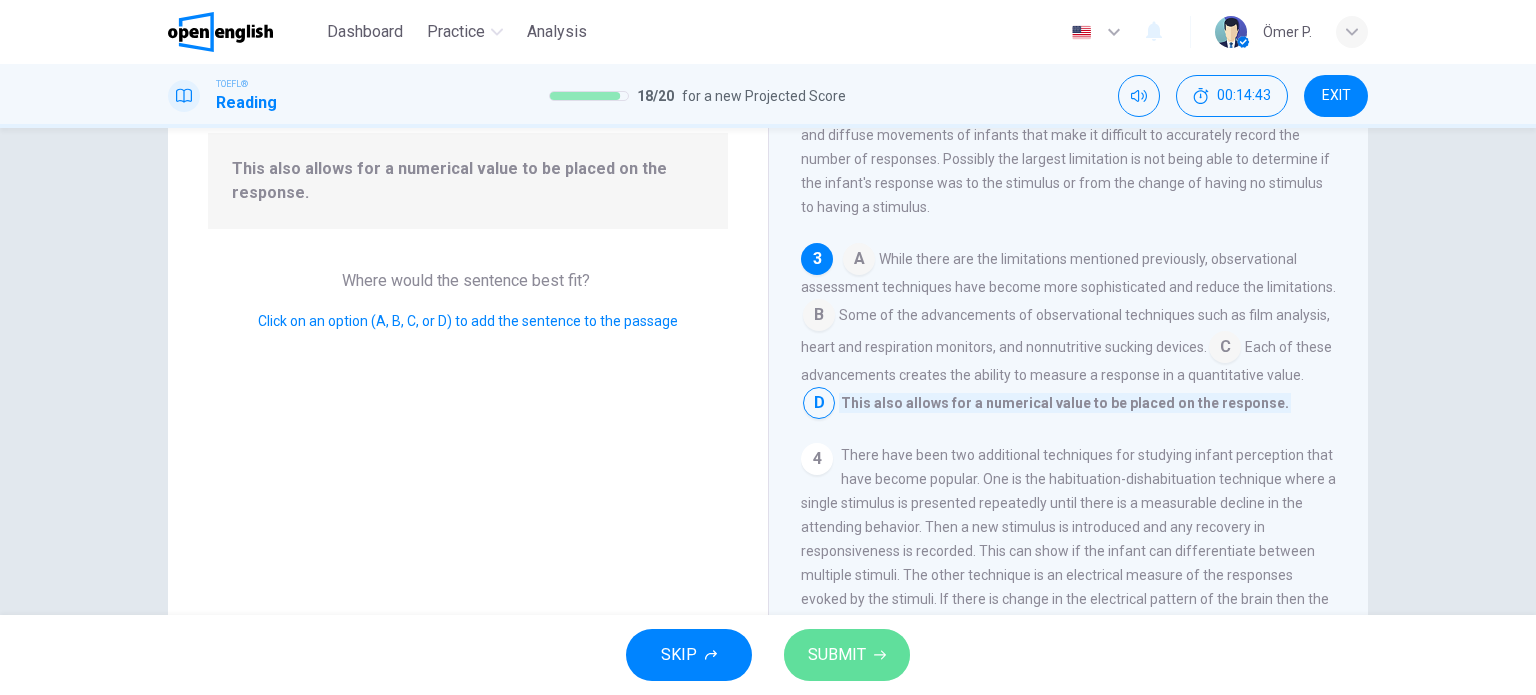 click on "SUBMIT" at bounding box center (847, 655) 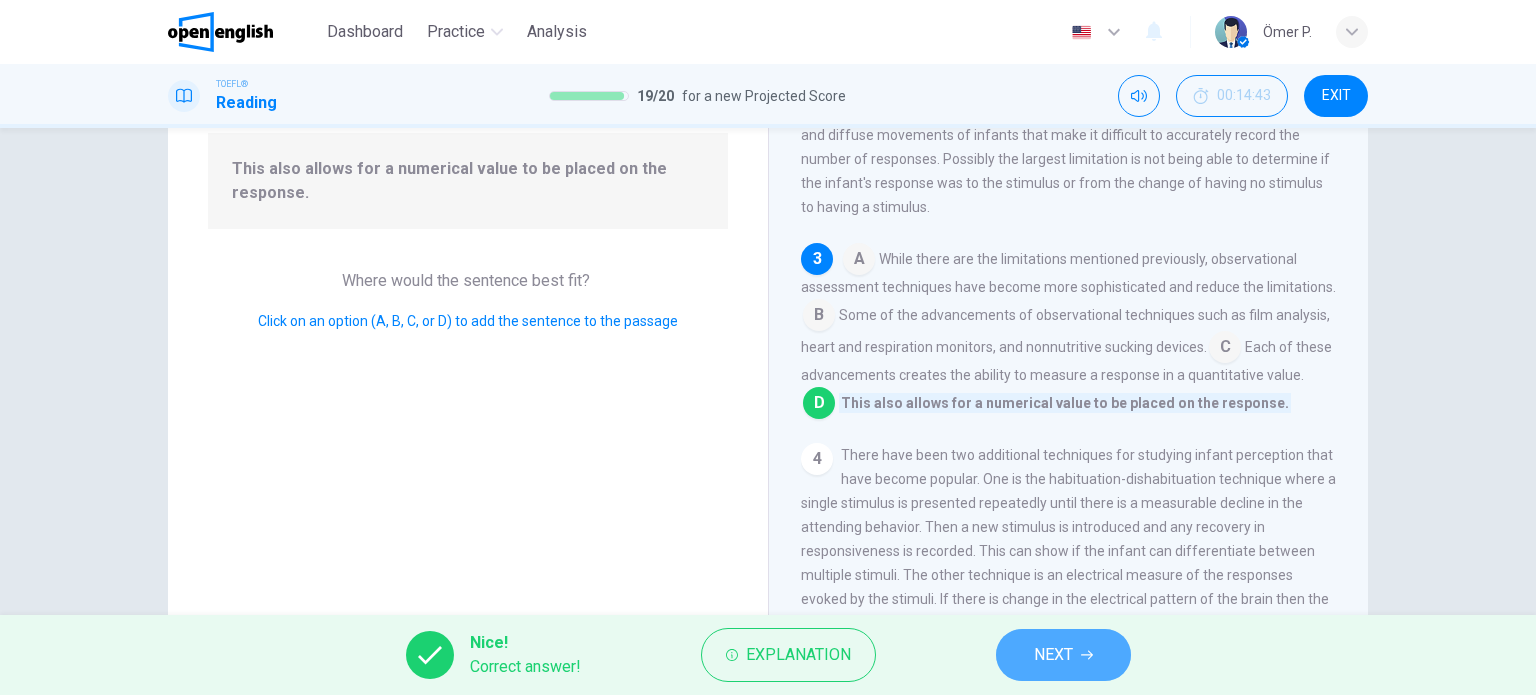 click on "NEXT" at bounding box center [1053, 655] 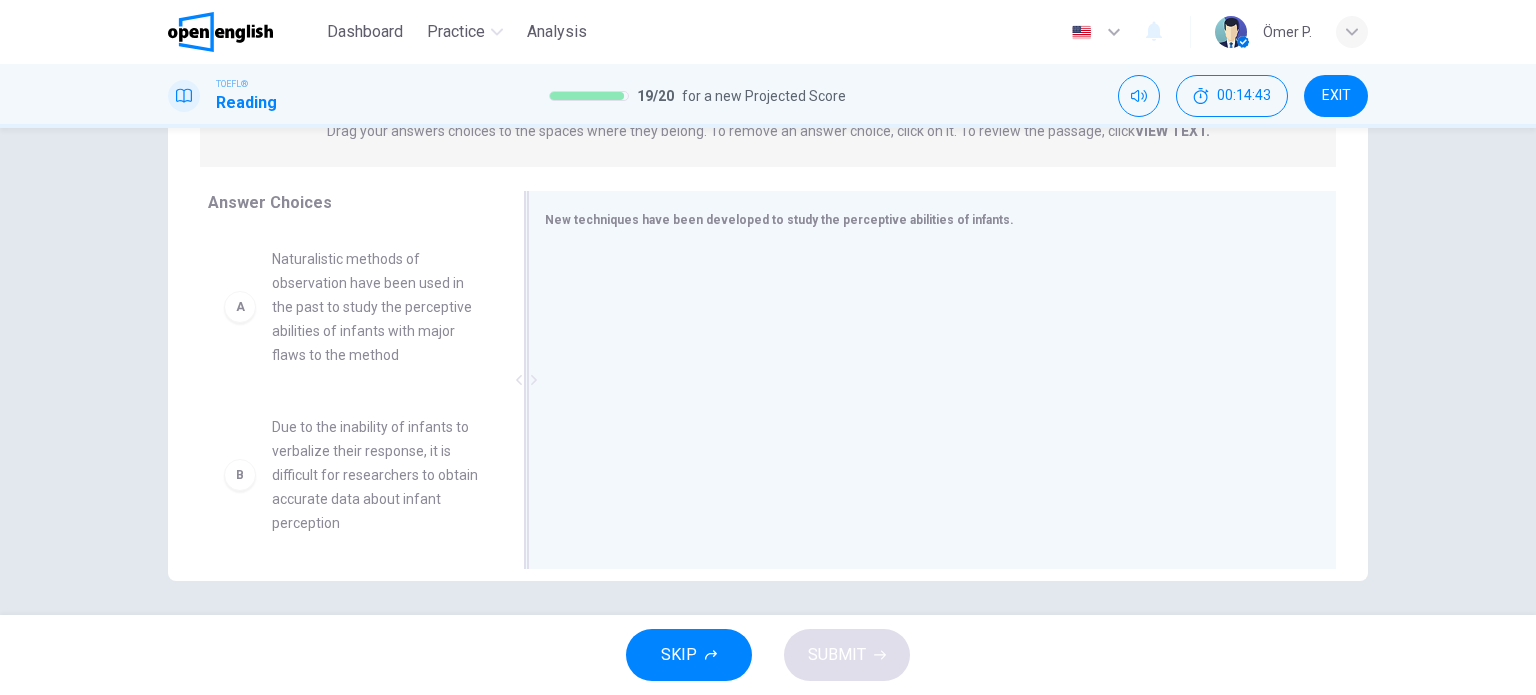 scroll, scrollTop: 288, scrollLeft: 0, axis: vertical 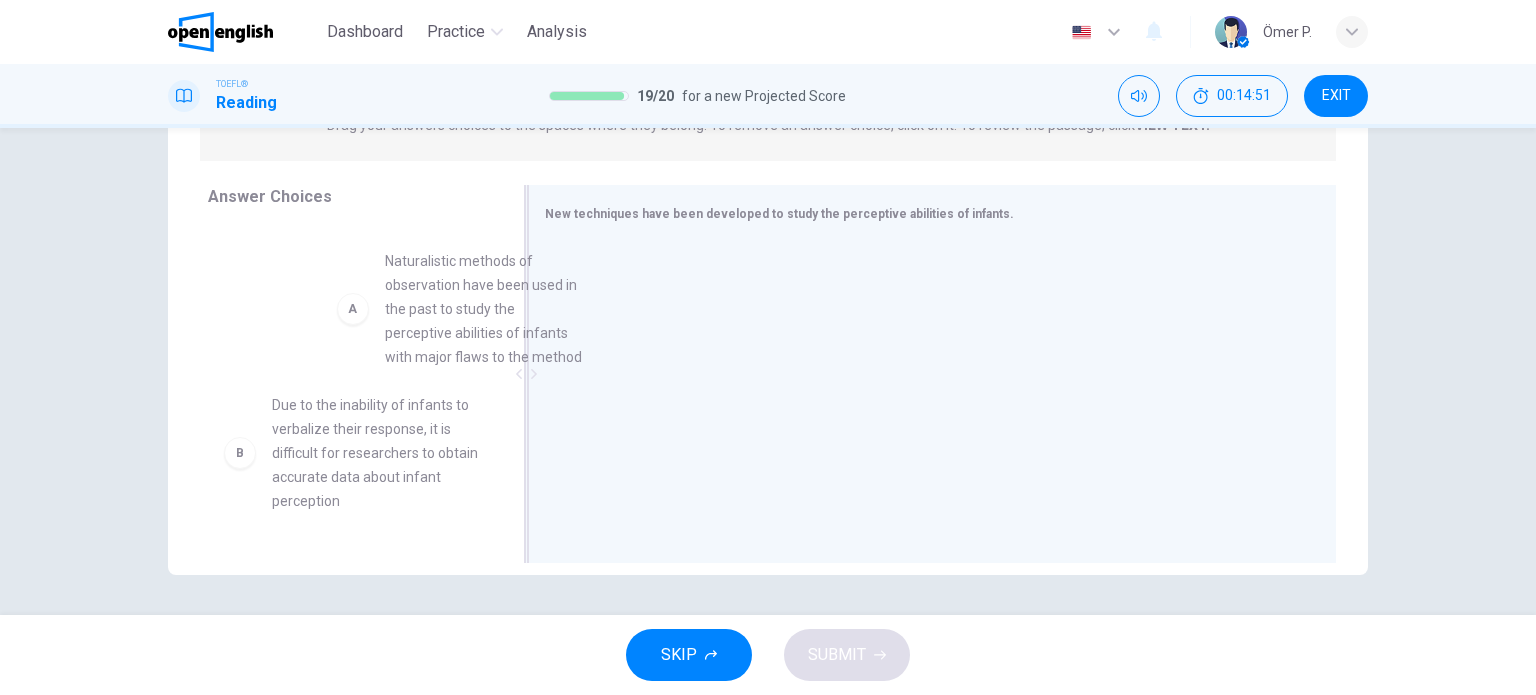 drag, startPoint x: 421, startPoint y: 319, endPoint x: 654, endPoint y: 331, distance: 233.3088 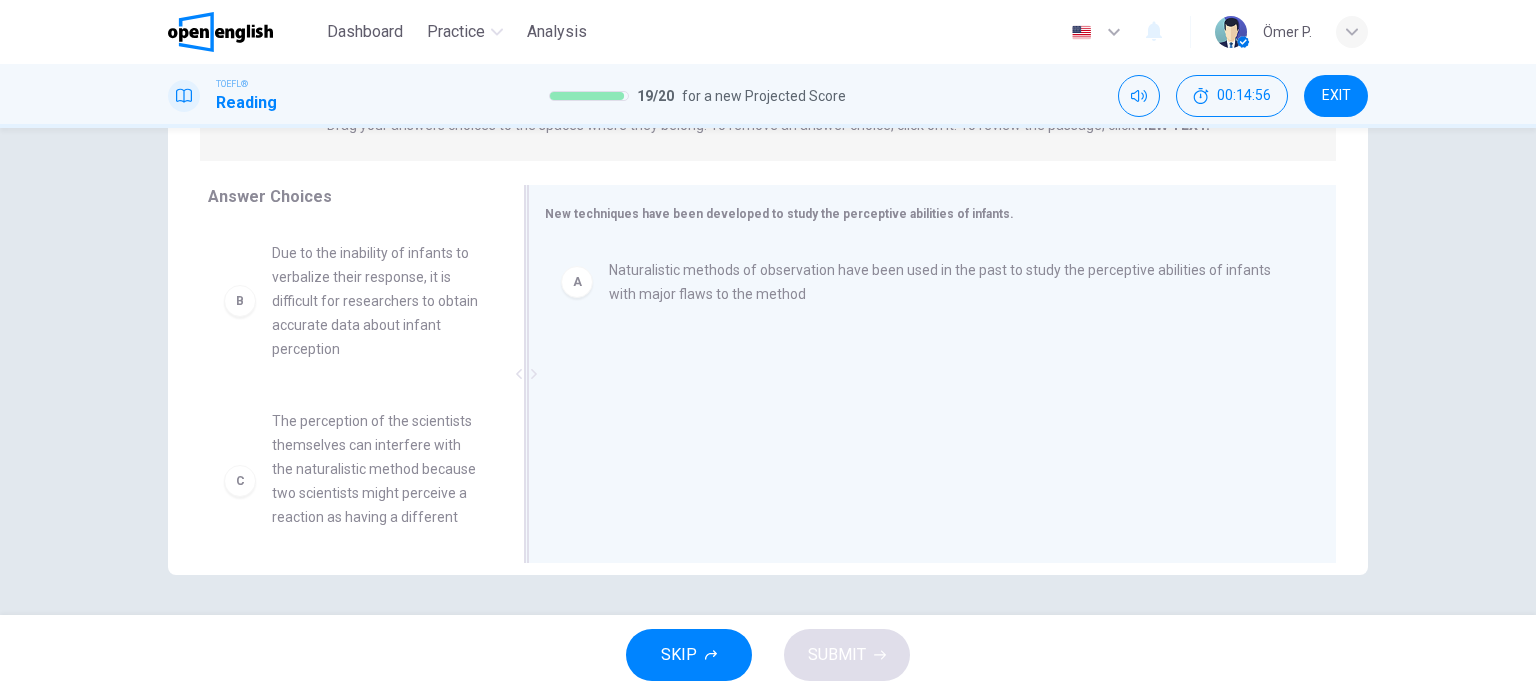 drag, startPoint x: 384, startPoint y: 361, endPoint x: 696, endPoint y: 427, distance: 318.9044 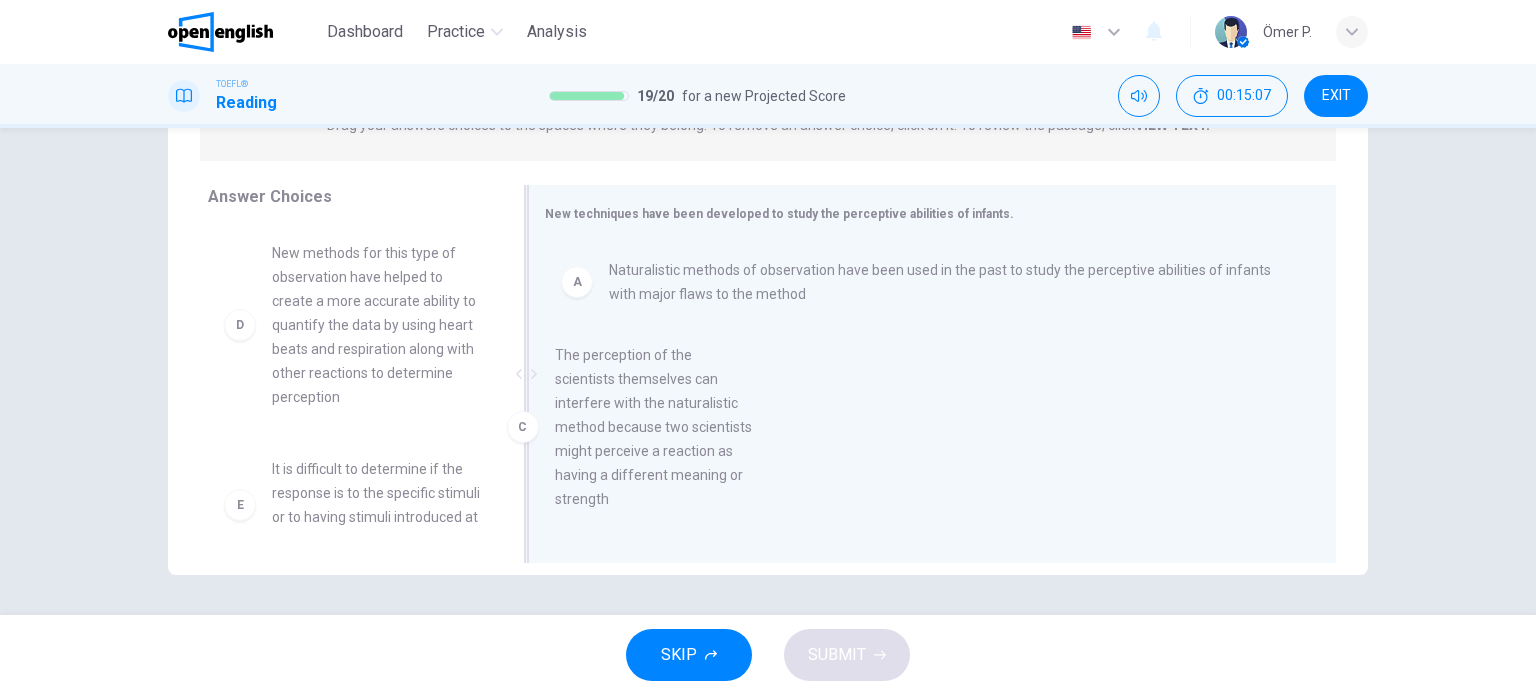 drag, startPoint x: 382, startPoint y: 371, endPoint x: 723, endPoint y: 467, distance: 354.25555 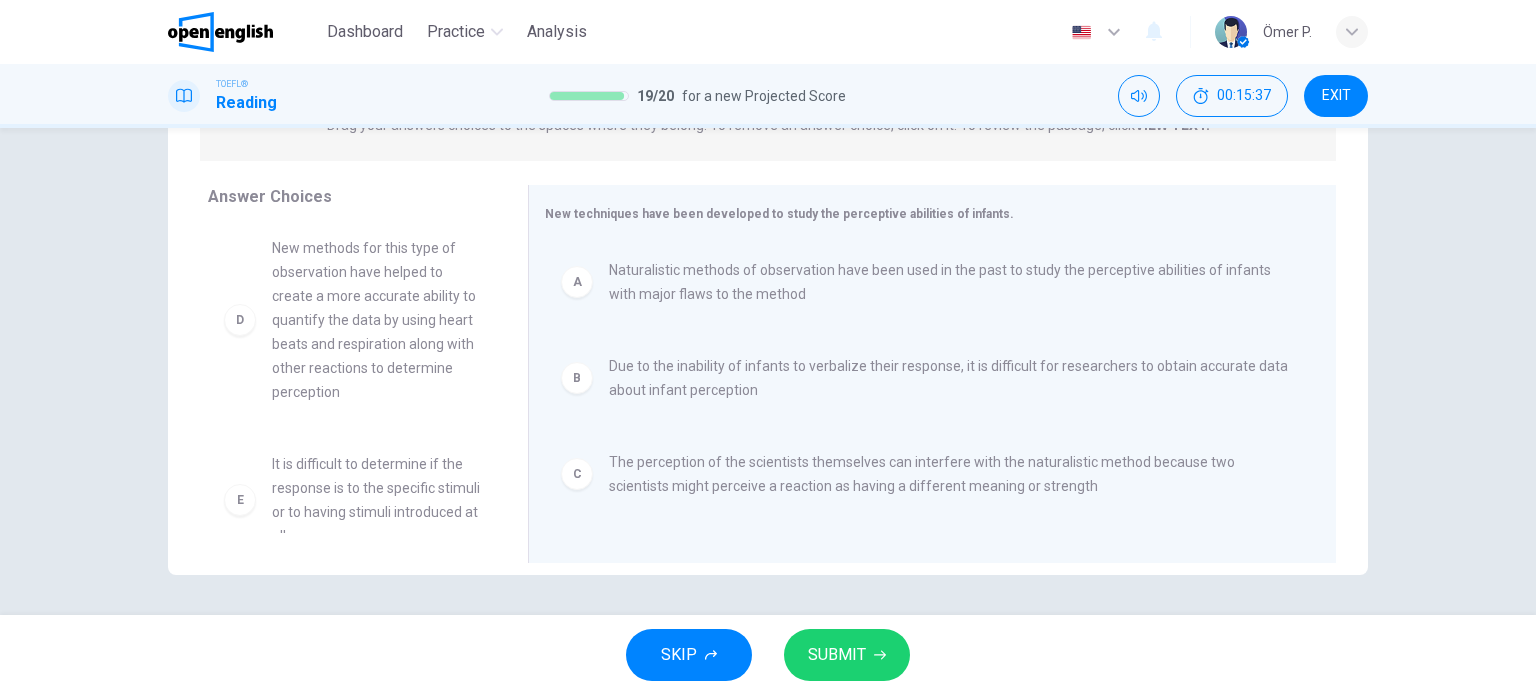 scroll, scrollTop: 0, scrollLeft: 0, axis: both 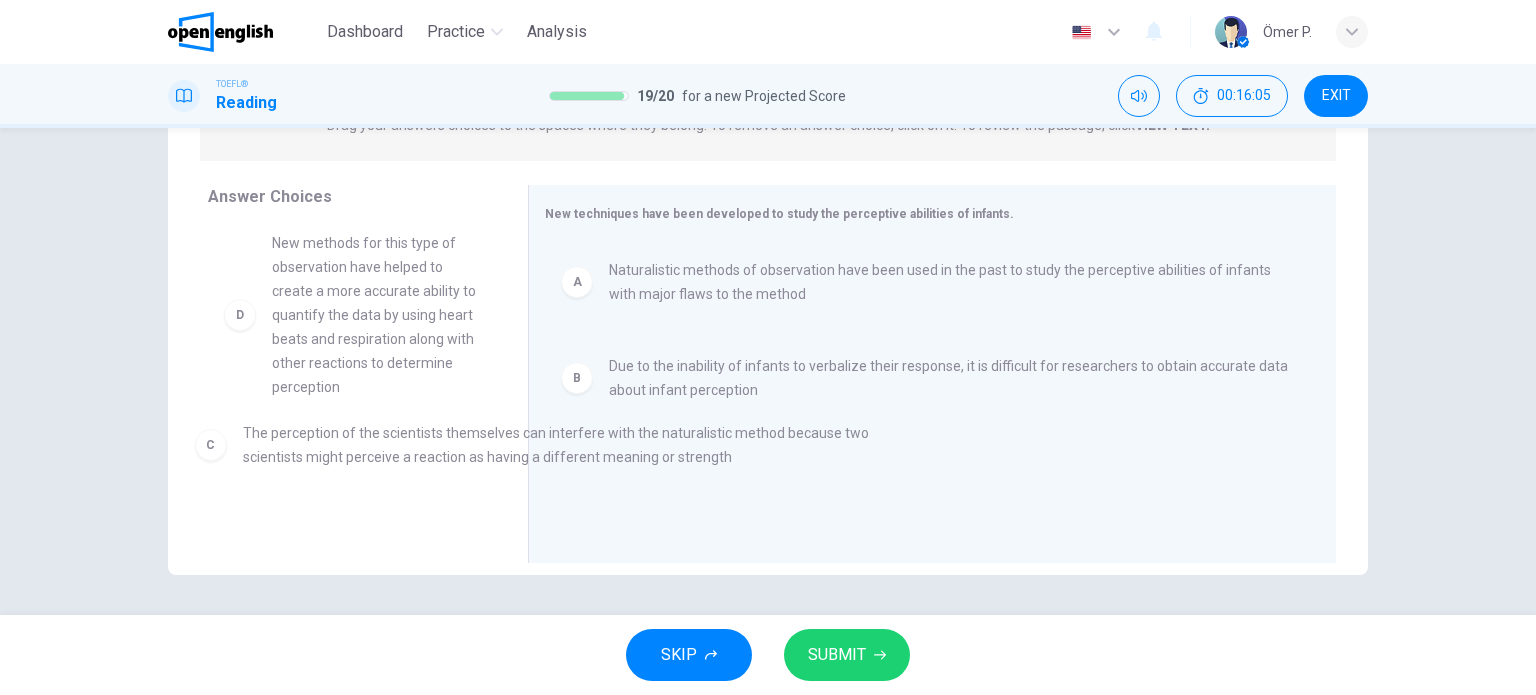 drag, startPoint x: 687, startPoint y: 485, endPoint x: 327, endPoint y: 455, distance: 361.24783 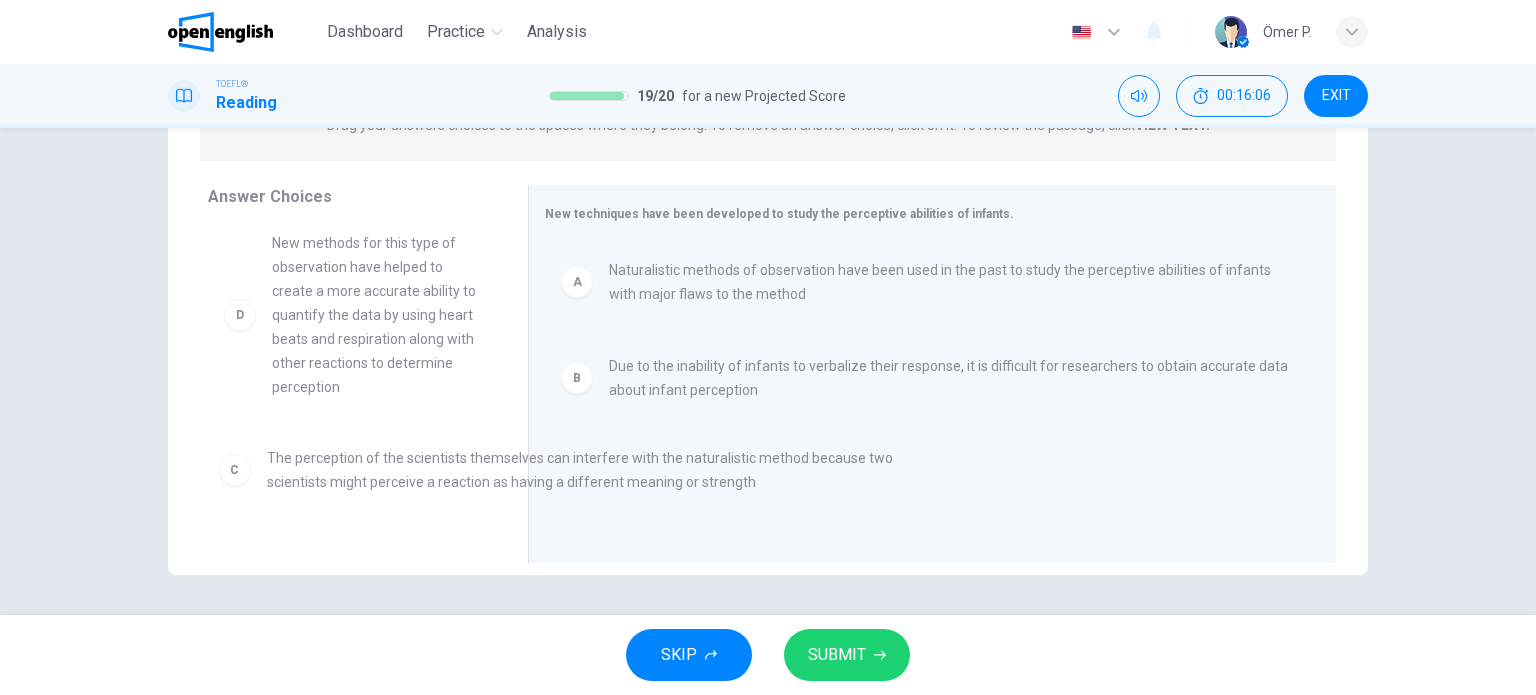 scroll, scrollTop: 0, scrollLeft: 0, axis: both 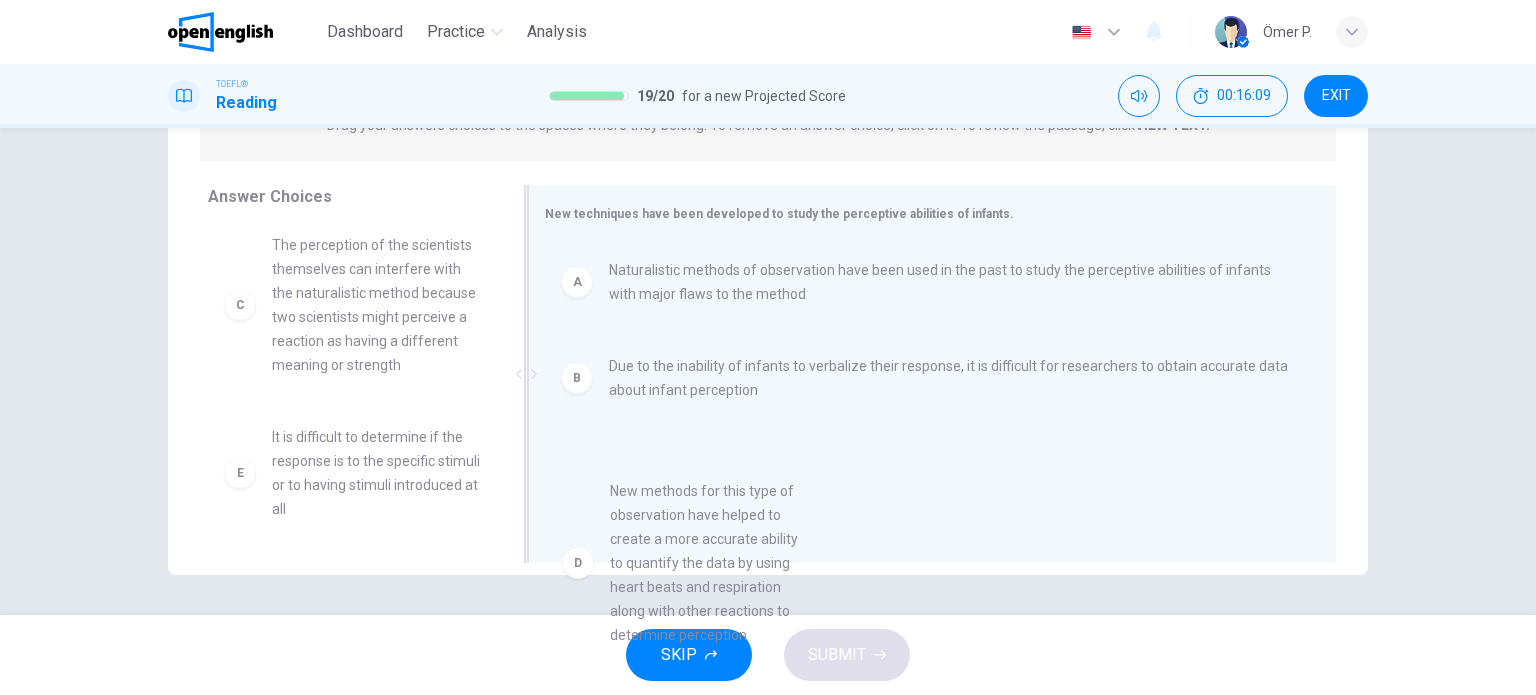 drag, startPoint x: 660, startPoint y: 540, endPoint x: 700, endPoint y: 545, distance: 40.311287 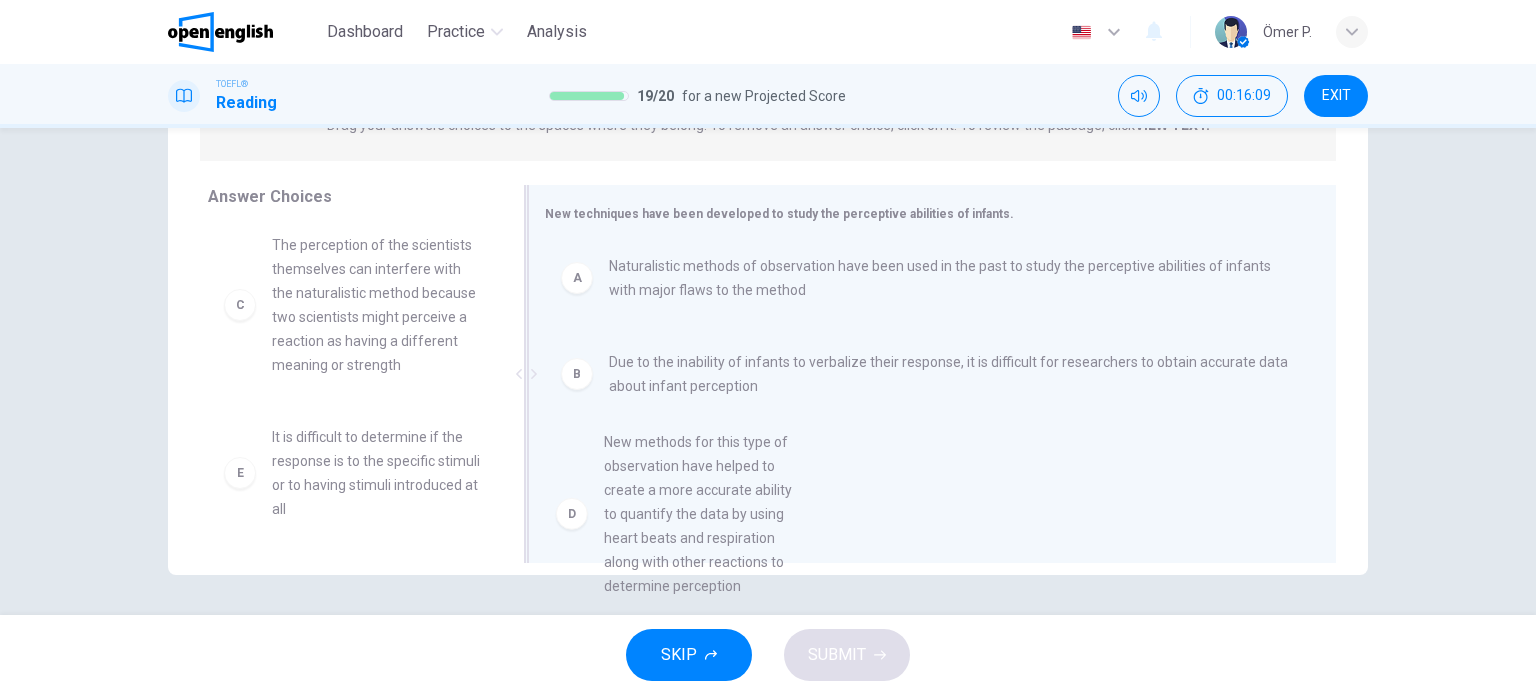 scroll, scrollTop: 4, scrollLeft: 0, axis: vertical 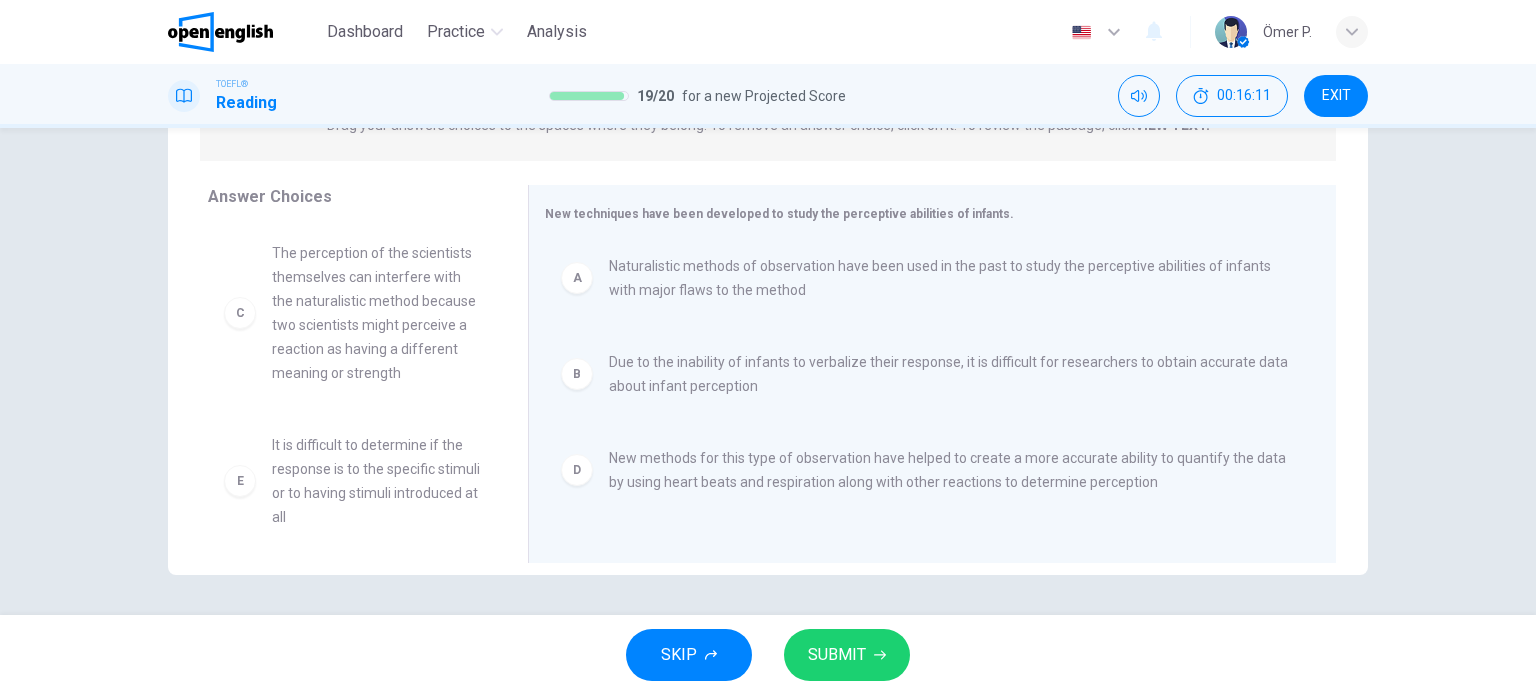 click on "SKIP SUBMIT" at bounding box center [768, 655] 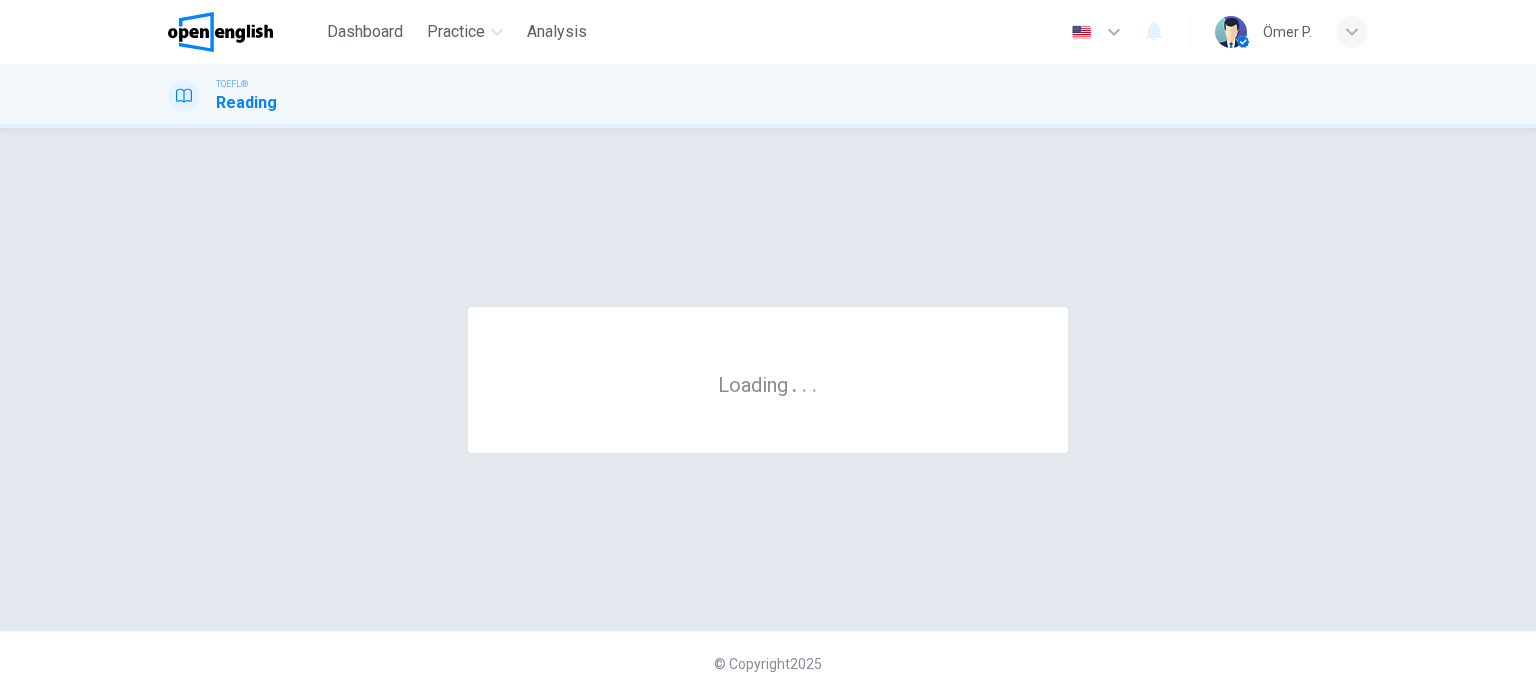 scroll, scrollTop: 0, scrollLeft: 0, axis: both 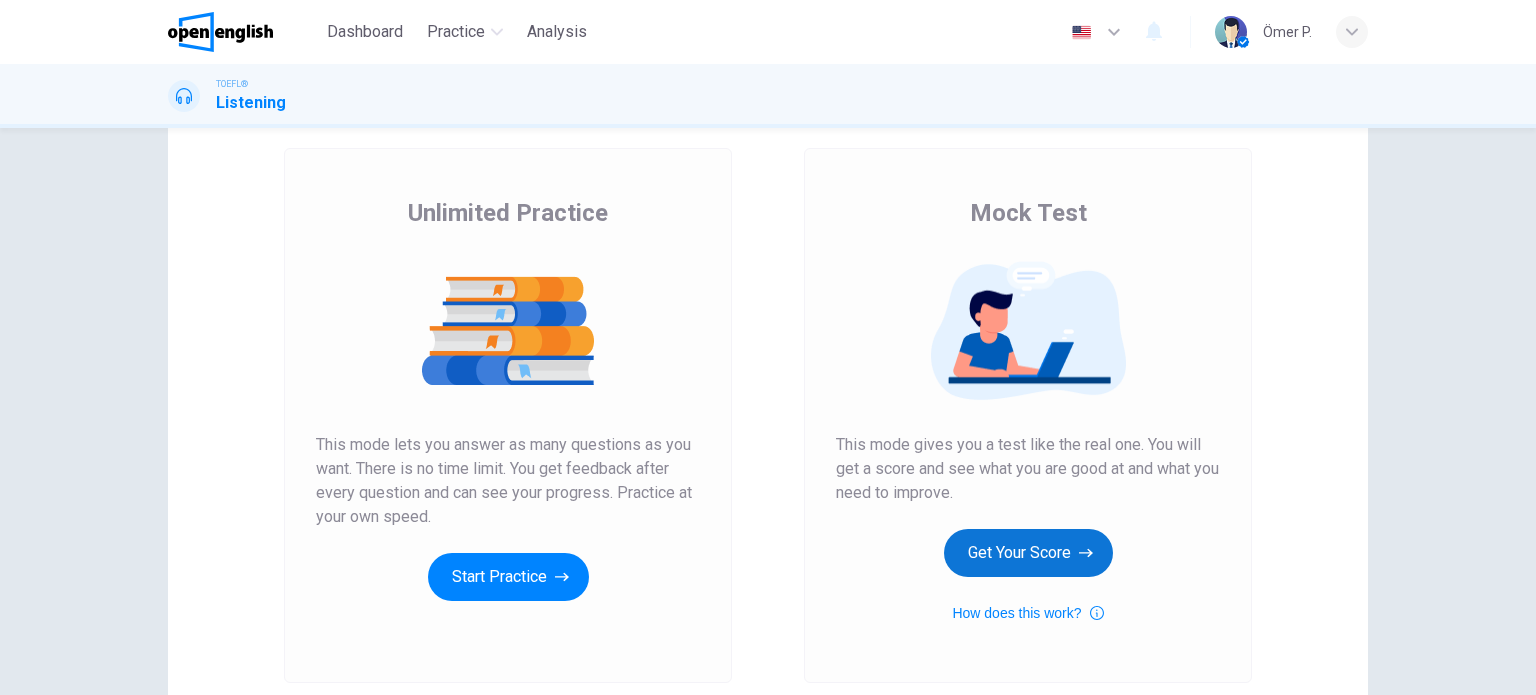 click on "Get Your Score" at bounding box center (1028, 553) 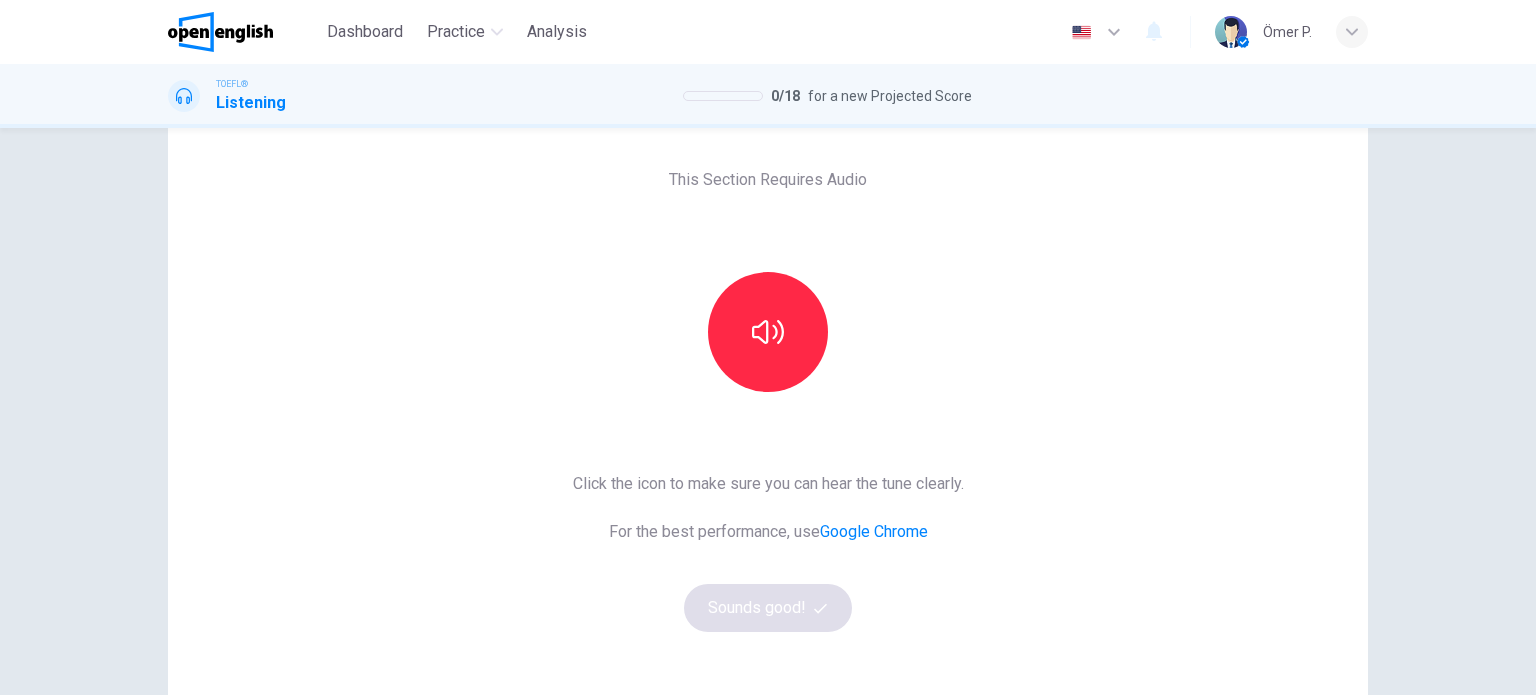 scroll, scrollTop: 72, scrollLeft: 0, axis: vertical 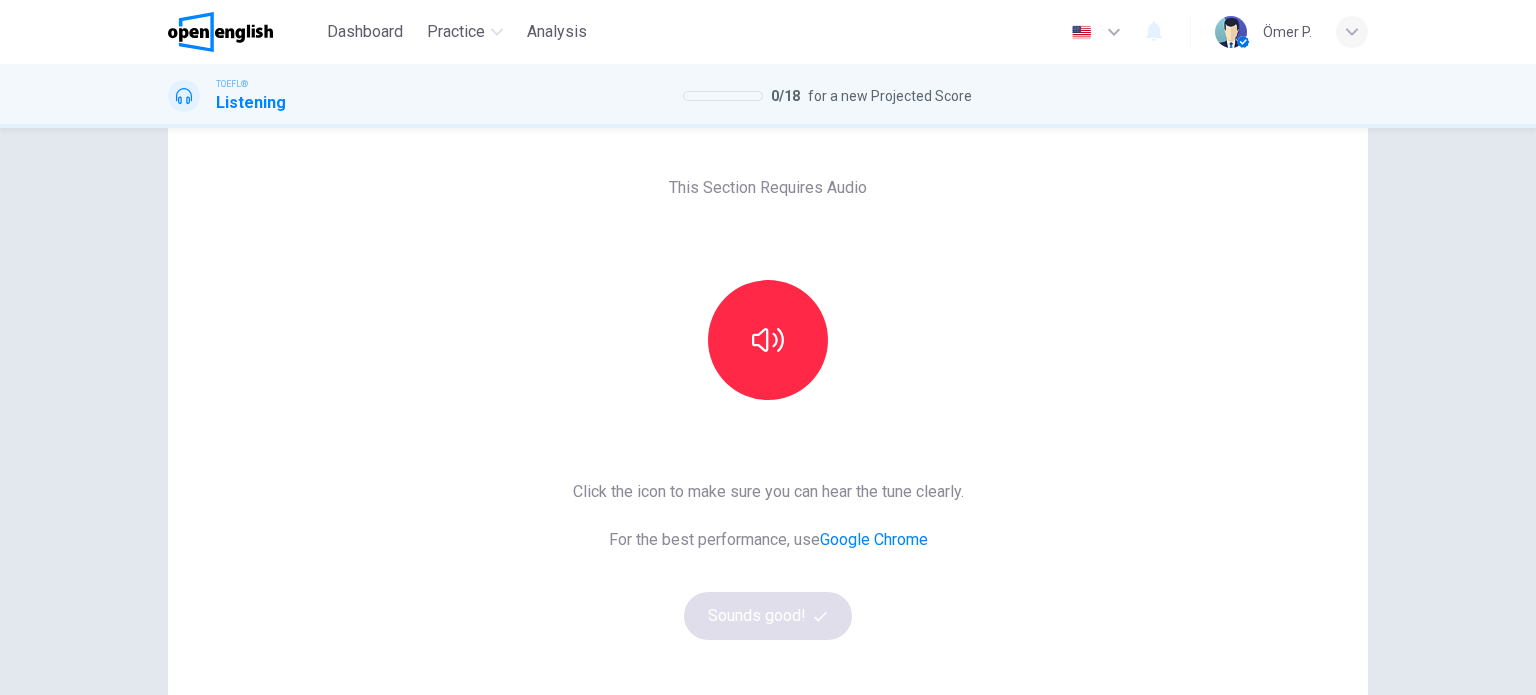 click at bounding box center (768, 340) 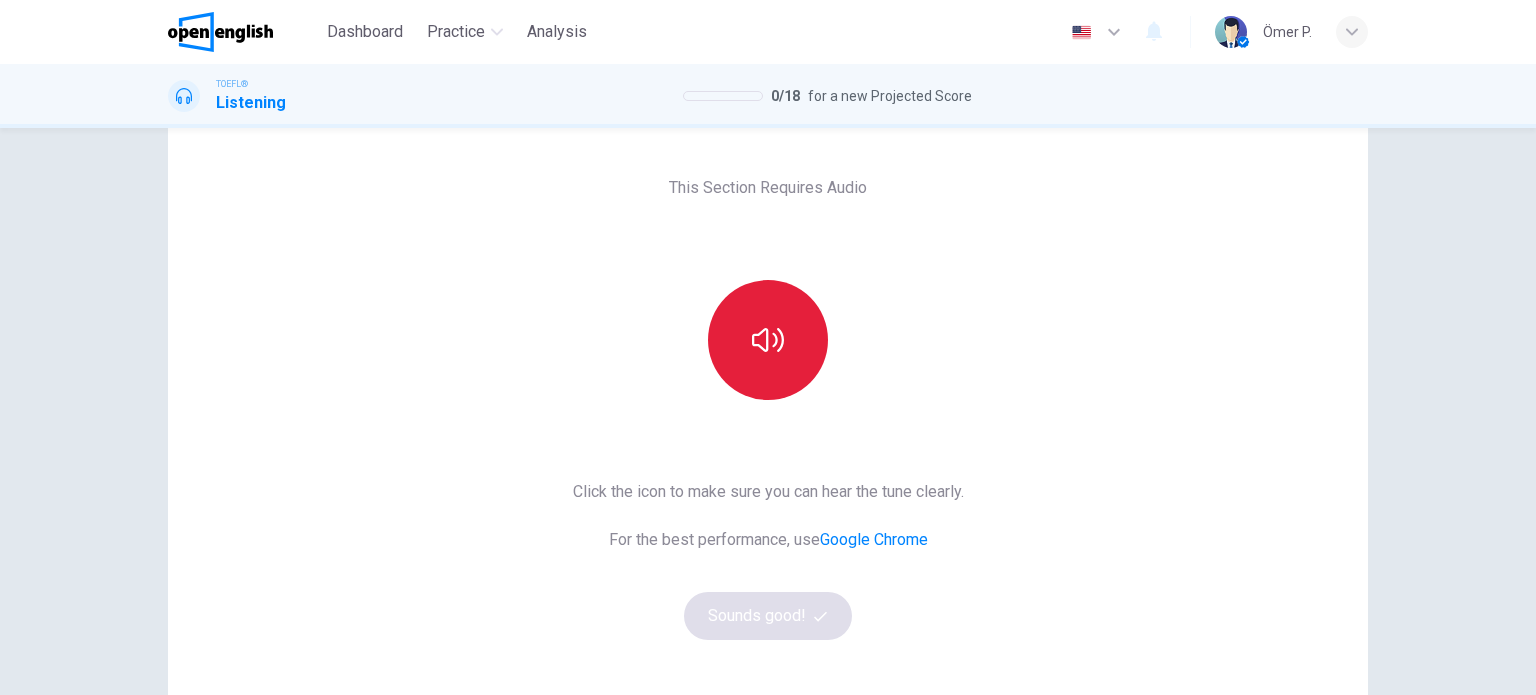 click at bounding box center (768, 340) 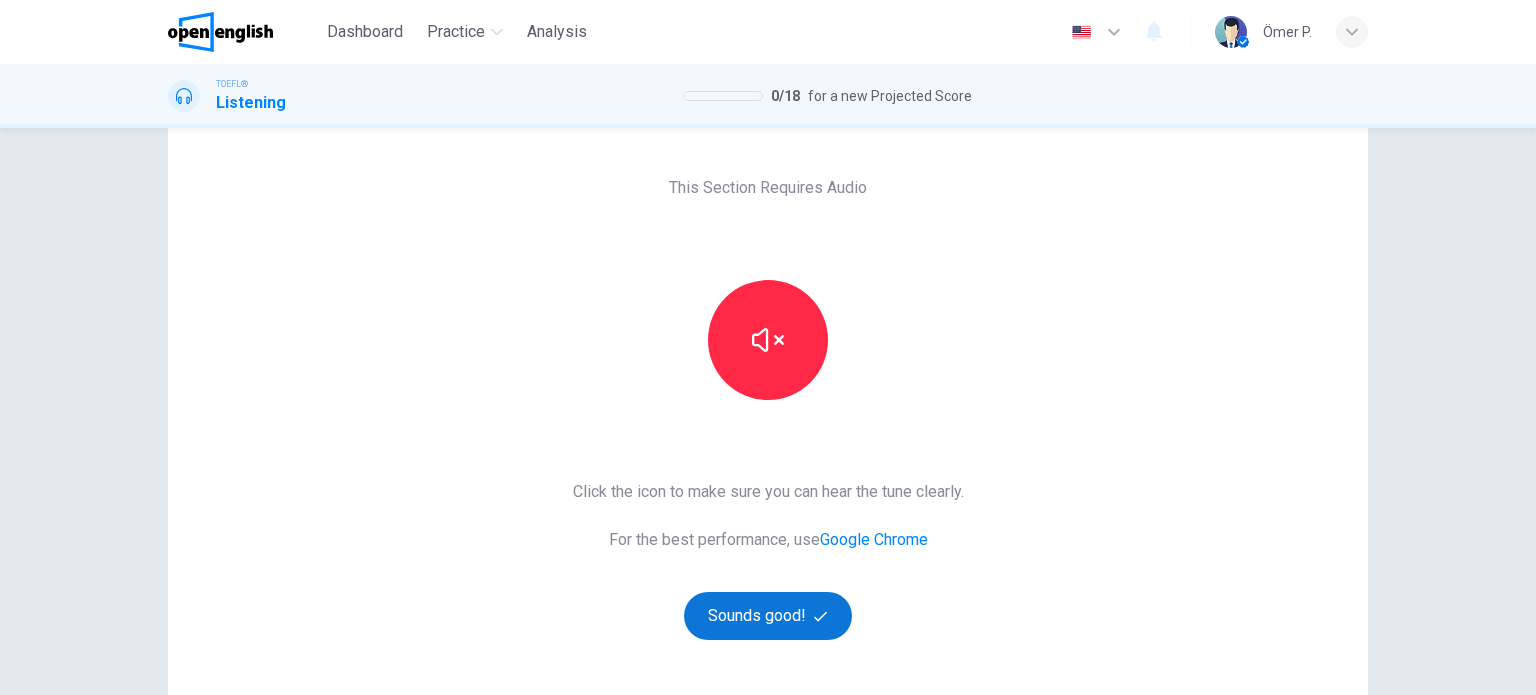click on "Sounds good!" at bounding box center [768, 616] 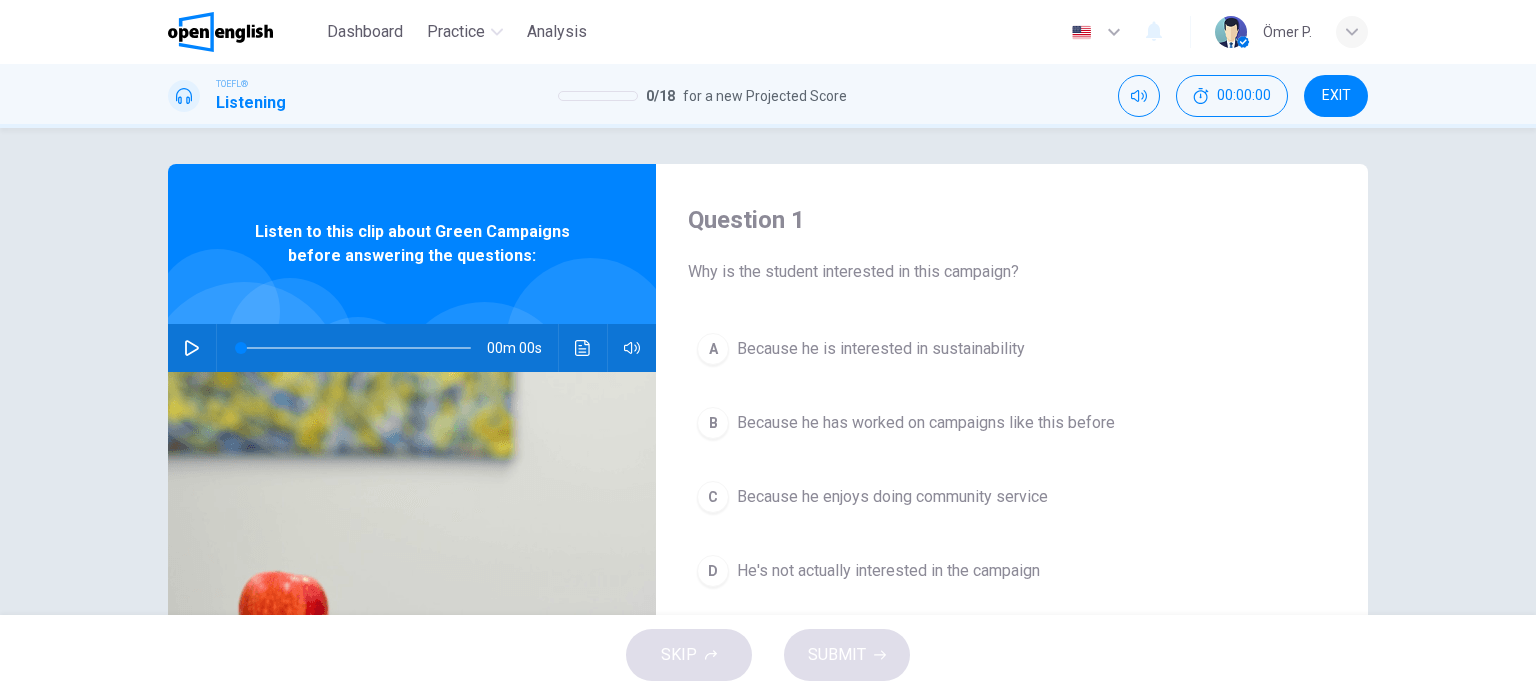scroll, scrollTop: 0, scrollLeft: 0, axis: both 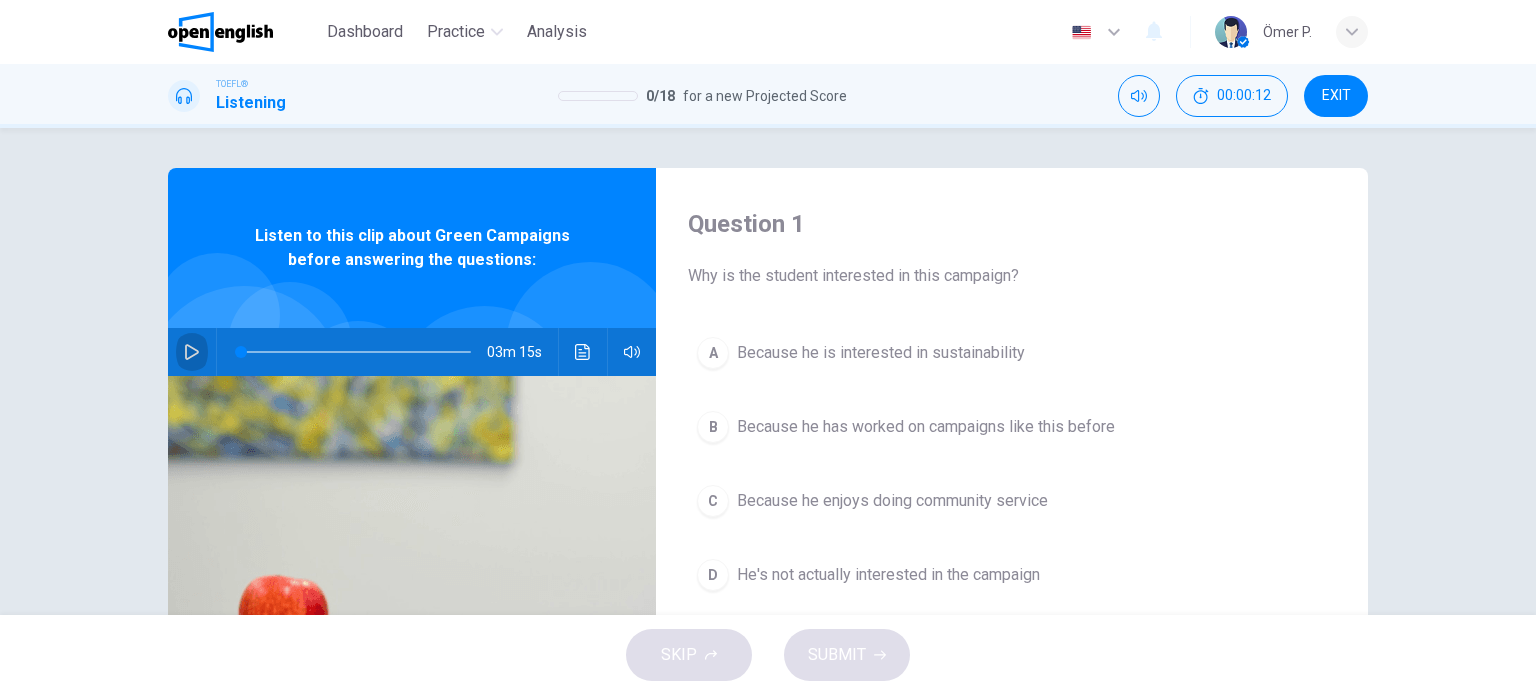 click at bounding box center (192, 352) 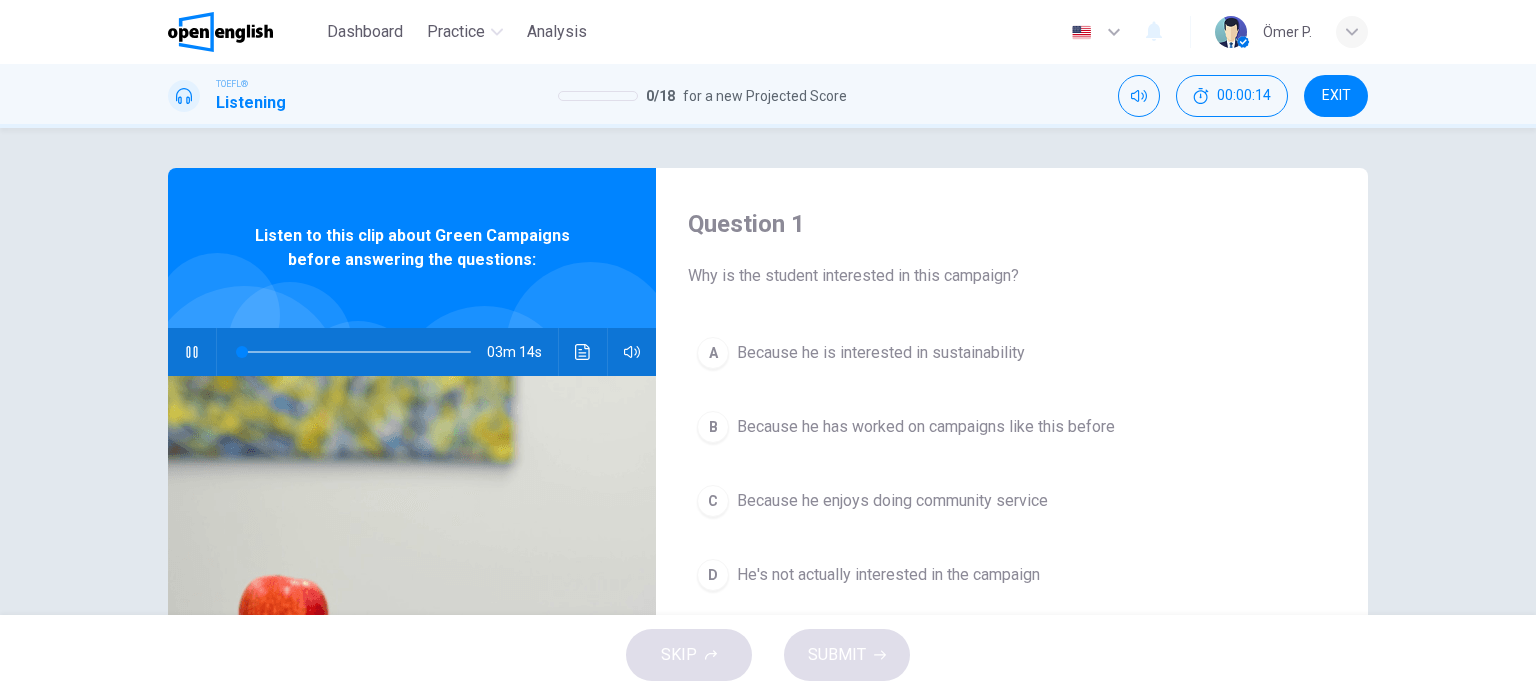 type on "*" 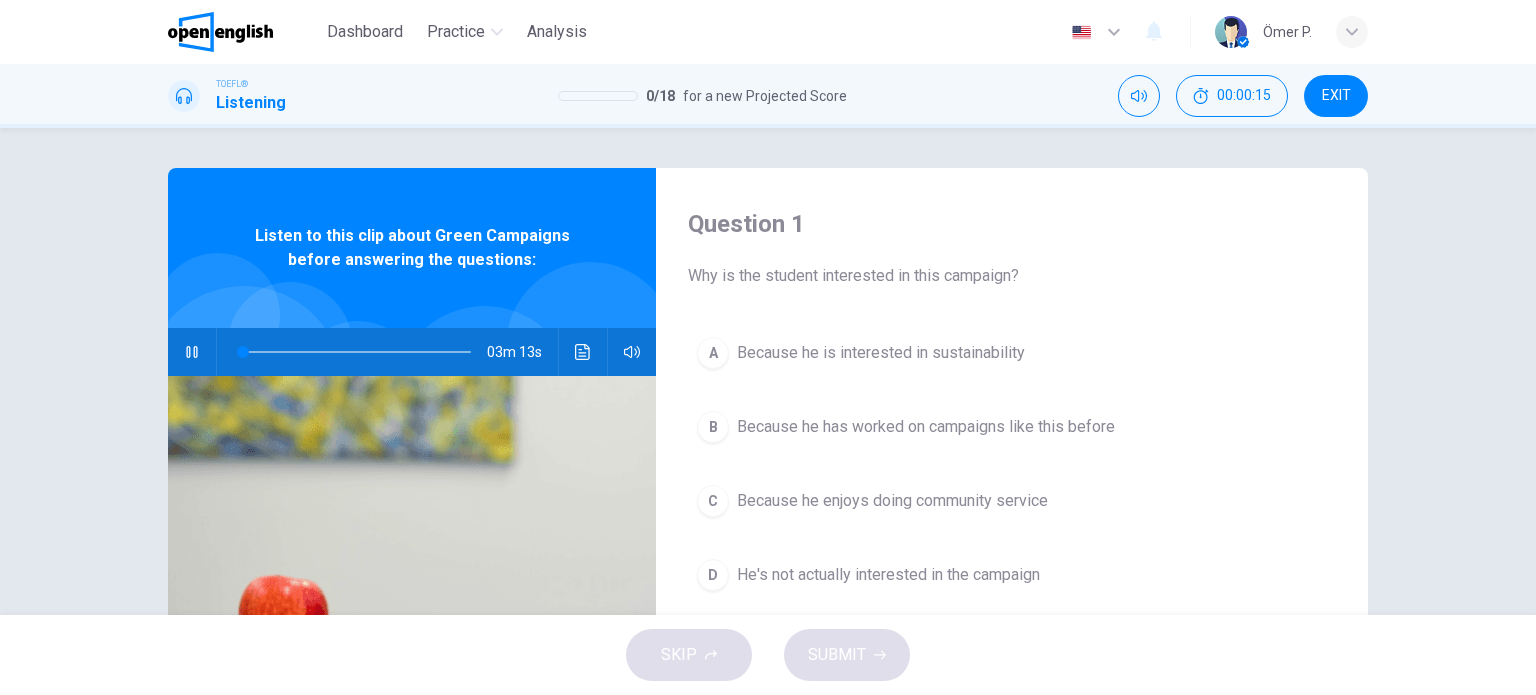 type 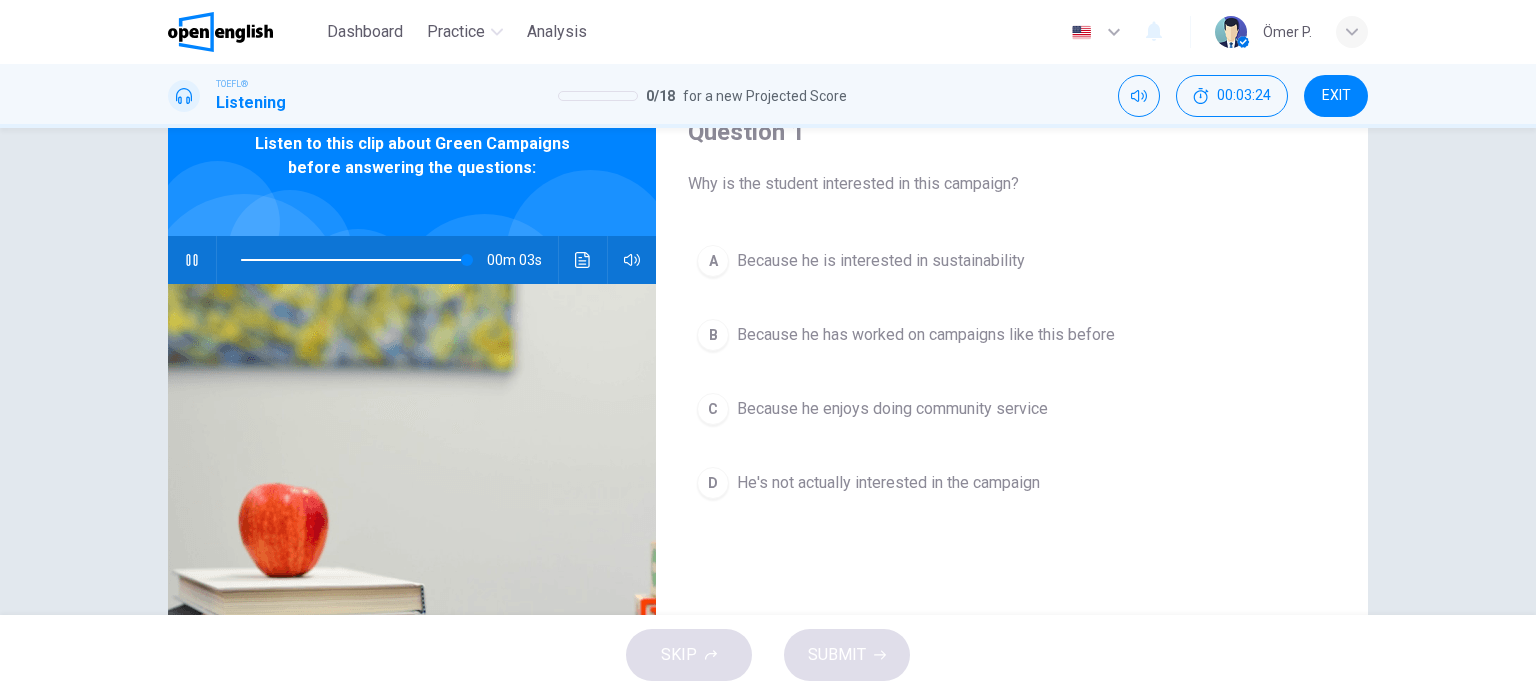 scroll, scrollTop: 100, scrollLeft: 0, axis: vertical 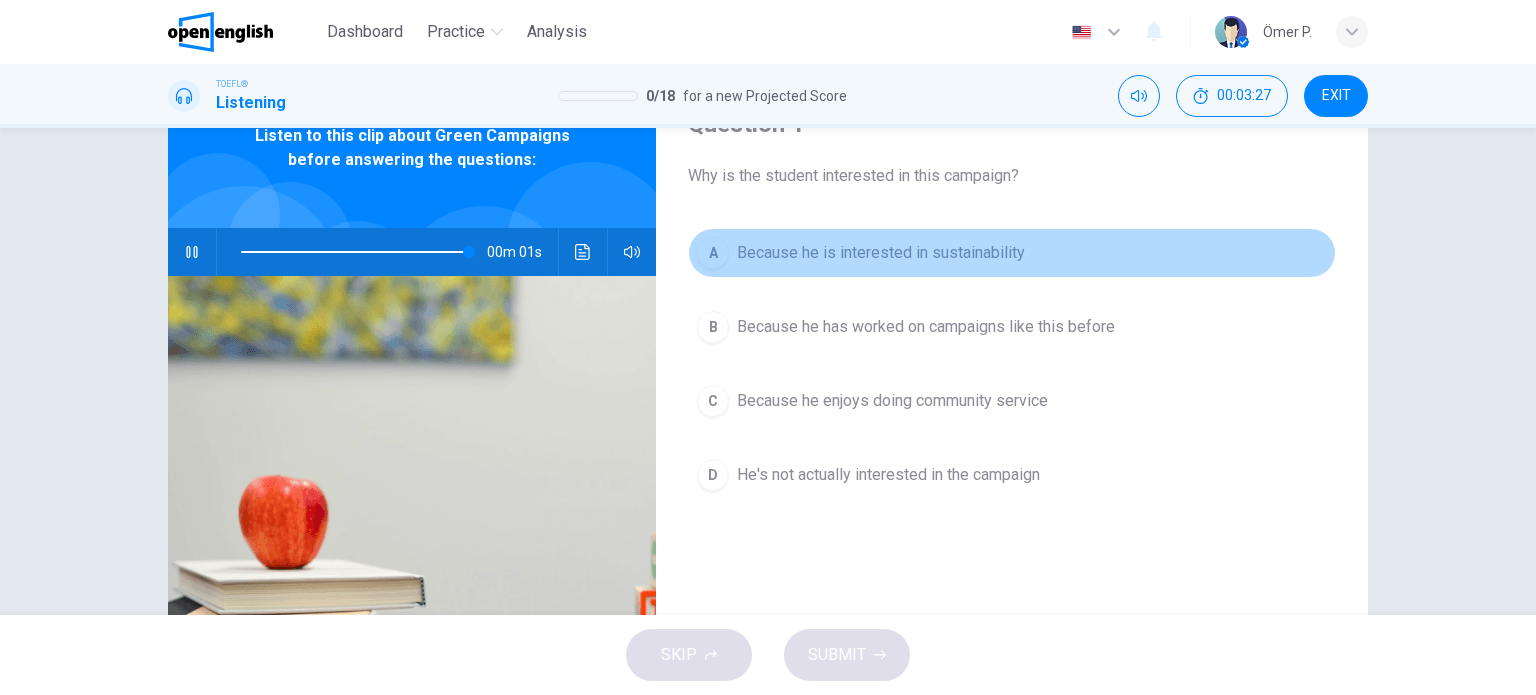 click on "A Because he is interested in sustainability" at bounding box center (1012, 253) 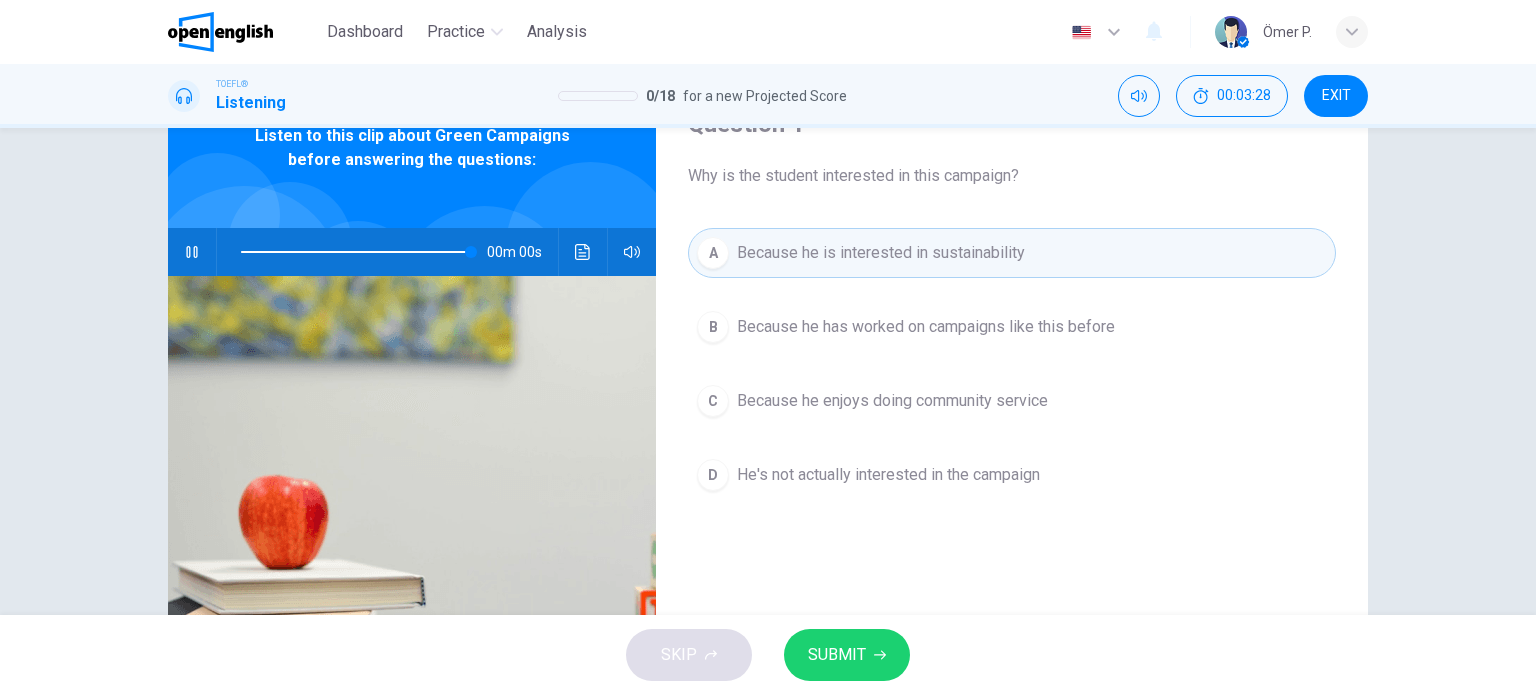 type on "*" 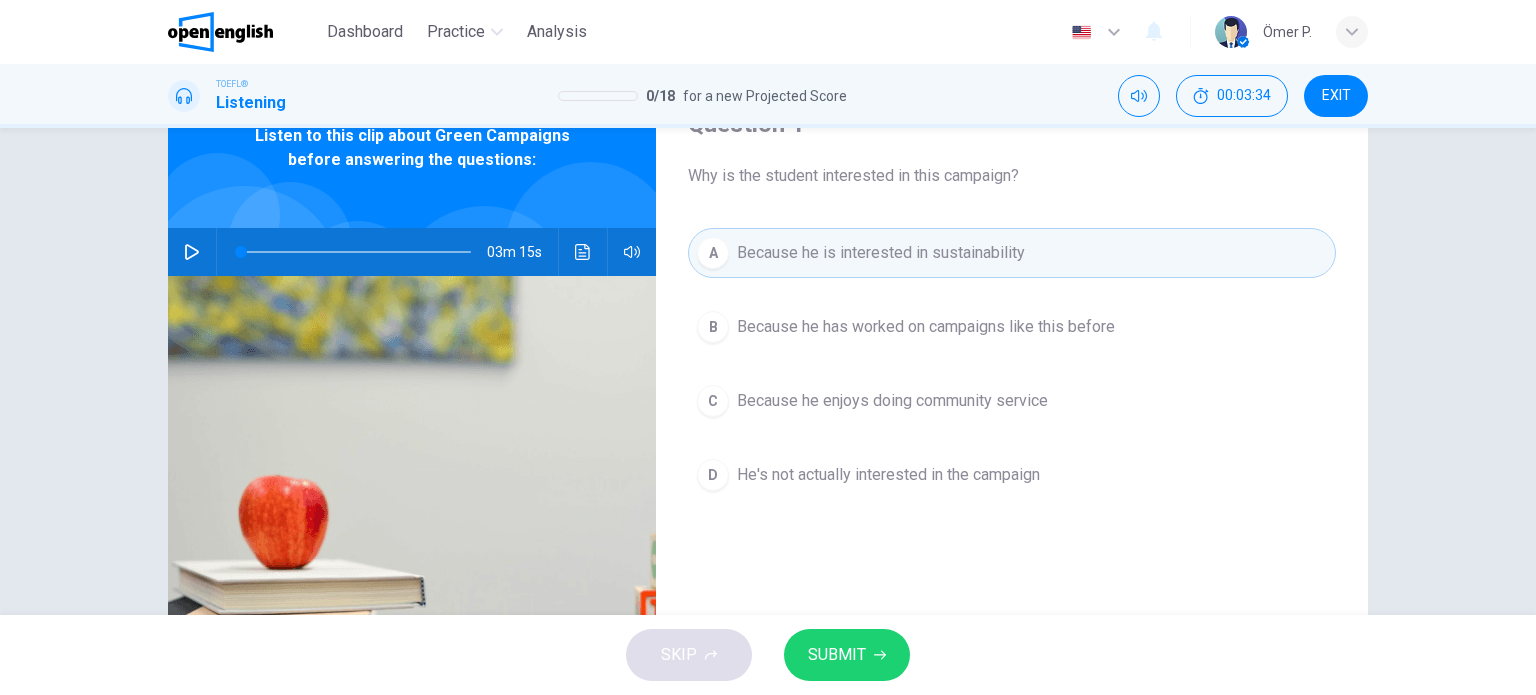 click on "SUBMIT" at bounding box center [837, 655] 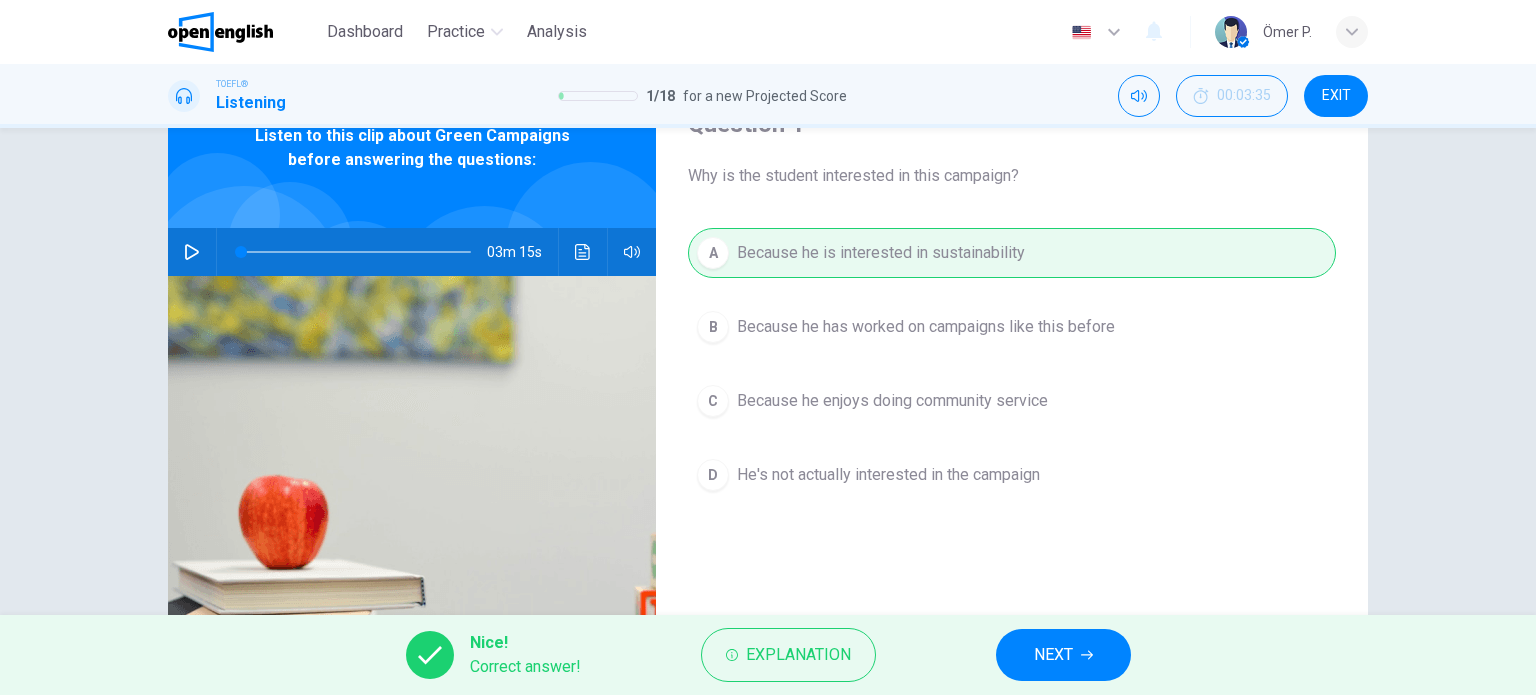 click on "NEXT" at bounding box center [1063, 655] 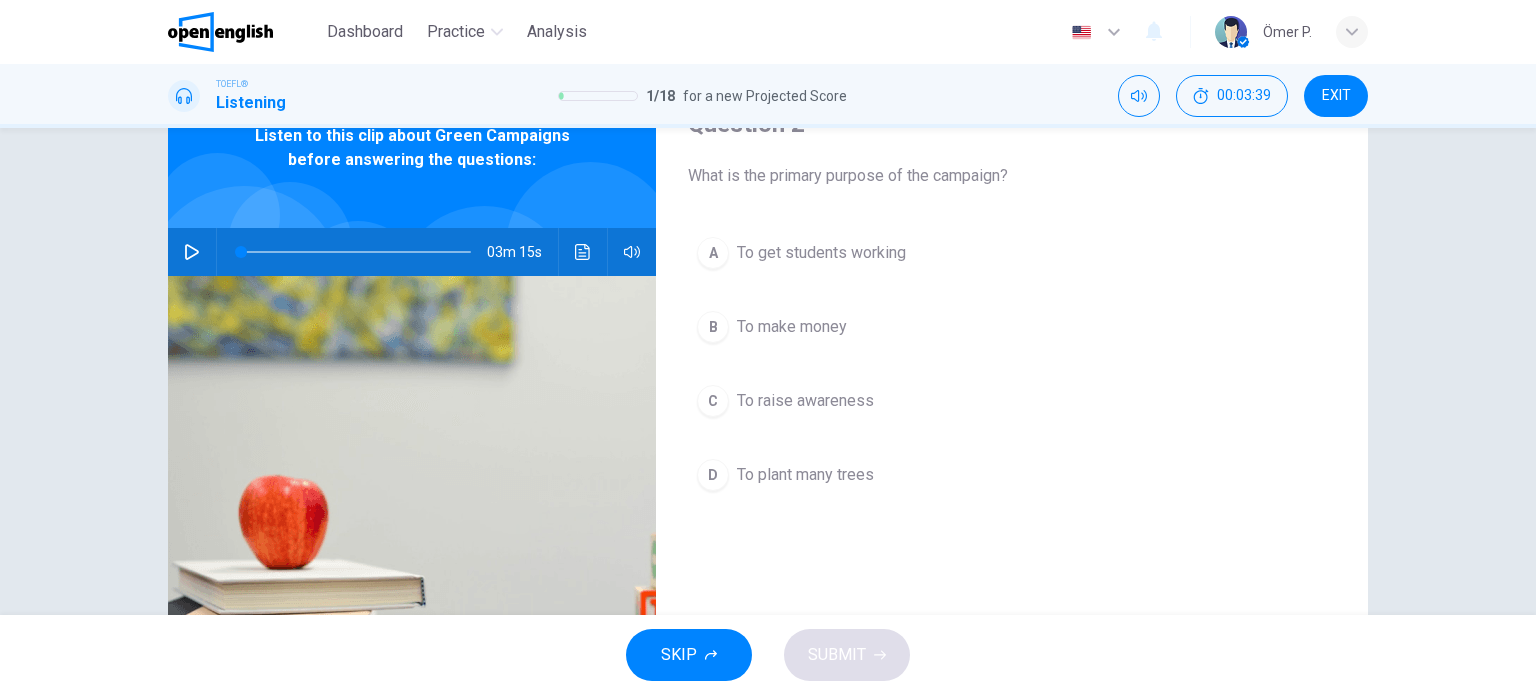 click on "C To raise awareness" at bounding box center (1012, 401) 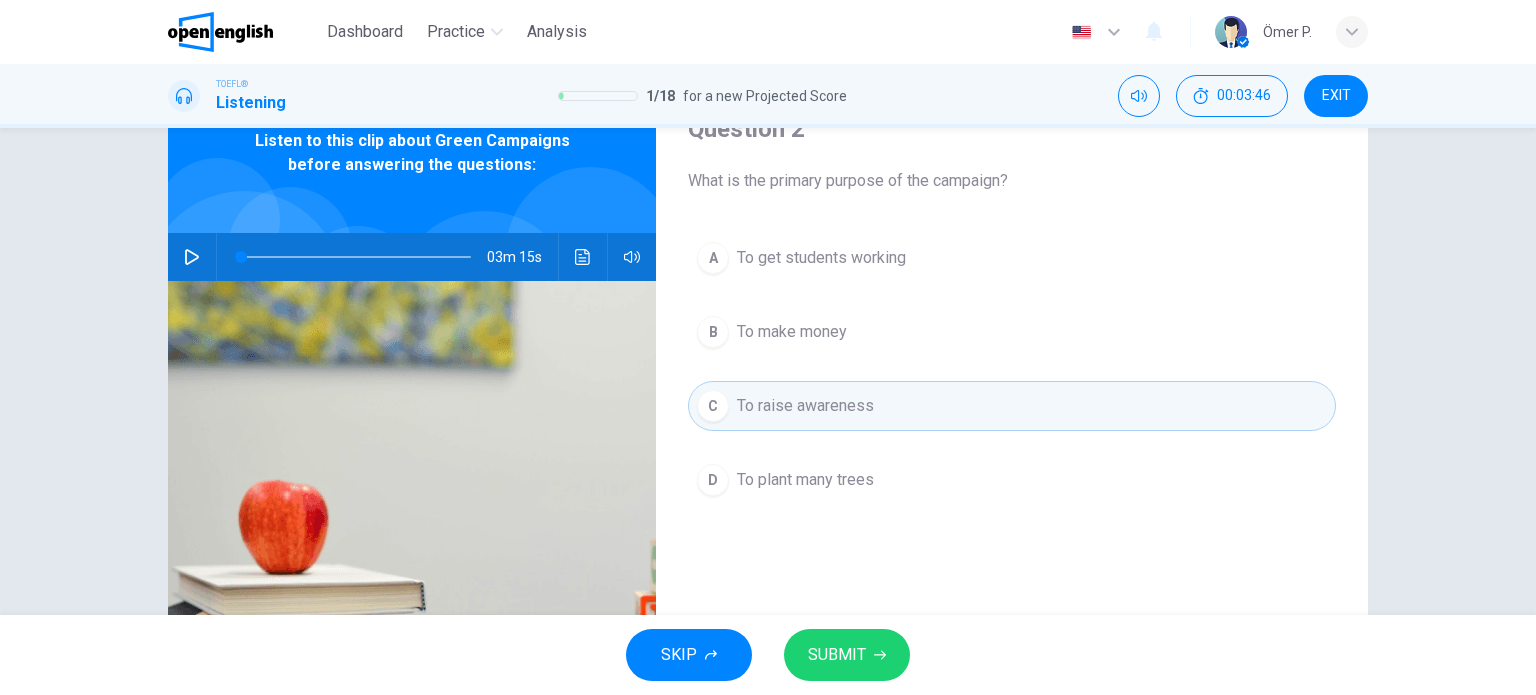 scroll, scrollTop: 100, scrollLeft: 0, axis: vertical 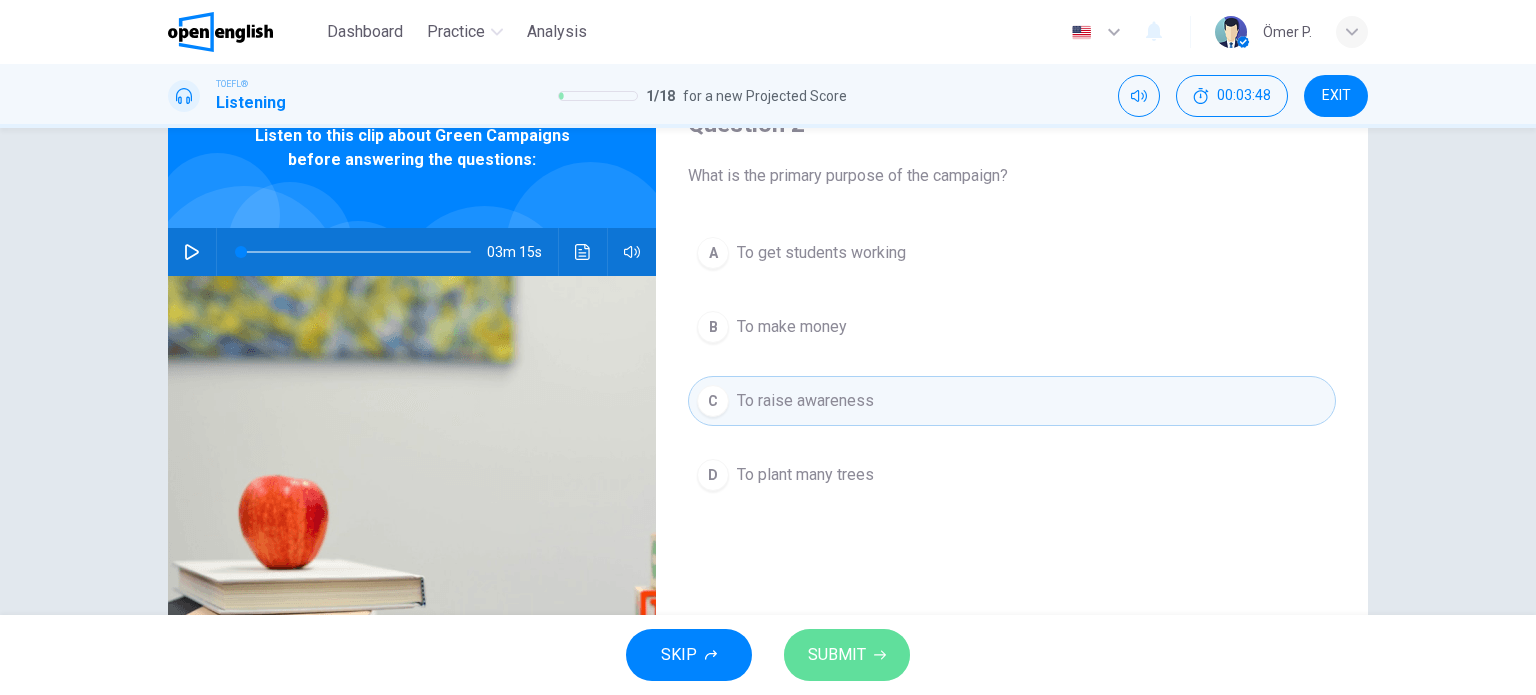 click on "SUBMIT" at bounding box center (837, 655) 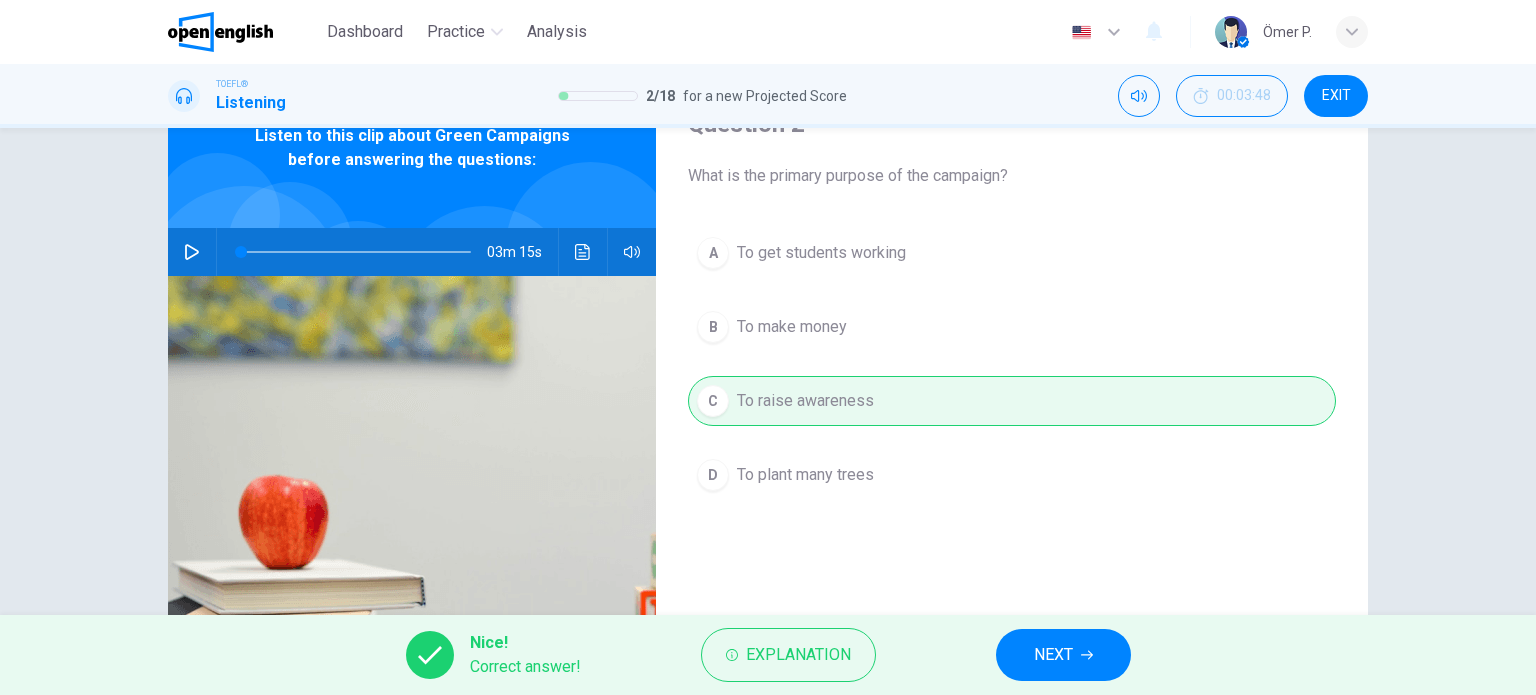 click on "NEXT" at bounding box center (1063, 655) 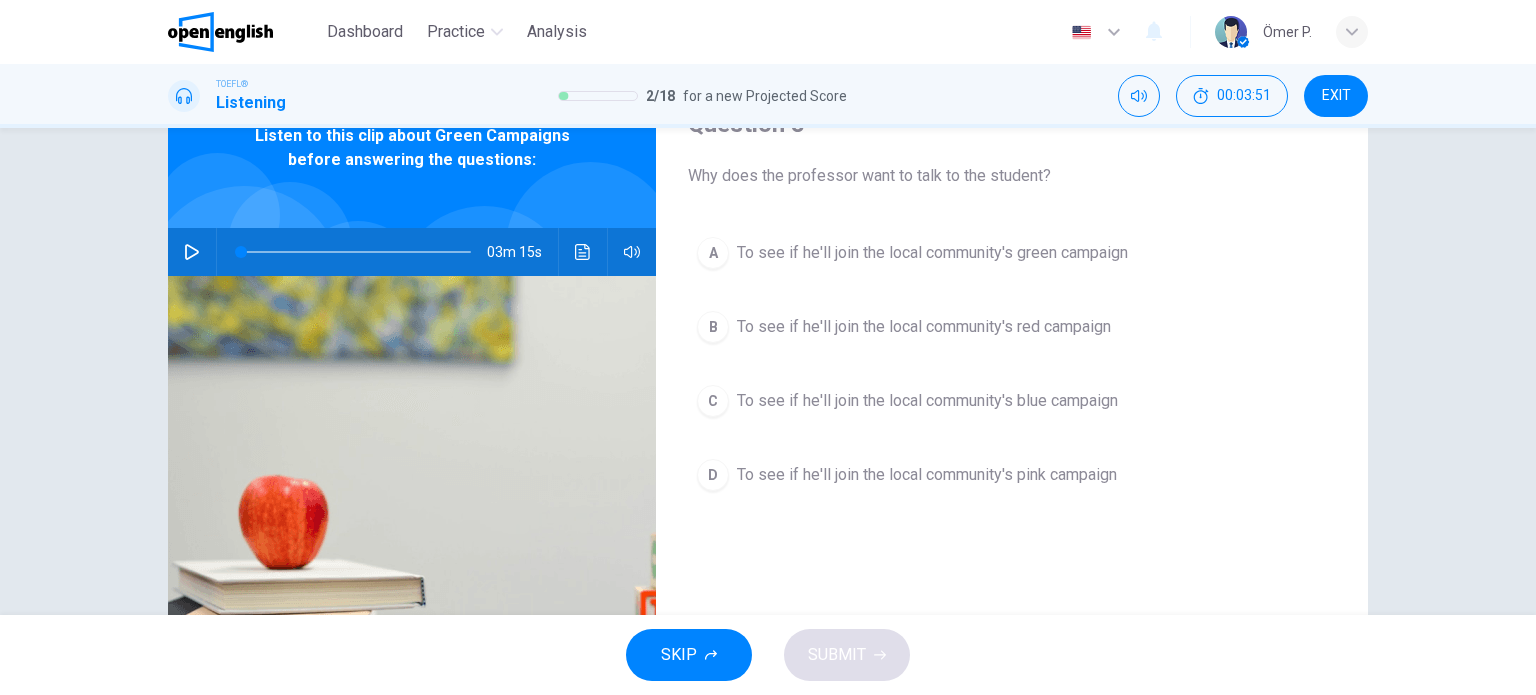 click on "To see if he'll join the local community's green campaign" at bounding box center (932, 253) 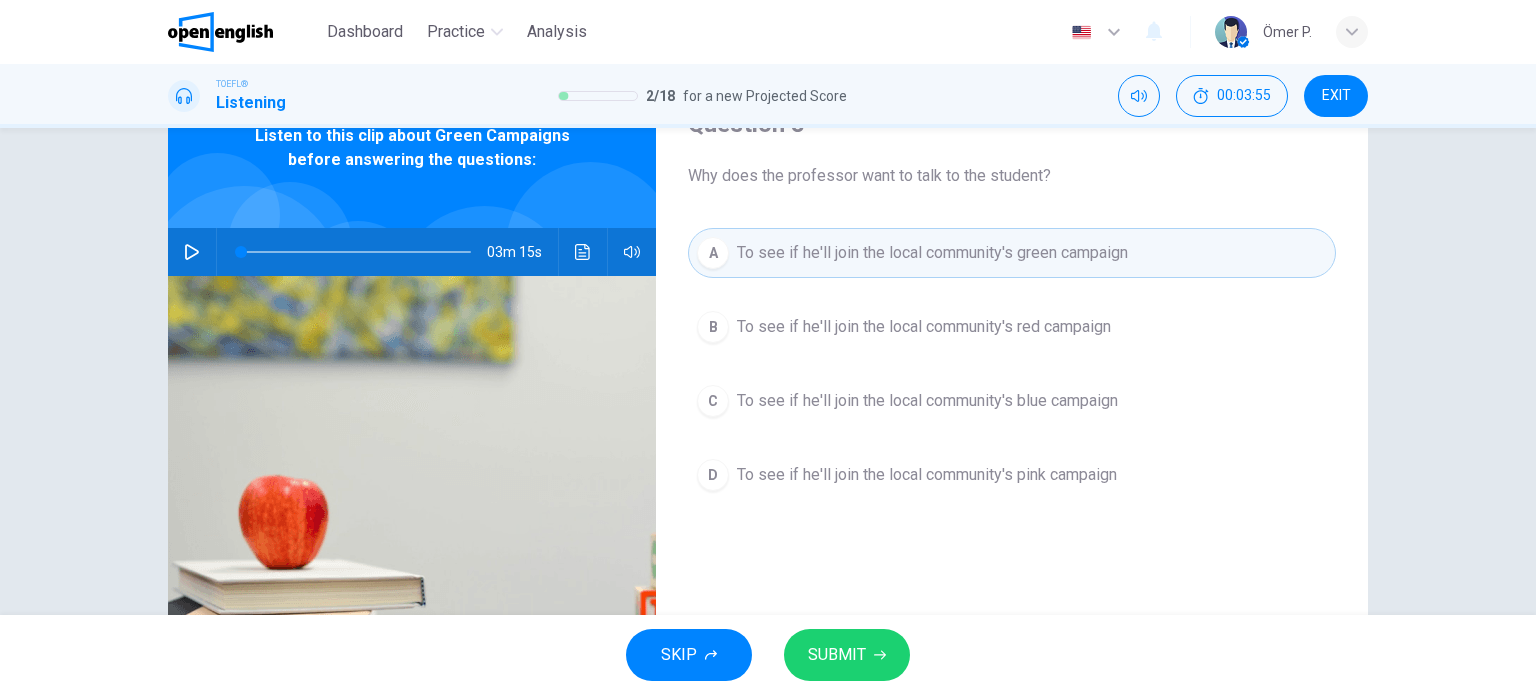 click 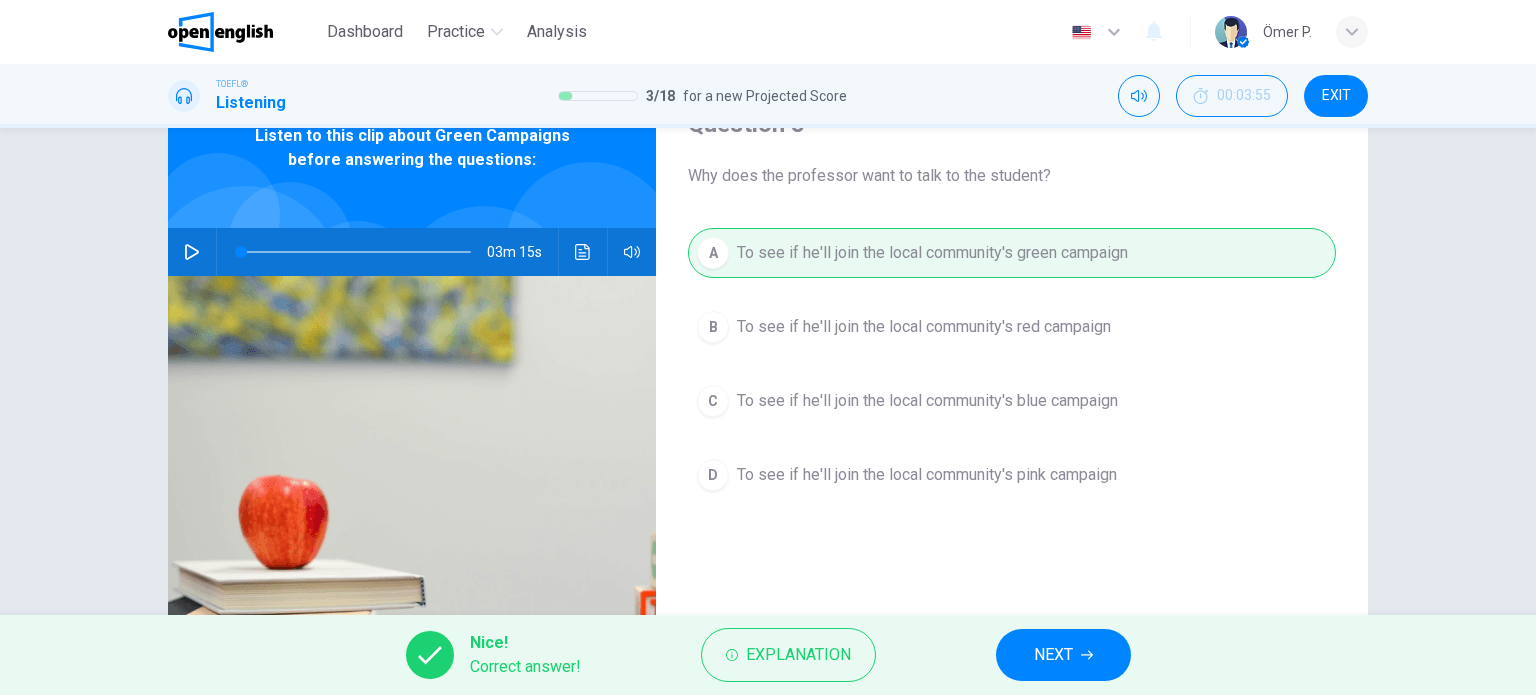 click on "NEXT" at bounding box center [1063, 655] 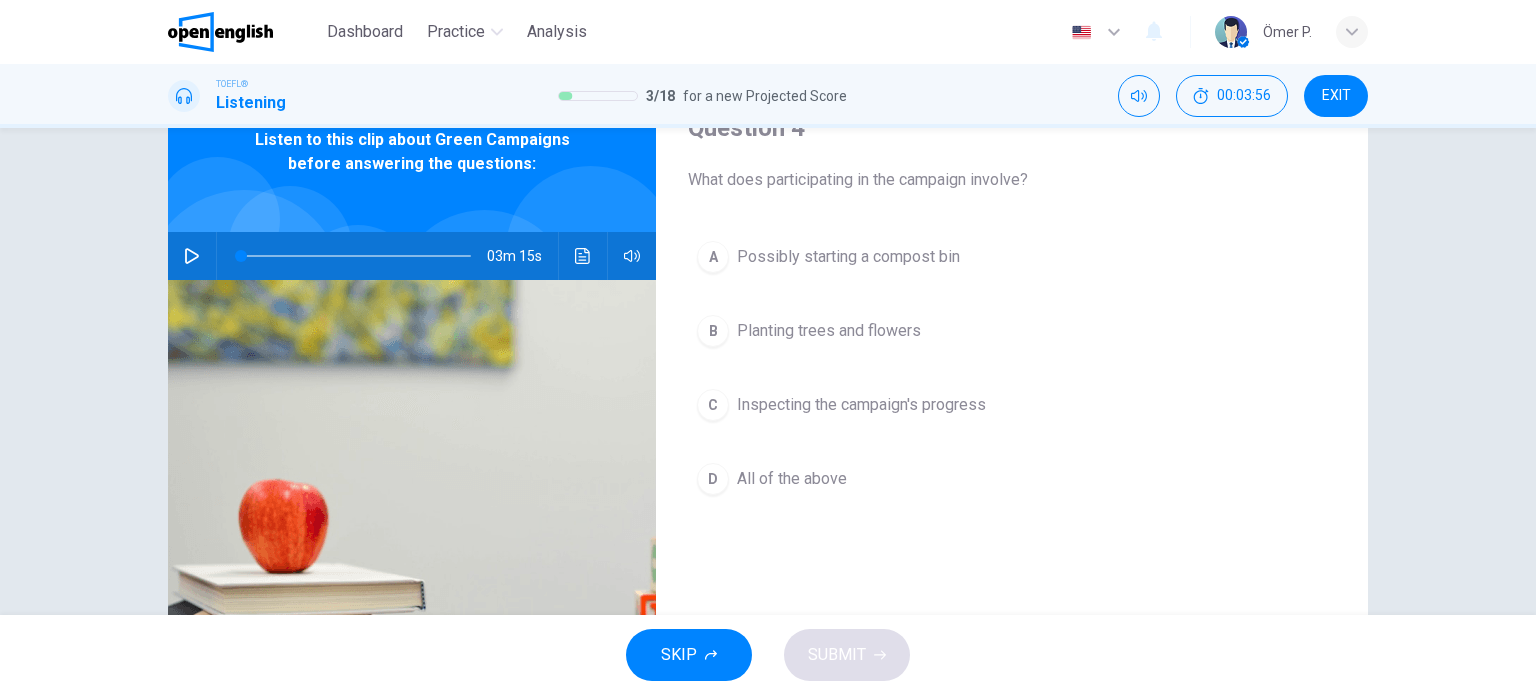scroll, scrollTop: 100, scrollLeft: 0, axis: vertical 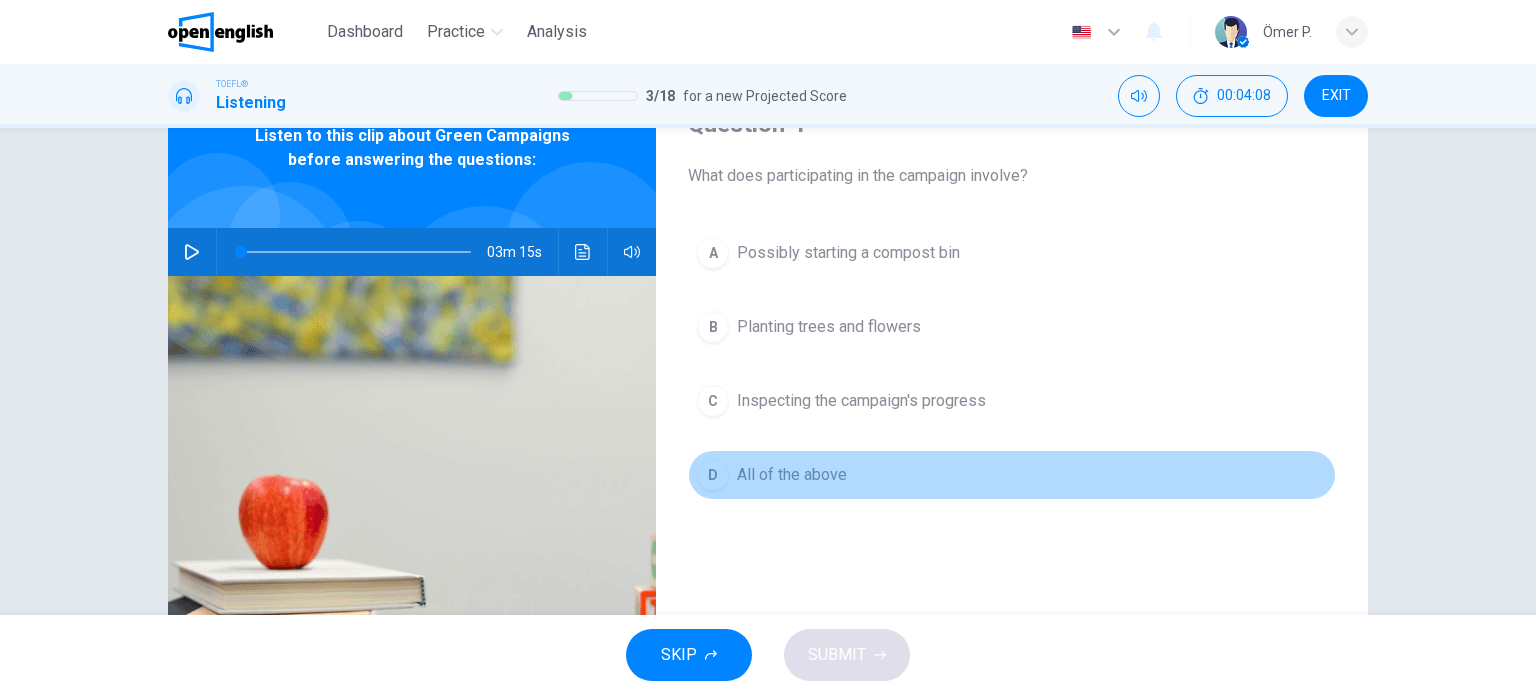 click on "D All of the above" at bounding box center (1012, 475) 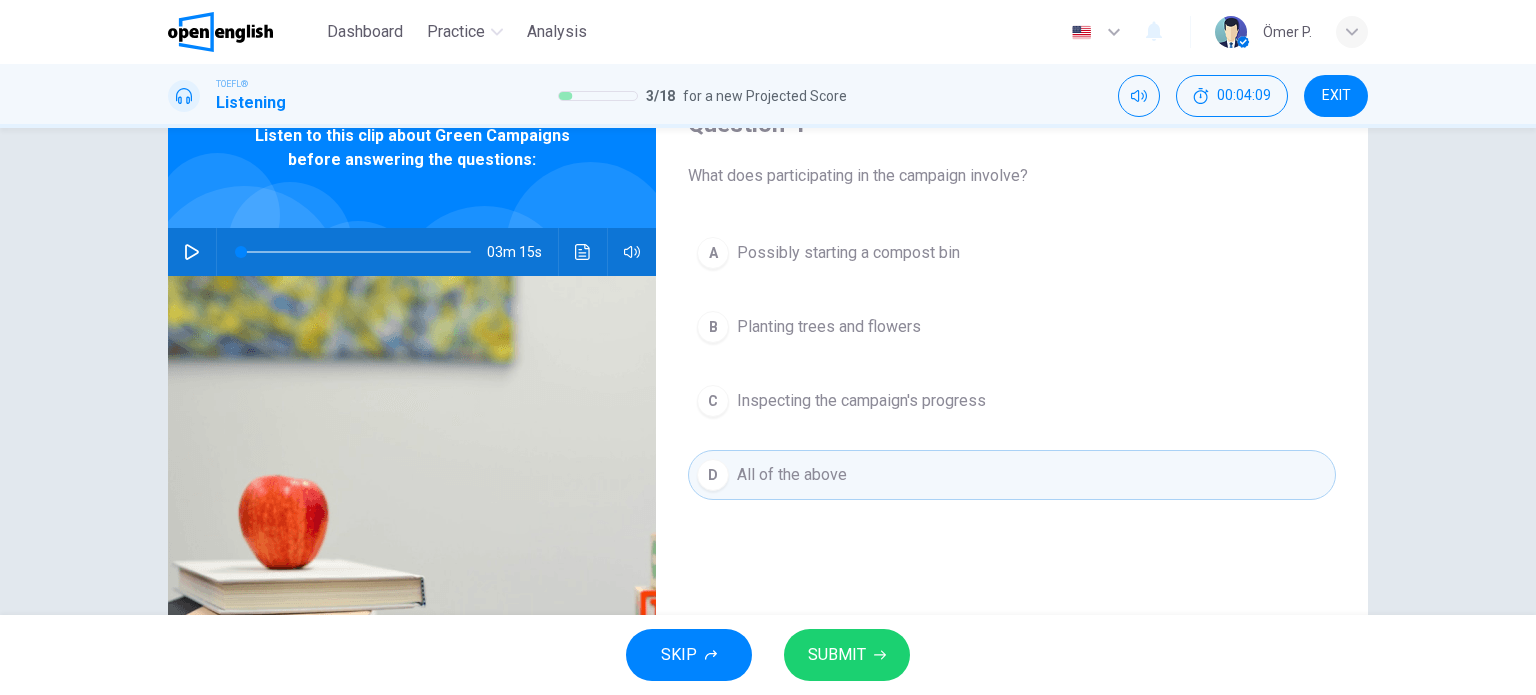 click on "SUBMIT" at bounding box center (837, 655) 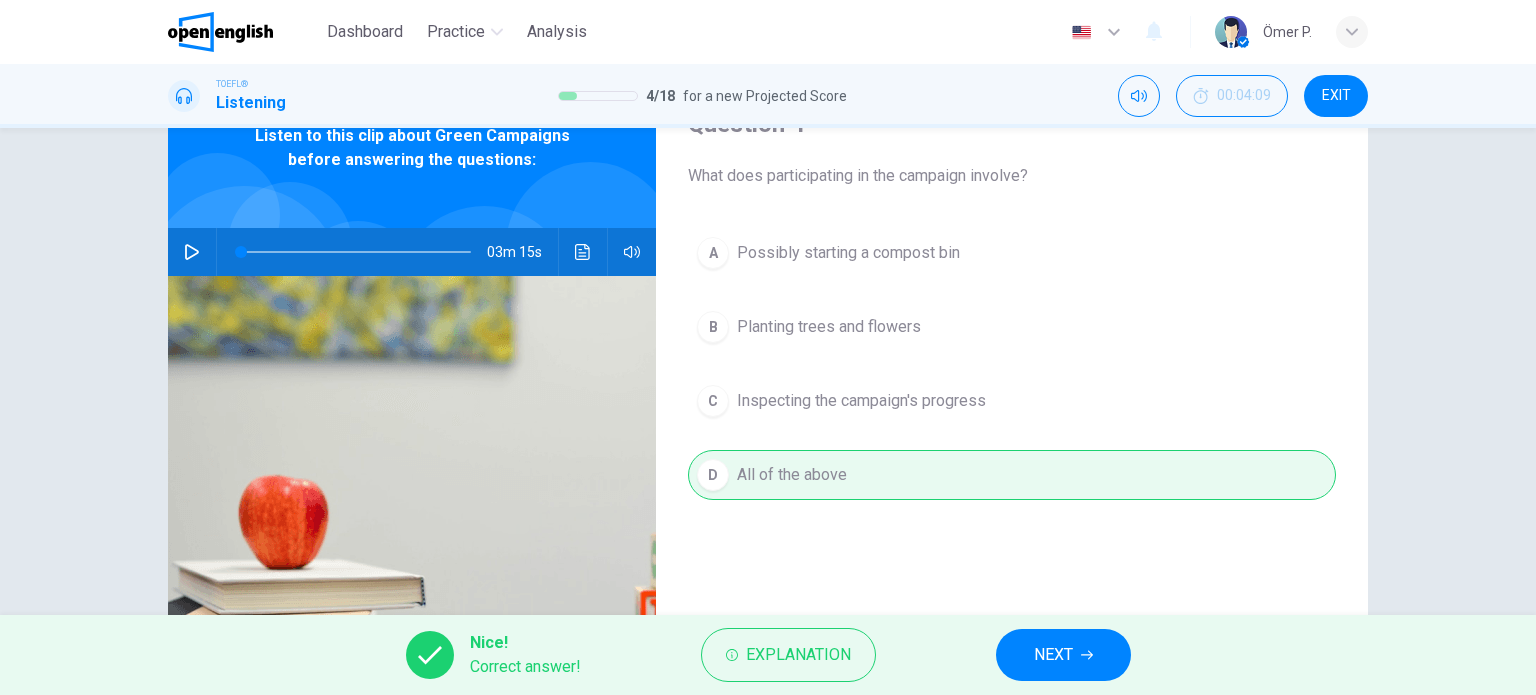 click on "NEXT" at bounding box center (1063, 655) 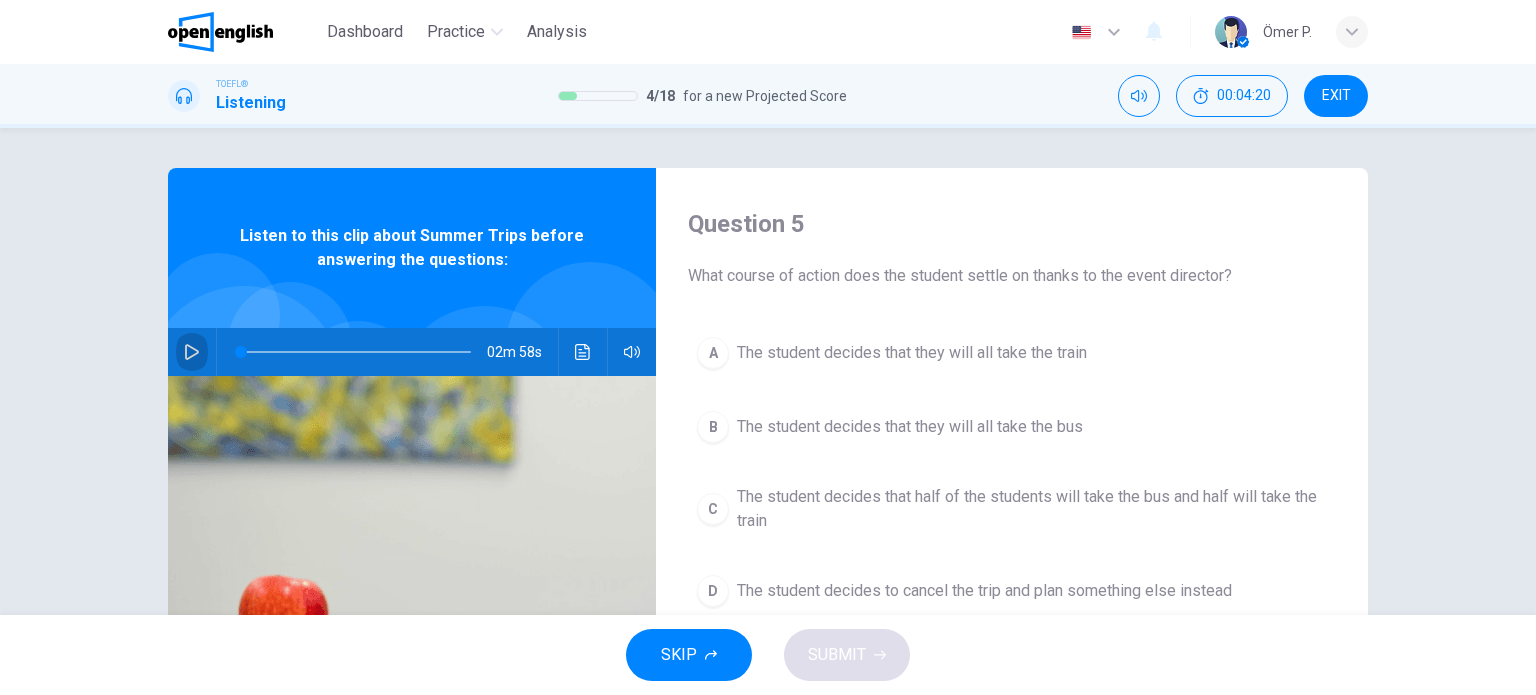 click 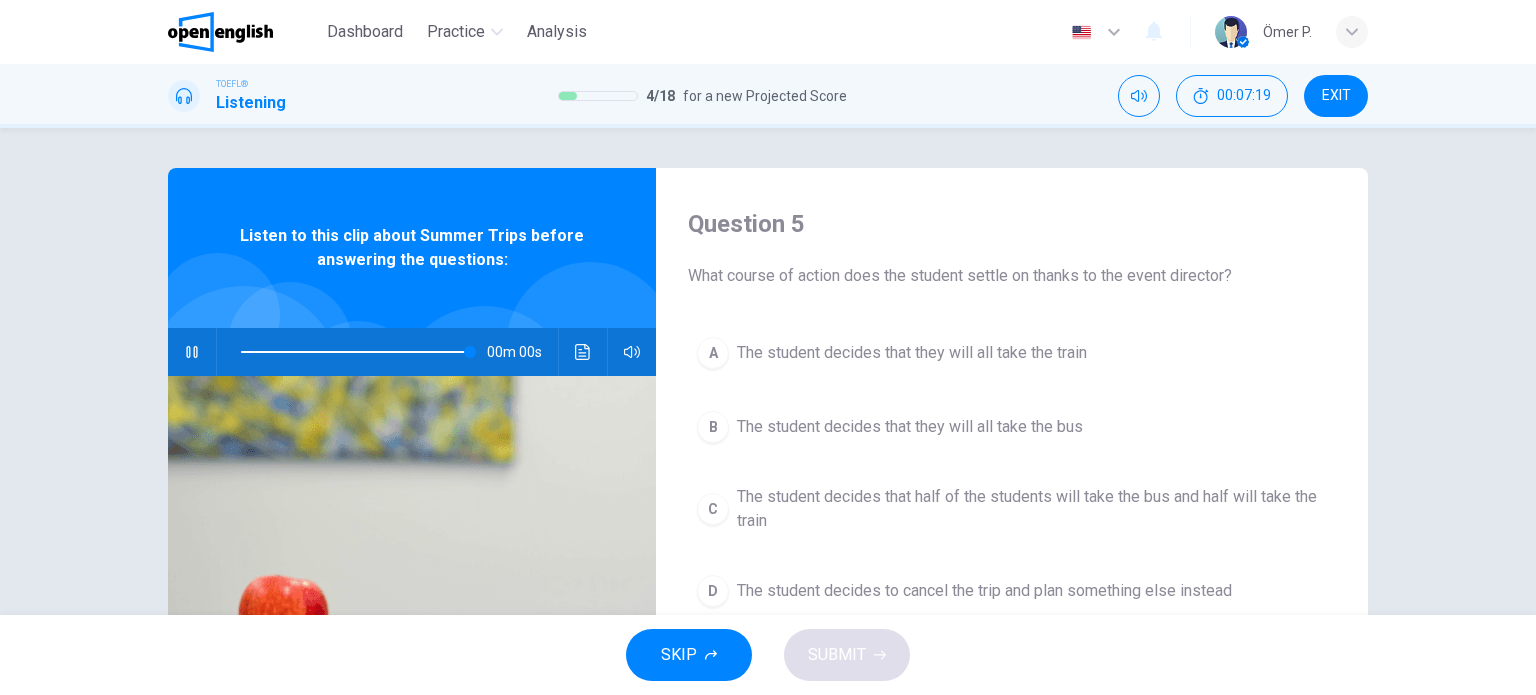 type on "*" 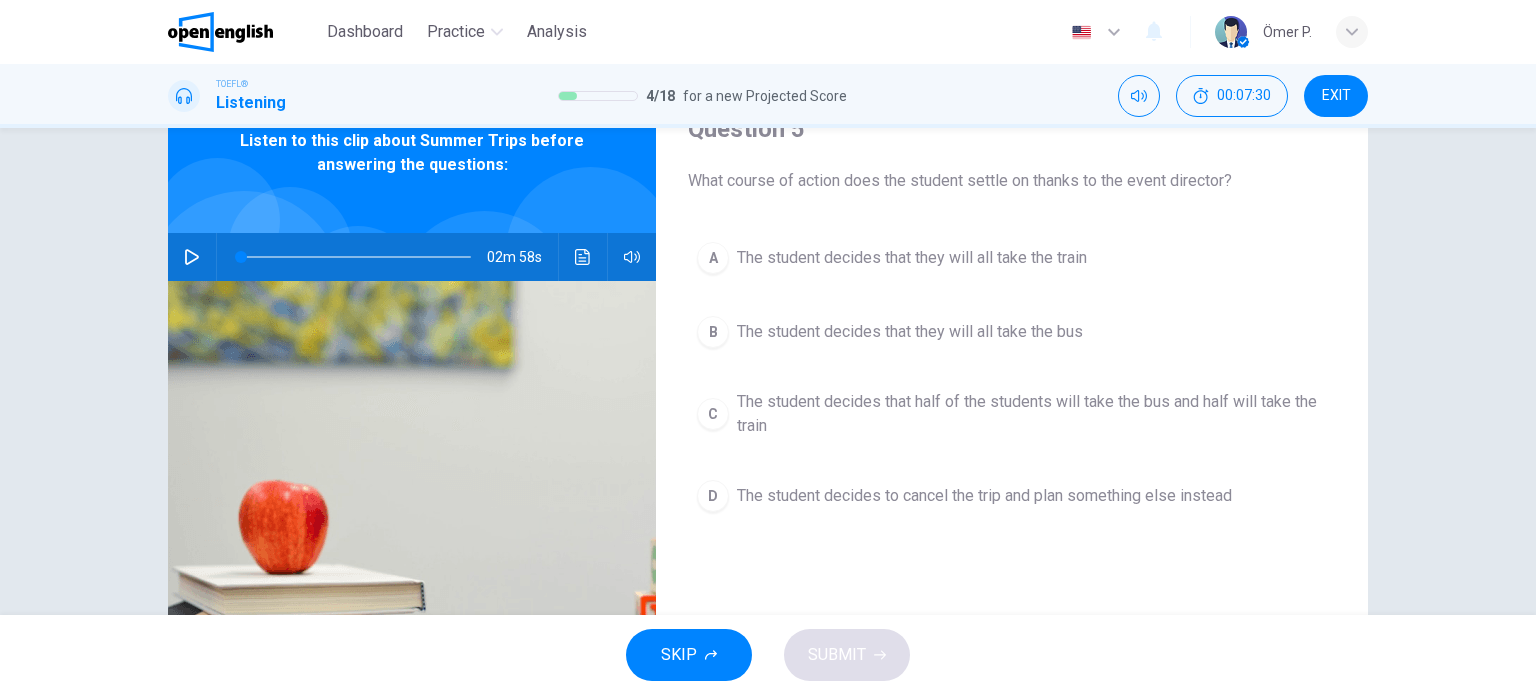 scroll, scrollTop: 100, scrollLeft: 0, axis: vertical 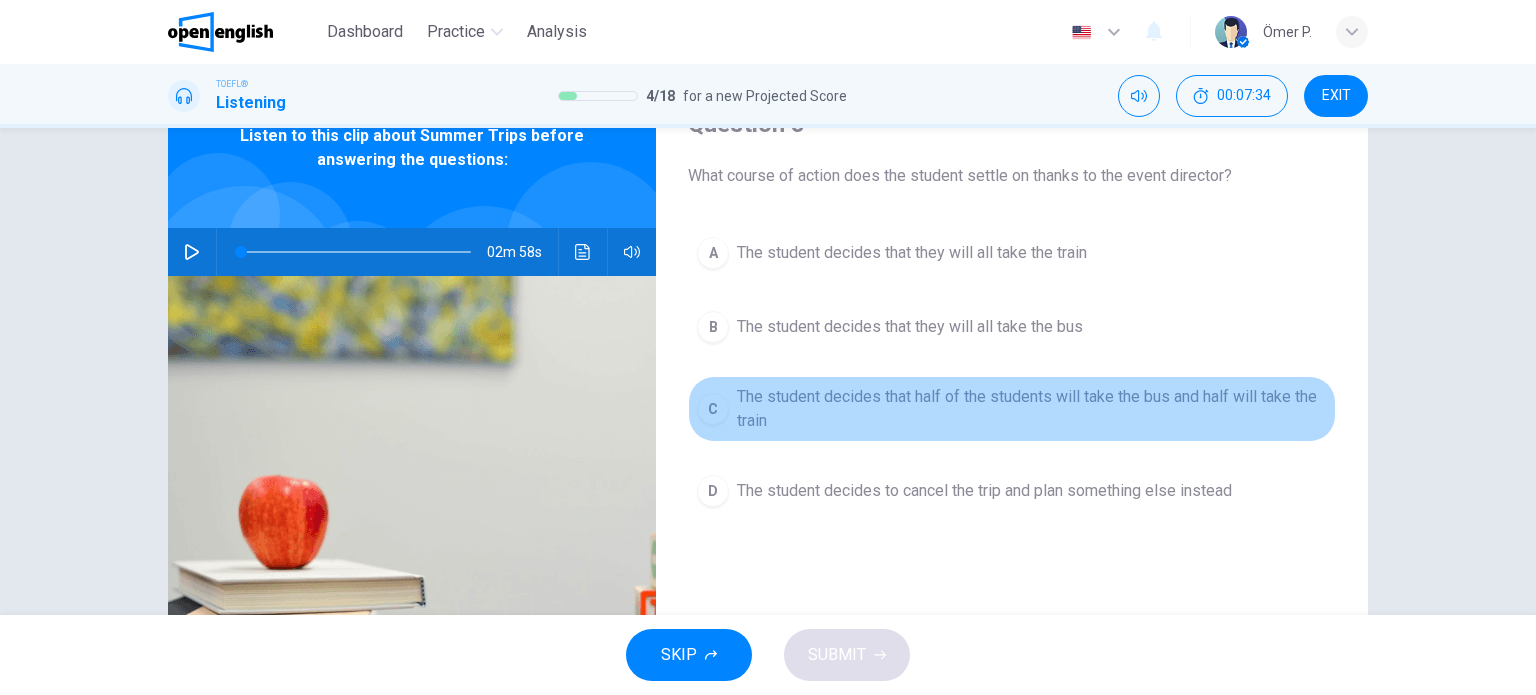 click on "The student decides that half of the students will take the bus and half will take the train" at bounding box center (1032, 409) 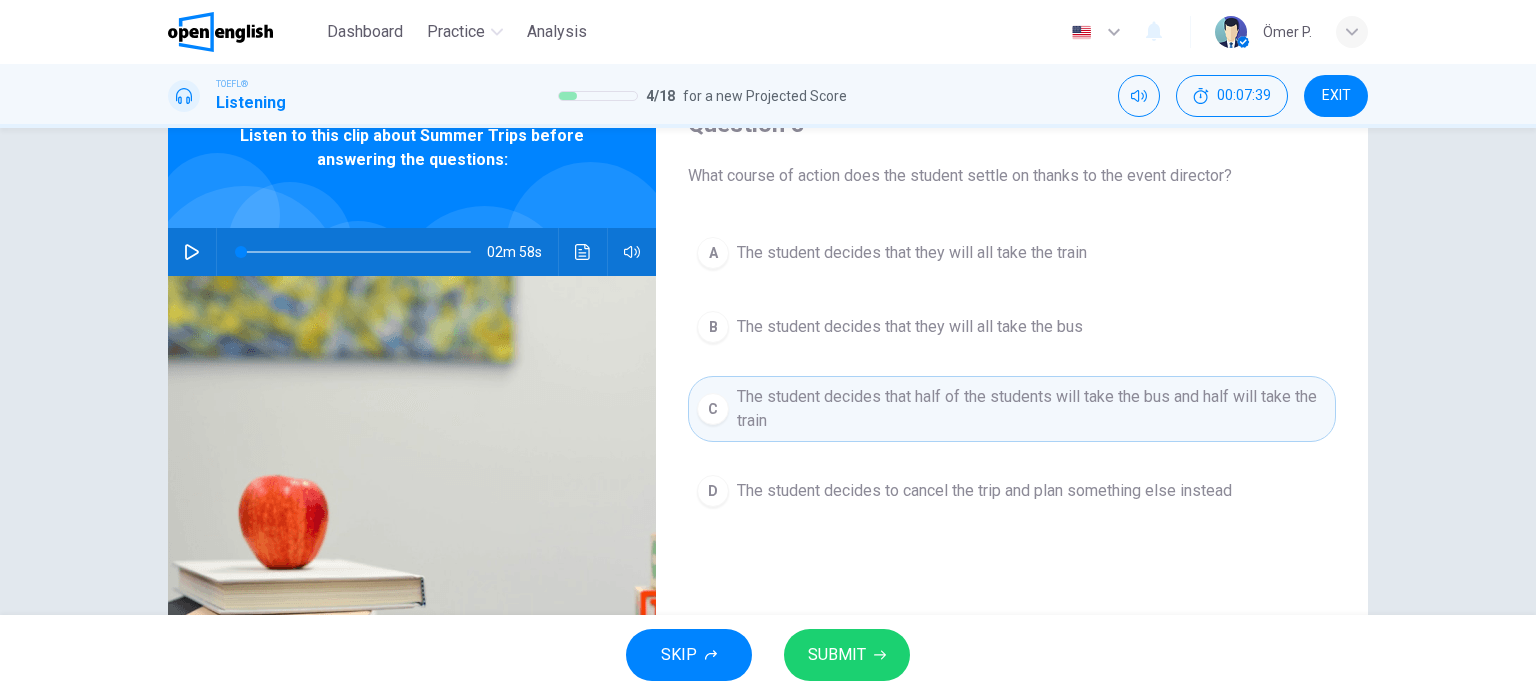 click on "SUBMIT" at bounding box center [837, 655] 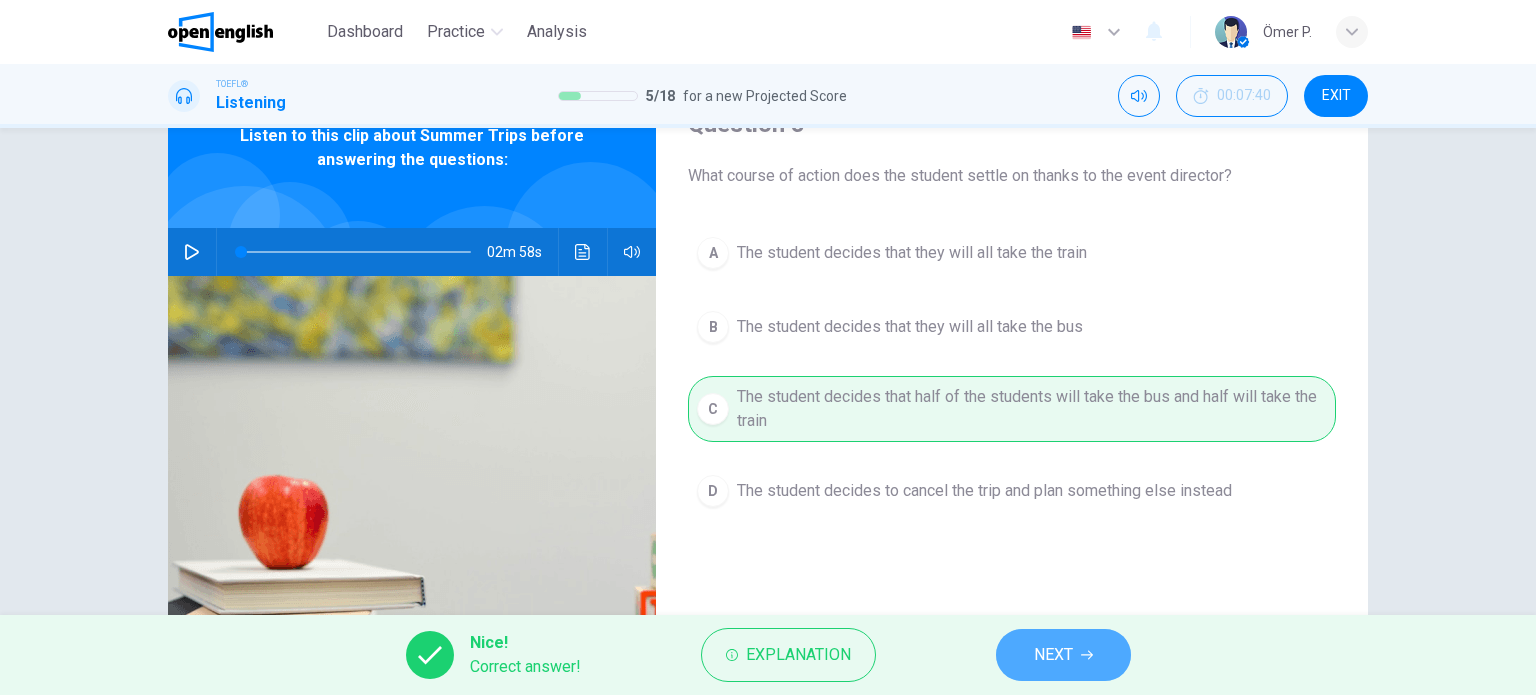 click on "NEXT" at bounding box center [1063, 655] 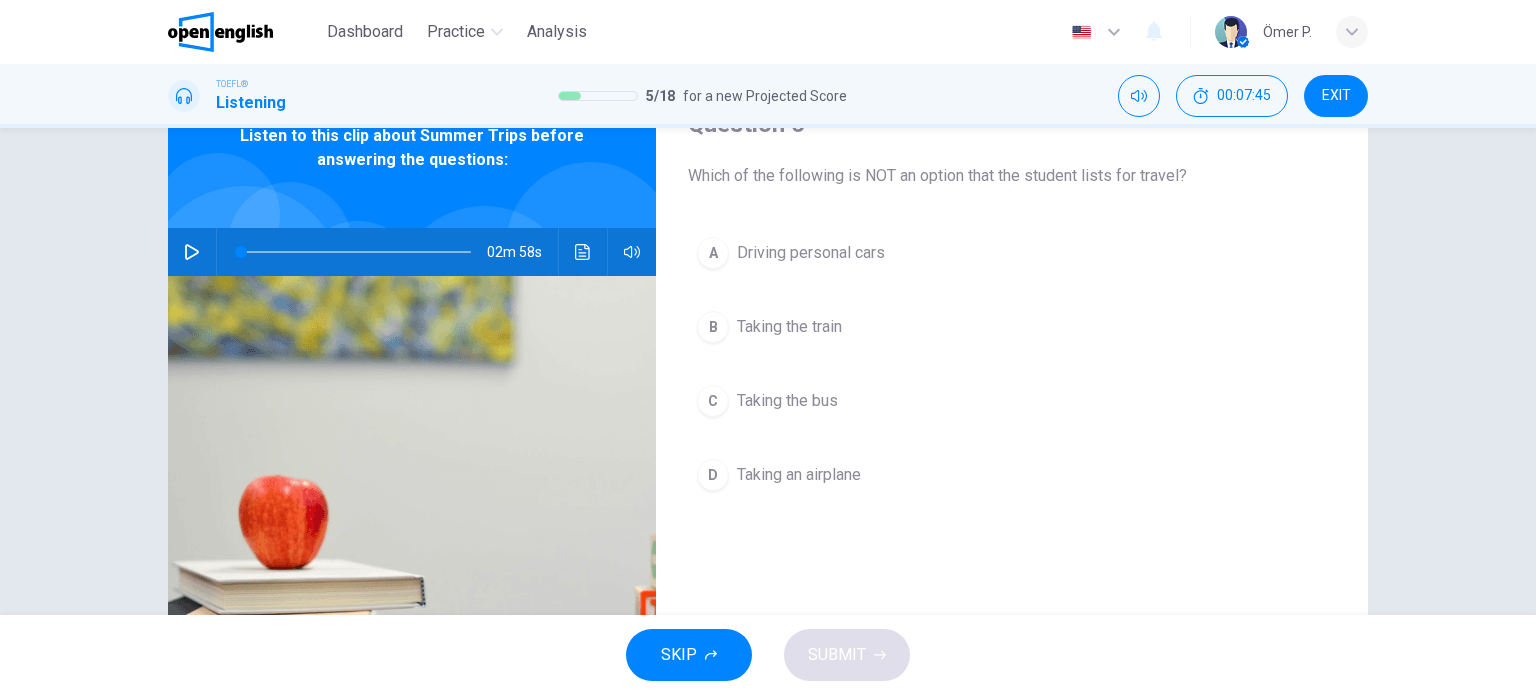 click on "Taking the train" at bounding box center [789, 327] 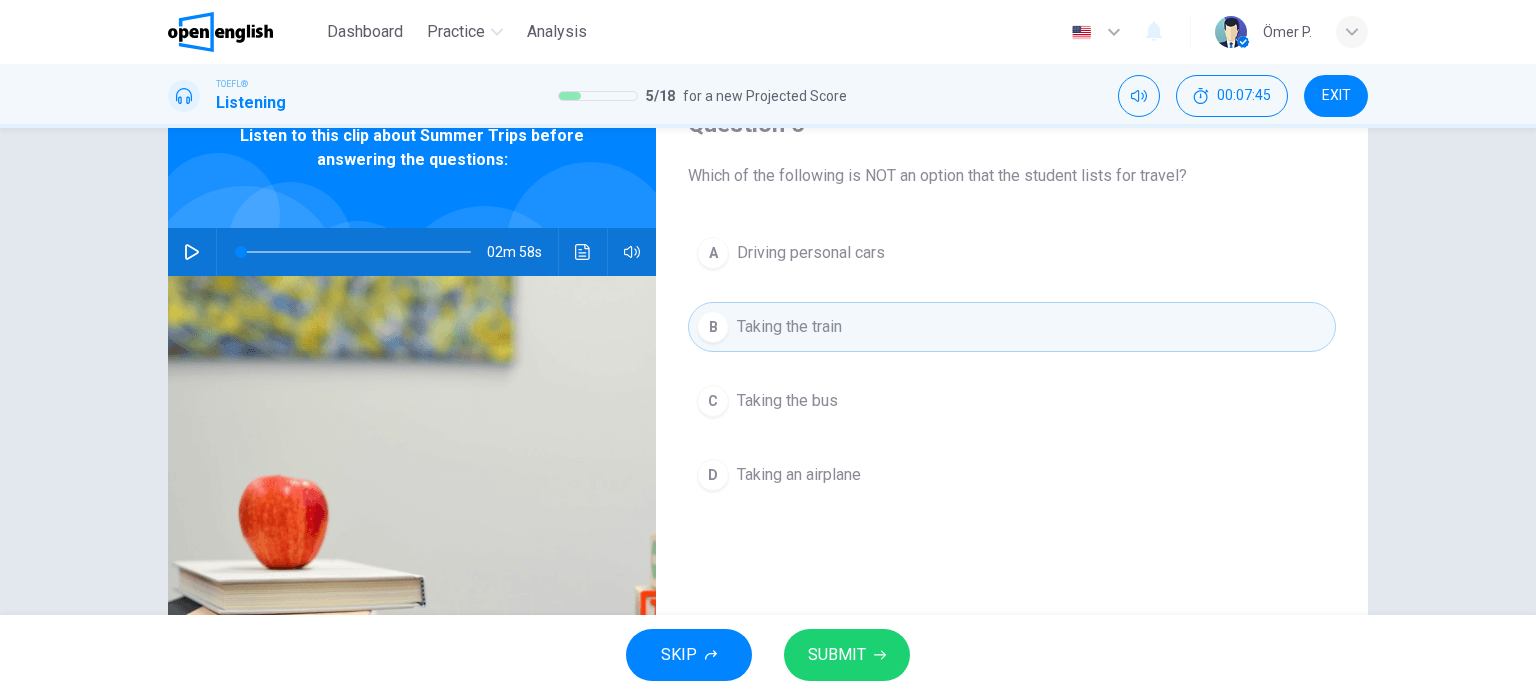 click on "Driving personal cars" at bounding box center (811, 253) 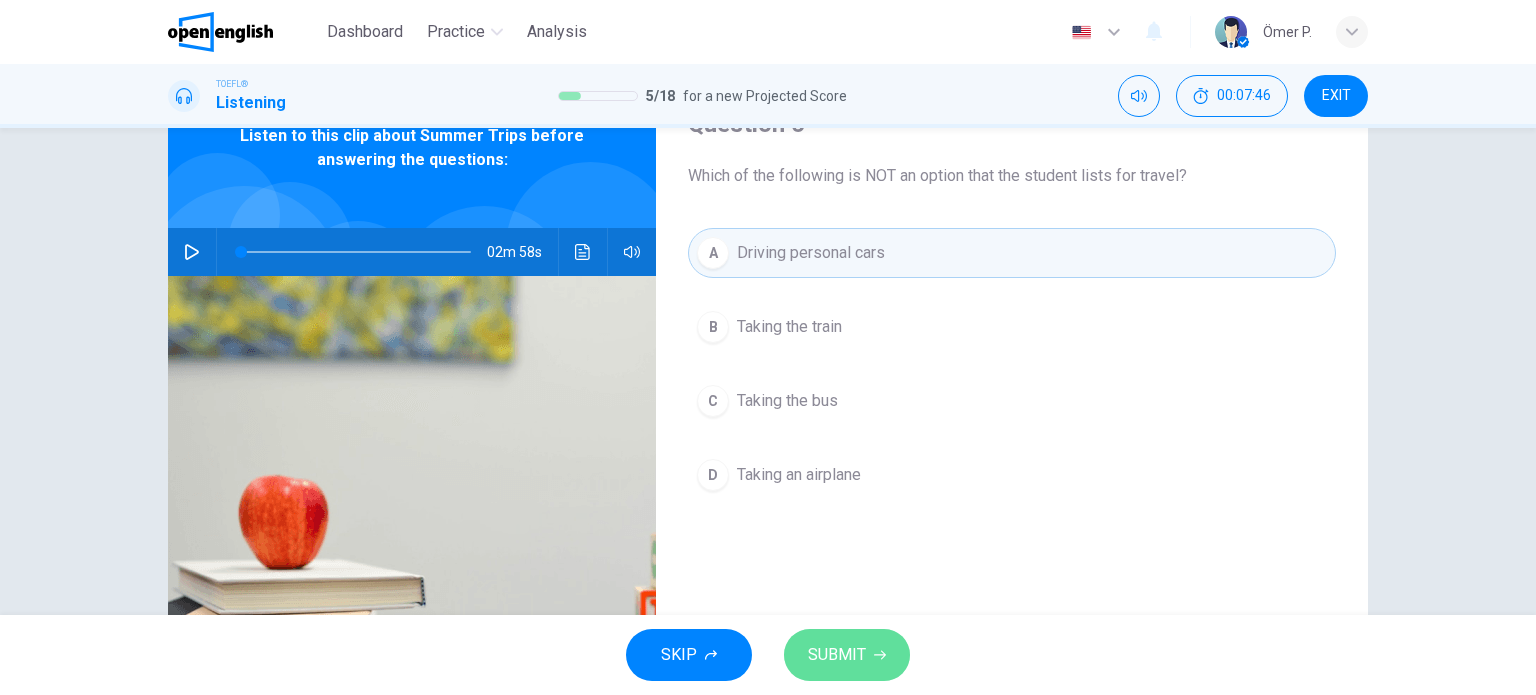 click on "SUBMIT" at bounding box center (847, 655) 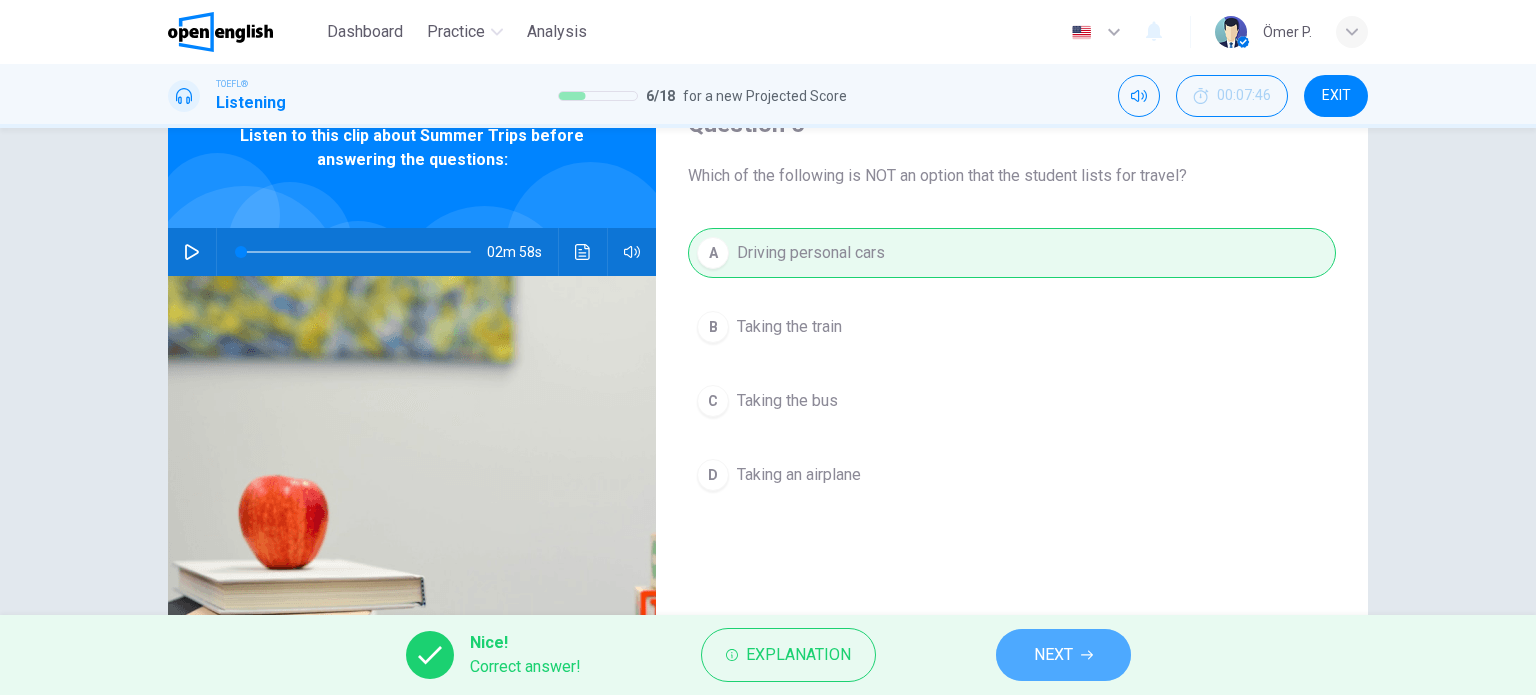 click on "NEXT" at bounding box center (1053, 655) 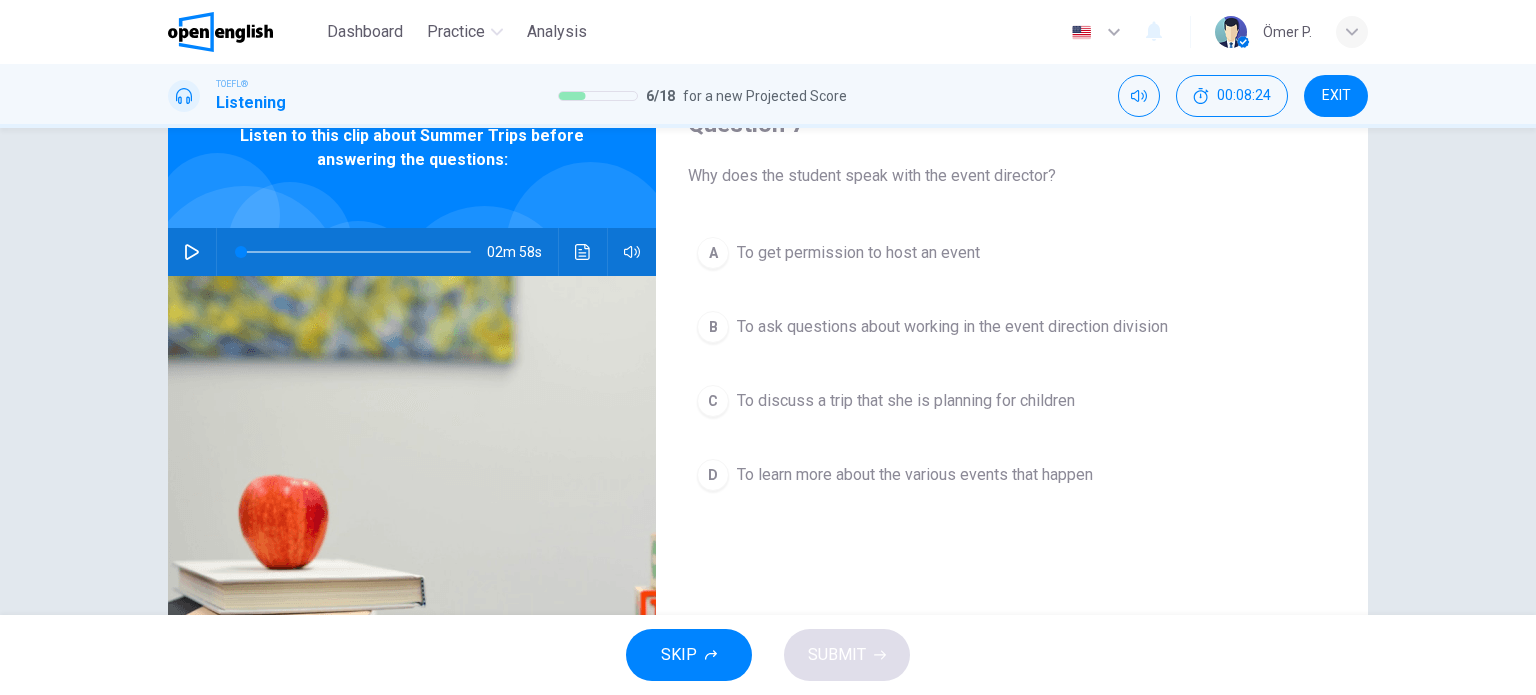 click on "C To discuss a trip that she is planning for children" at bounding box center [1012, 401] 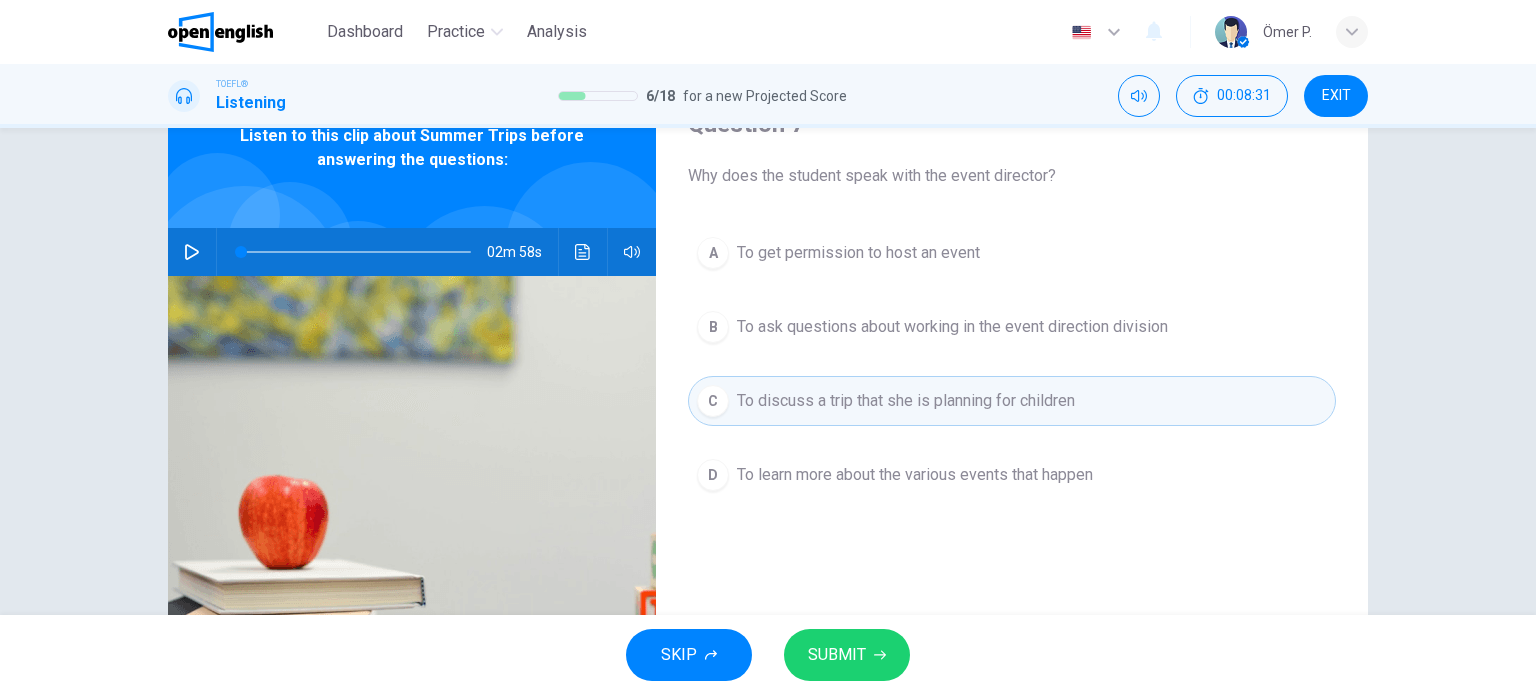 click on "D To learn more about the various events that happen" at bounding box center (1012, 475) 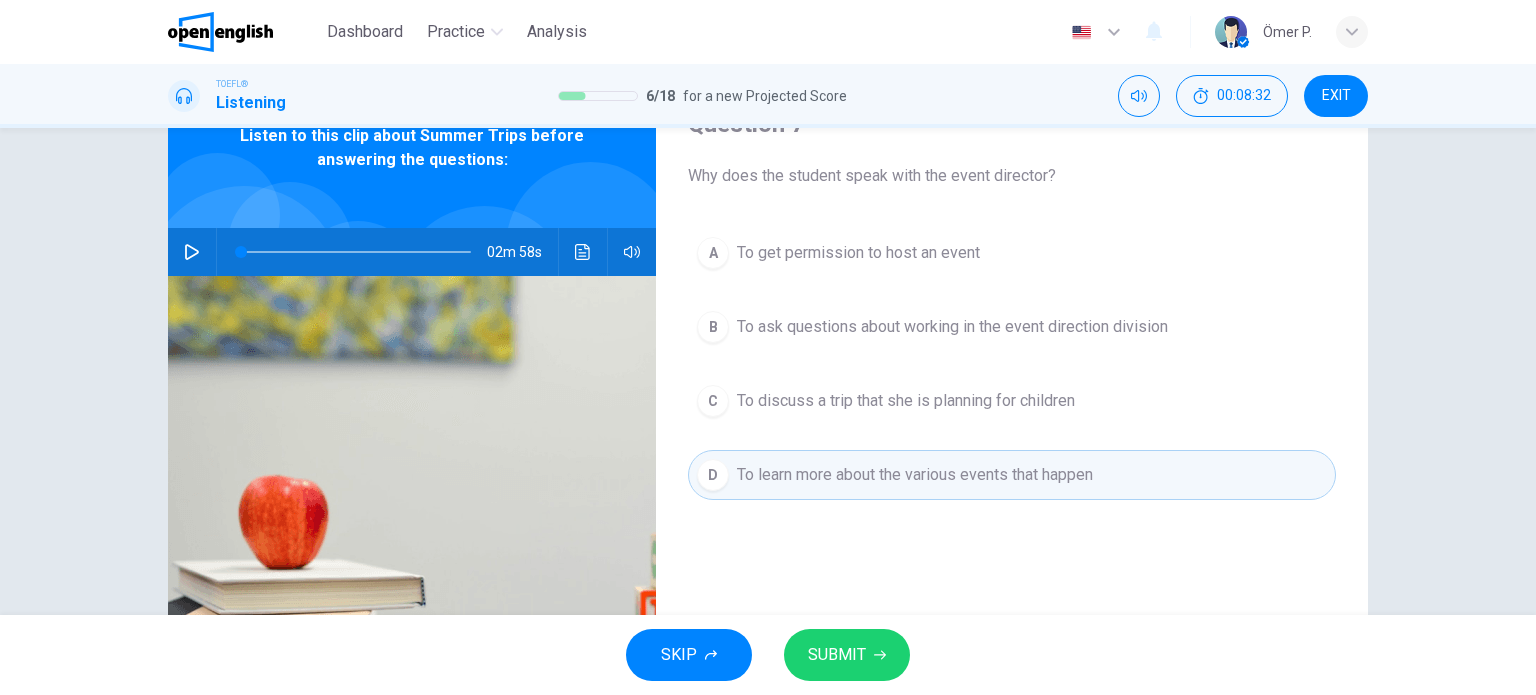click on "C To discuss a trip that she is planning for children" at bounding box center (1012, 401) 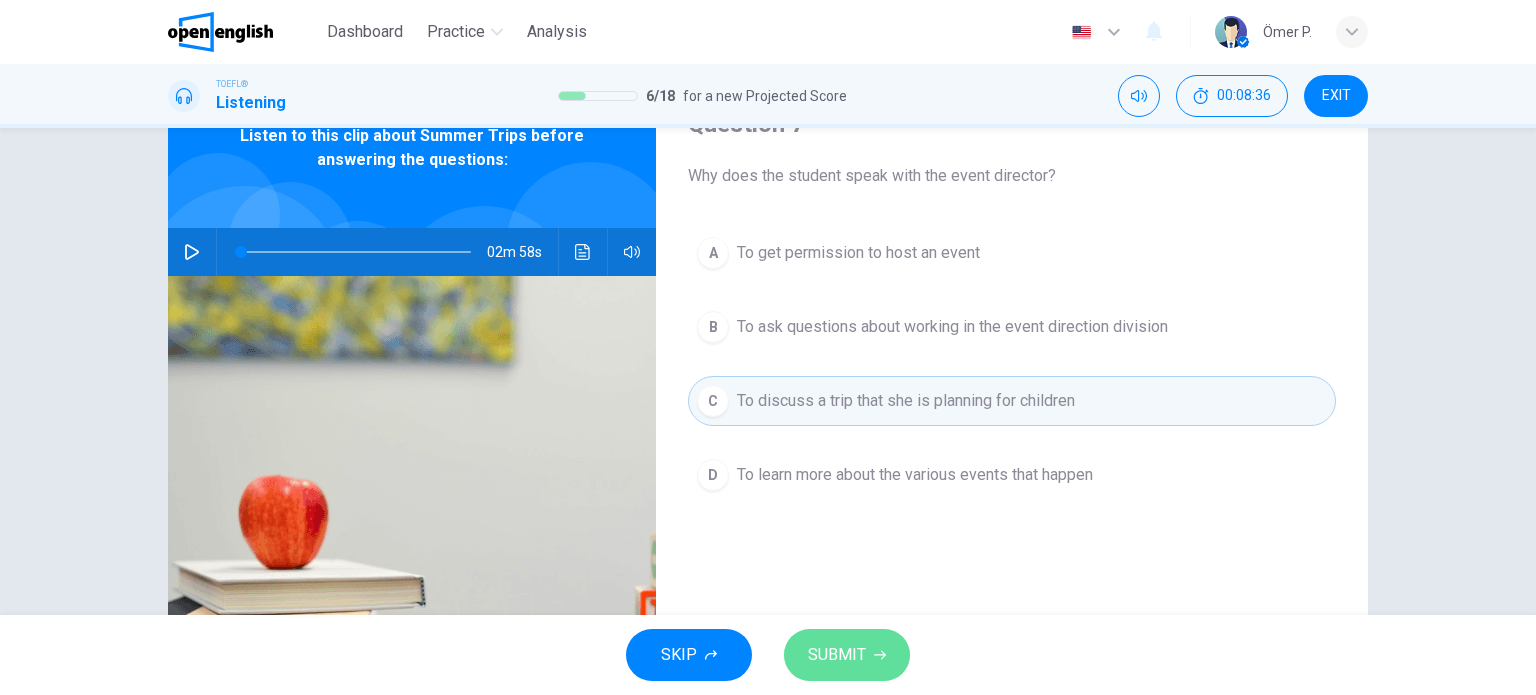 click on "SUBMIT" at bounding box center (837, 655) 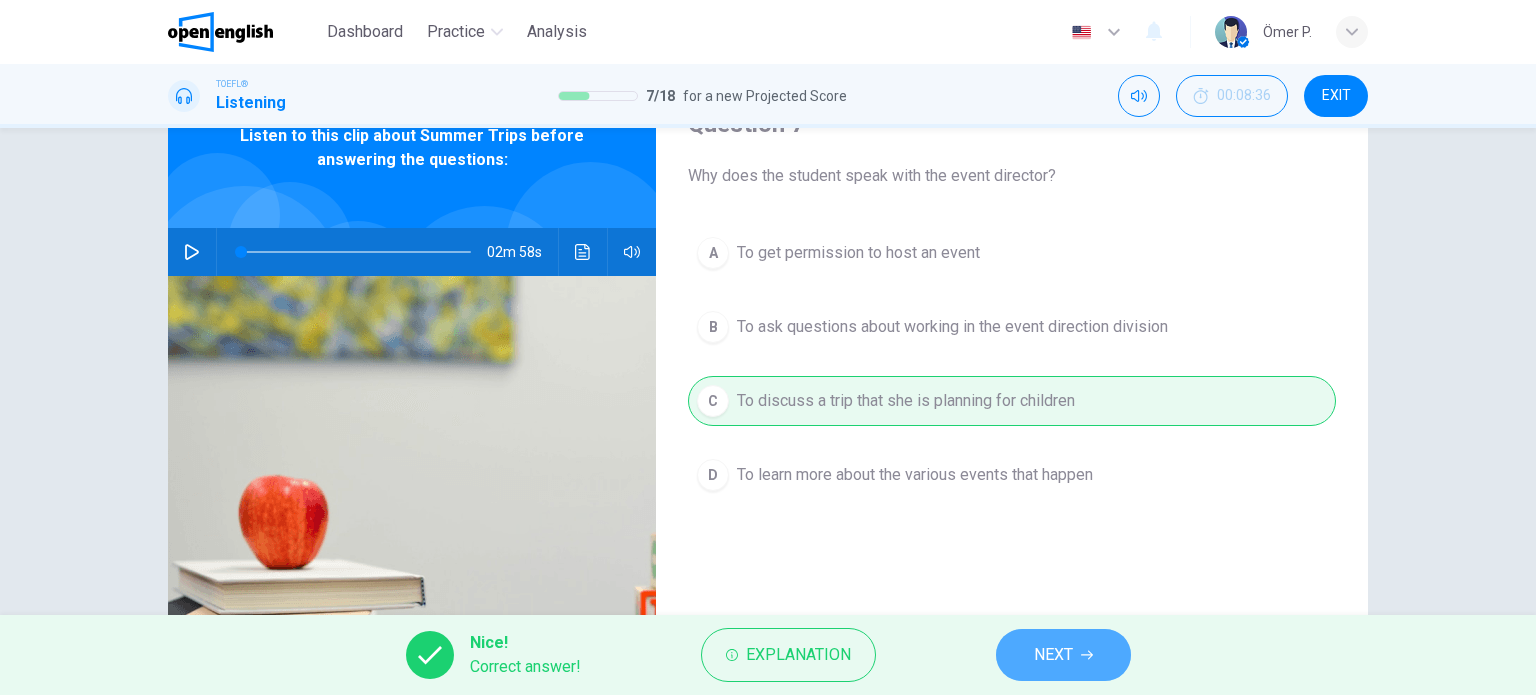 click on "NEXT" at bounding box center [1053, 655] 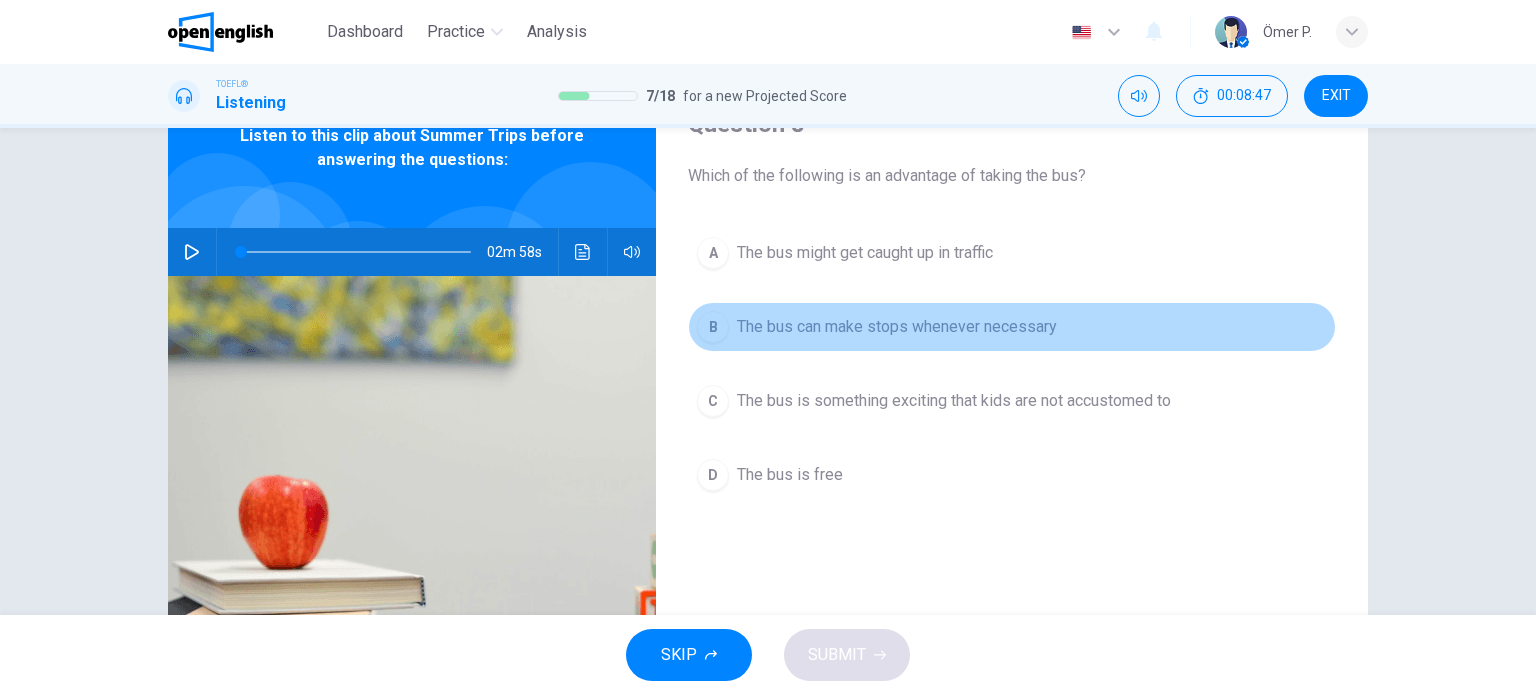 click on "B The bus can make stops whenever necessary" at bounding box center (1012, 327) 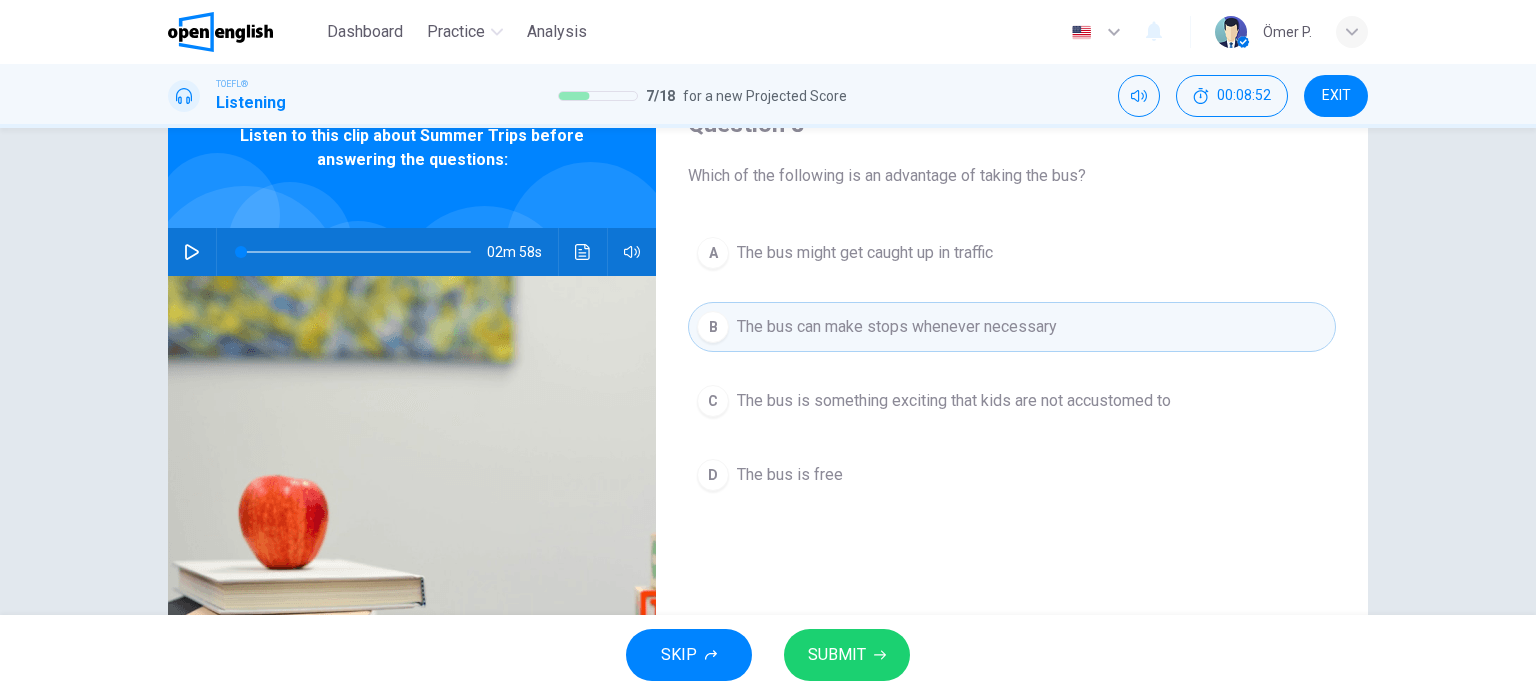 click on "SUBMIT" at bounding box center (837, 655) 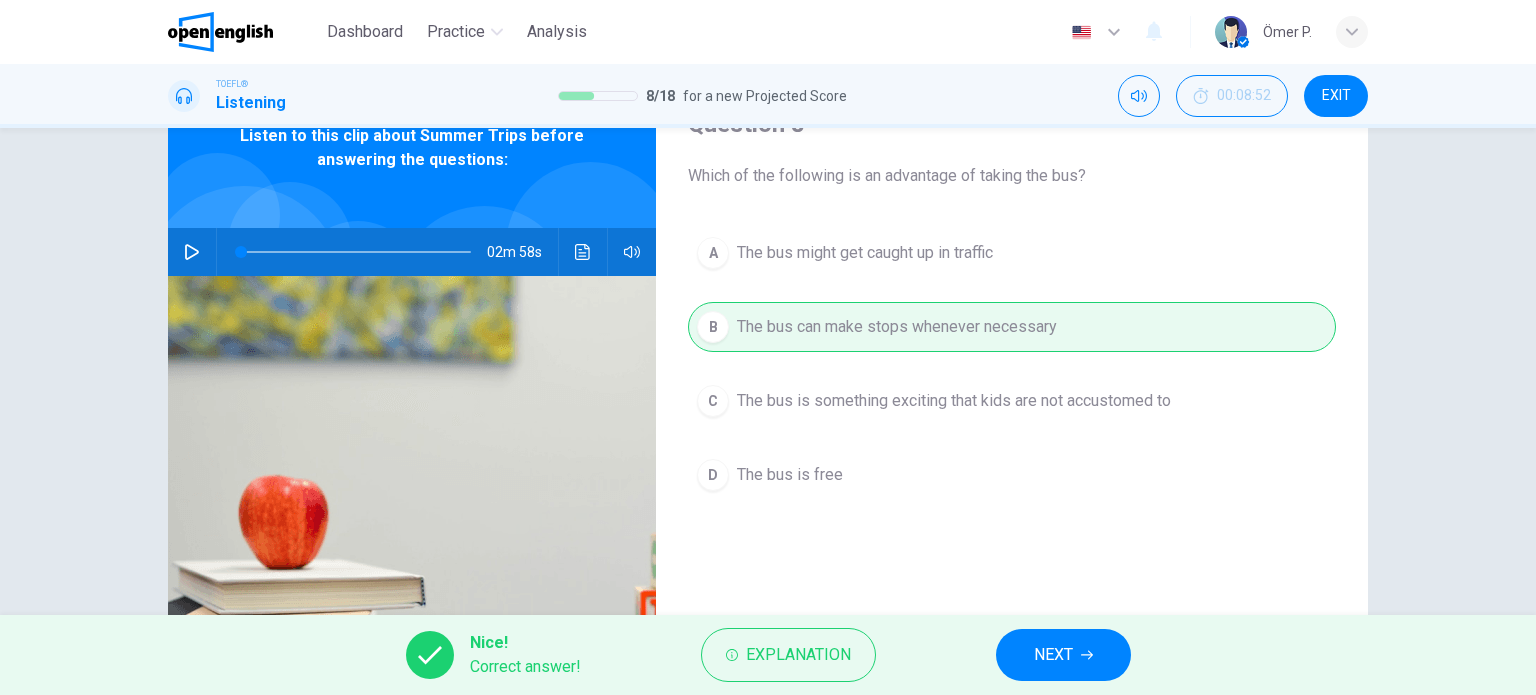 click on "NEXT" at bounding box center [1053, 655] 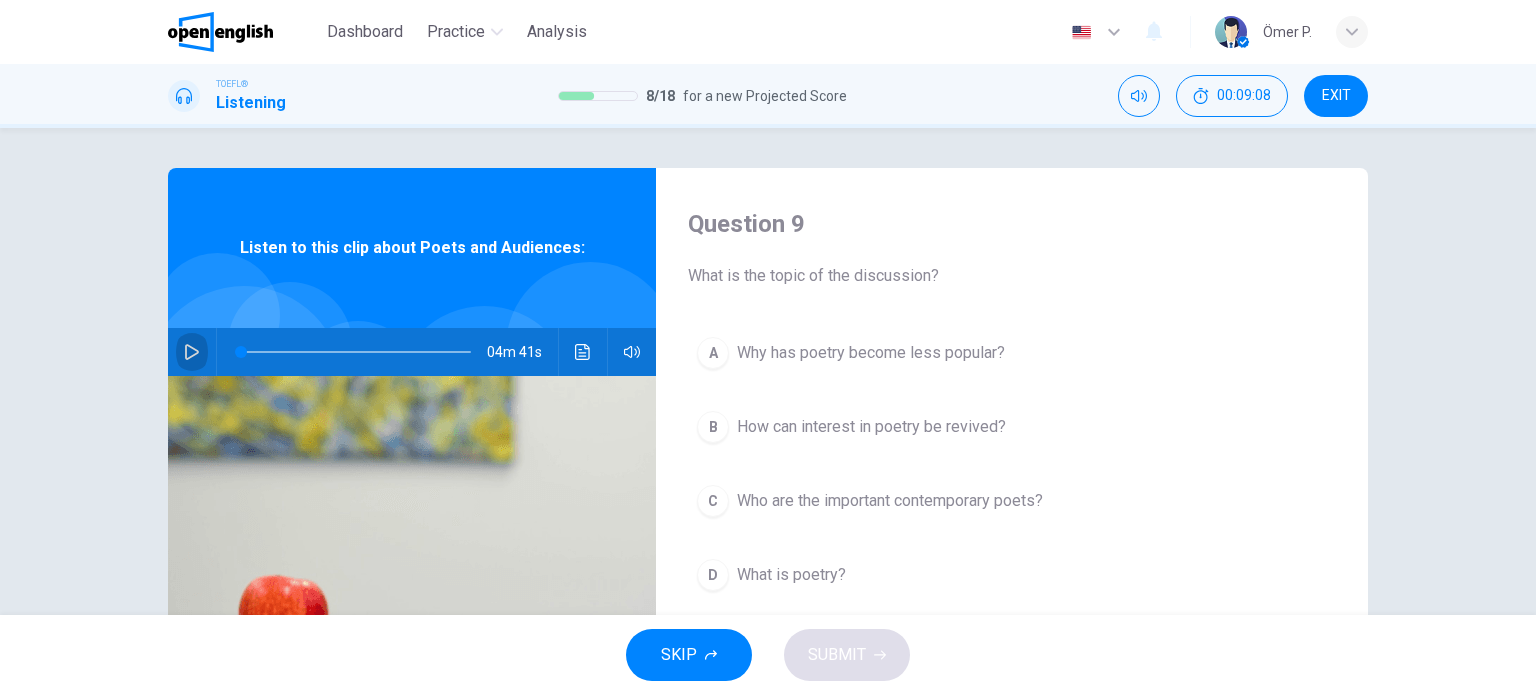 click 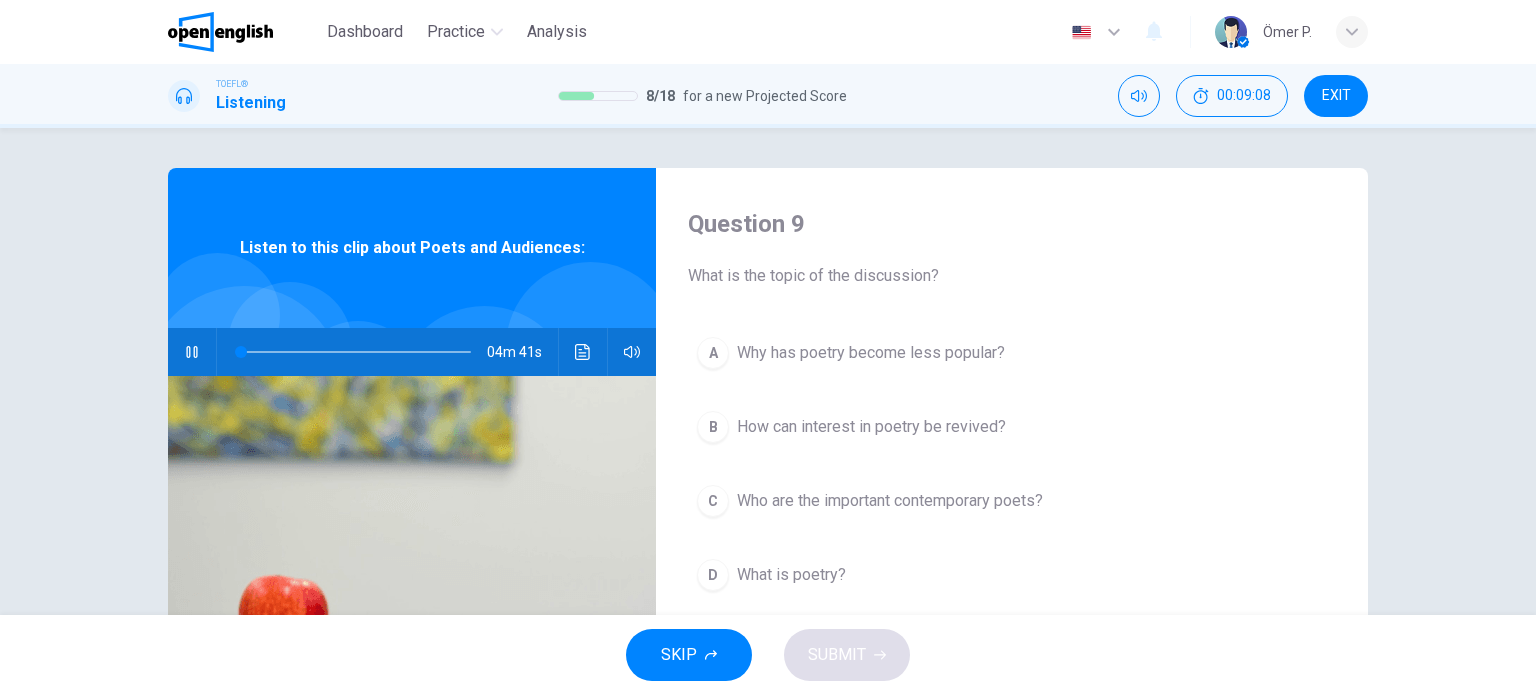 click at bounding box center [192, 352] 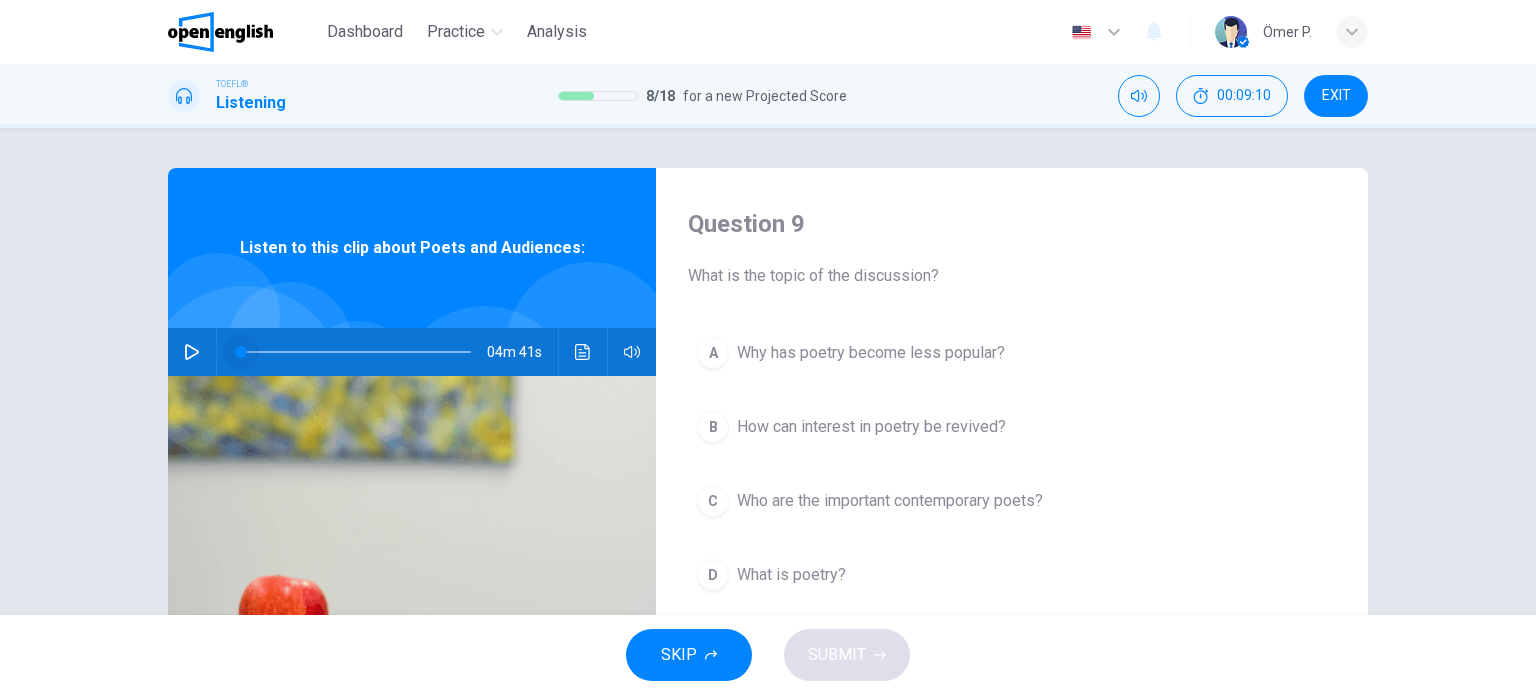 drag, startPoint x: 248, startPoint y: 347, endPoint x: 186, endPoint y: 349, distance: 62.03225 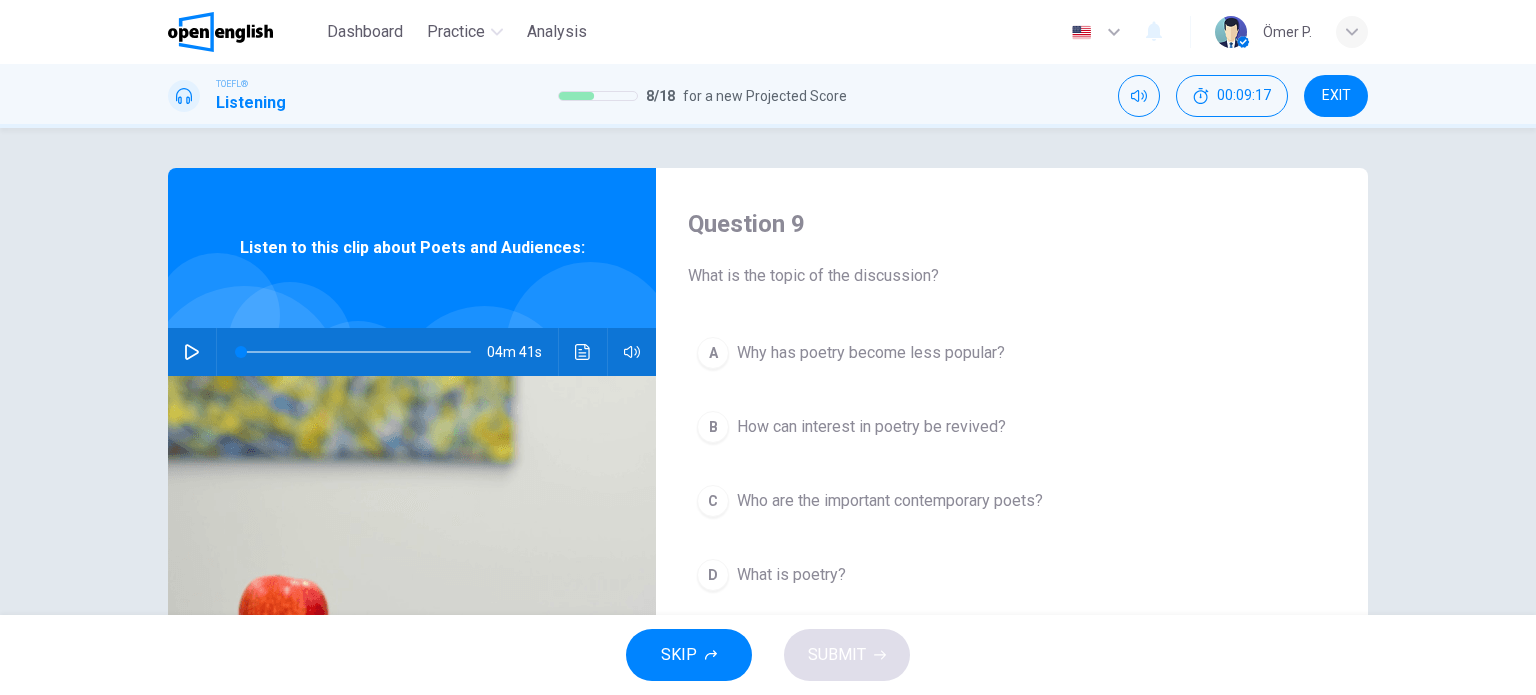 click at bounding box center (192, 352) 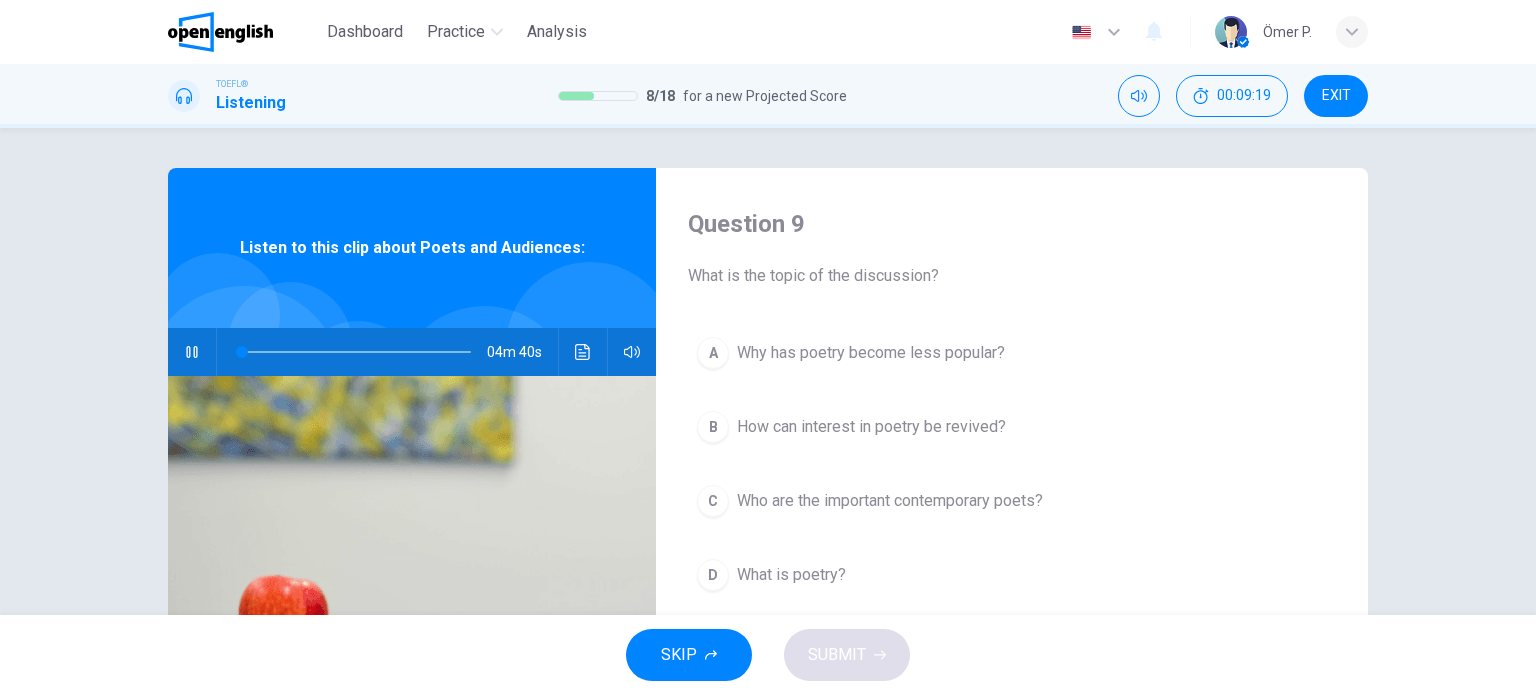 click 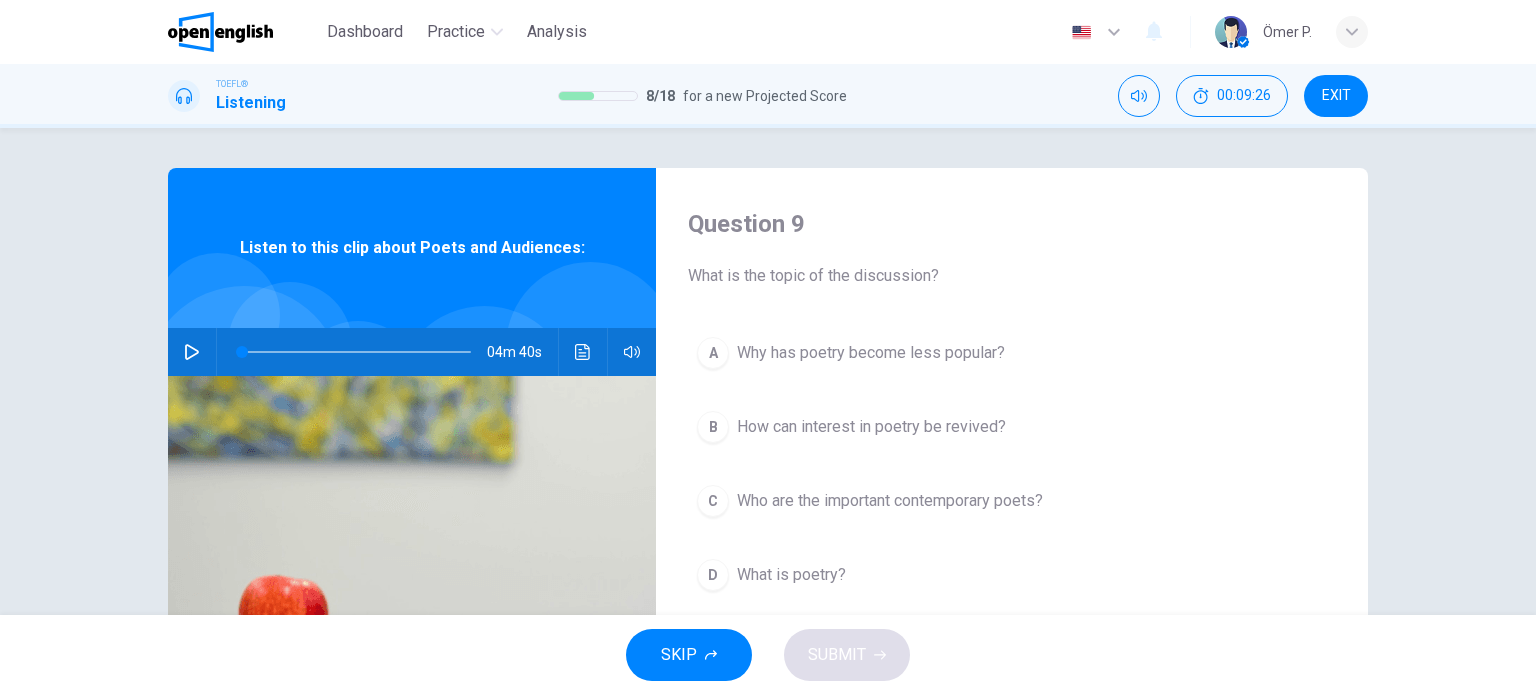 click at bounding box center [192, 352] 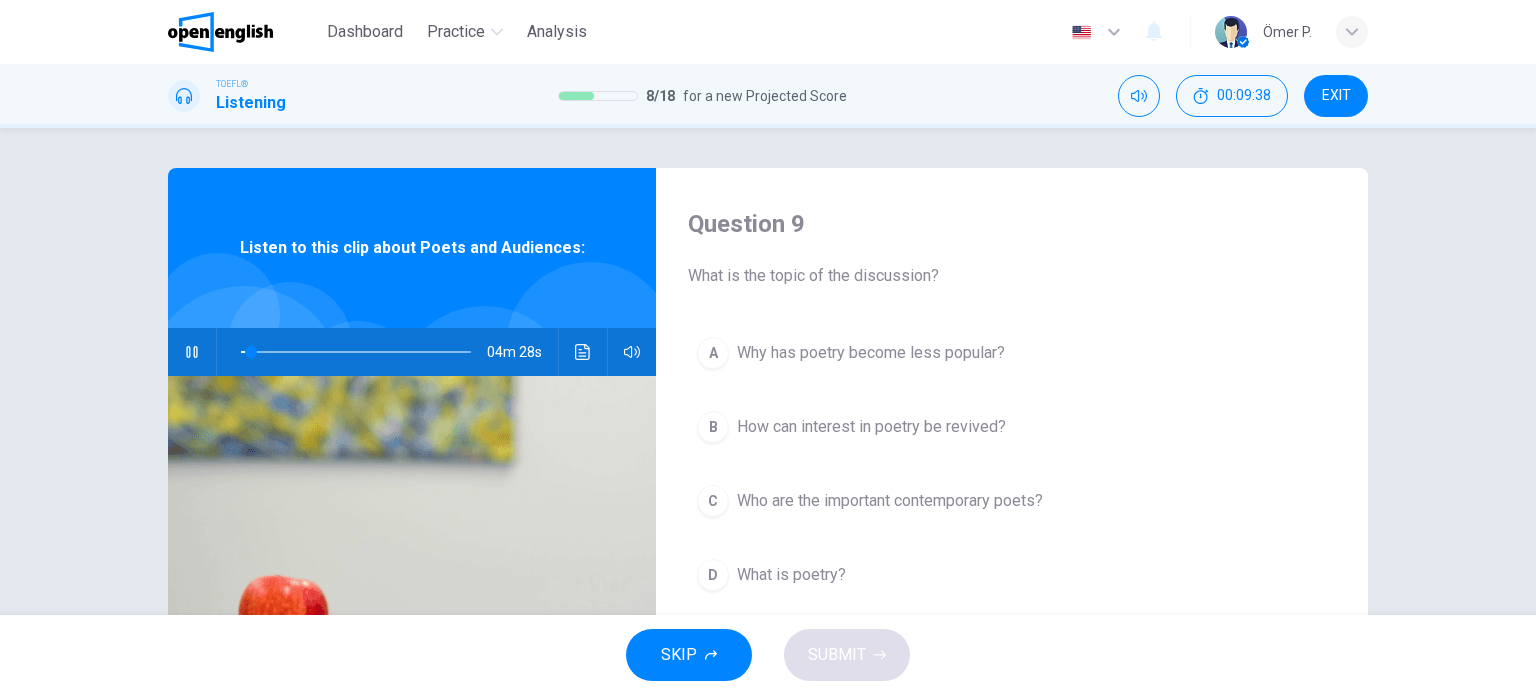 type on "*" 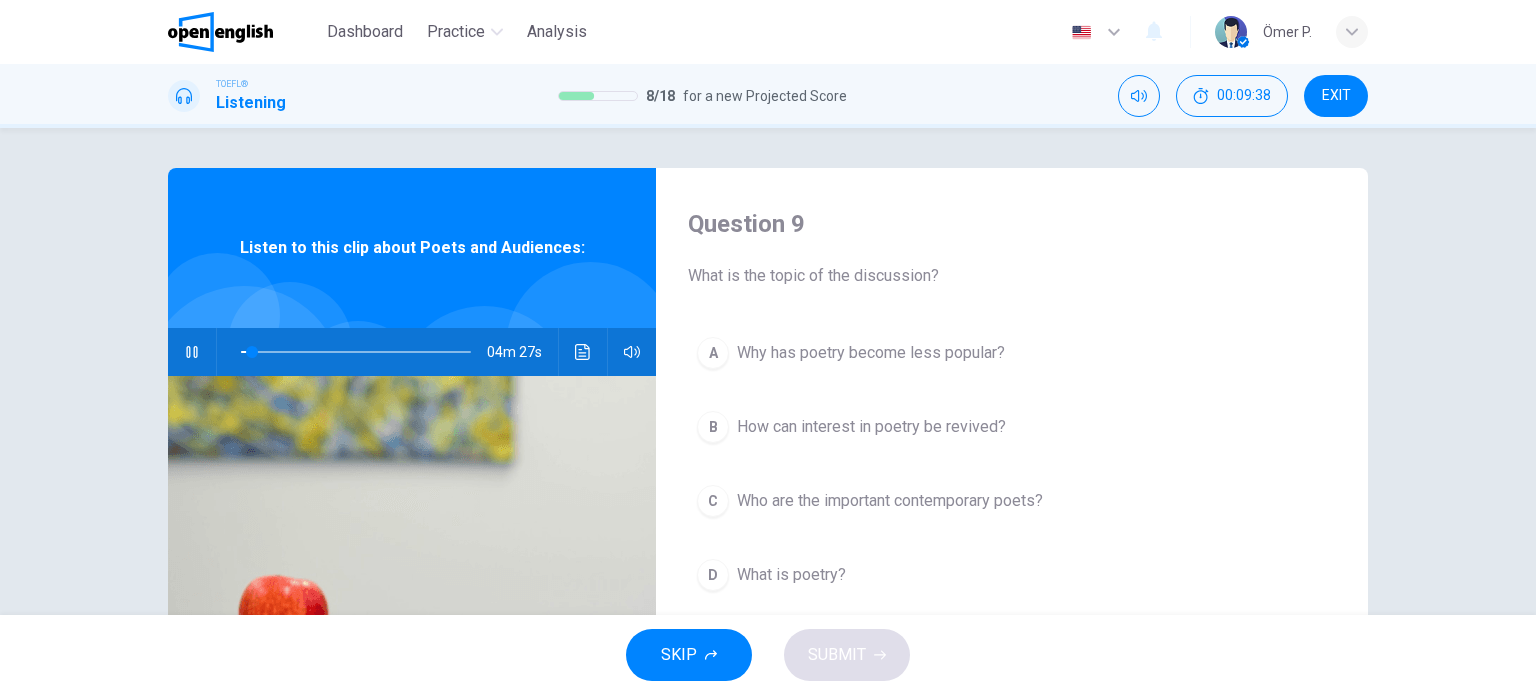 type 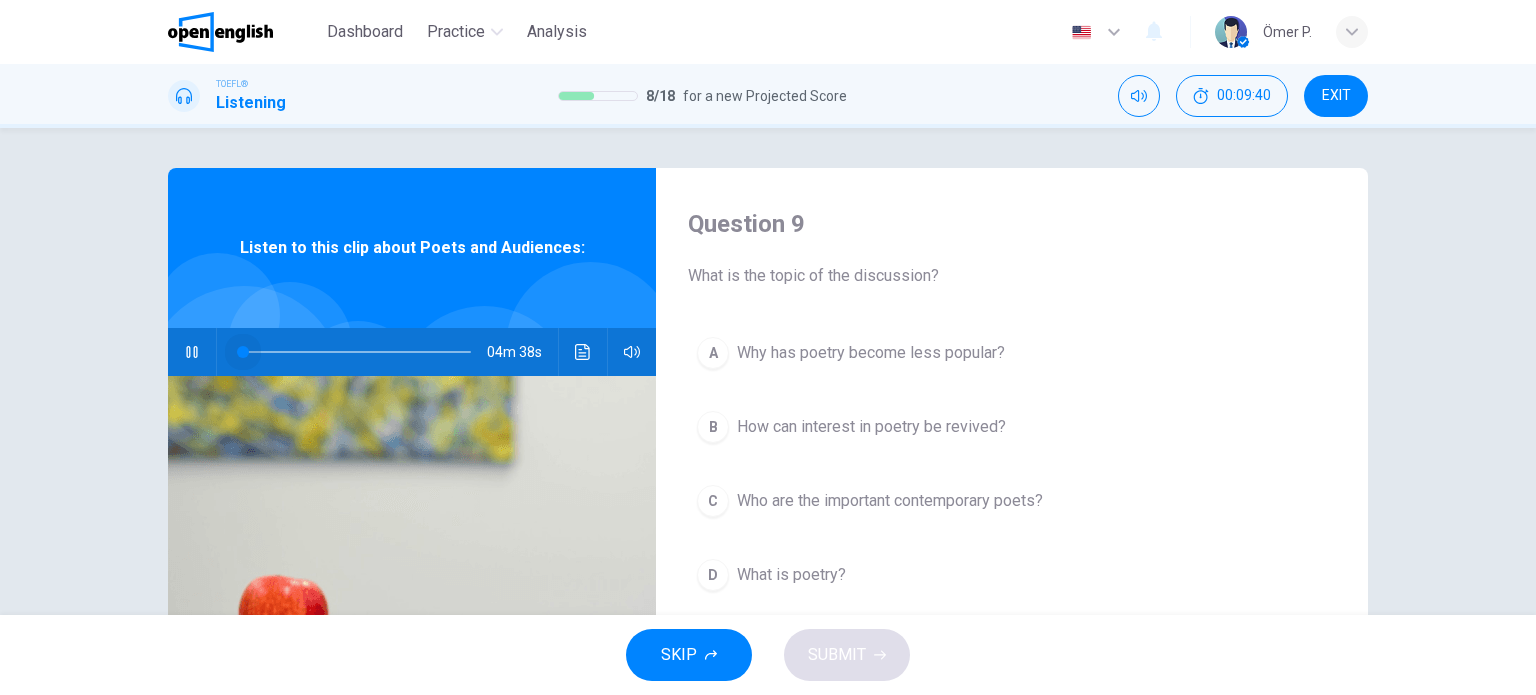 drag, startPoint x: 237, startPoint y: 343, endPoint x: 218, endPoint y: 340, distance: 19.235384 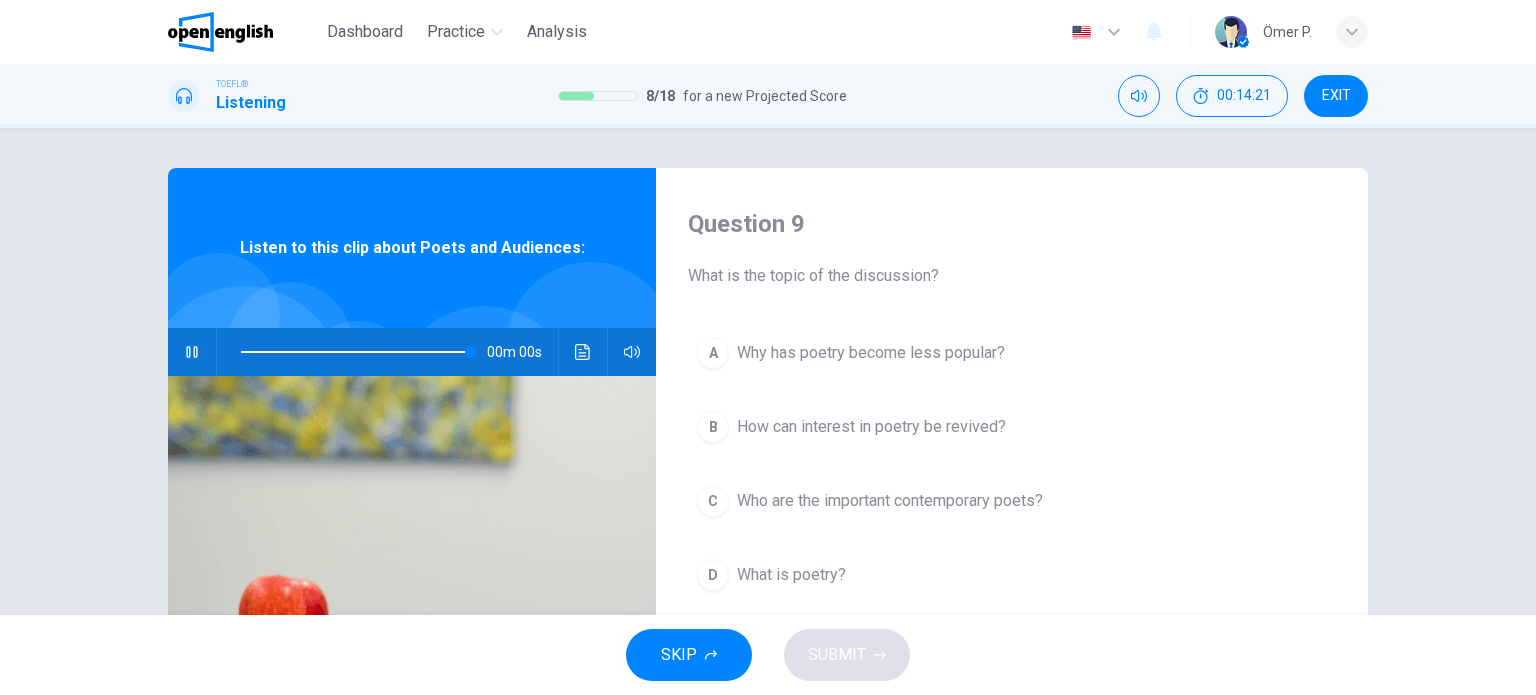 type on "*" 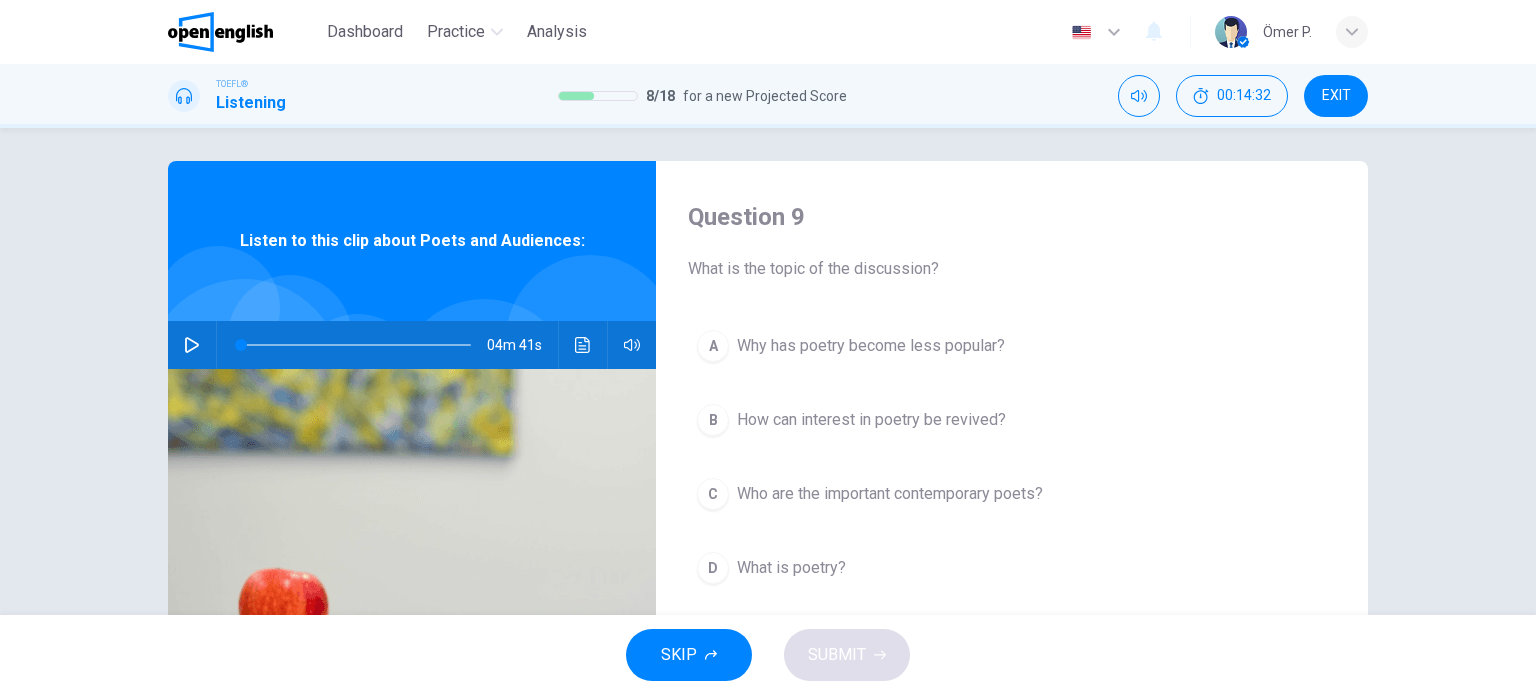 scroll, scrollTop: 0, scrollLeft: 0, axis: both 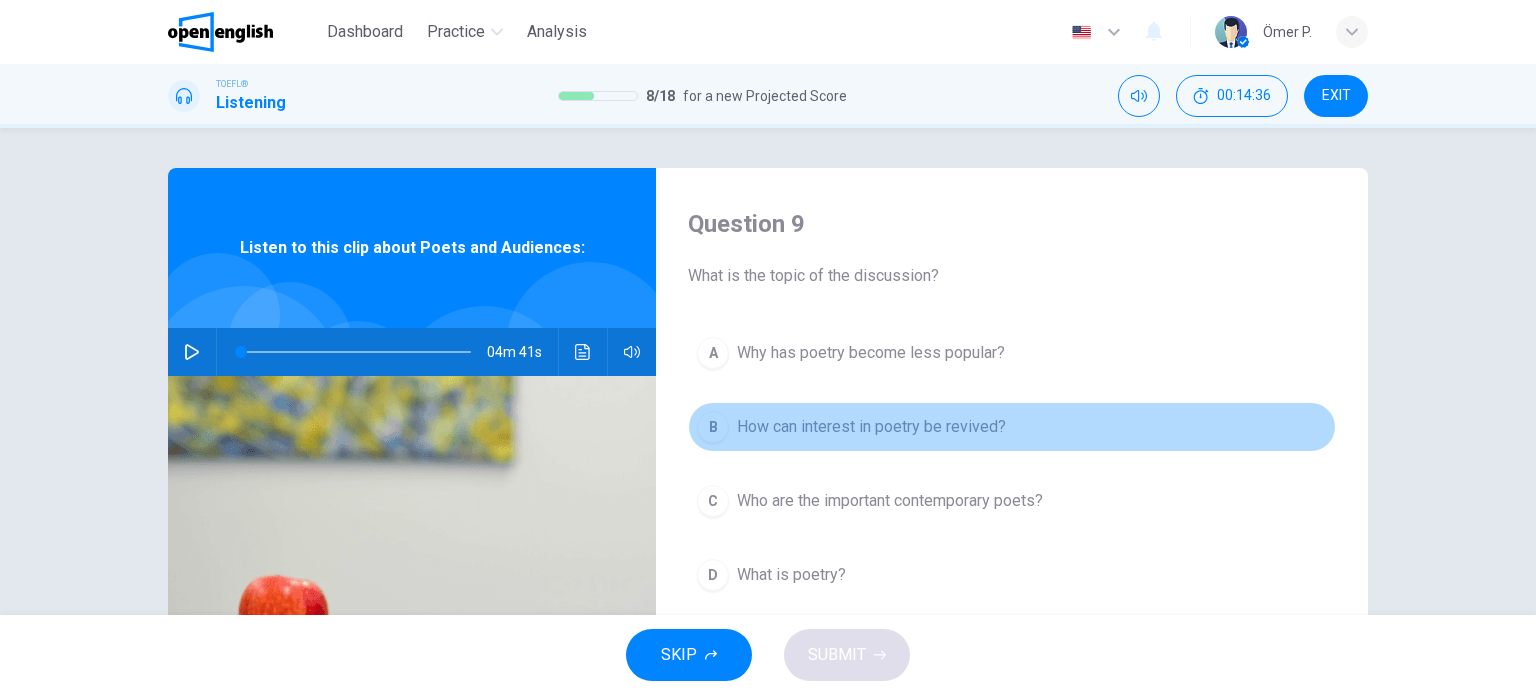 click on "B How can interest in poetry be revived?" at bounding box center [1012, 427] 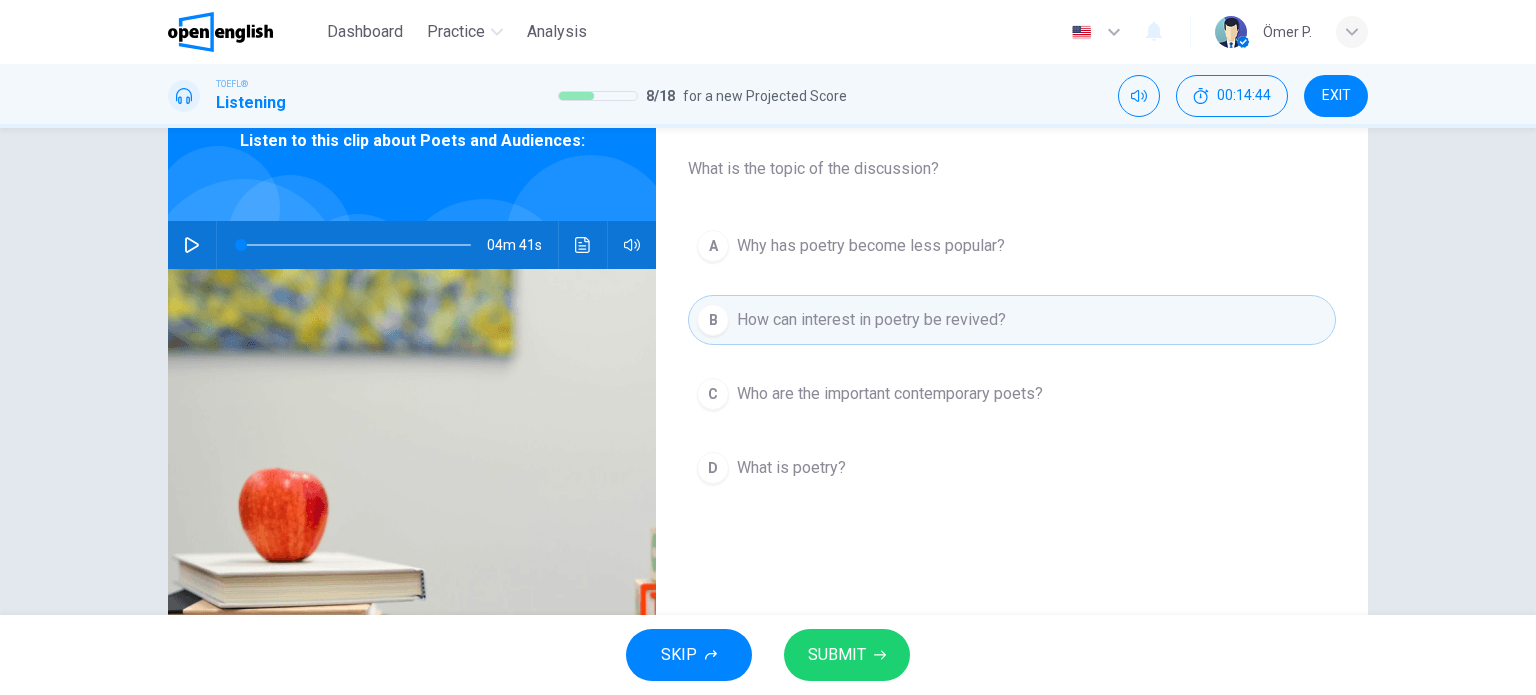 scroll, scrollTop: 100, scrollLeft: 0, axis: vertical 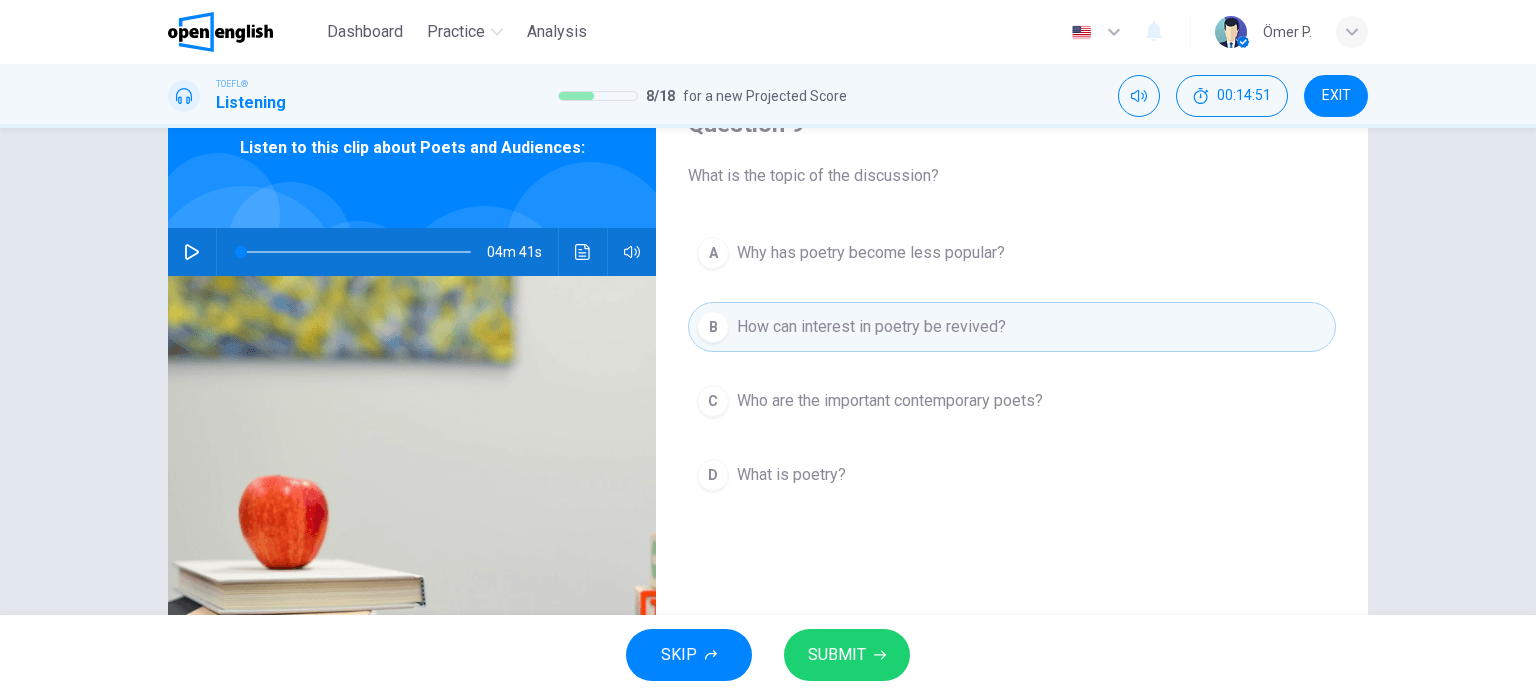 click on "What is poetry?" at bounding box center (791, 475) 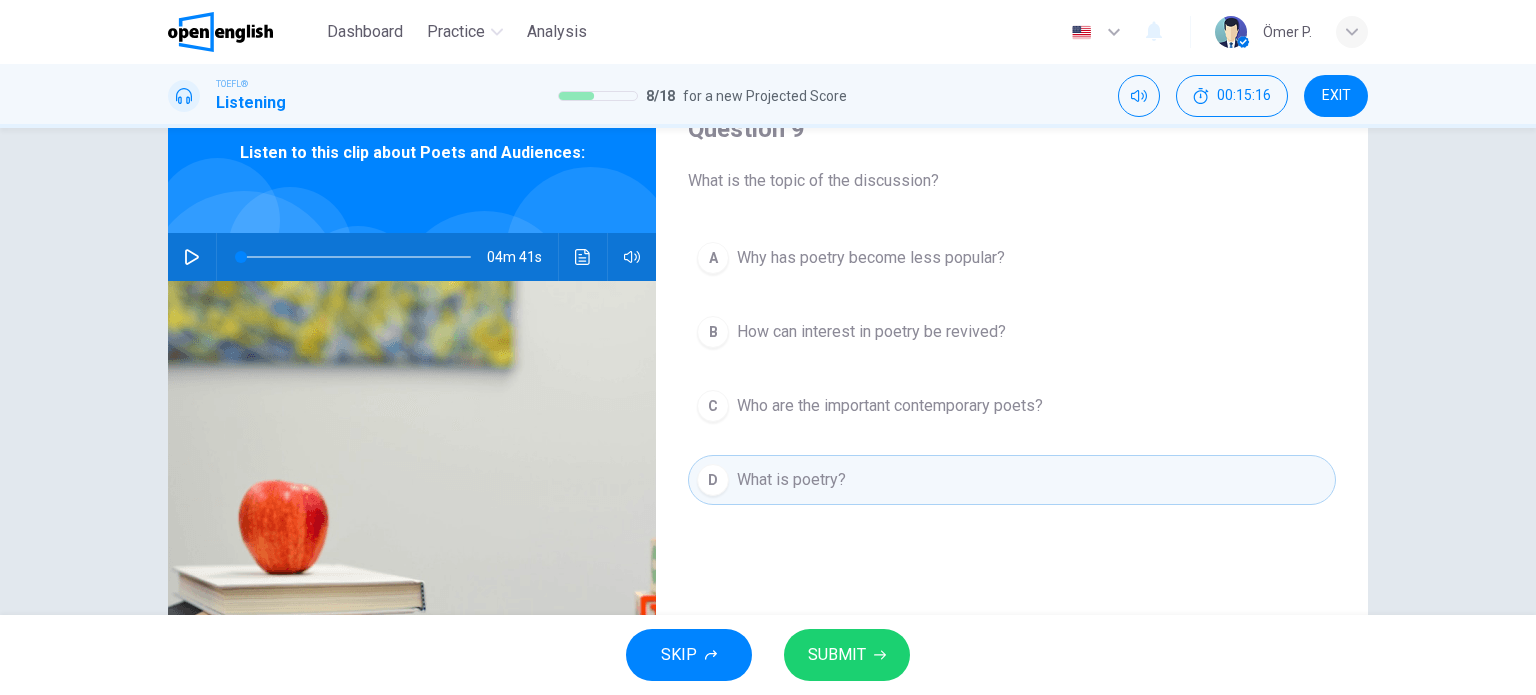 scroll, scrollTop: 100, scrollLeft: 0, axis: vertical 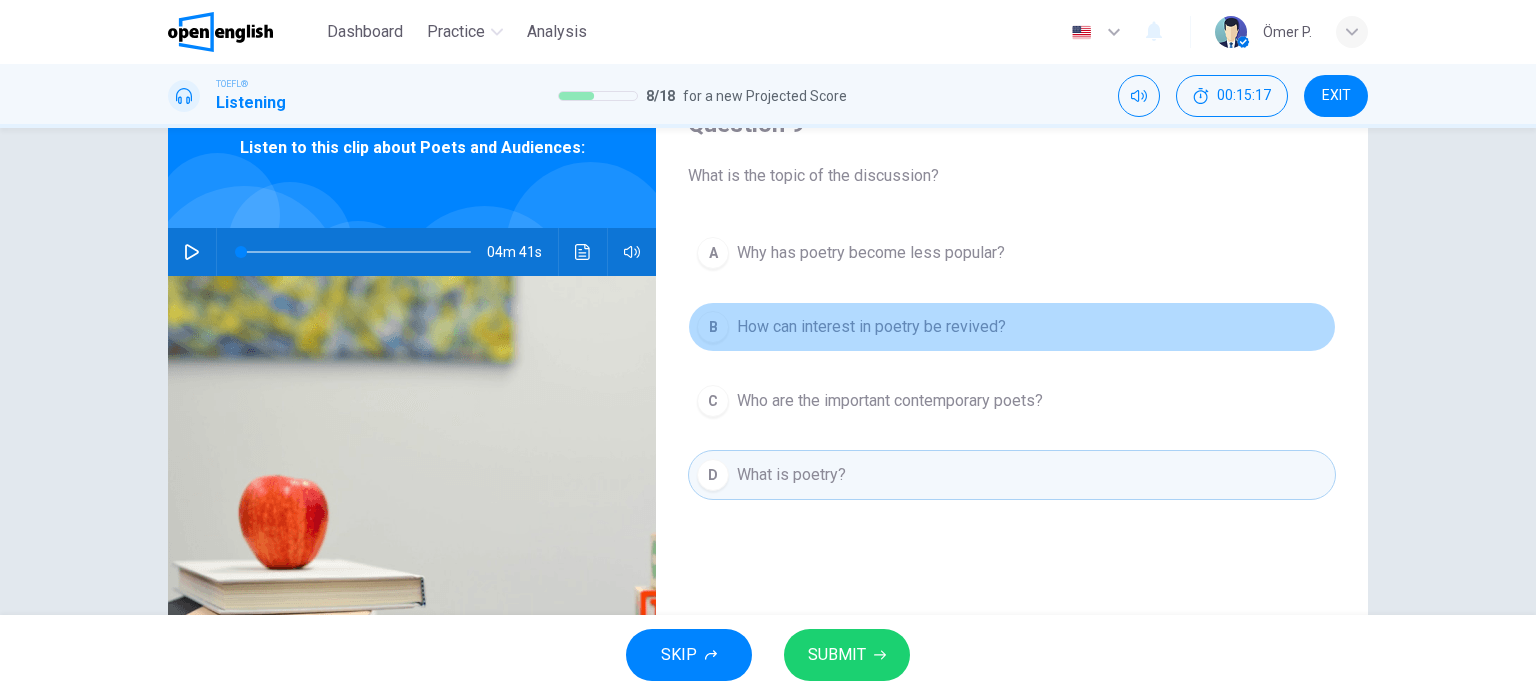 click on "How can interest in poetry be revived?" at bounding box center (871, 327) 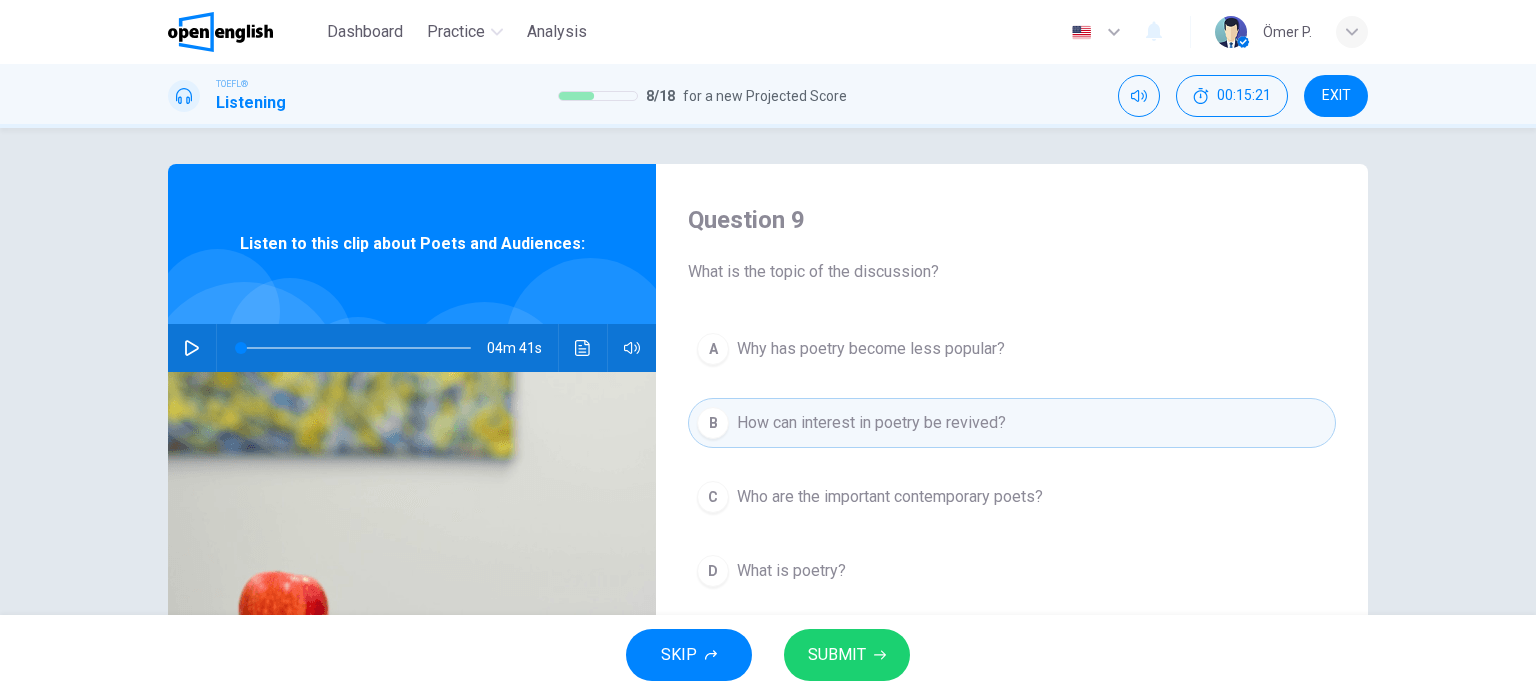 scroll, scrollTop: 0, scrollLeft: 0, axis: both 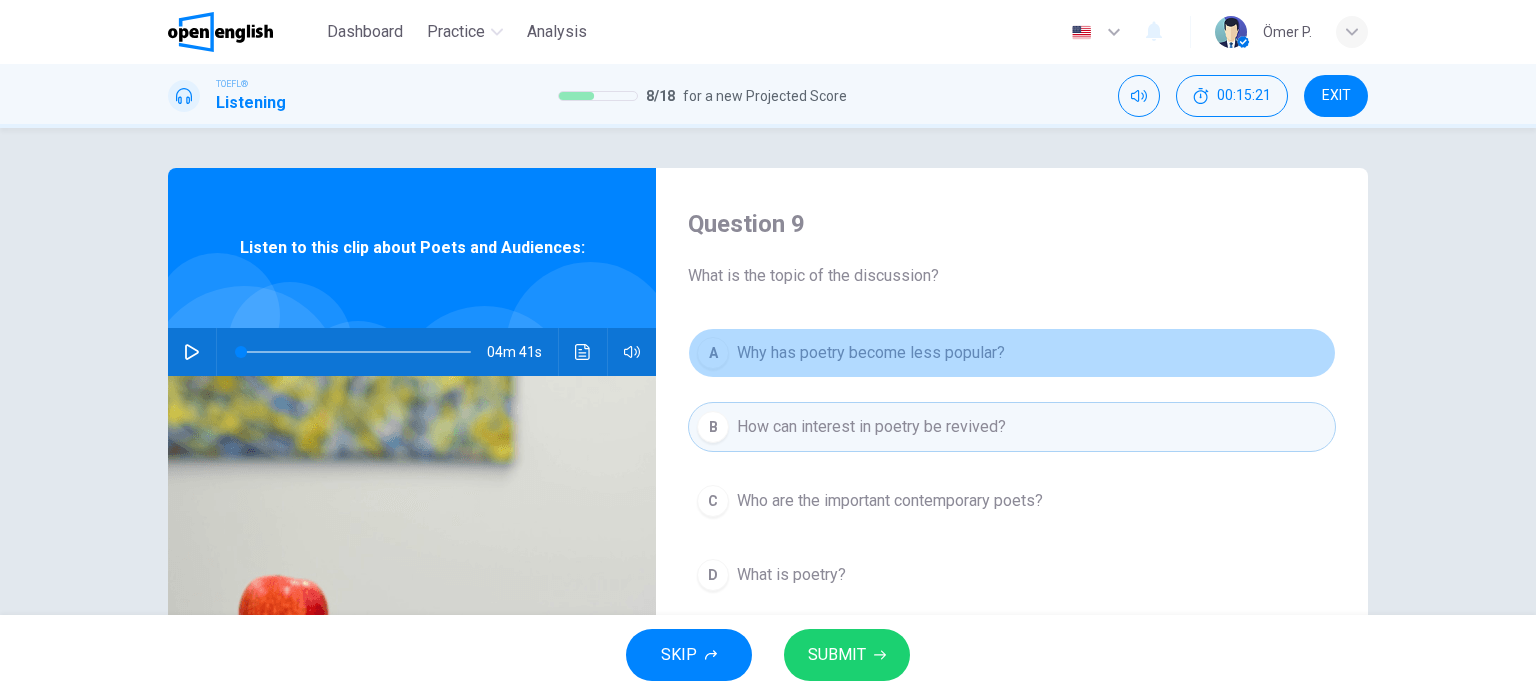 click on "Why has poetry become less popular?" at bounding box center [871, 353] 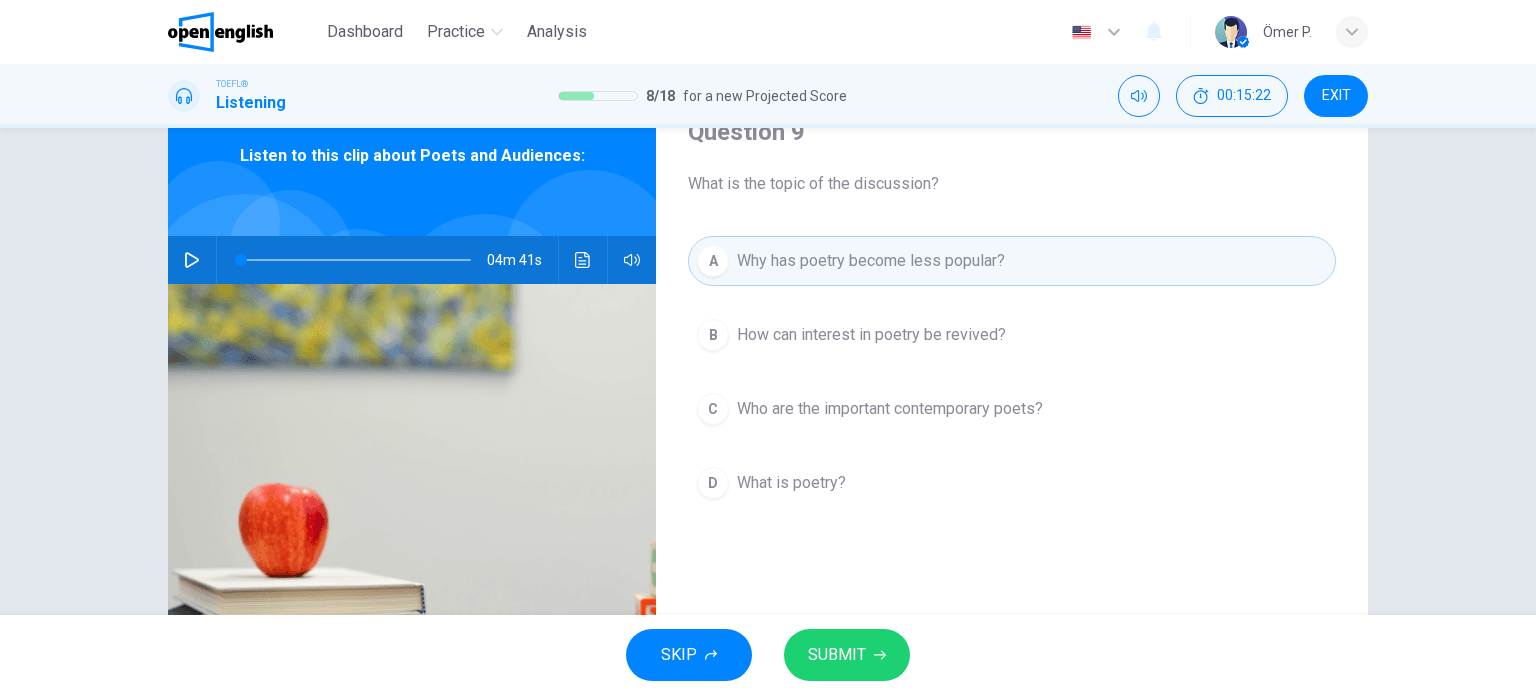 scroll, scrollTop: 100, scrollLeft: 0, axis: vertical 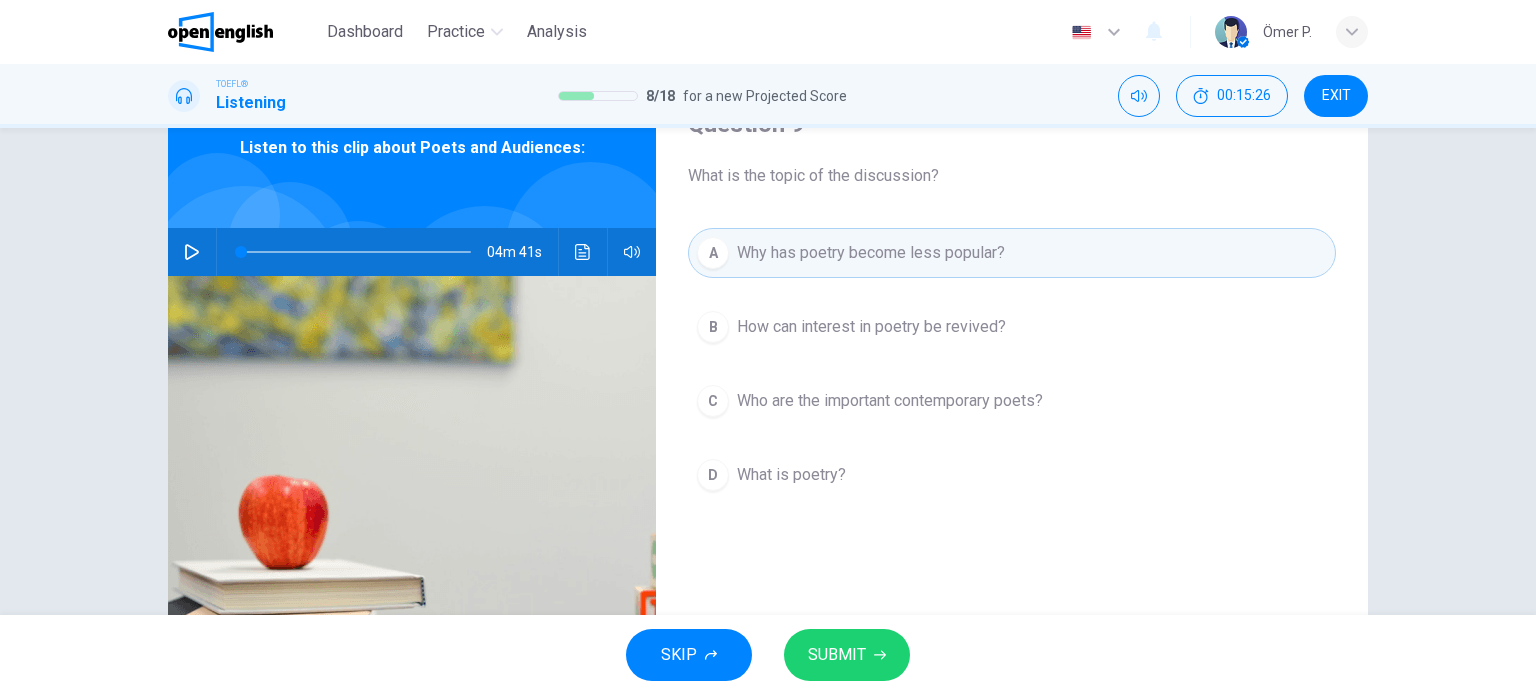 click on "SUBMIT" at bounding box center [847, 655] 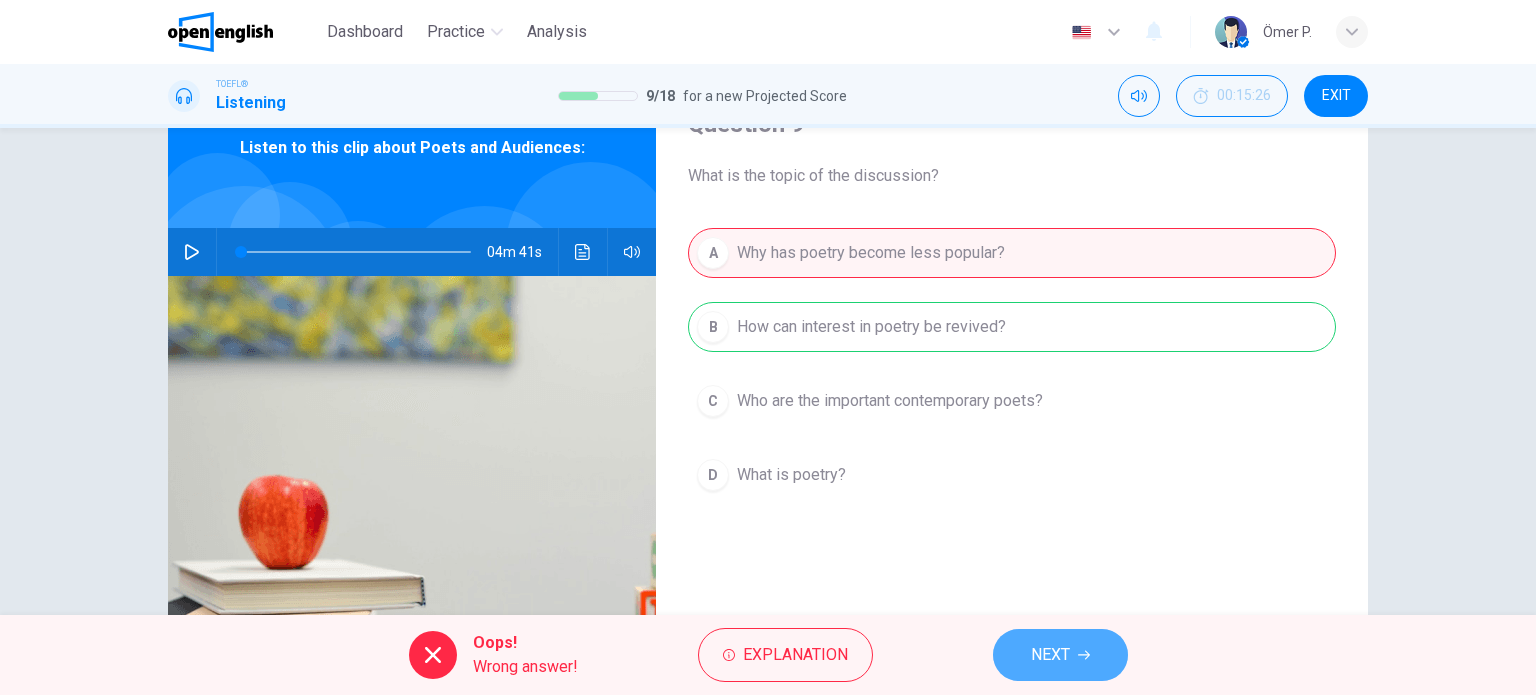 click on "NEXT" at bounding box center [1050, 655] 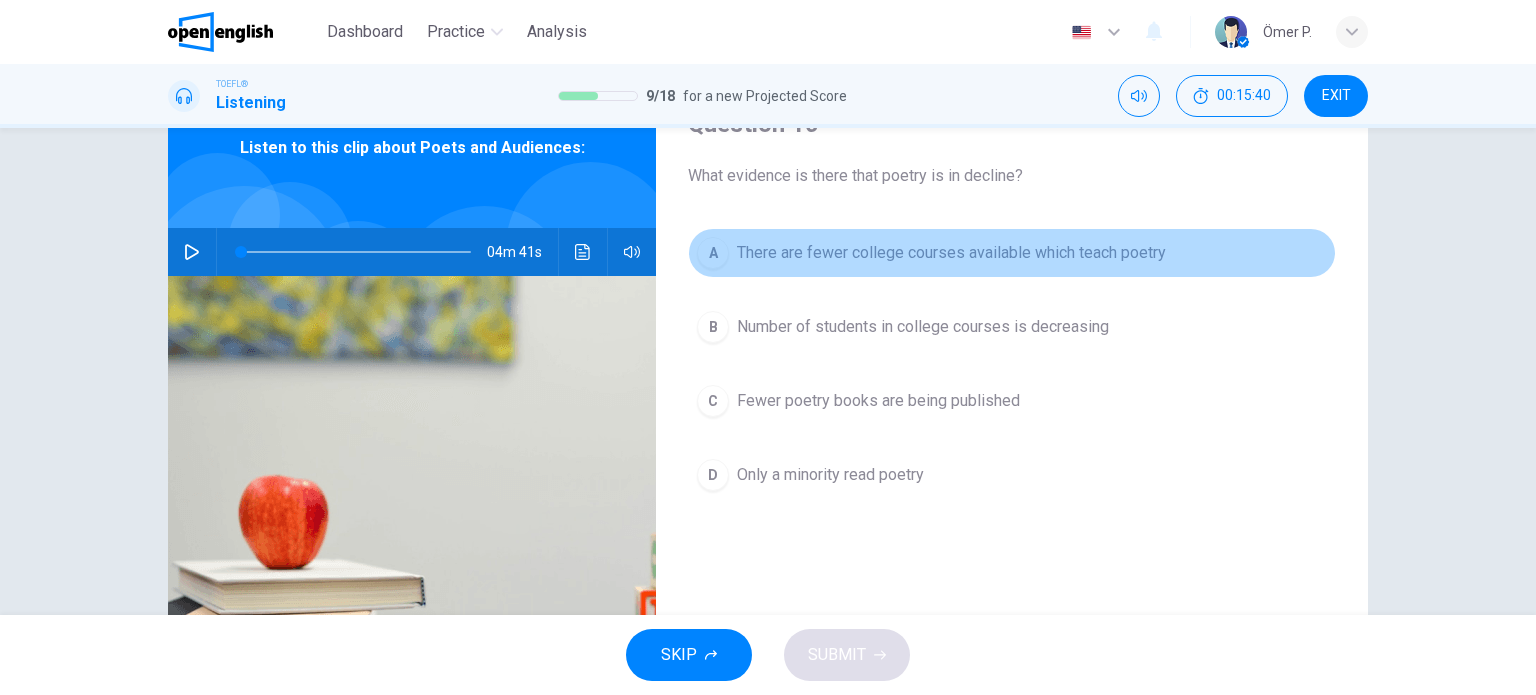 click on "A There are fewer college courses available which teach poetry" at bounding box center [1012, 253] 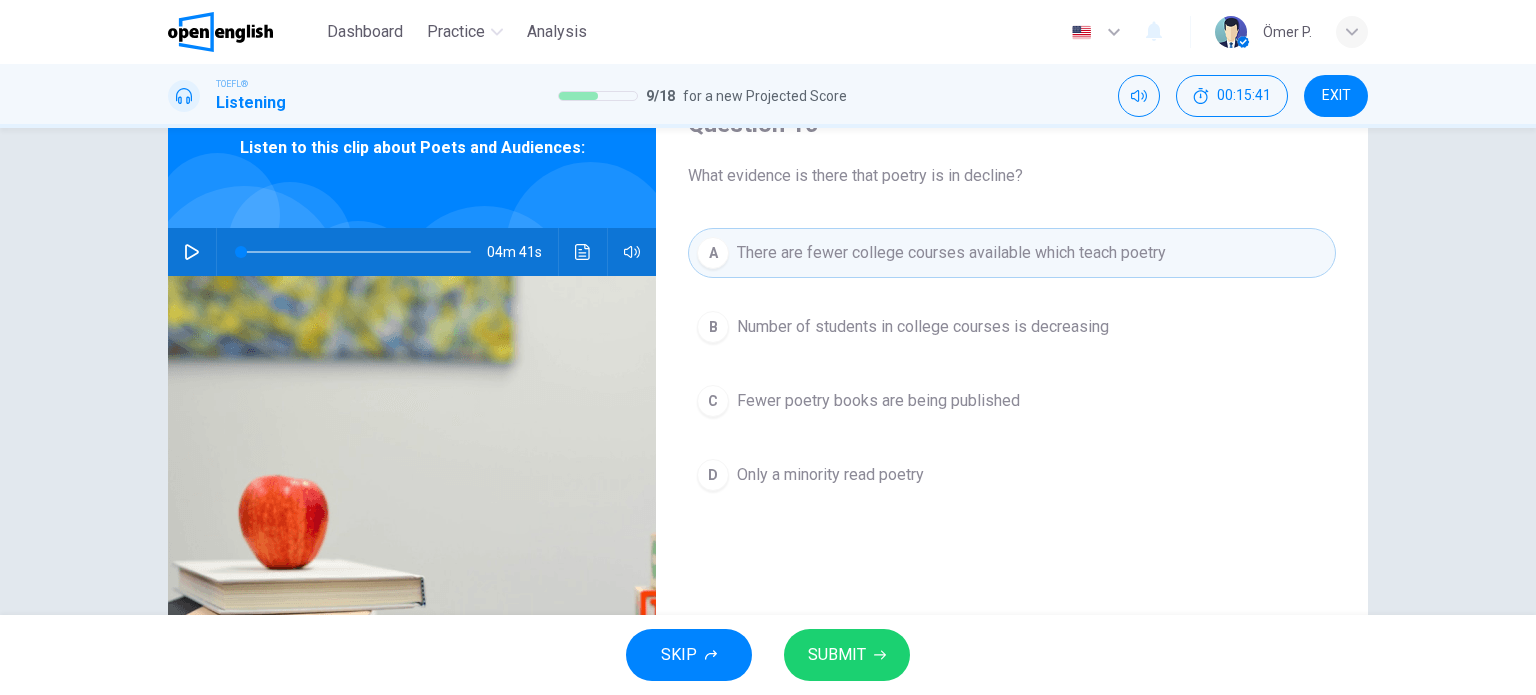 click on "Only a minority read poetry" at bounding box center (830, 475) 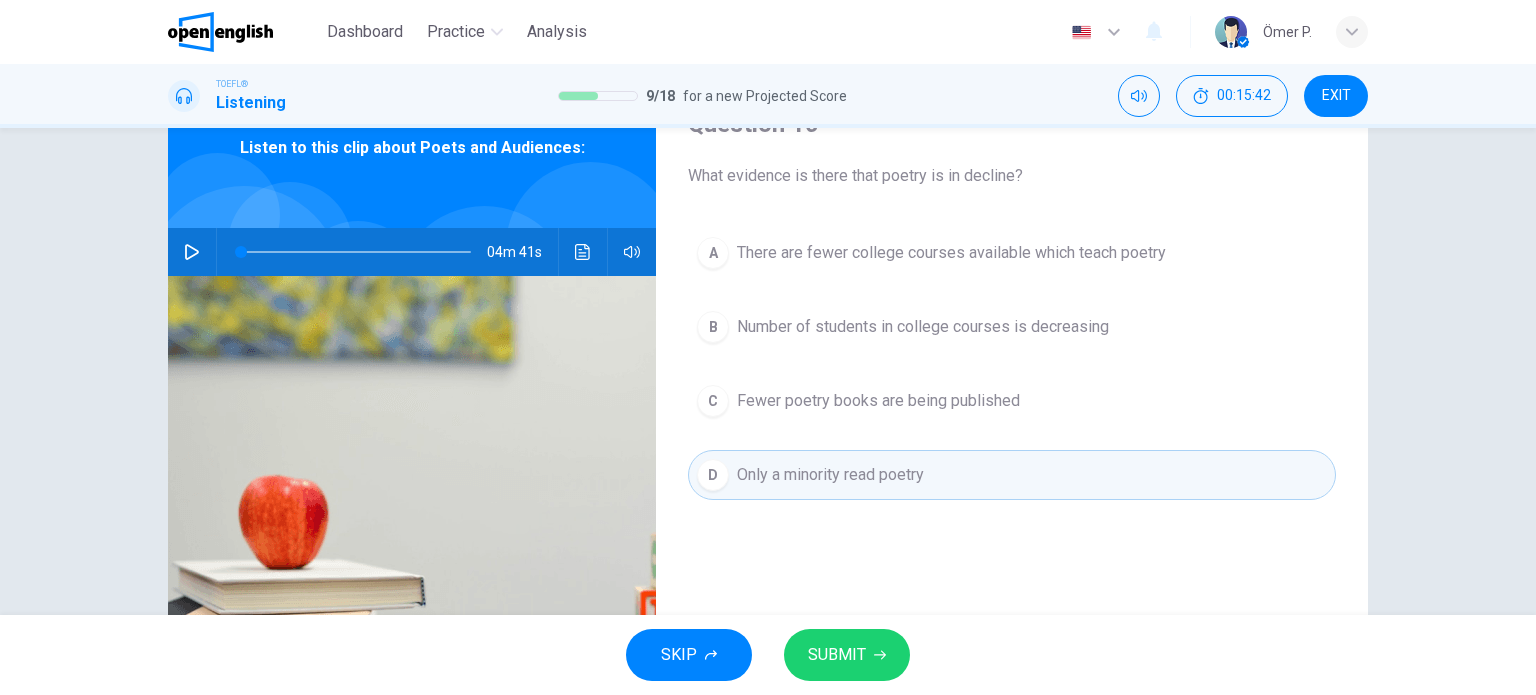 click on "A There are fewer college courses available which teach poetry" at bounding box center [1012, 253] 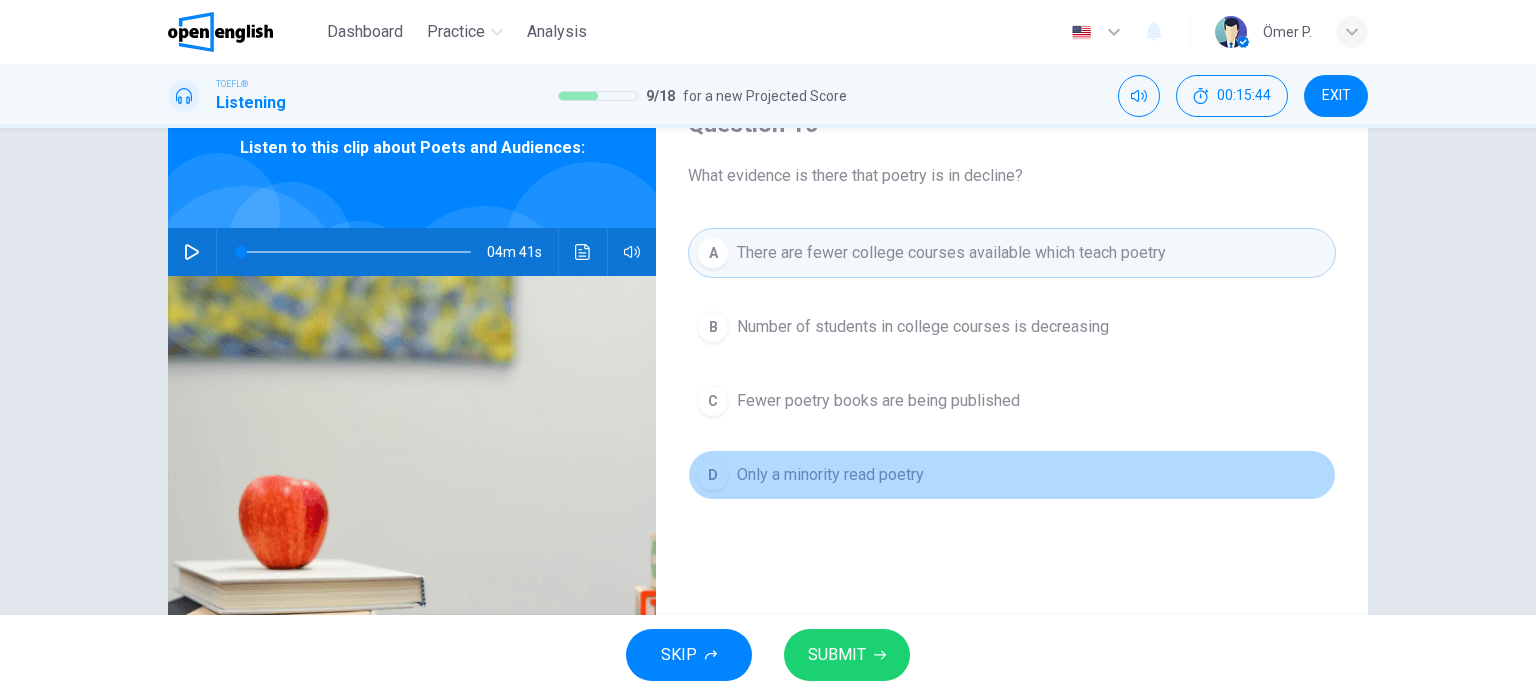 click on "Only a minority read poetry" at bounding box center [830, 475] 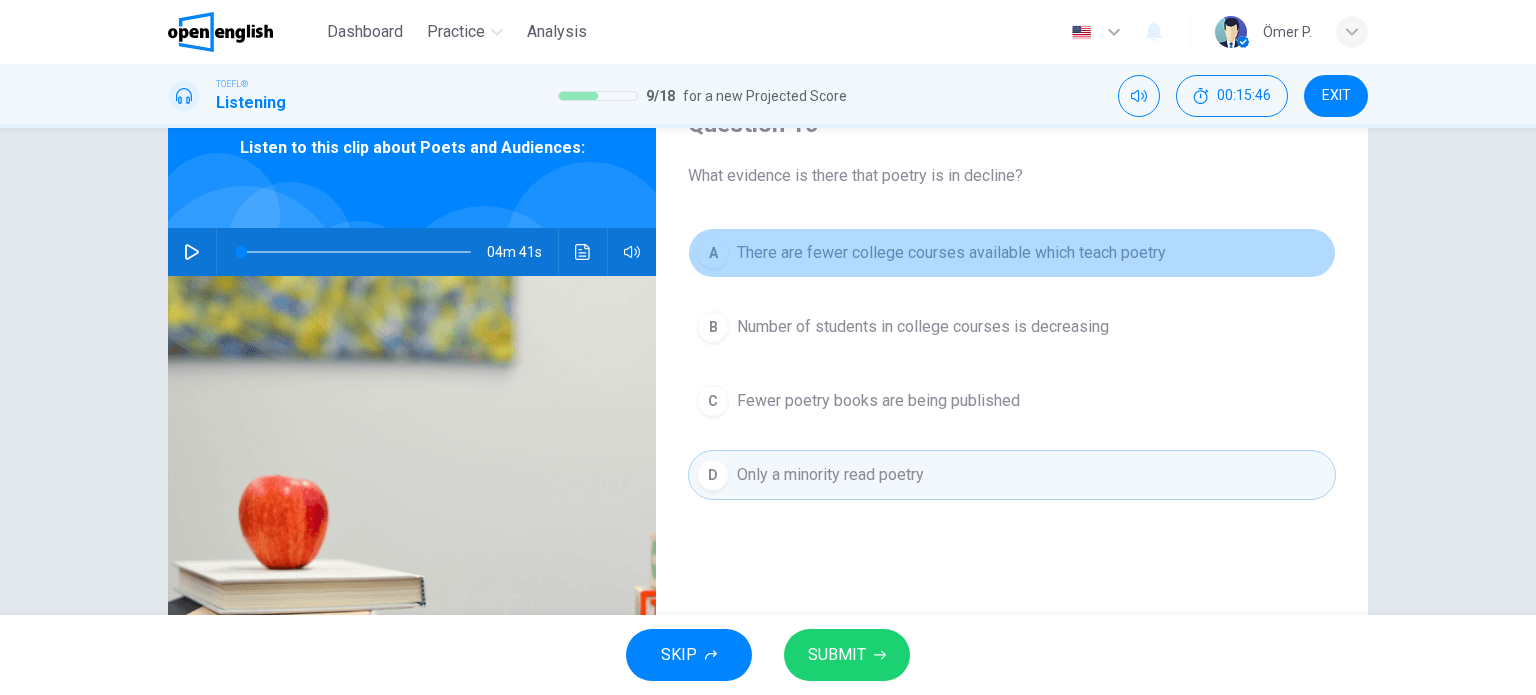 click on "There are fewer college courses available which teach poetry" at bounding box center [951, 253] 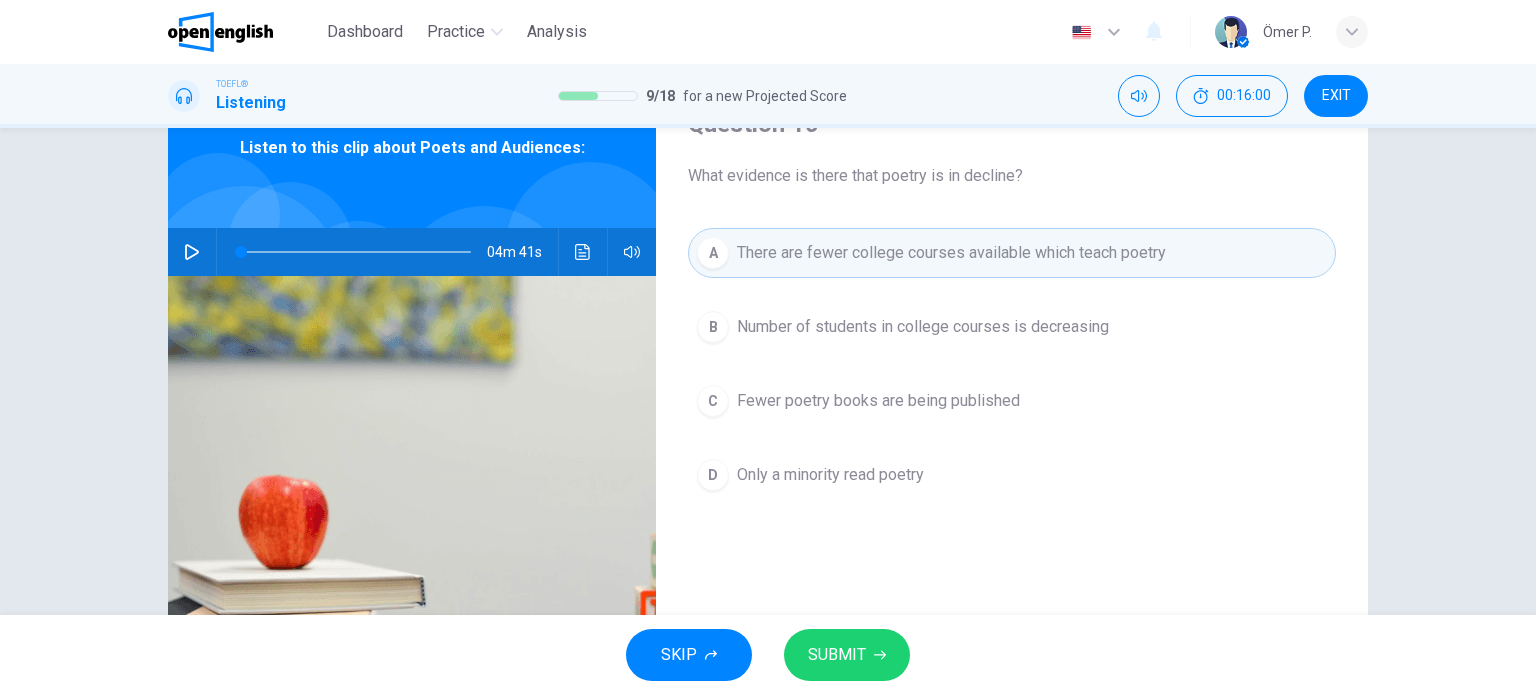 click on "Number of students in college courses is decreasing" at bounding box center (923, 327) 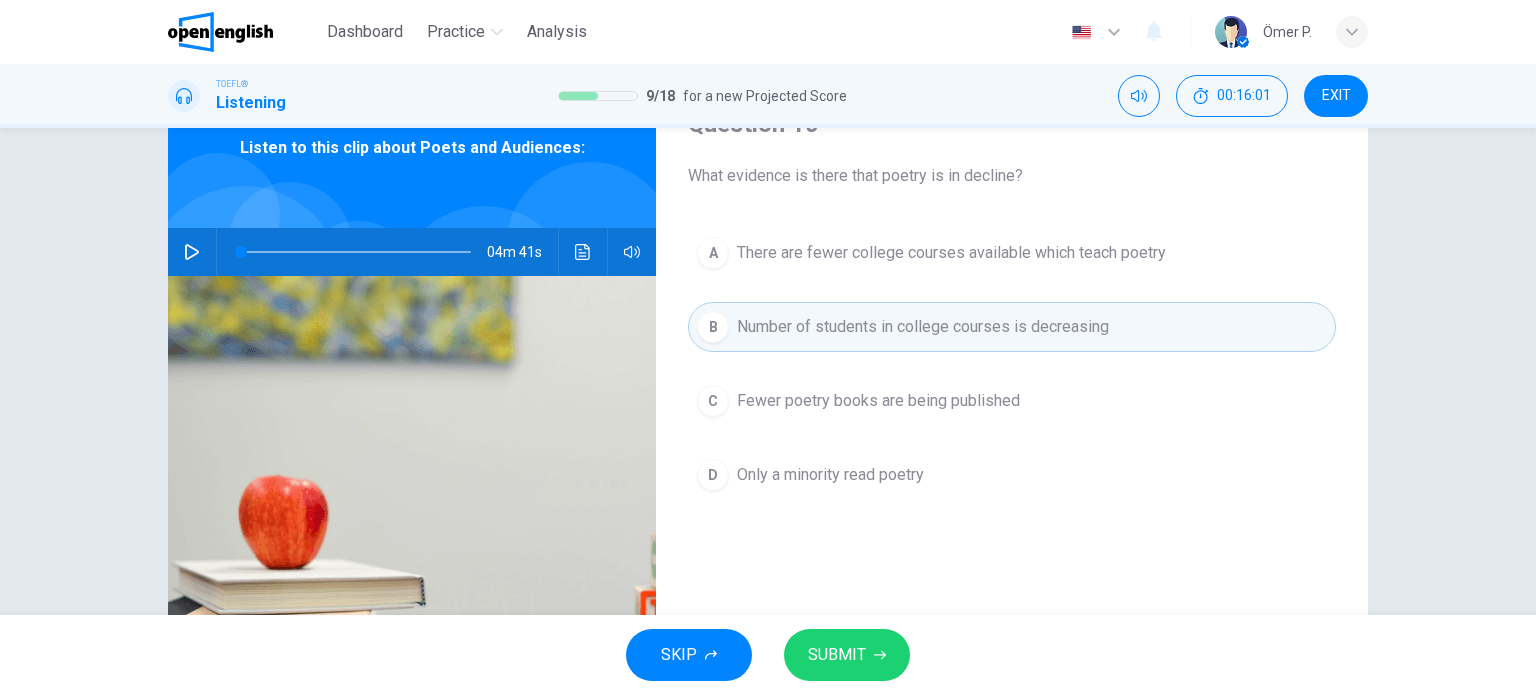 click on "A There are fewer college courses available which teach poetry" at bounding box center (1012, 253) 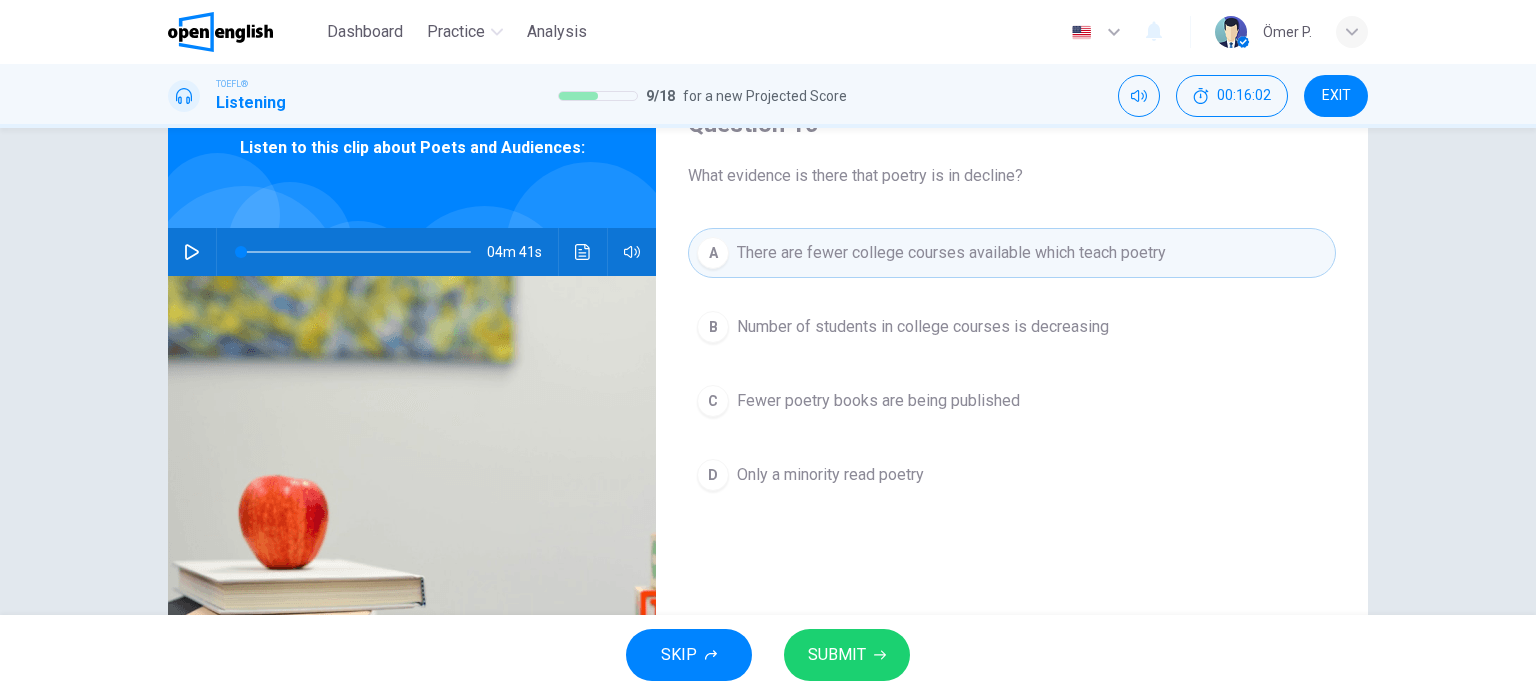 click on "SUBMIT" at bounding box center (847, 655) 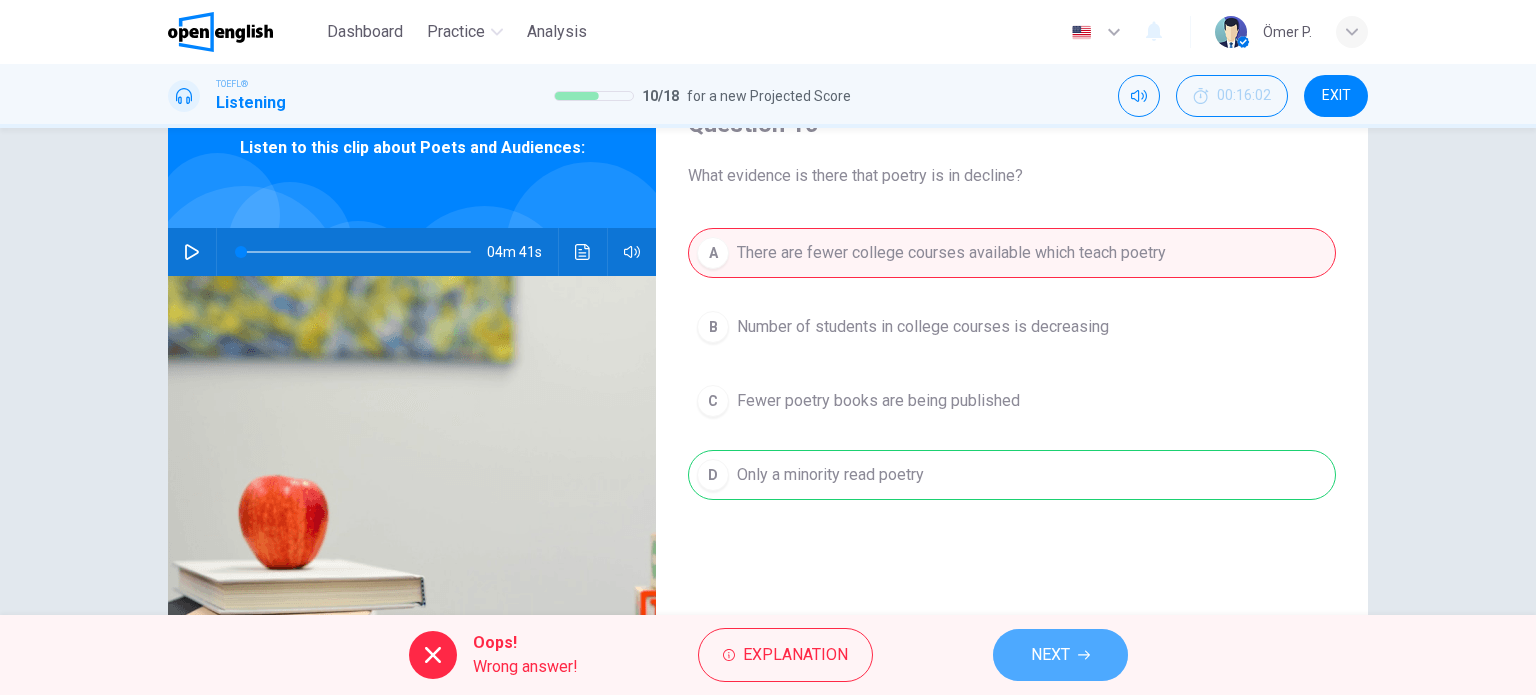 click on "NEXT" at bounding box center (1050, 655) 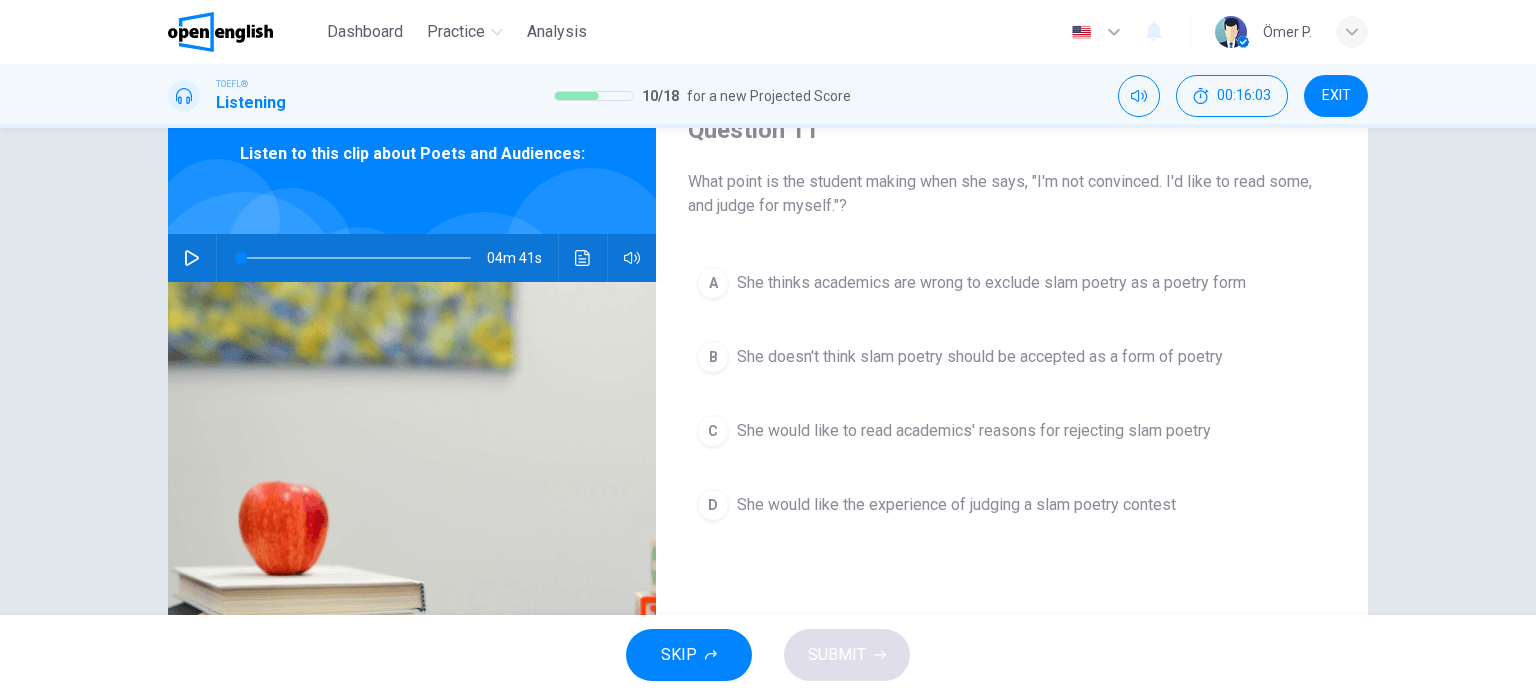 scroll, scrollTop: 100, scrollLeft: 0, axis: vertical 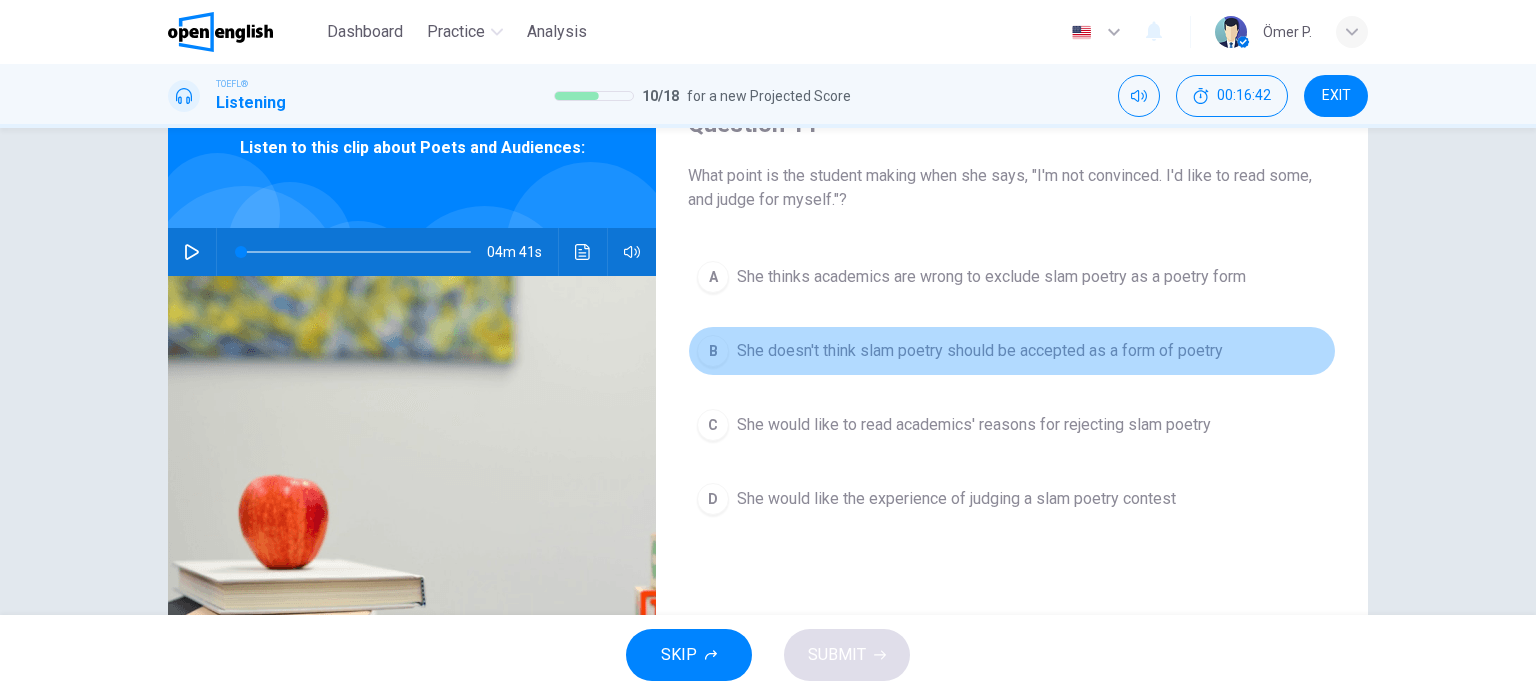 click on "She doesn't think slam poetry should be accepted as a form of poetry" at bounding box center [980, 351] 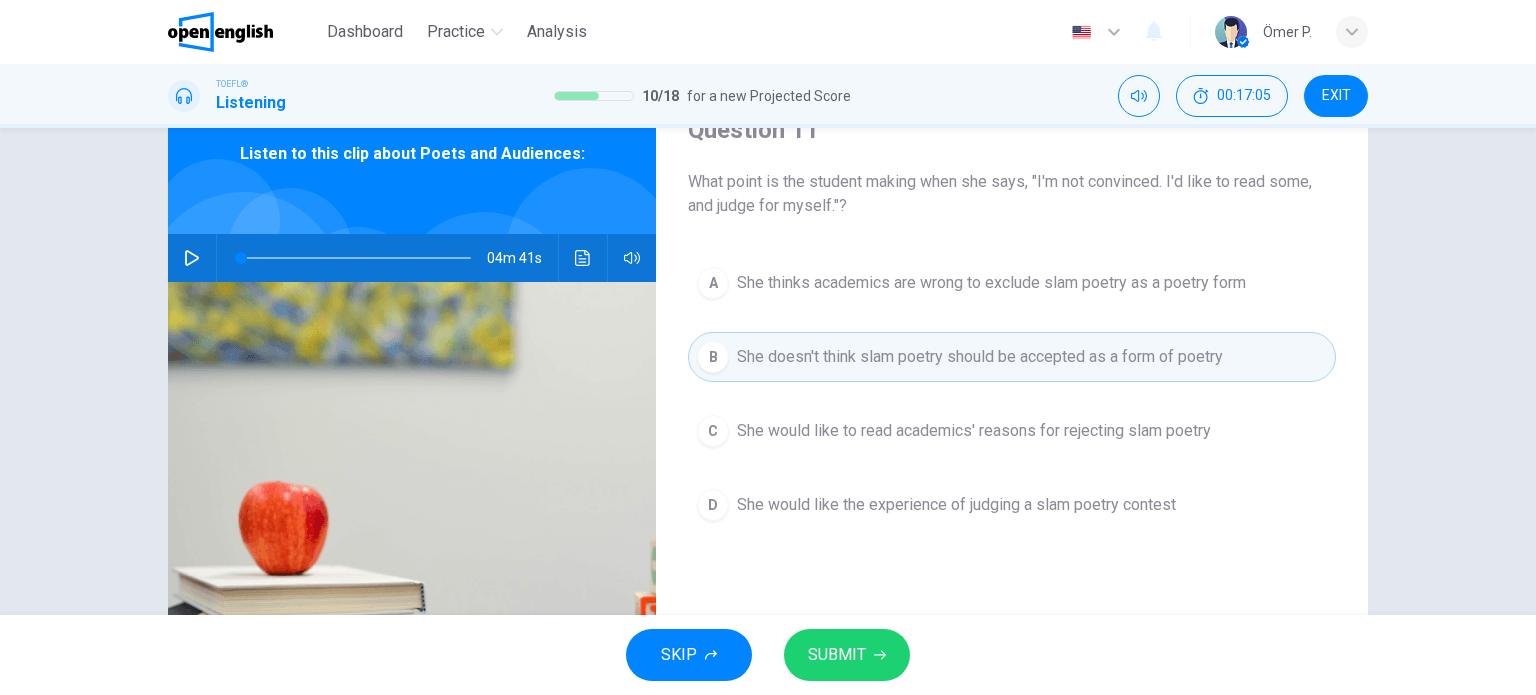 scroll, scrollTop: 100, scrollLeft: 0, axis: vertical 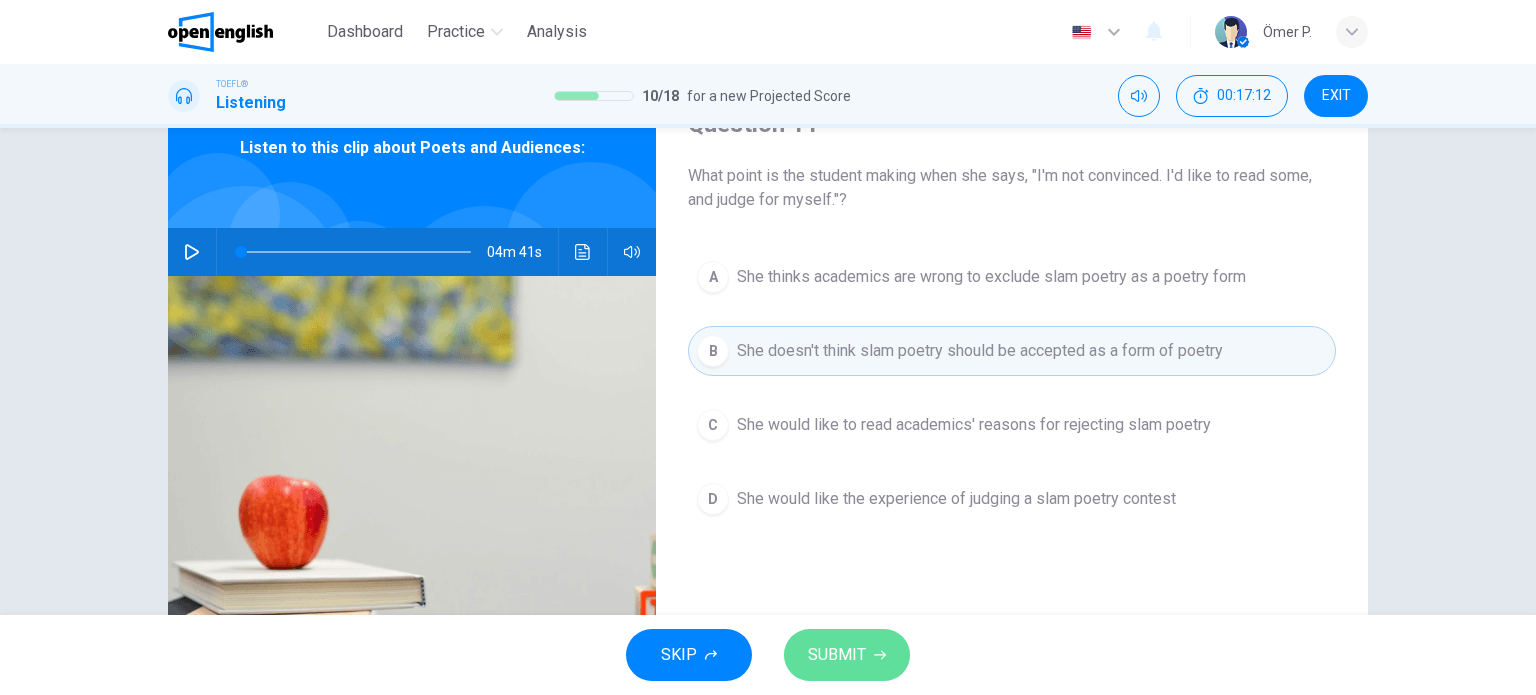 click on "SUBMIT" at bounding box center (837, 655) 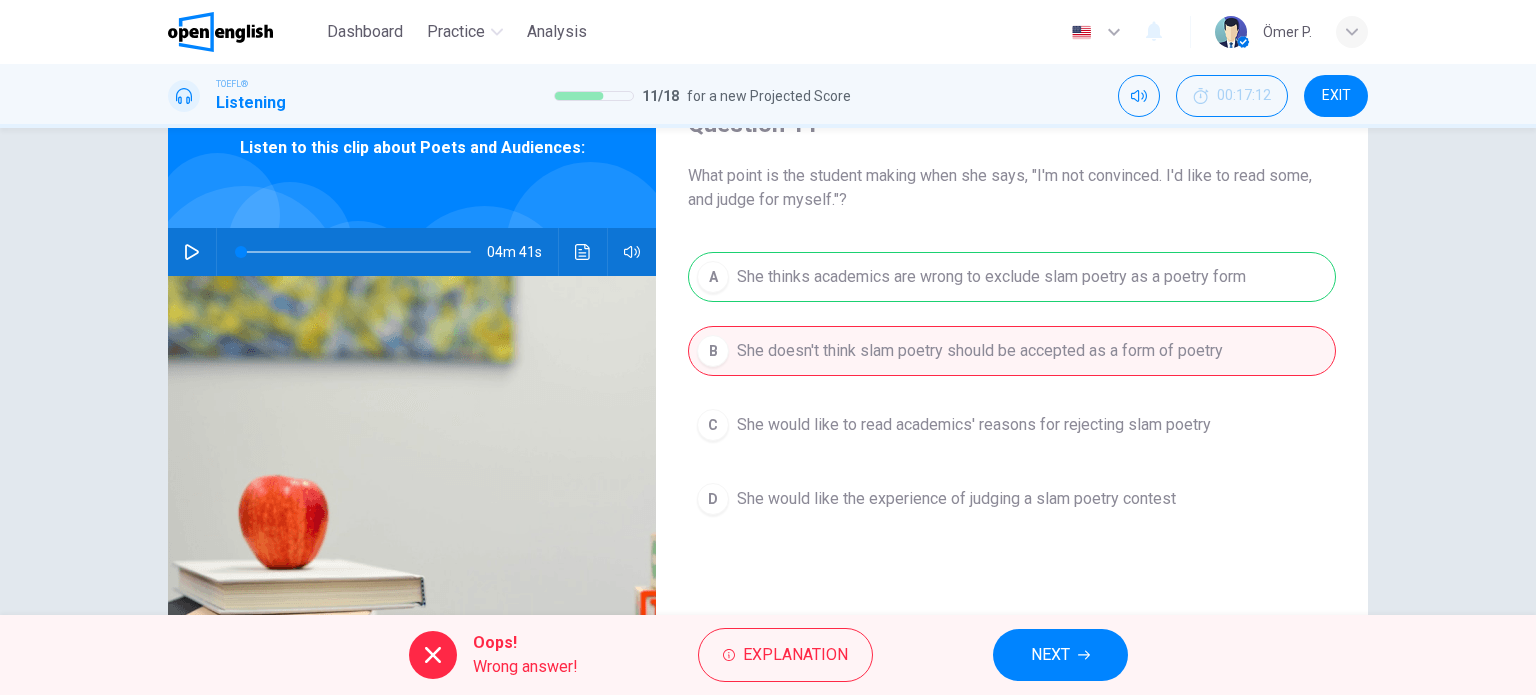 click on "NEXT" at bounding box center [1050, 655] 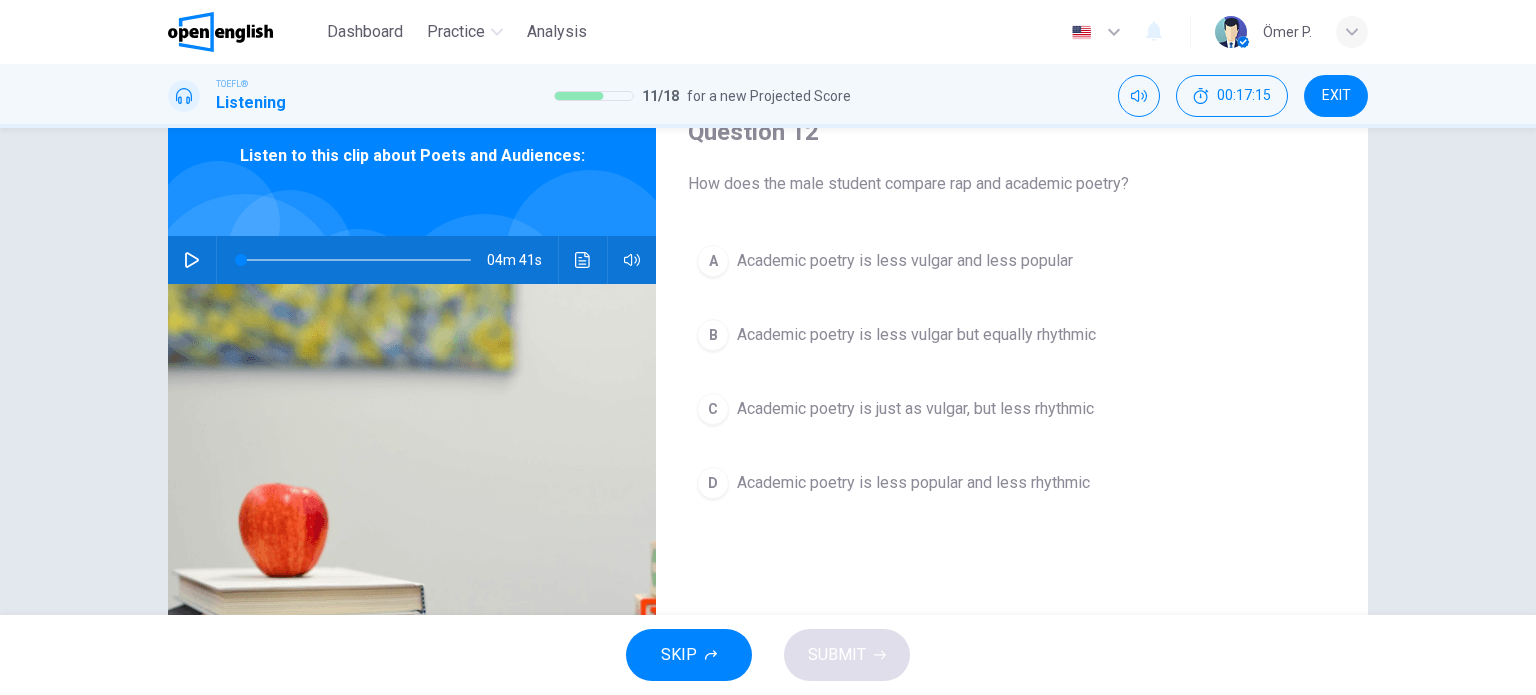 scroll, scrollTop: 100, scrollLeft: 0, axis: vertical 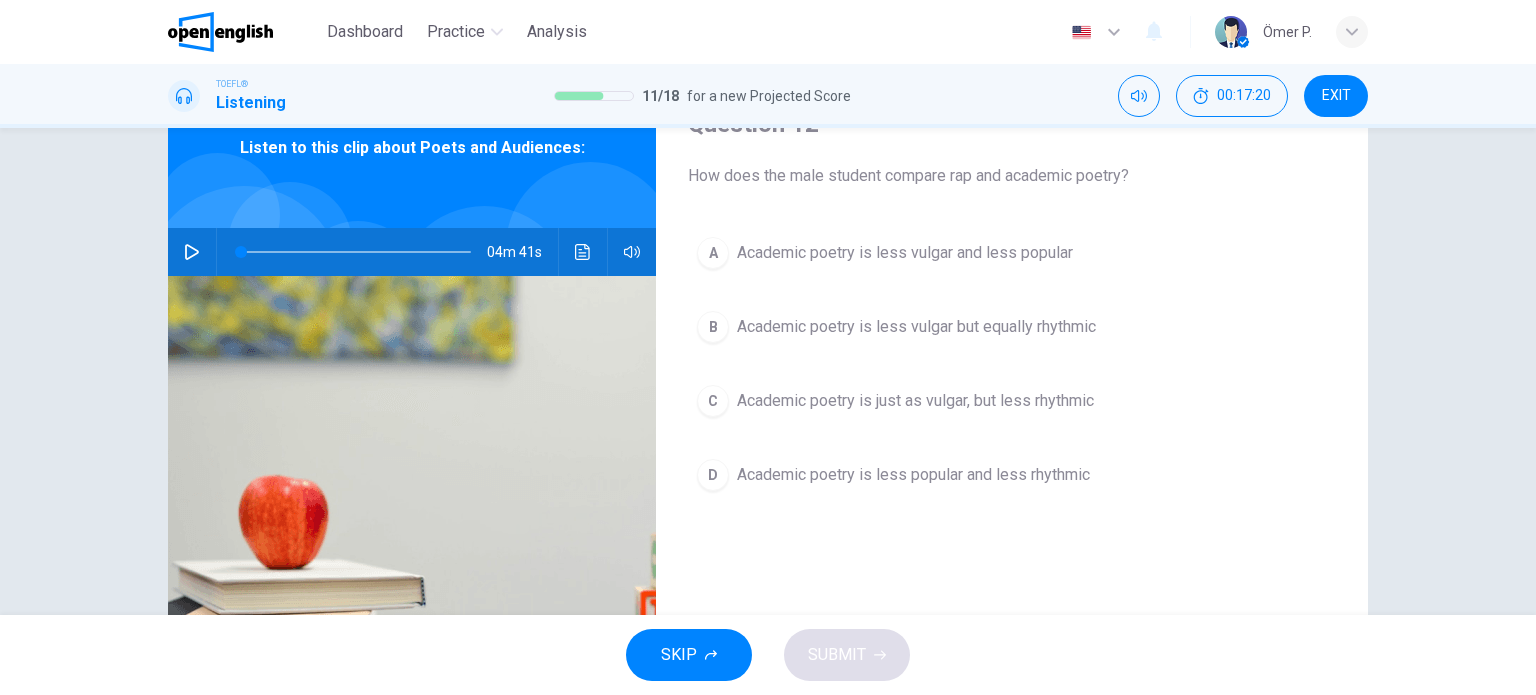 click on "Academic poetry is less vulgar but equally rhythmic" at bounding box center [916, 327] 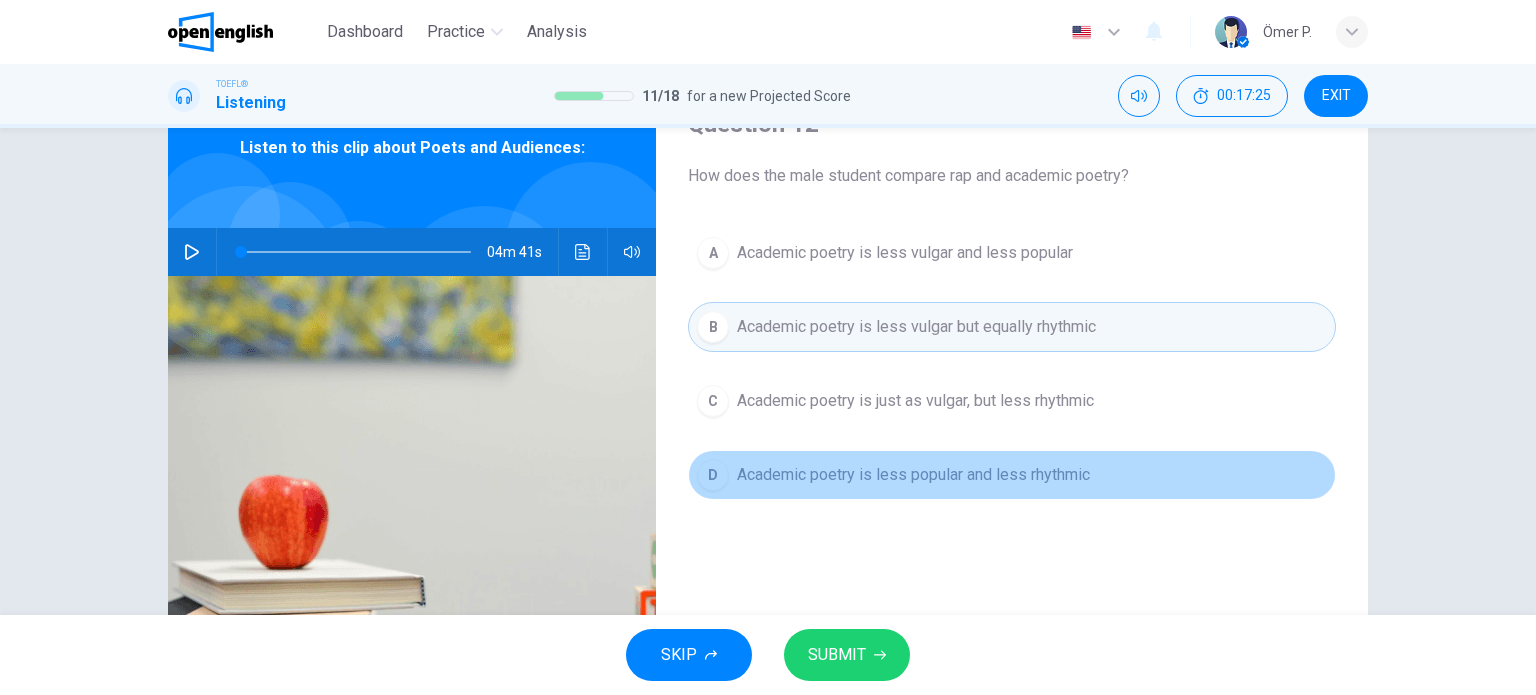 click on "Academic poetry is less popular and less rhythmic" at bounding box center [913, 475] 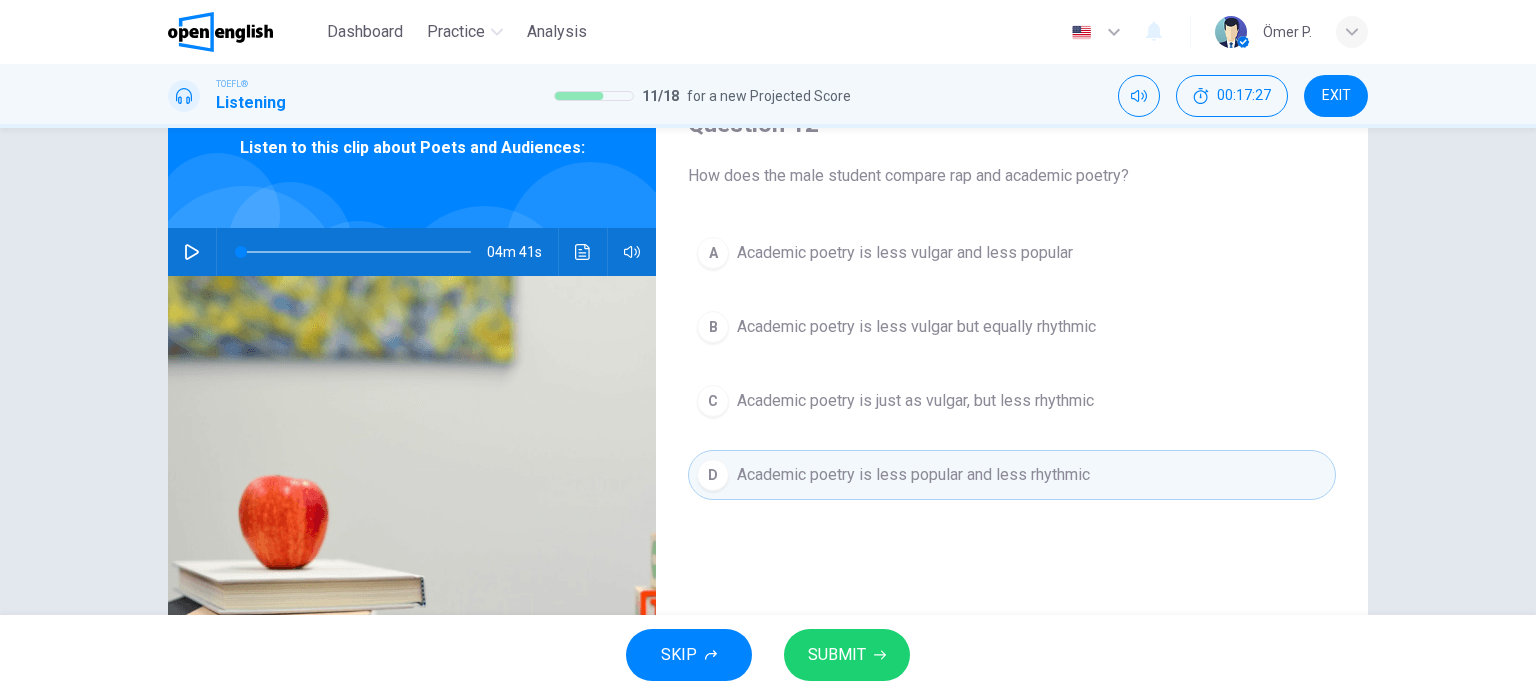 click on "Academic poetry is less vulgar but equally rhythmic" at bounding box center [916, 327] 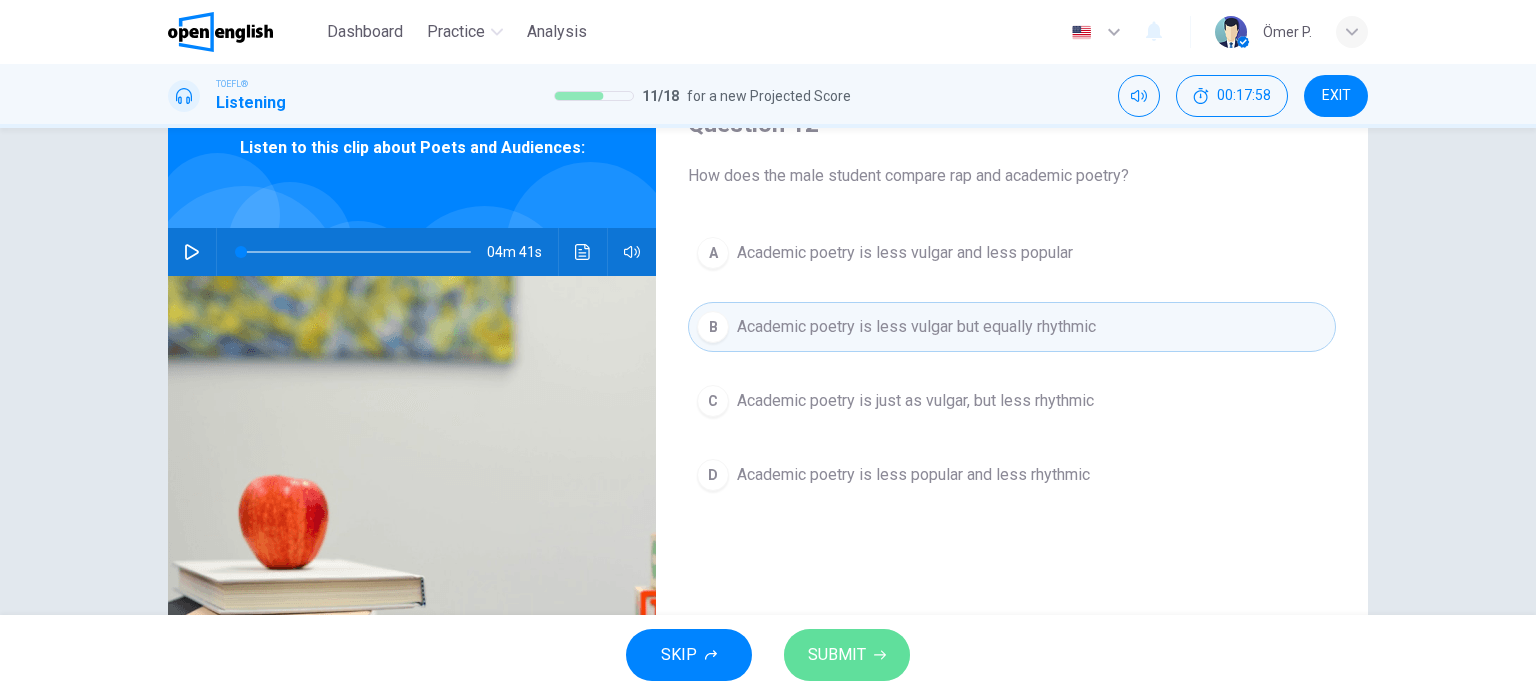 click on "SUBMIT" at bounding box center (837, 655) 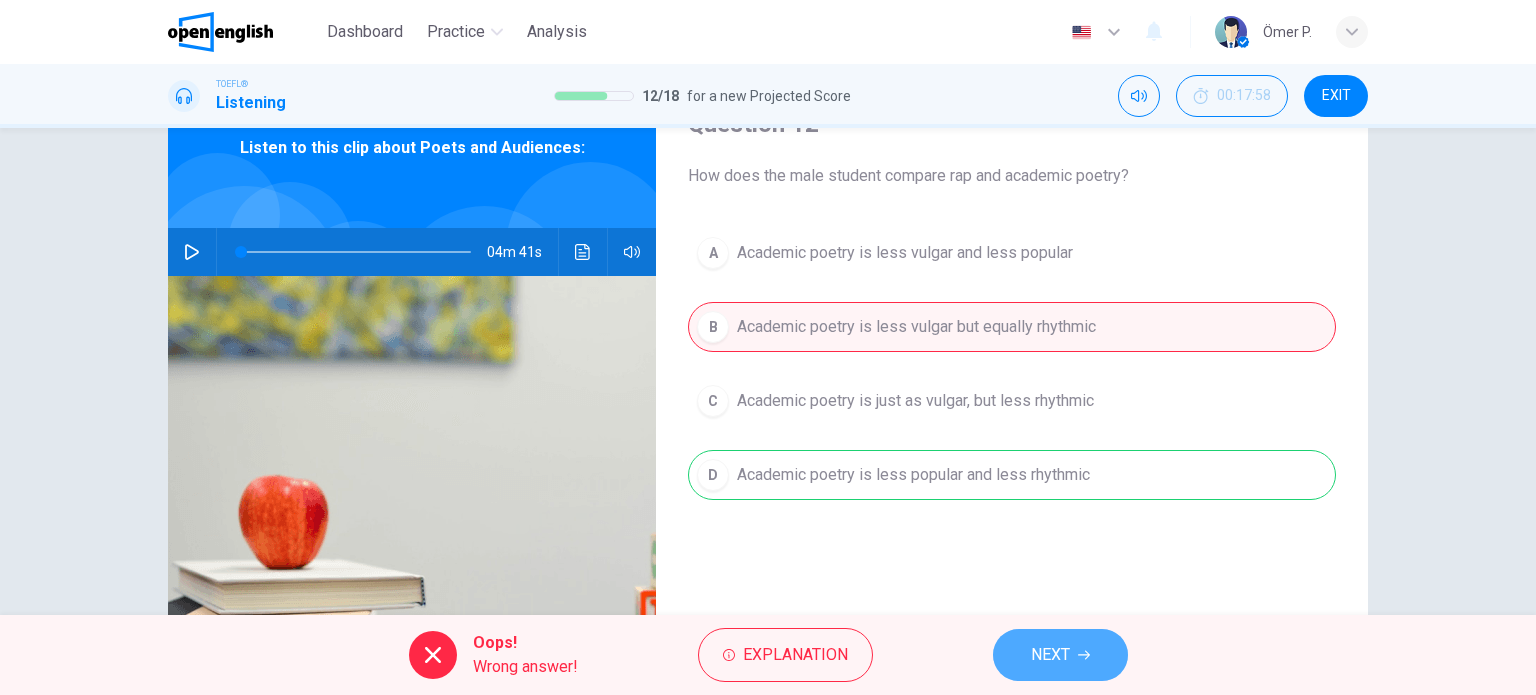 click on "NEXT" at bounding box center (1050, 655) 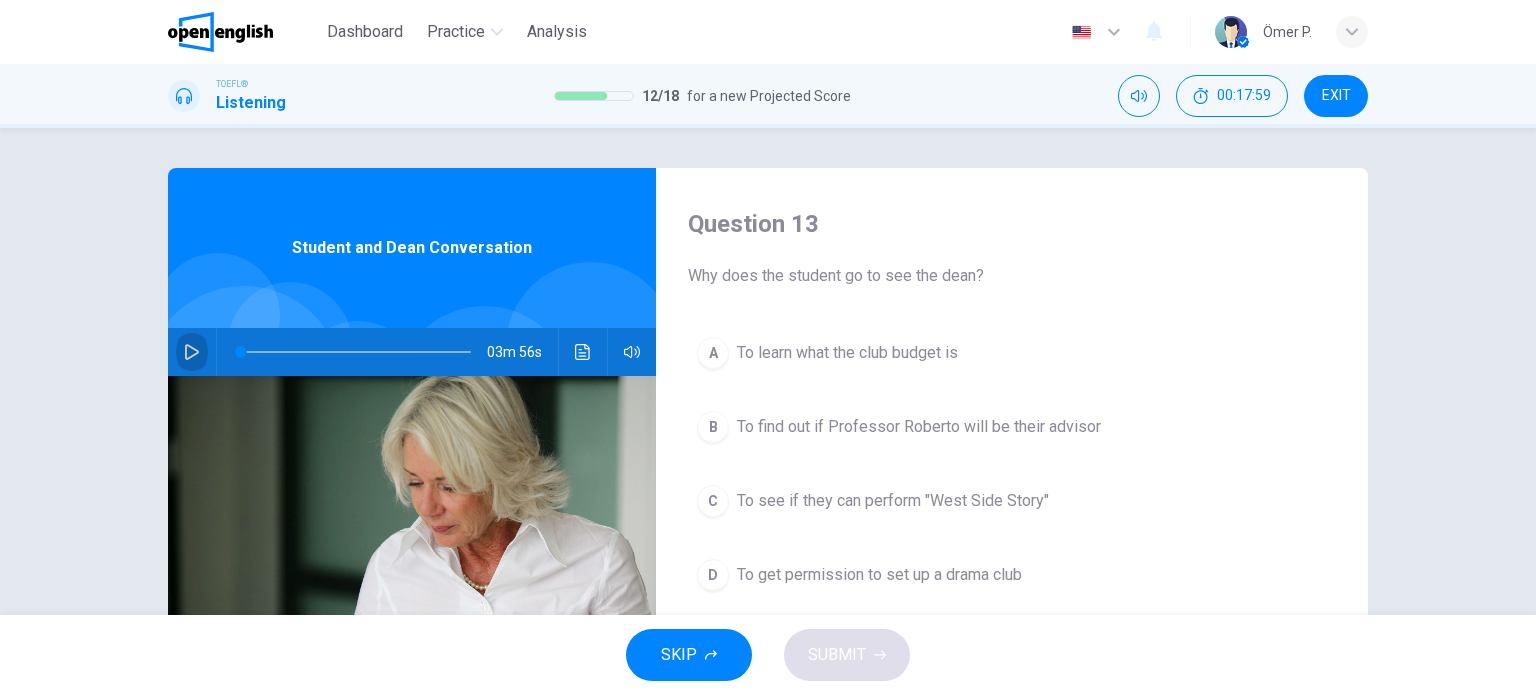 click at bounding box center [192, 352] 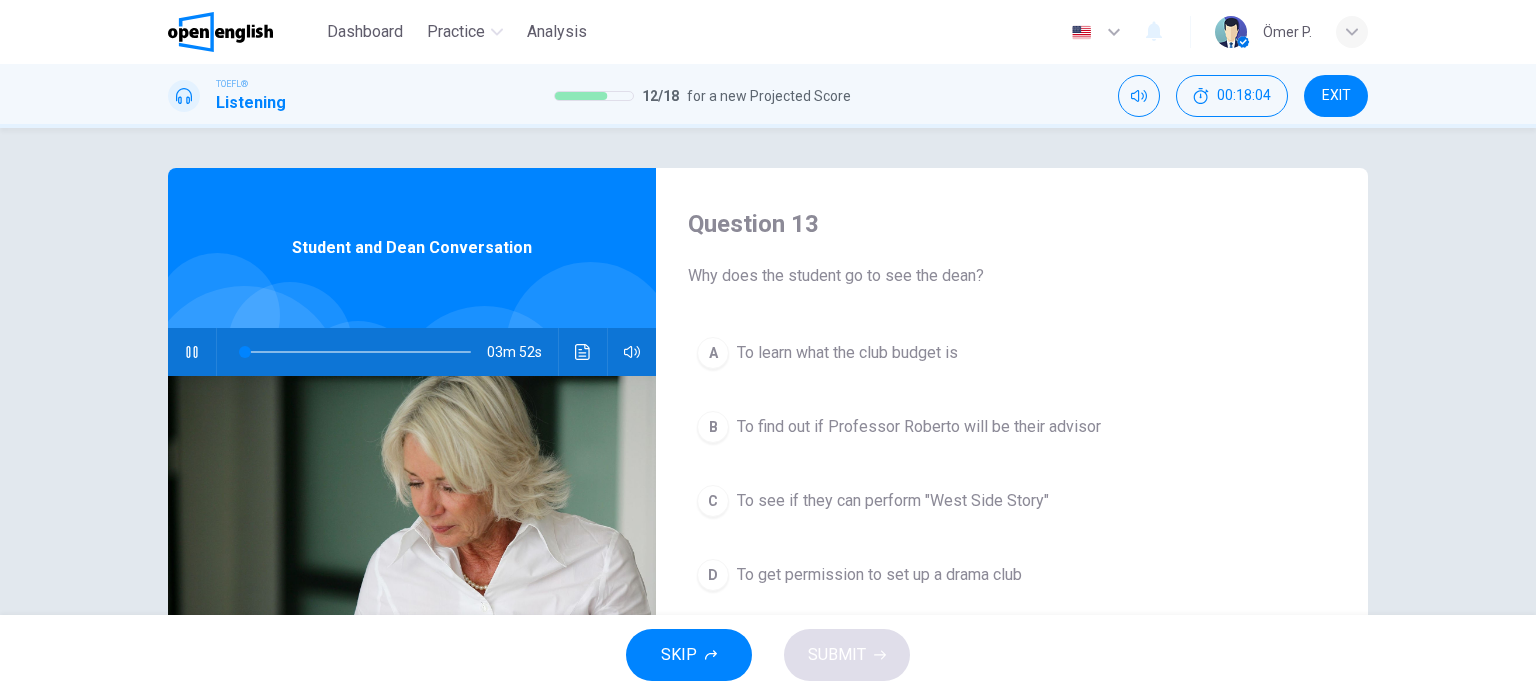 type on "*" 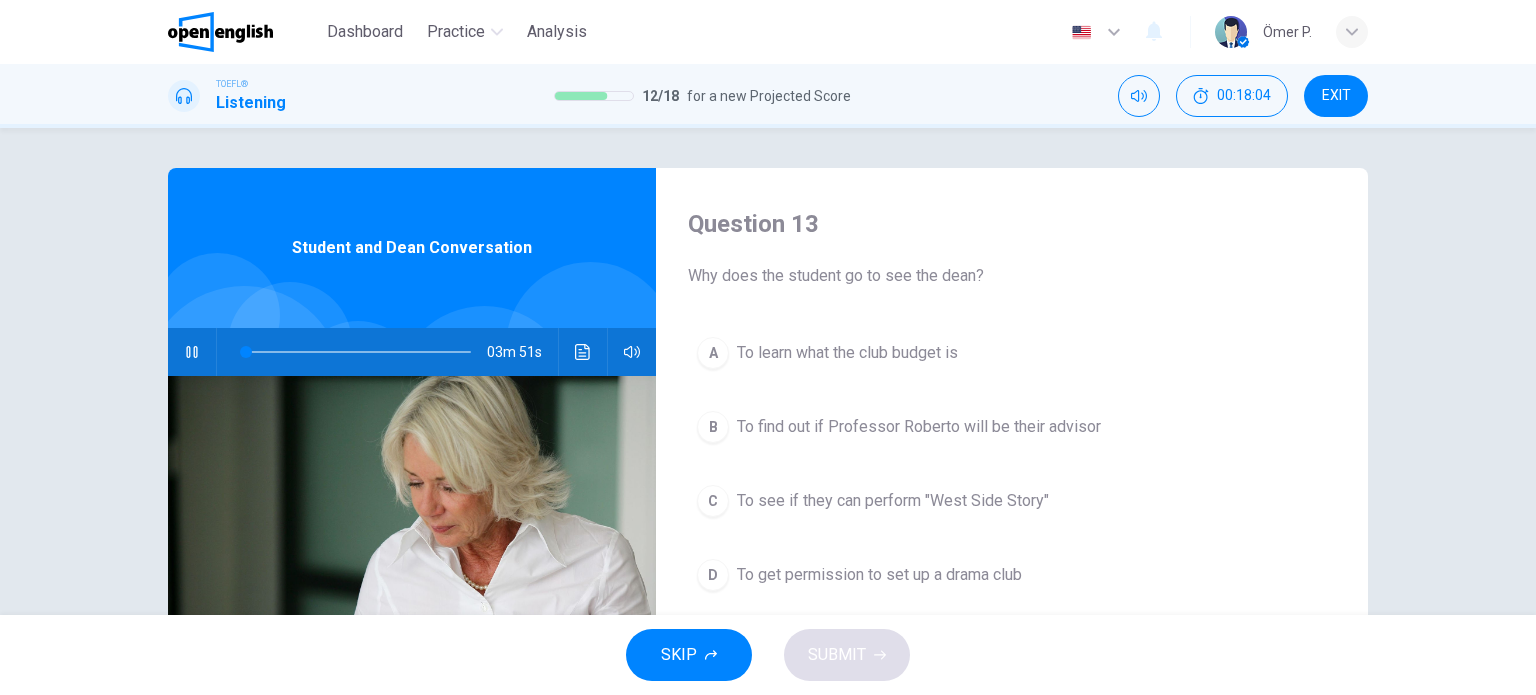 type 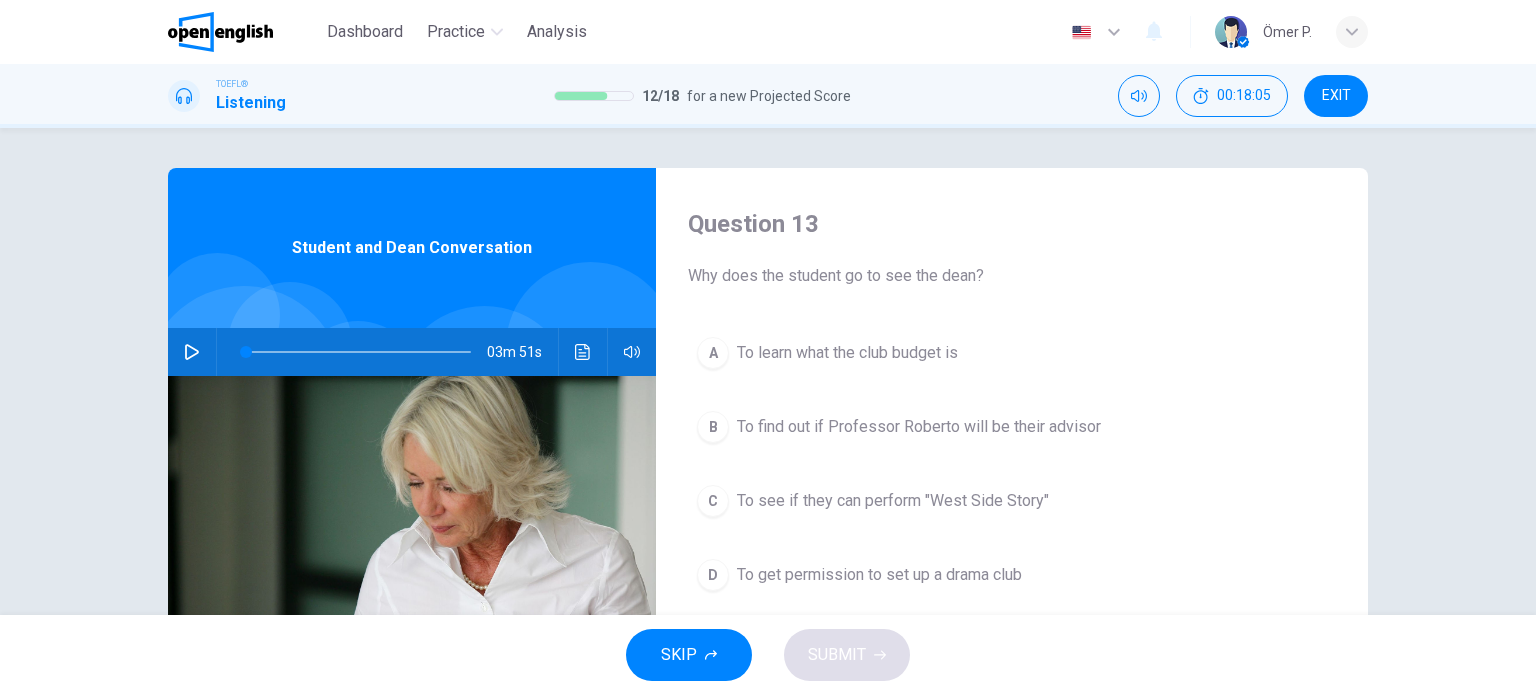 click at bounding box center (192, 352) 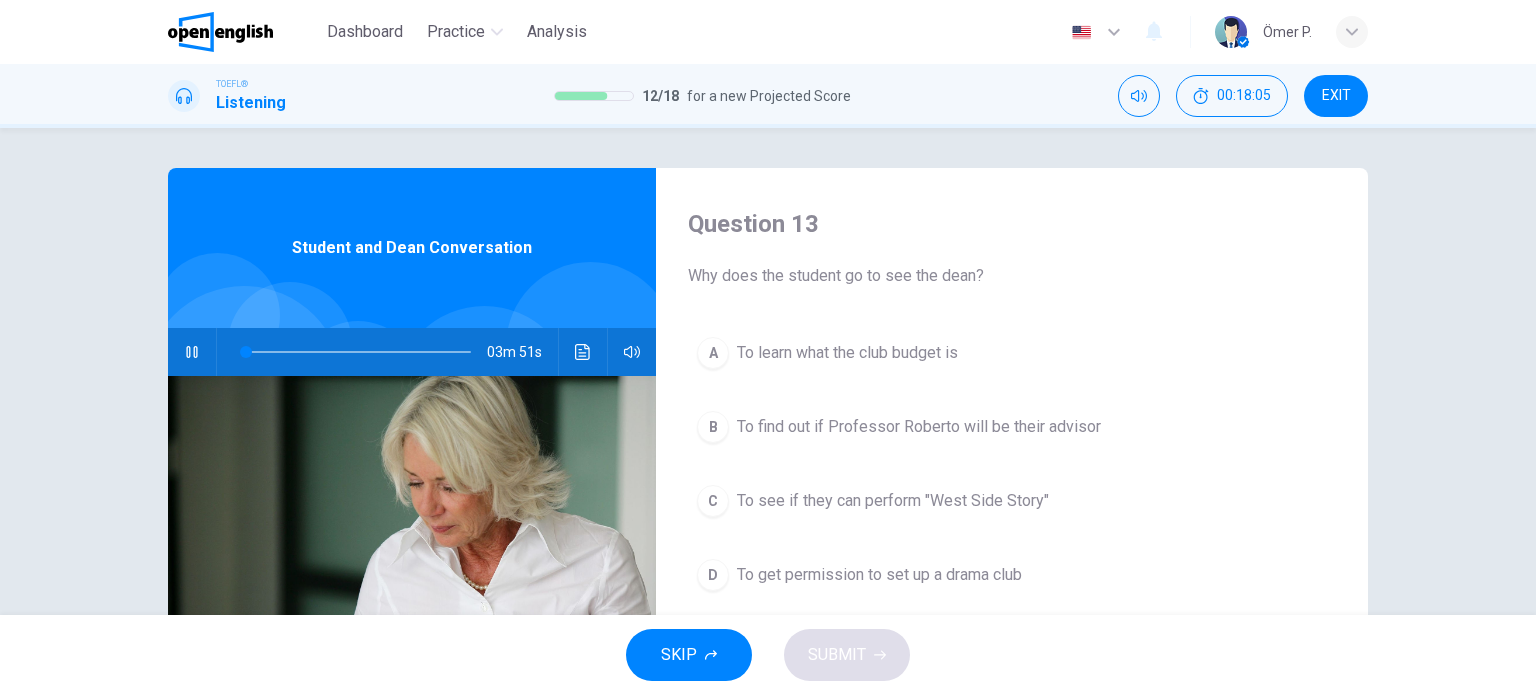 click at bounding box center [192, 352] 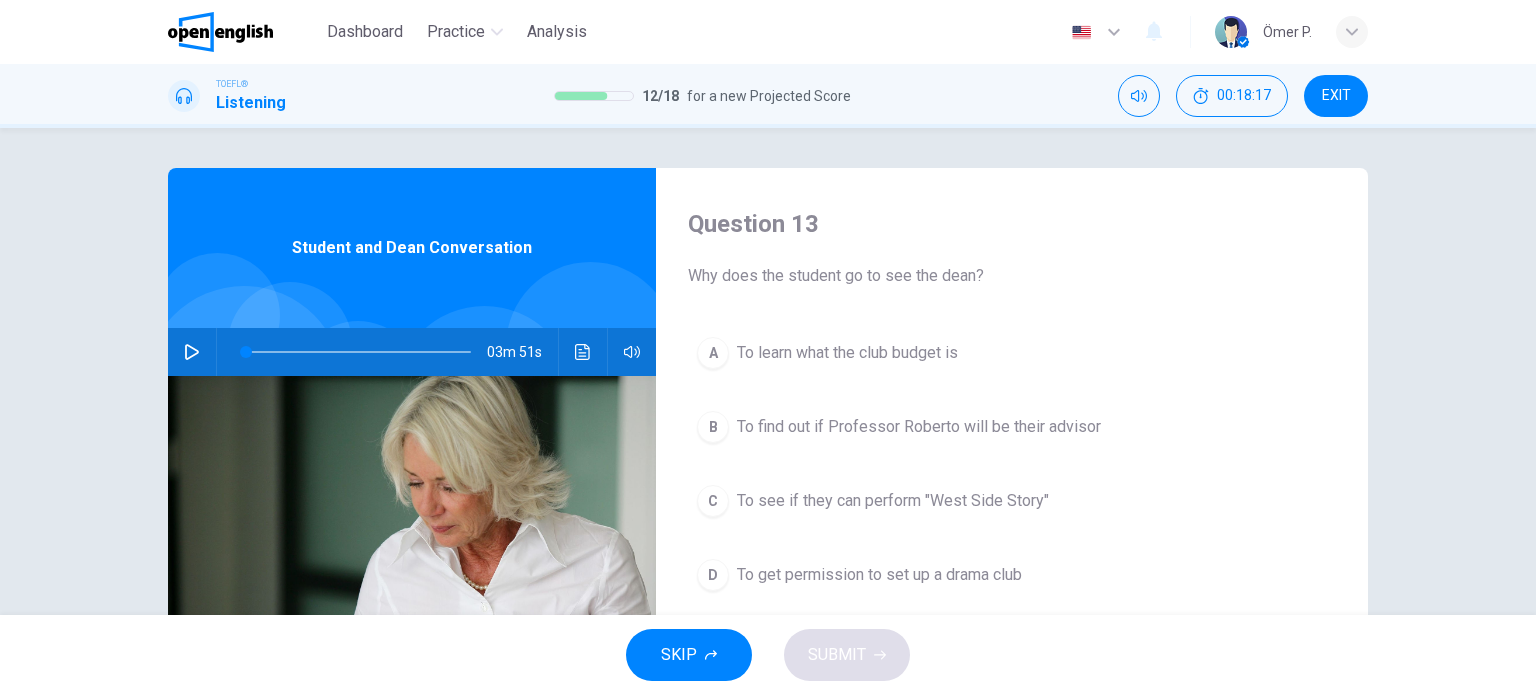 click at bounding box center [192, 352] 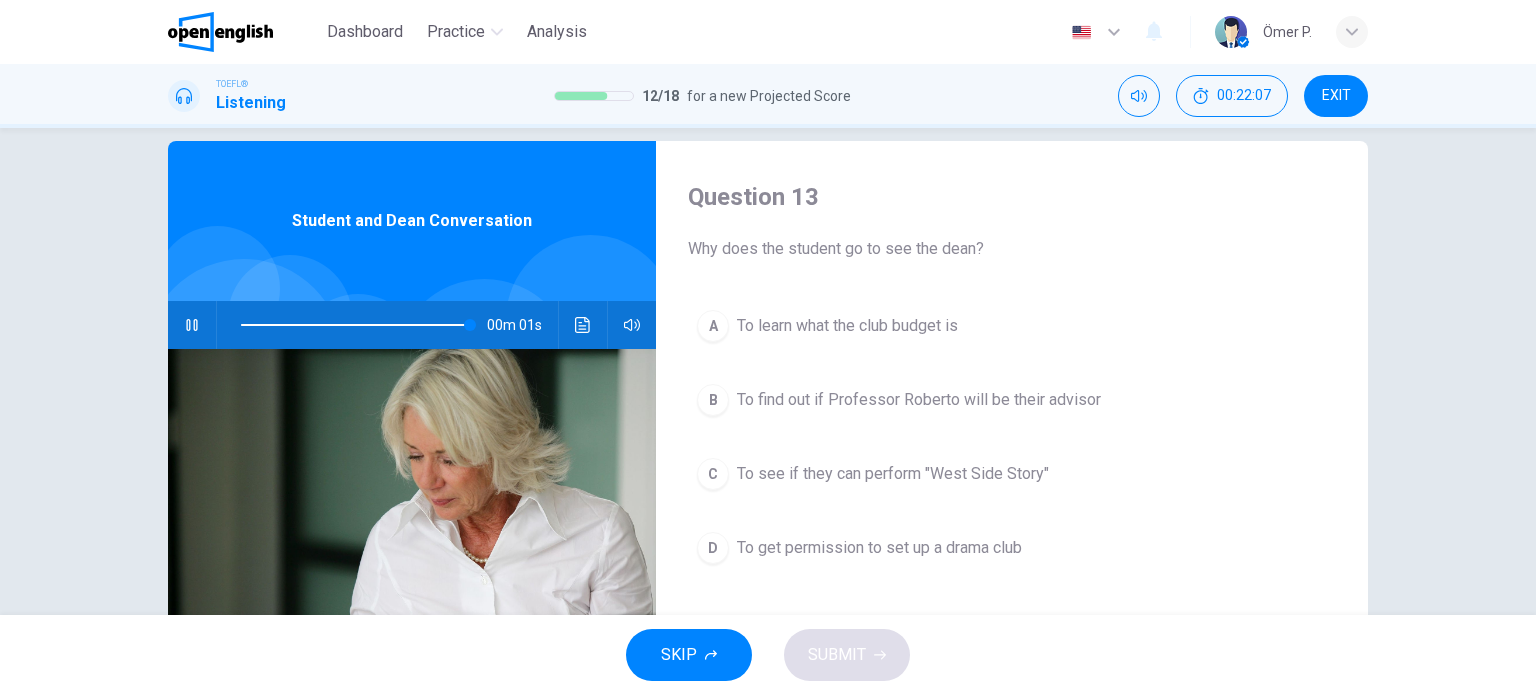 scroll, scrollTop: 100, scrollLeft: 0, axis: vertical 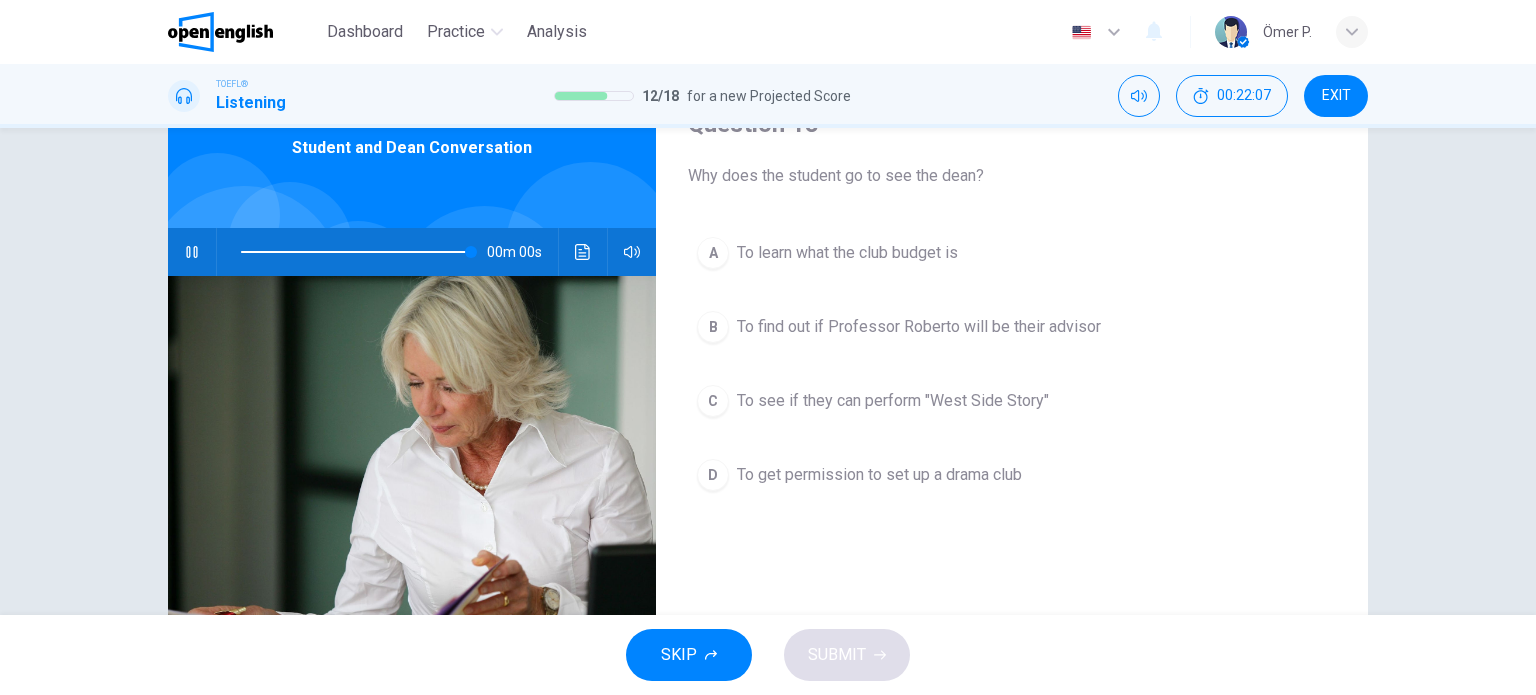 type on "*" 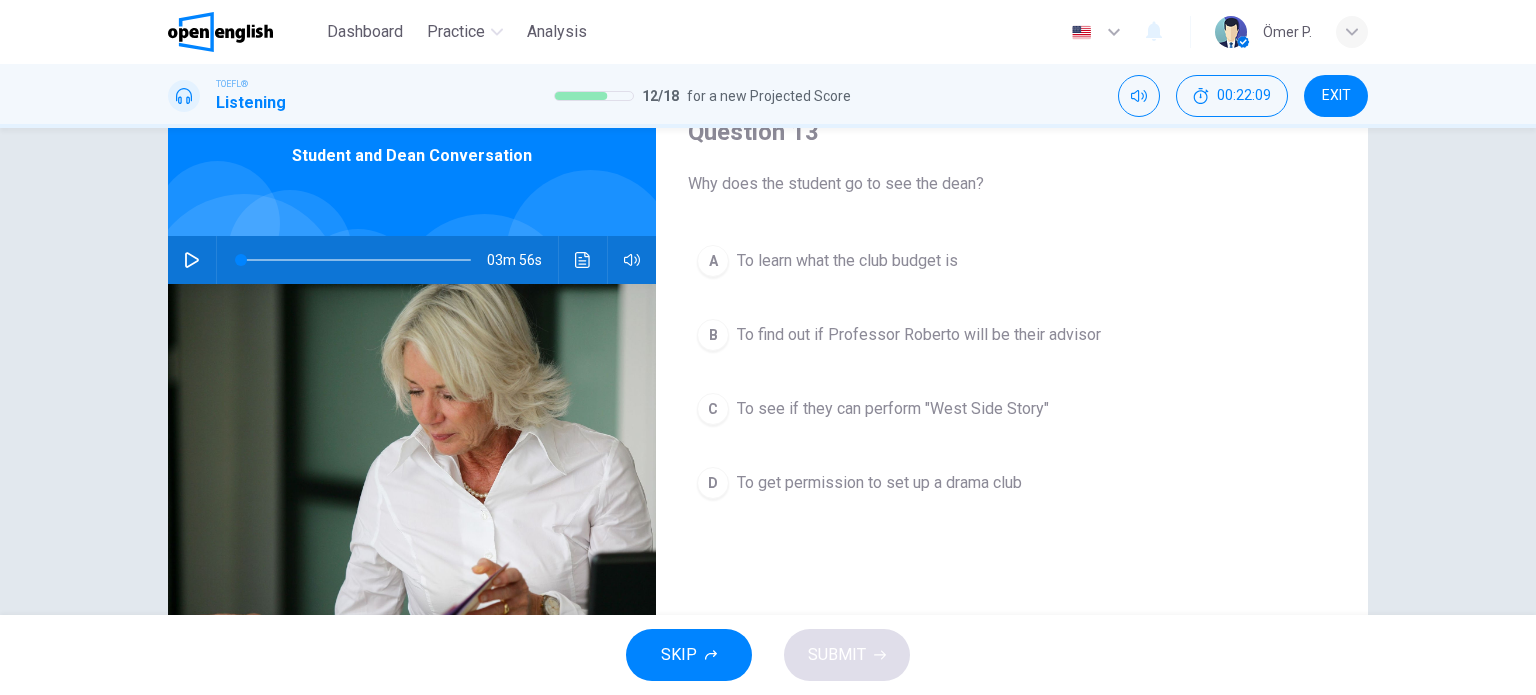scroll, scrollTop: 100, scrollLeft: 0, axis: vertical 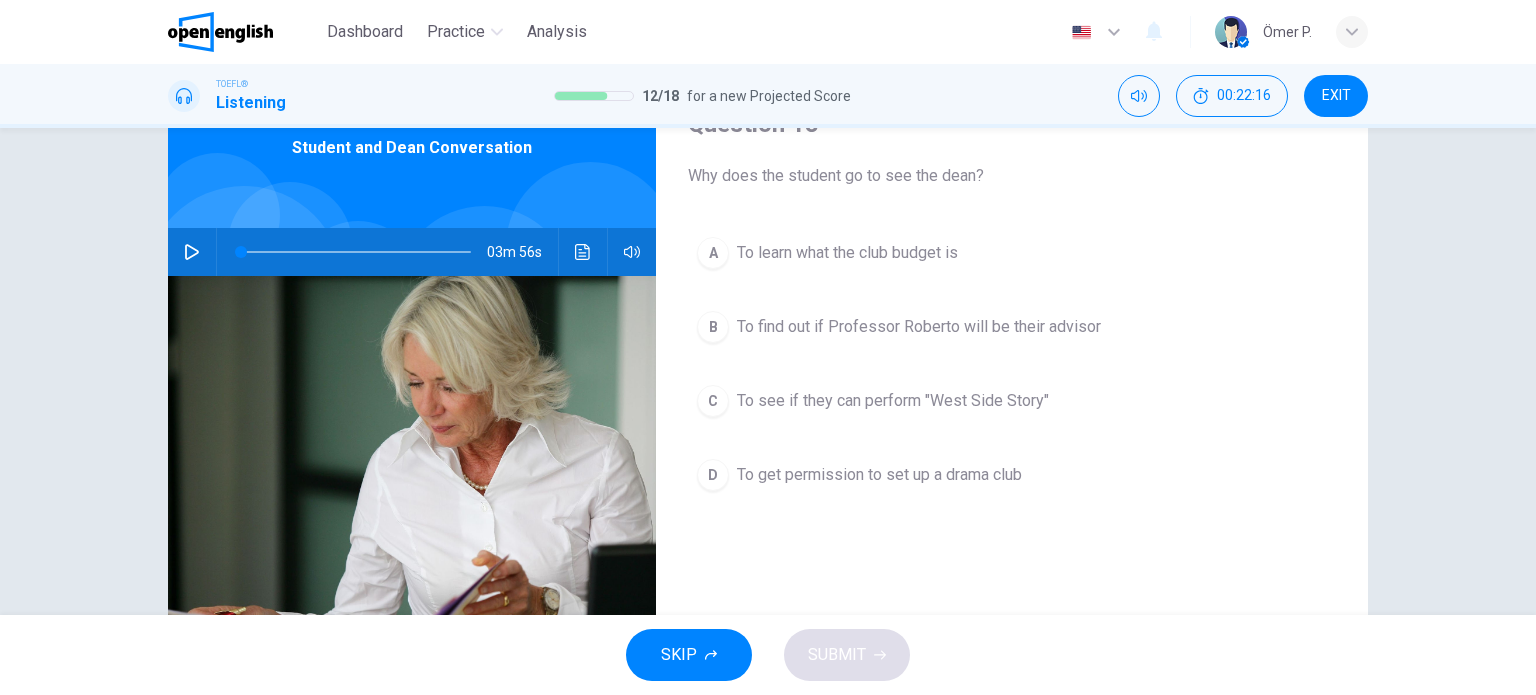 click on "To see if they can perform "West Side Story"" at bounding box center (893, 401) 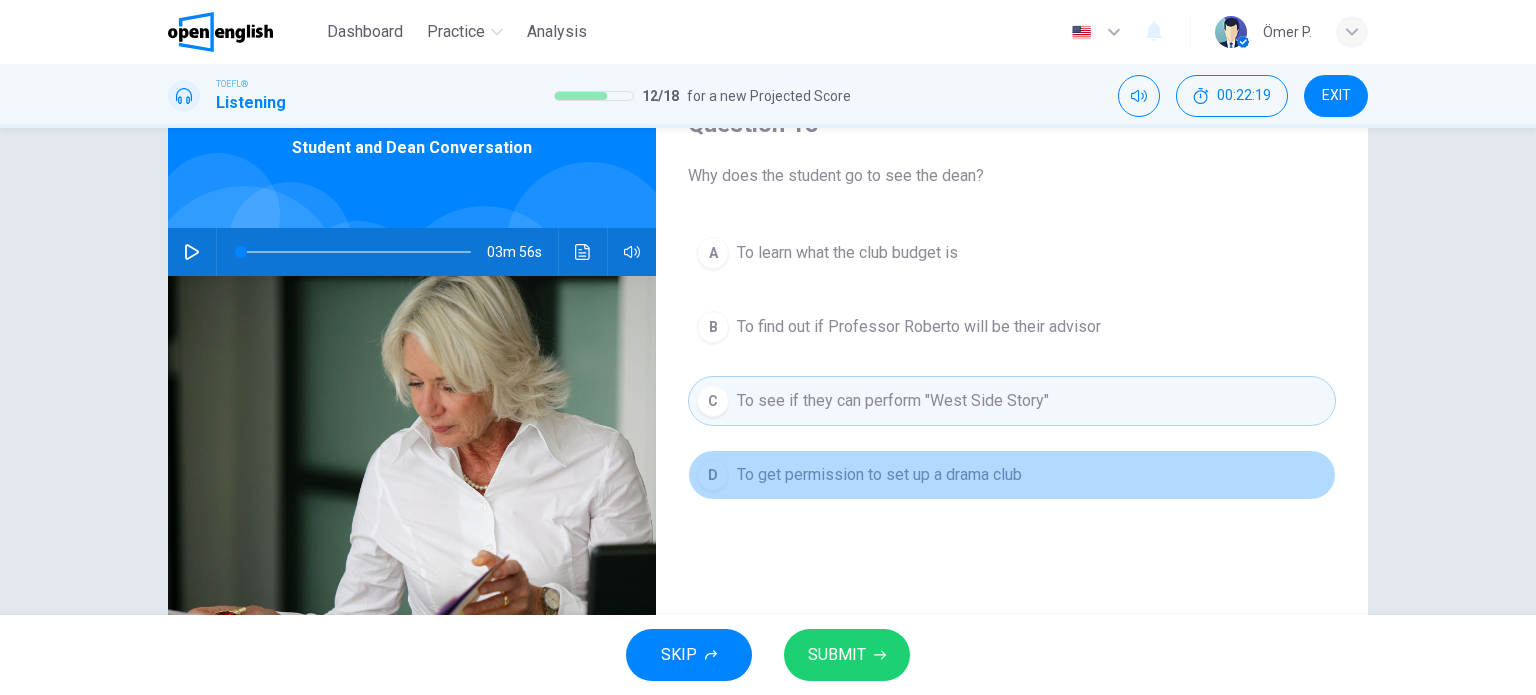 click on "D To get permission to set up a drama club" at bounding box center (1012, 475) 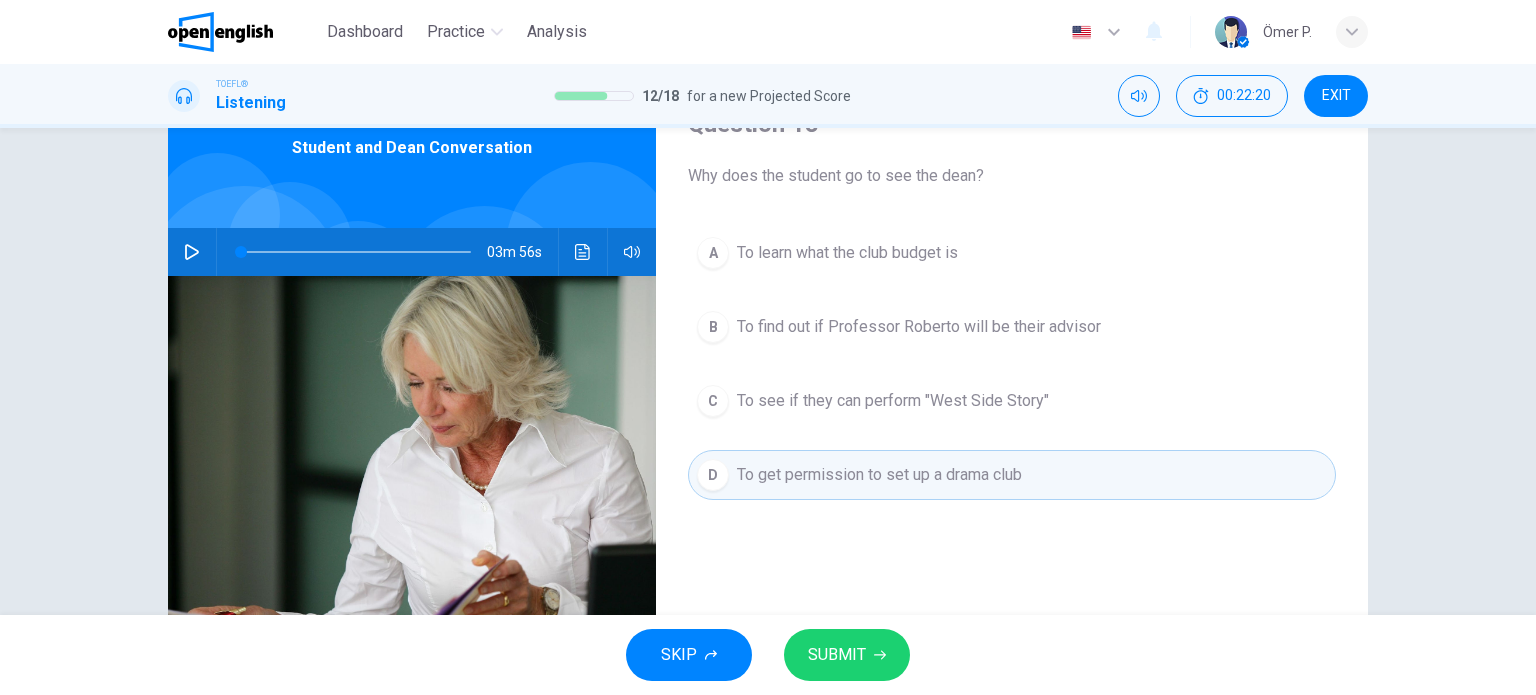 click 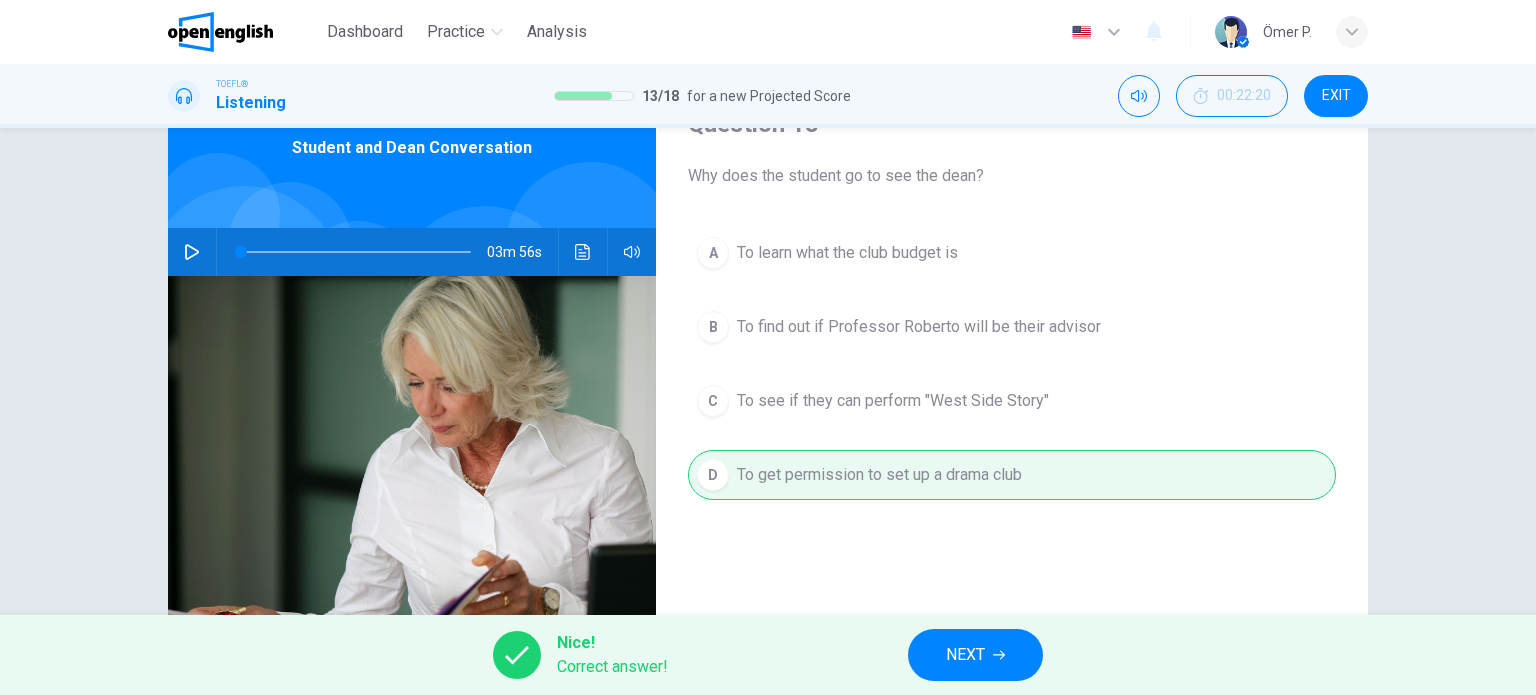click on "NEXT" at bounding box center [965, 655] 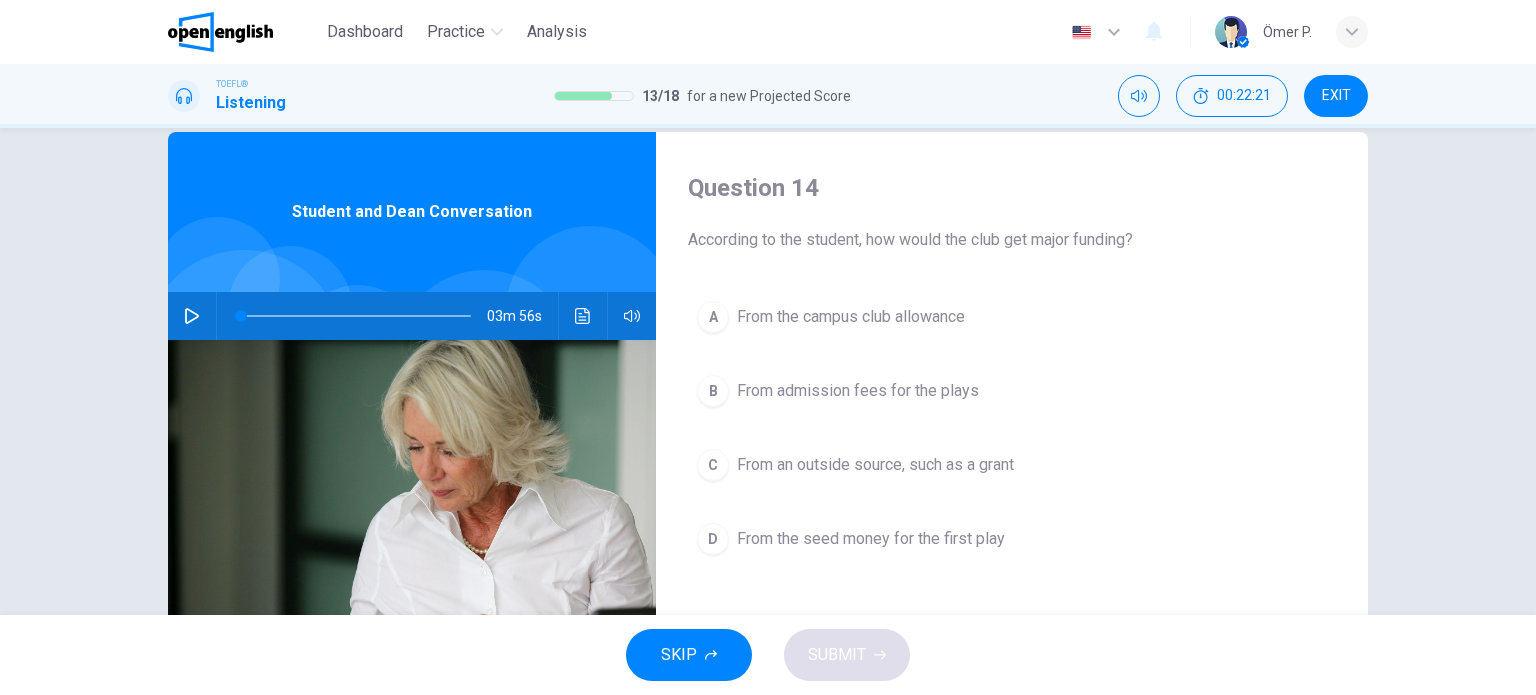 scroll, scrollTop: 100, scrollLeft: 0, axis: vertical 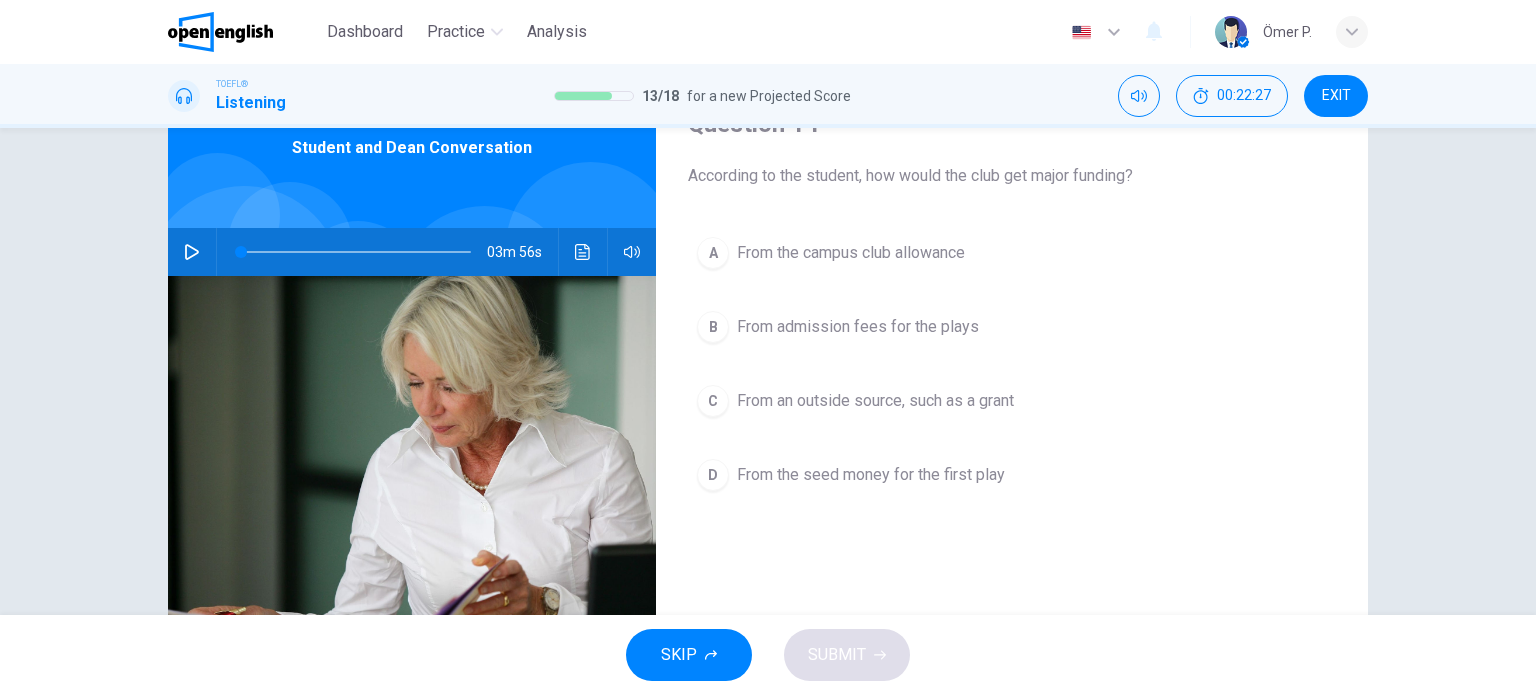 click on "A From the campus club allowance" at bounding box center [1012, 253] 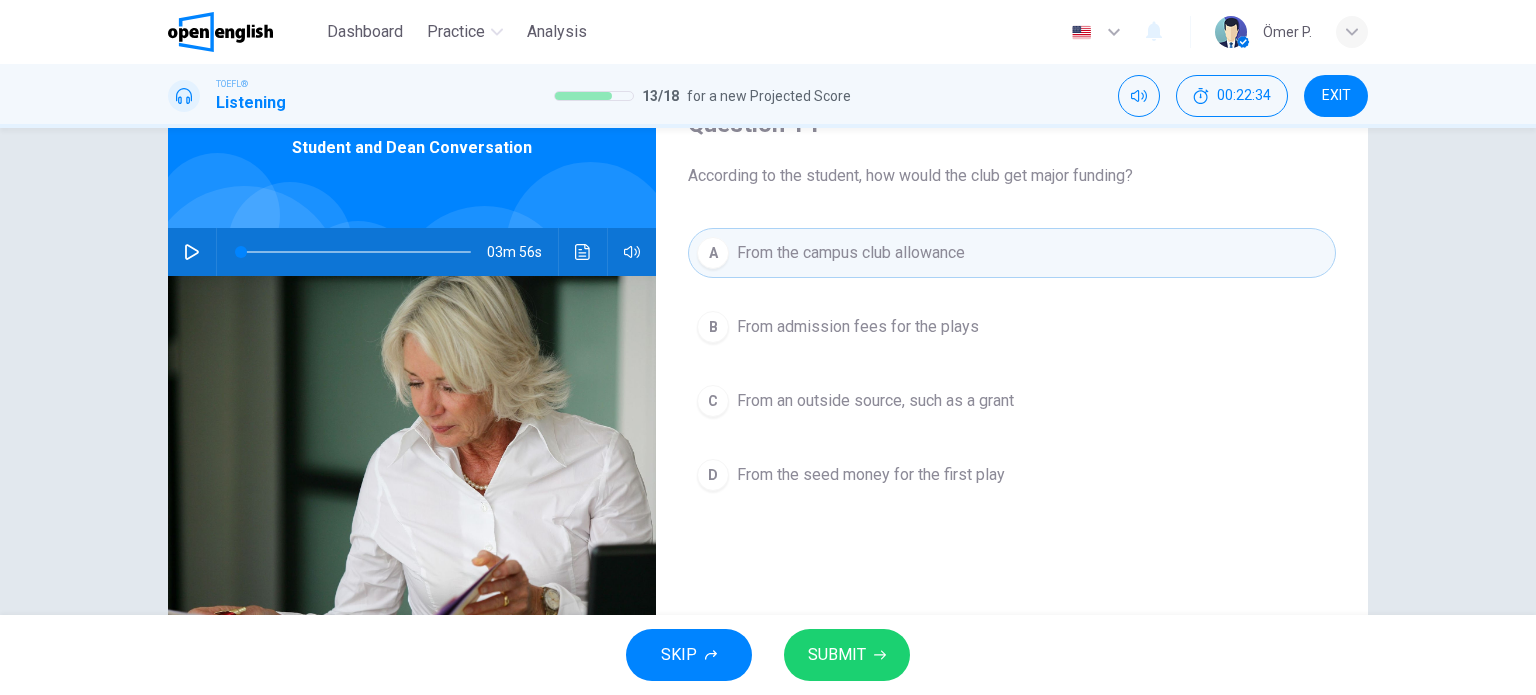 click on "SUBMIT" at bounding box center [837, 655] 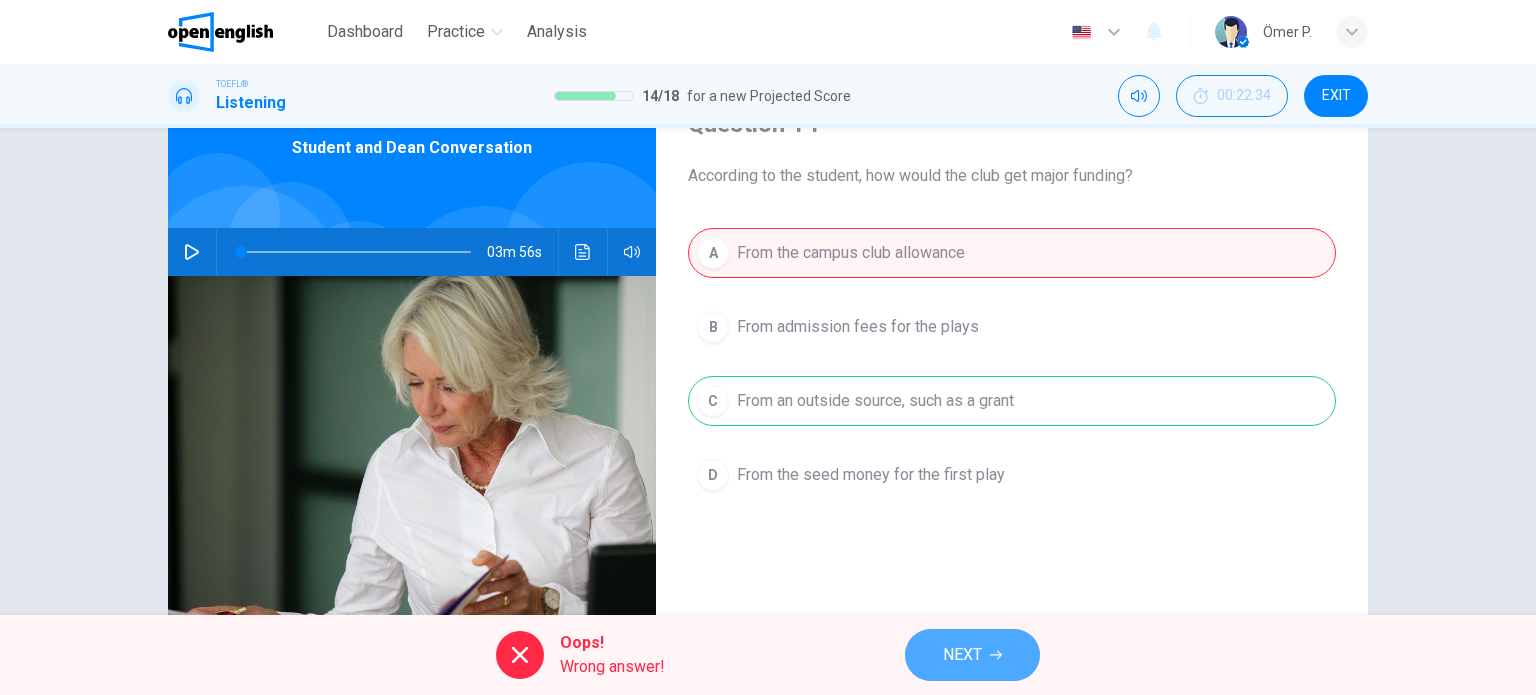 click on "NEXT" at bounding box center [962, 655] 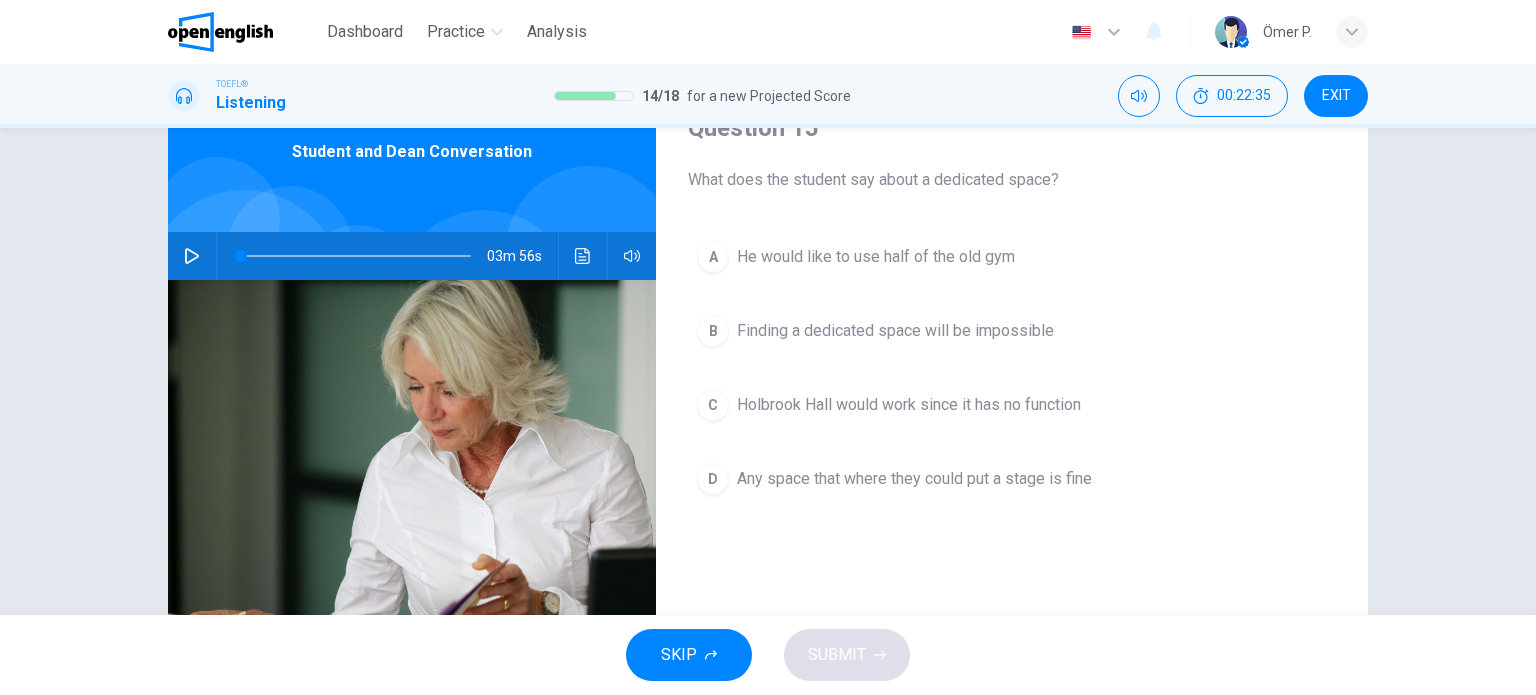 scroll, scrollTop: 100, scrollLeft: 0, axis: vertical 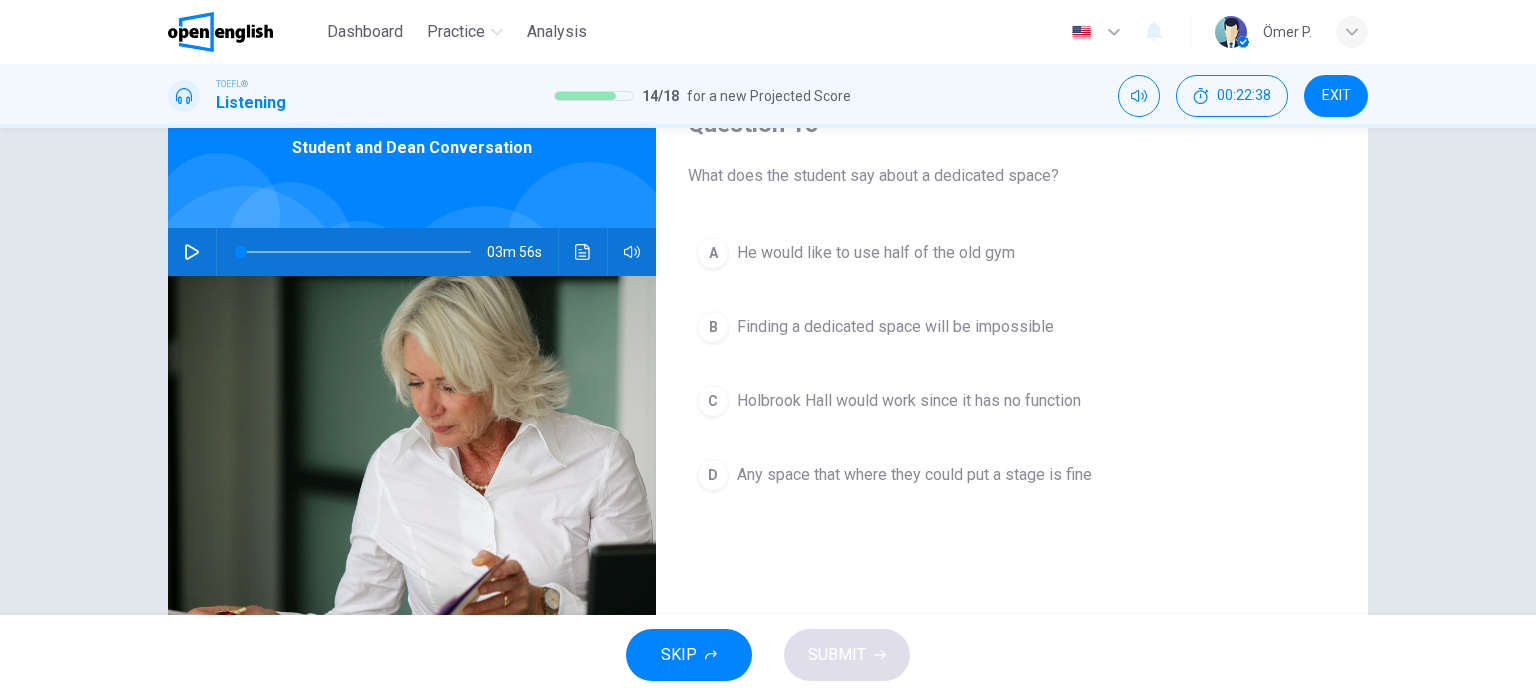 click on "A He would like to use half of the old gym" at bounding box center [1012, 253] 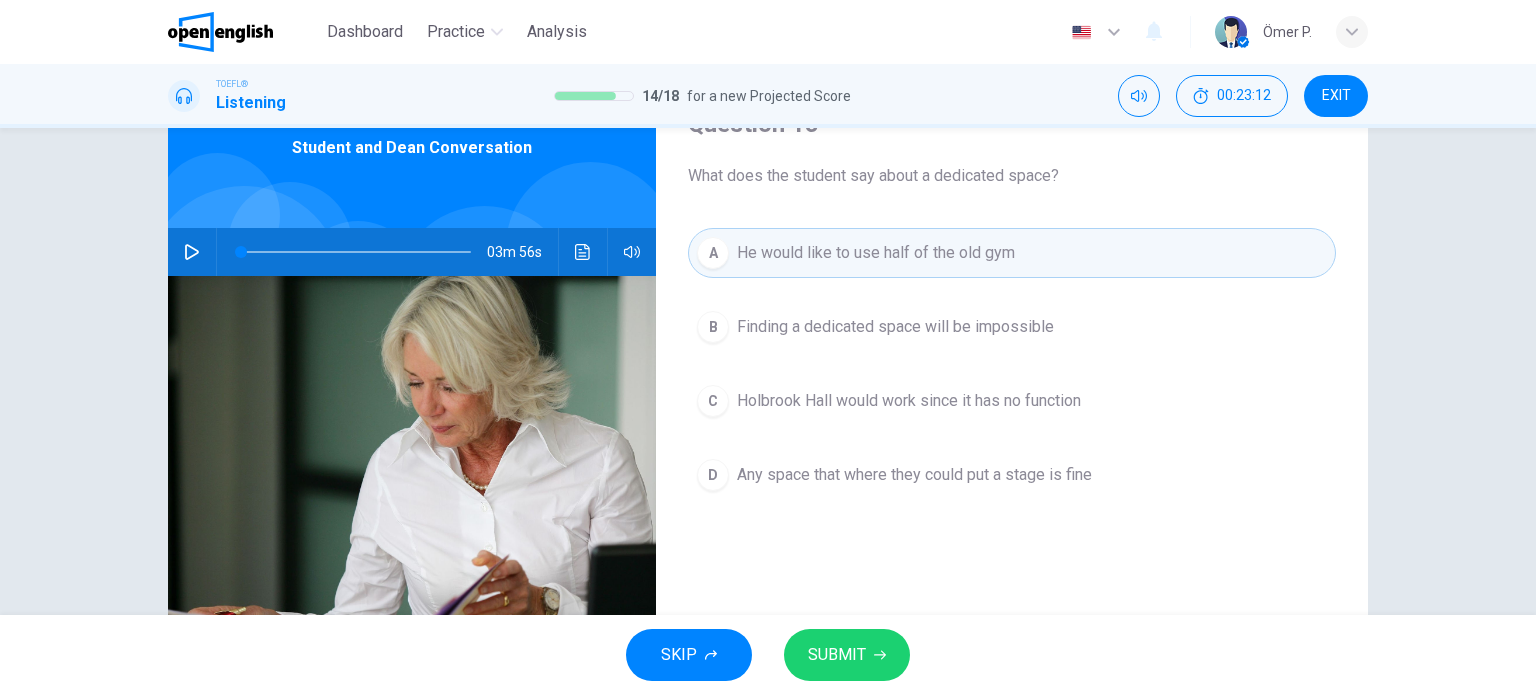 click on "Any space that where they could put a stage is fine" at bounding box center [914, 475] 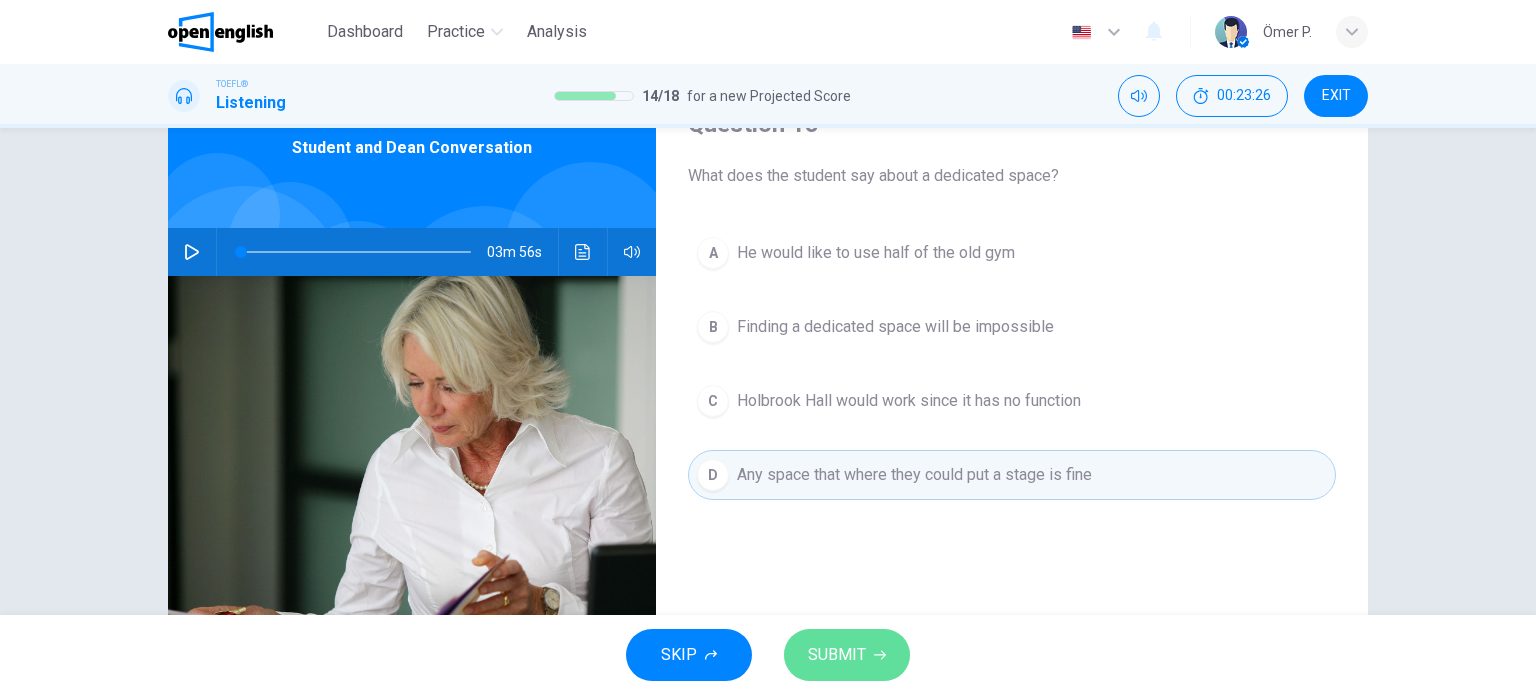 click on "SUBMIT" at bounding box center (837, 655) 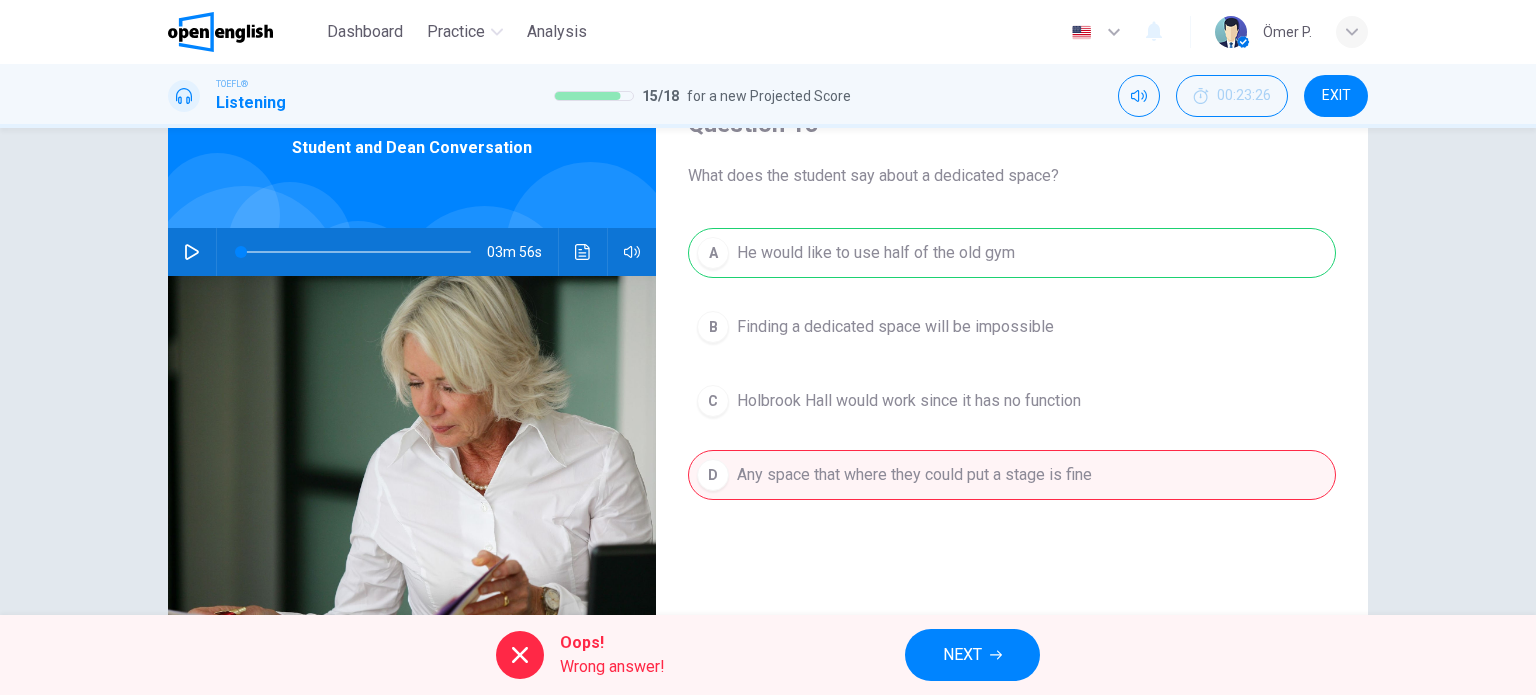 click on "NEXT" at bounding box center [972, 655] 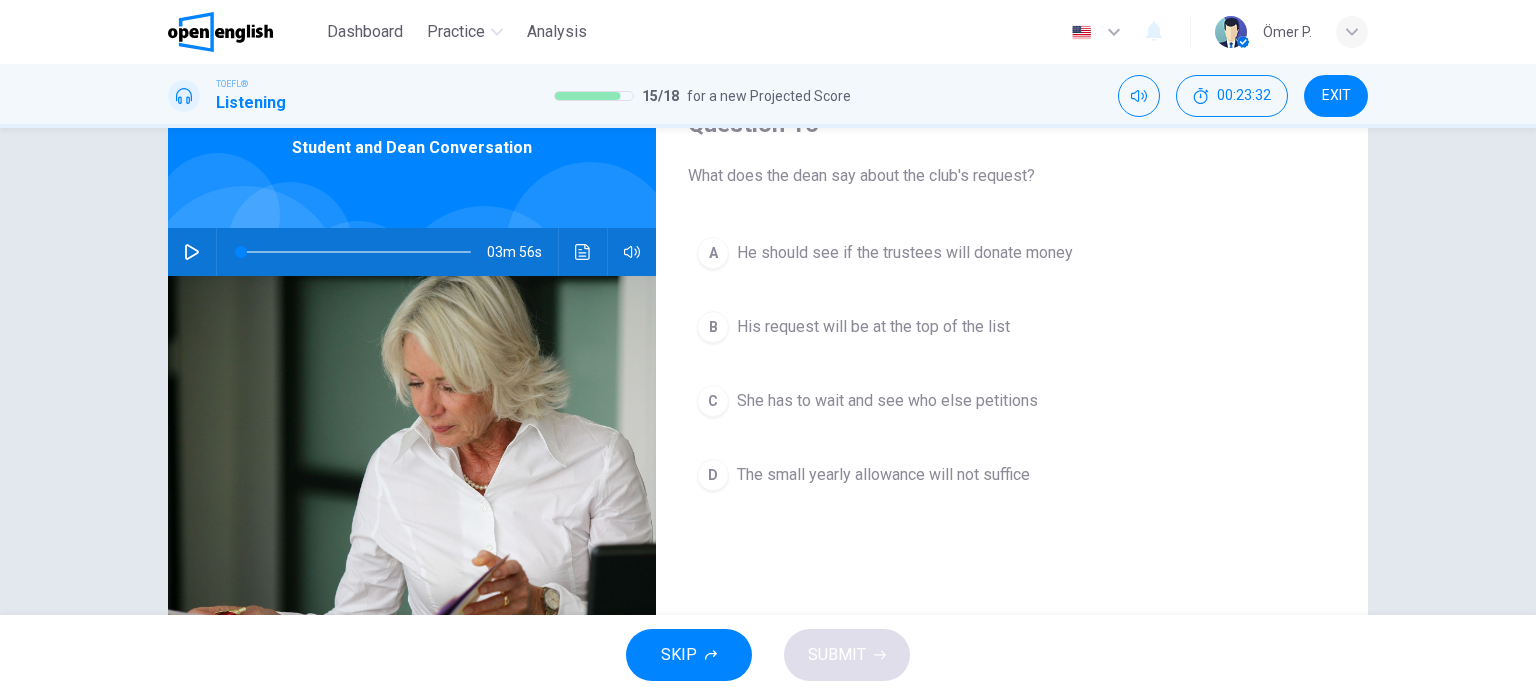 click on "A He should see if the trustees will donate money" at bounding box center (1012, 253) 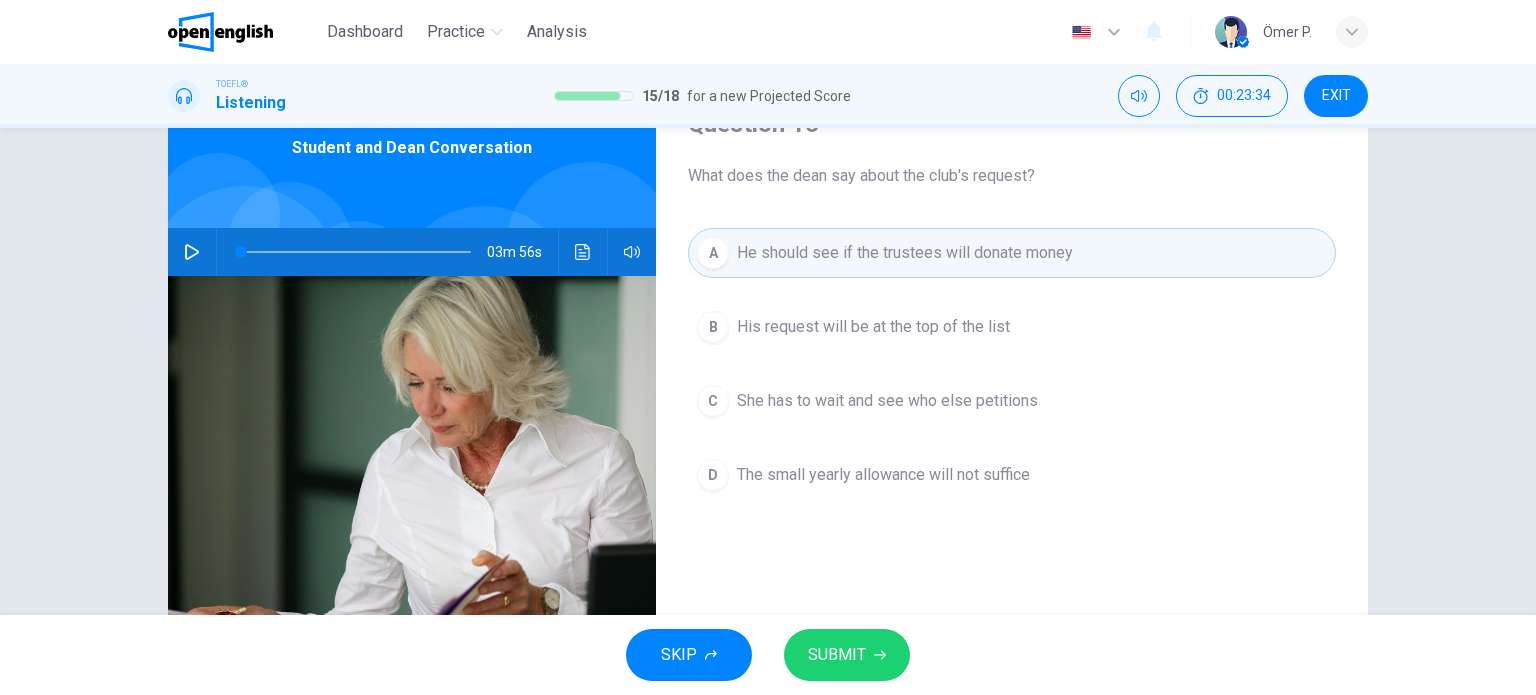click on "His request will be at the top of the list" at bounding box center [873, 327] 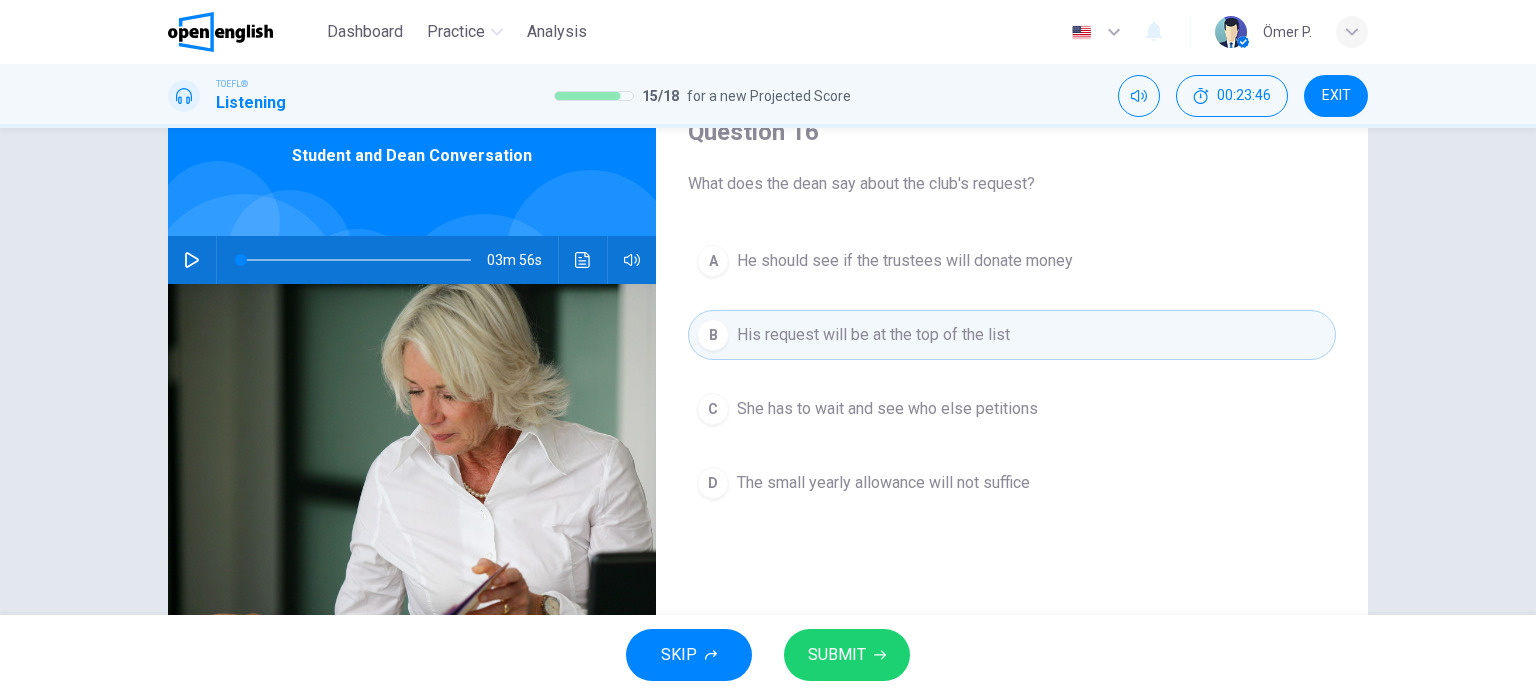 scroll, scrollTop: 100, scrollLeft: 0, axis: vertical 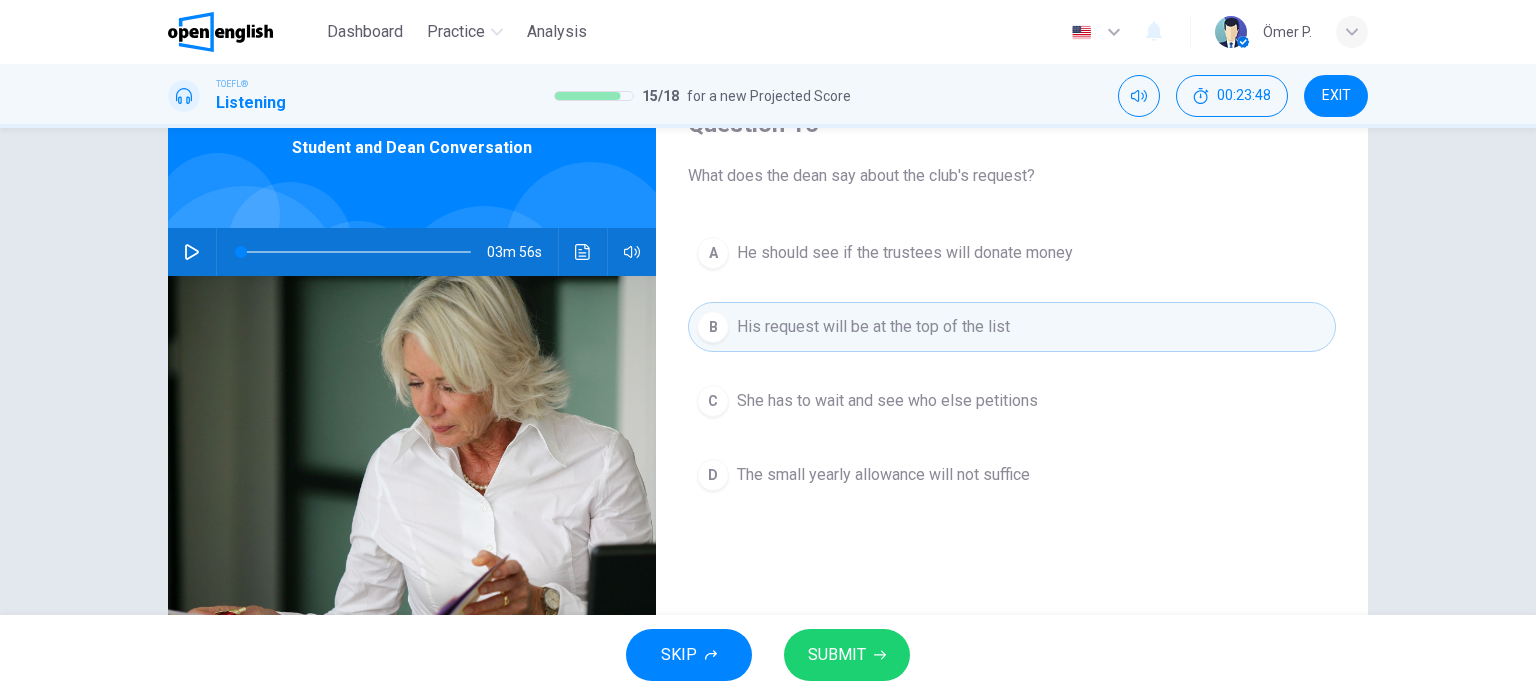 click on "A He should see if the trustees will donate money" at bounding box center [1012, 253] 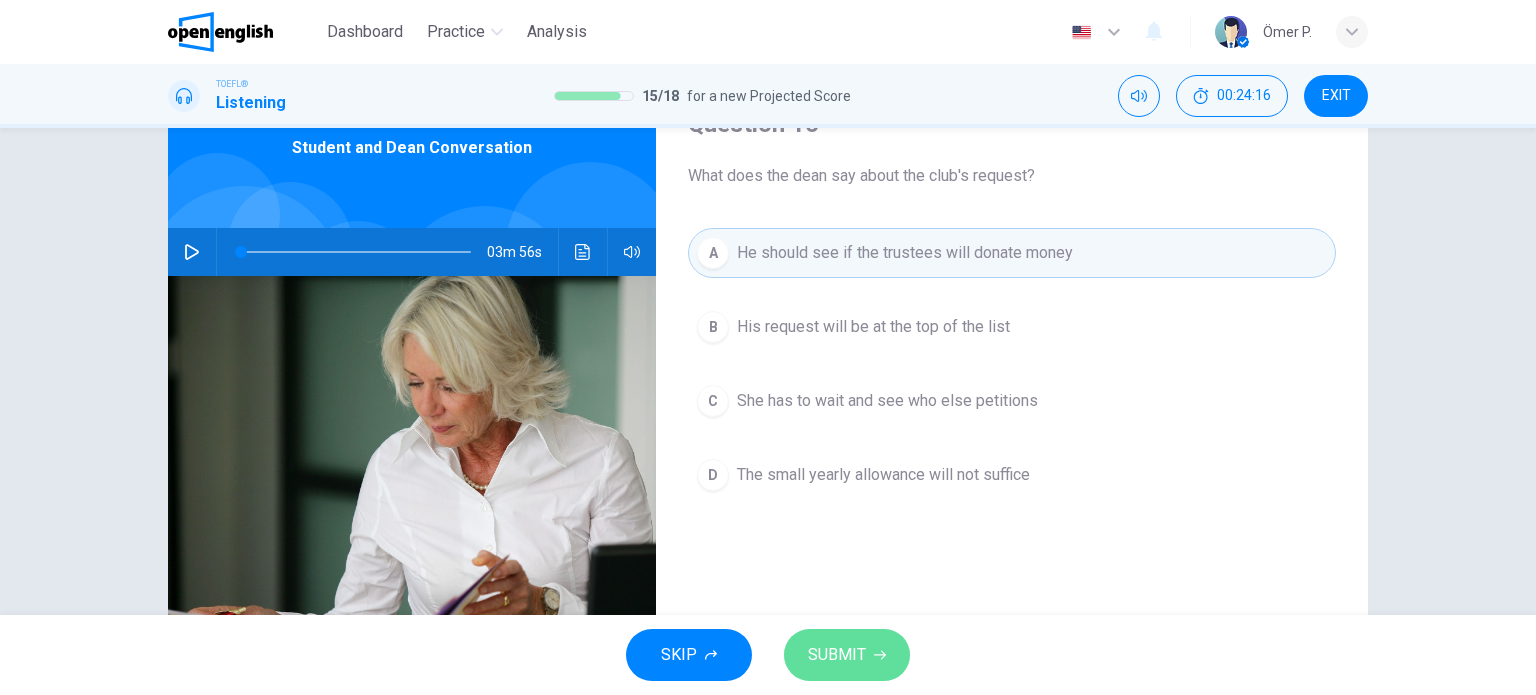 click on "SUBMIT" at bounding box center (837, 655) 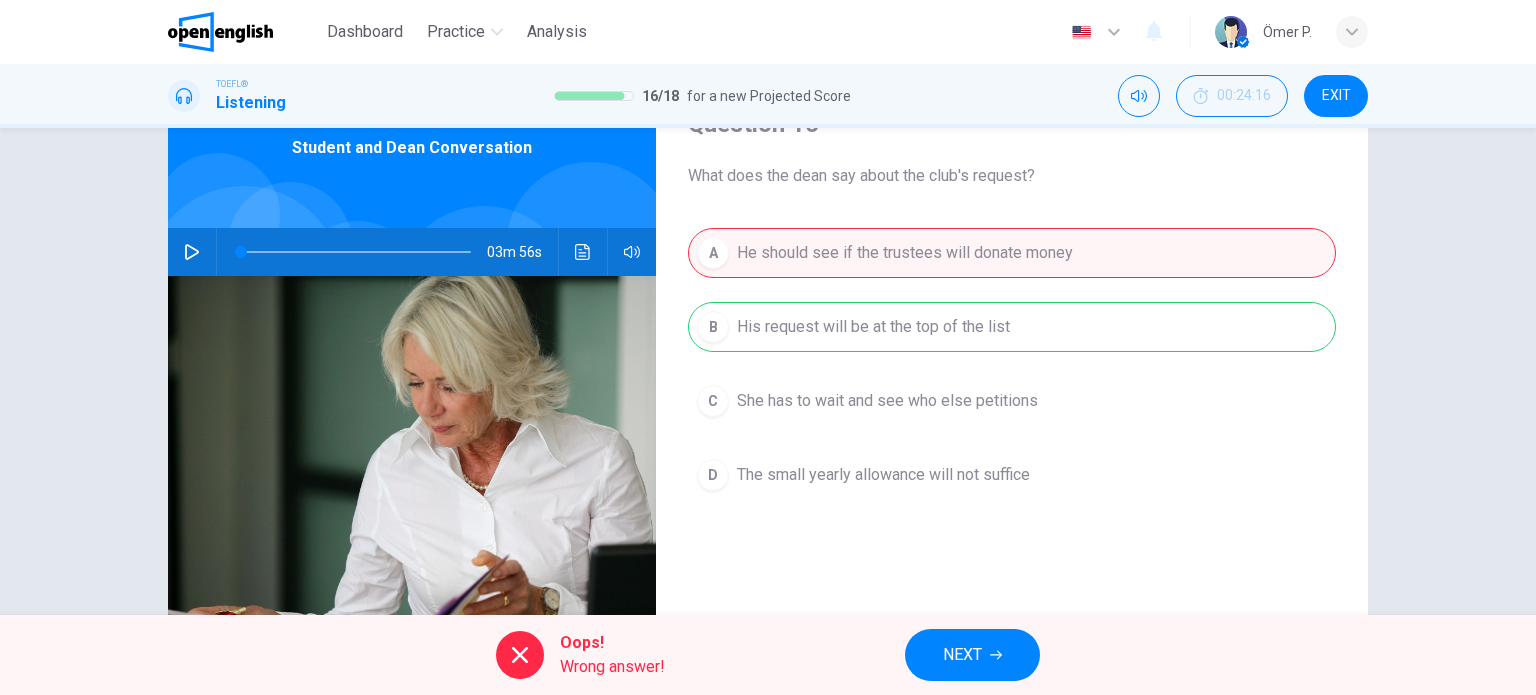 click on "NEXT" at bounding box center (962, 655) 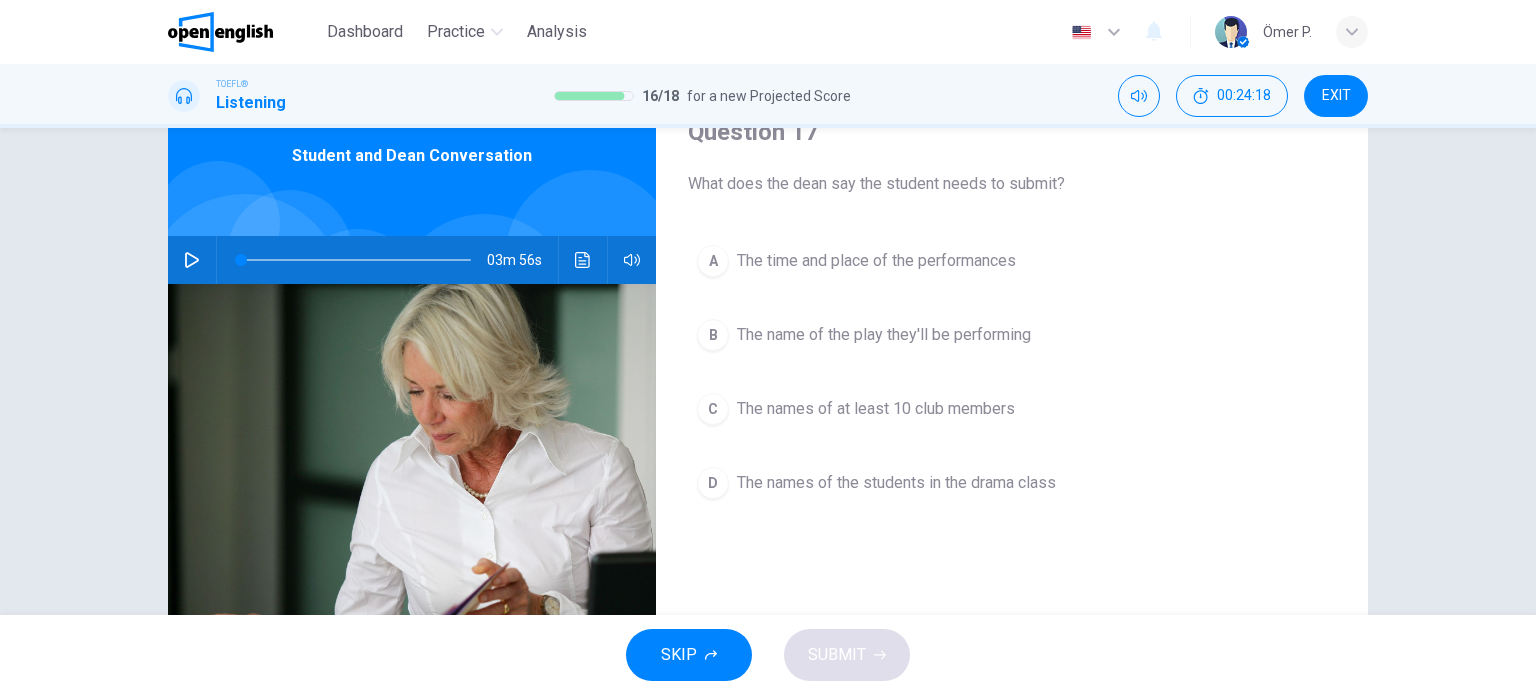 scroll, scrollTop: 100, scrollLeft: 0, axis: vertical 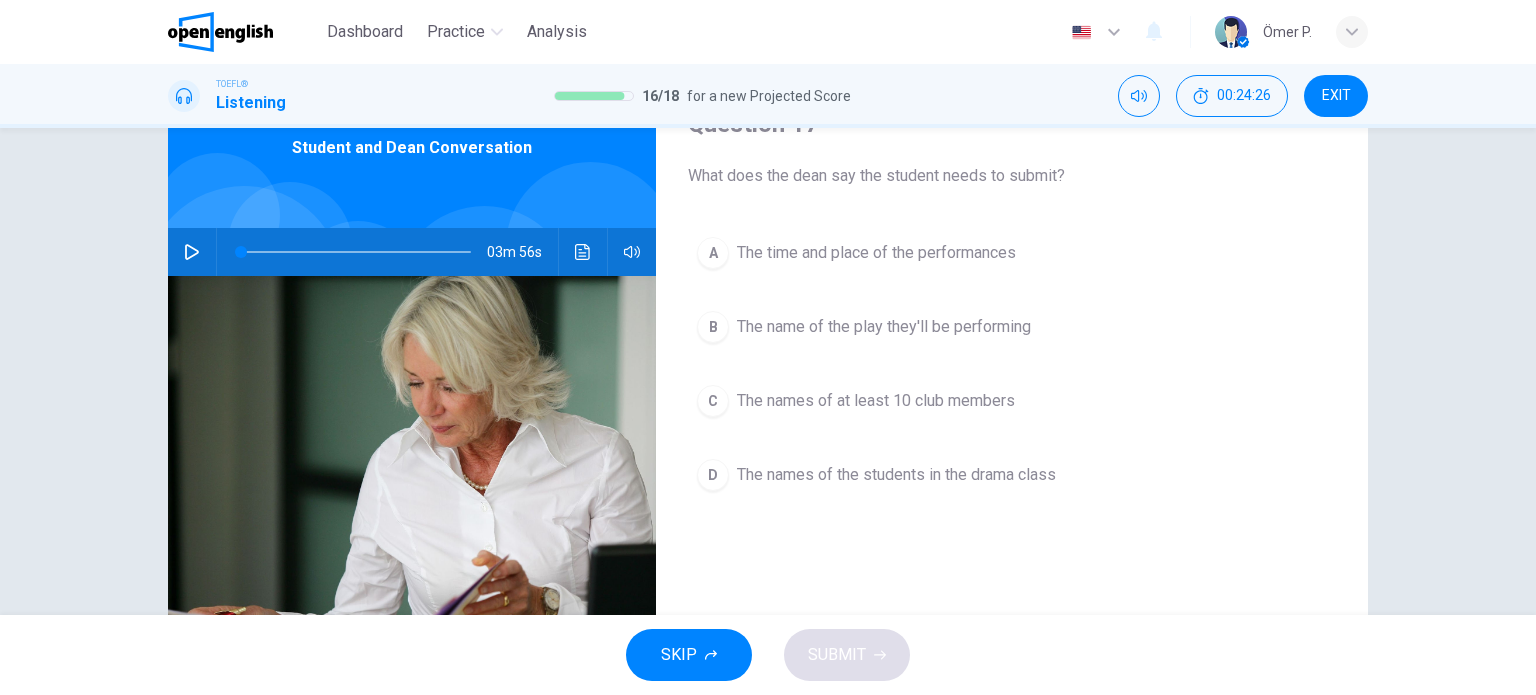 click on "A The time and place of the performances" at bounding box center [1012, 253] 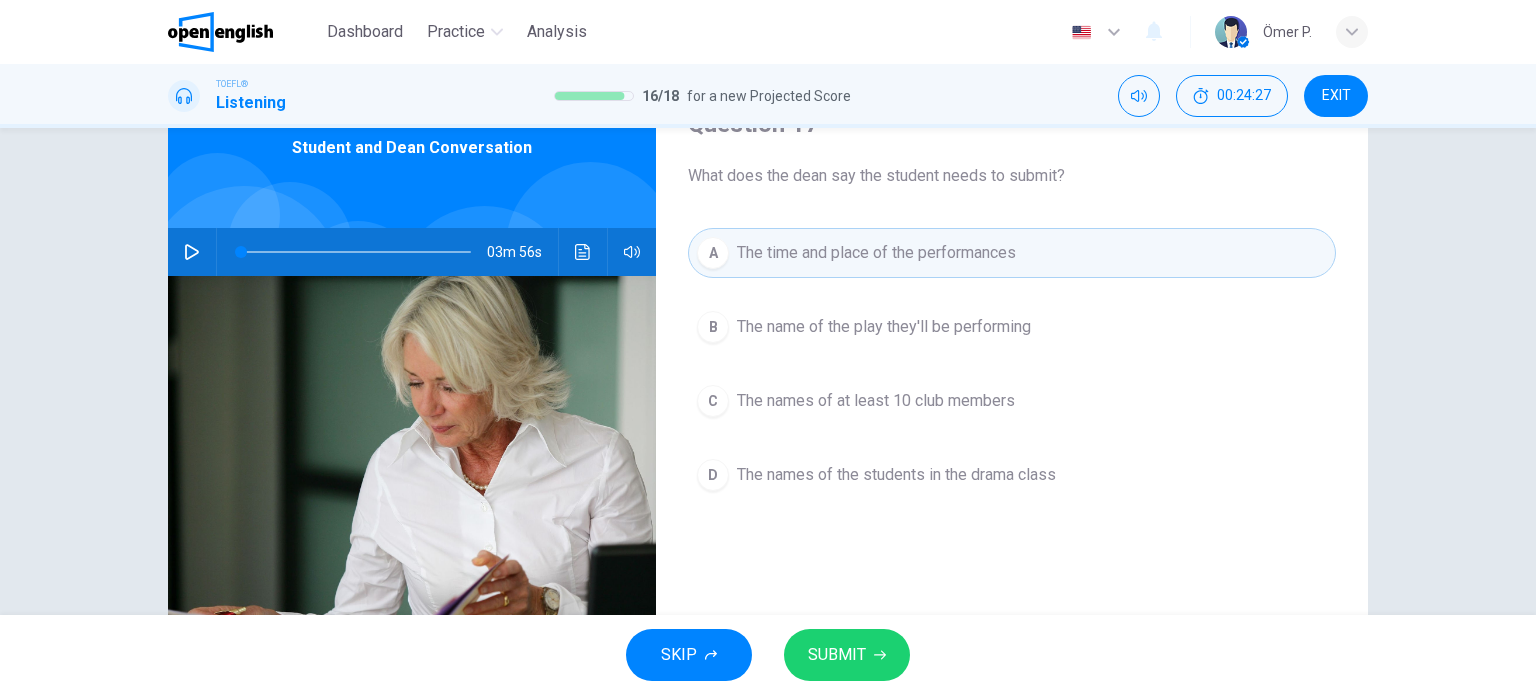 click on "The name of the play they'll be performing" at bounding box center (884, 327) 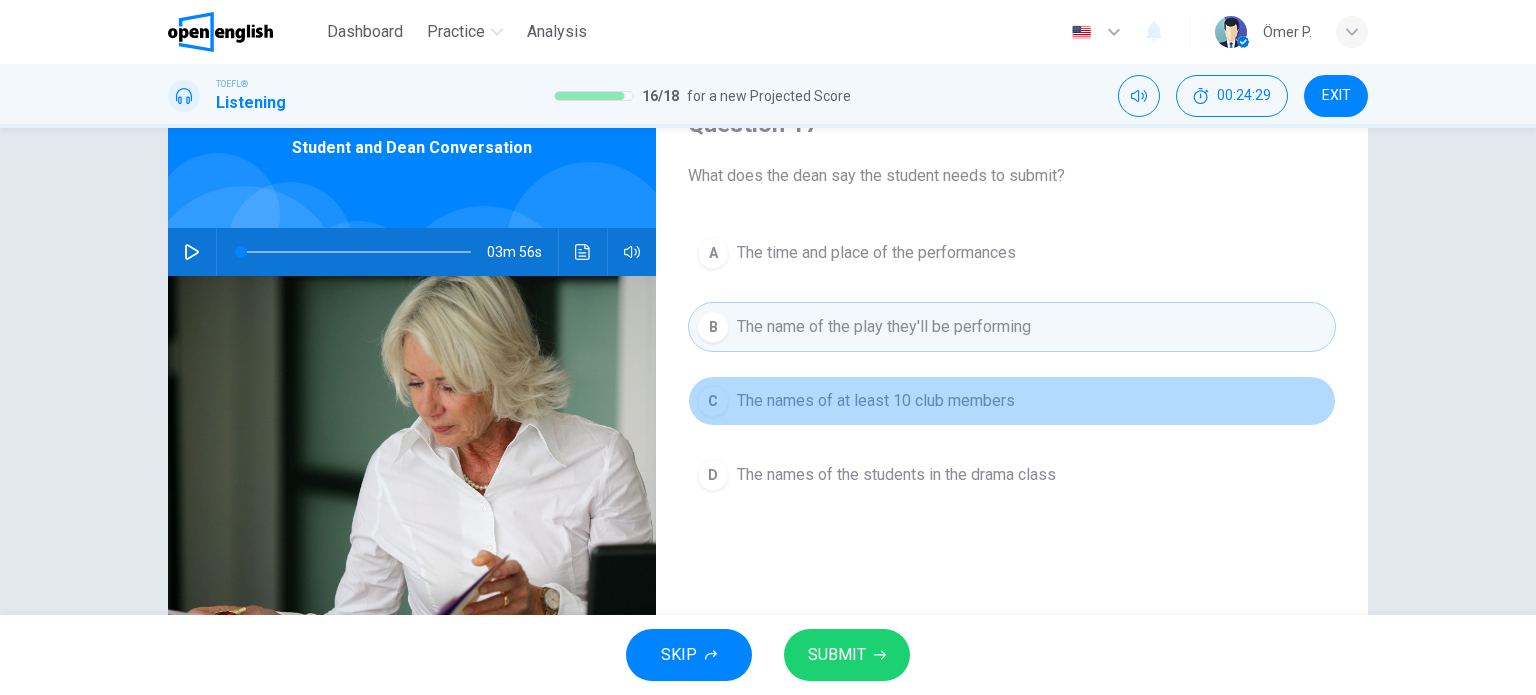 click on "C The names of at least 10 club members" at bounding box center [1012, 401] 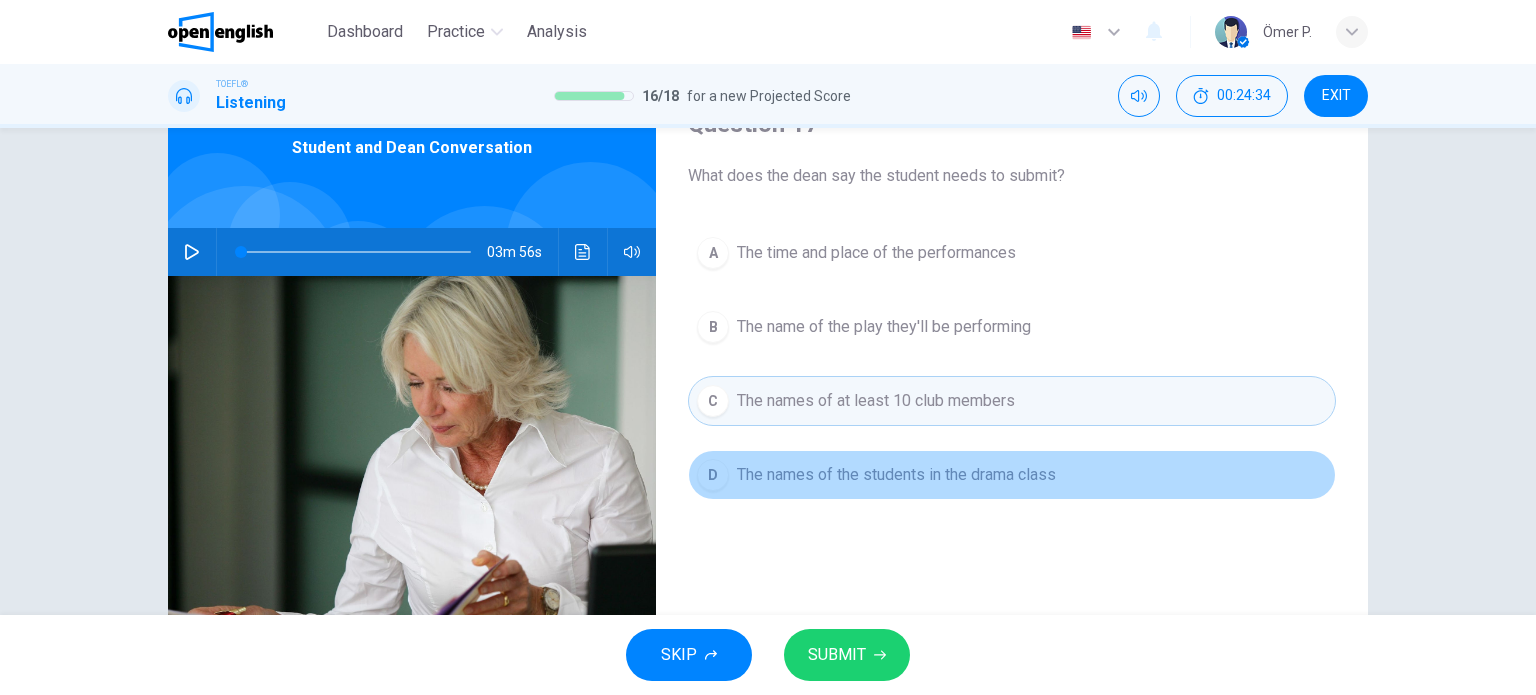 click on "D The names of the students in the drama class" at bounding box center [1012, 475] 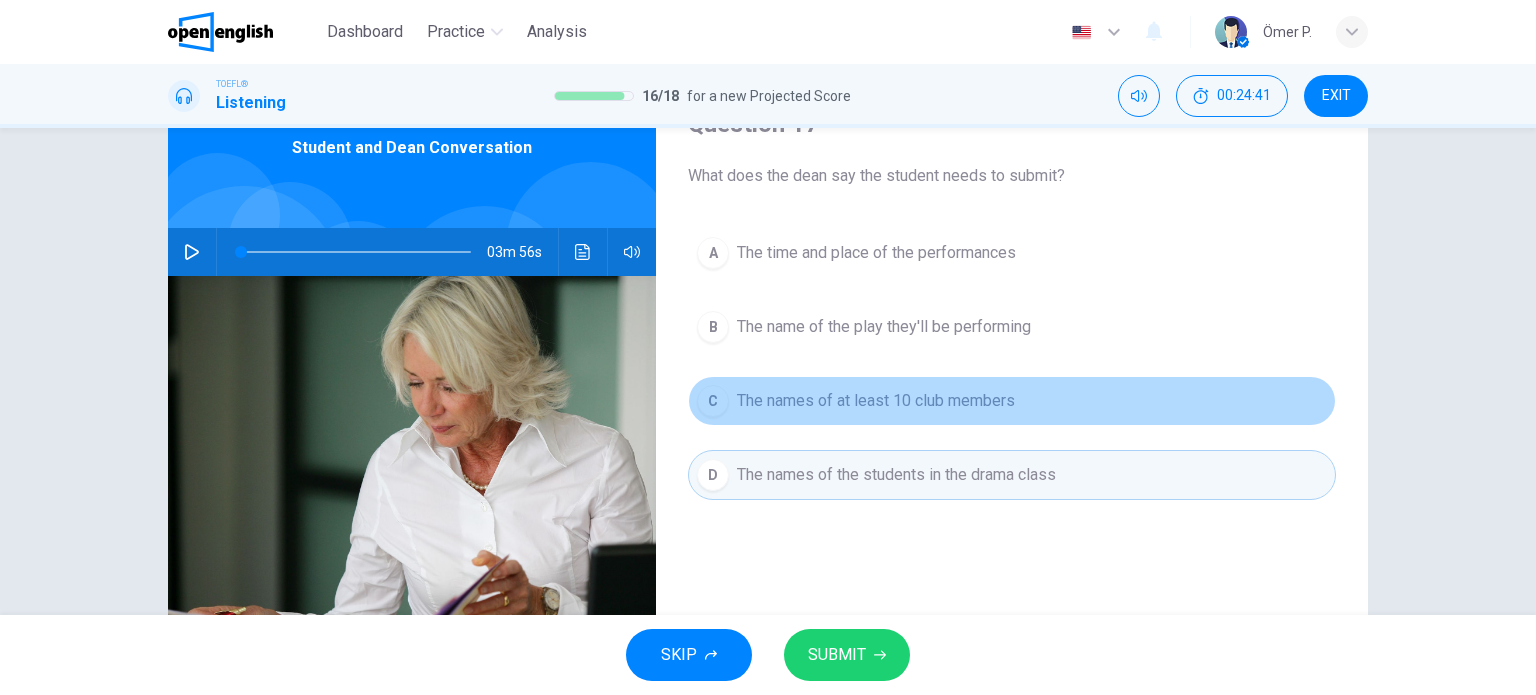 click on "C The names of at least 10 club members" at bounding box center [1012, 401] 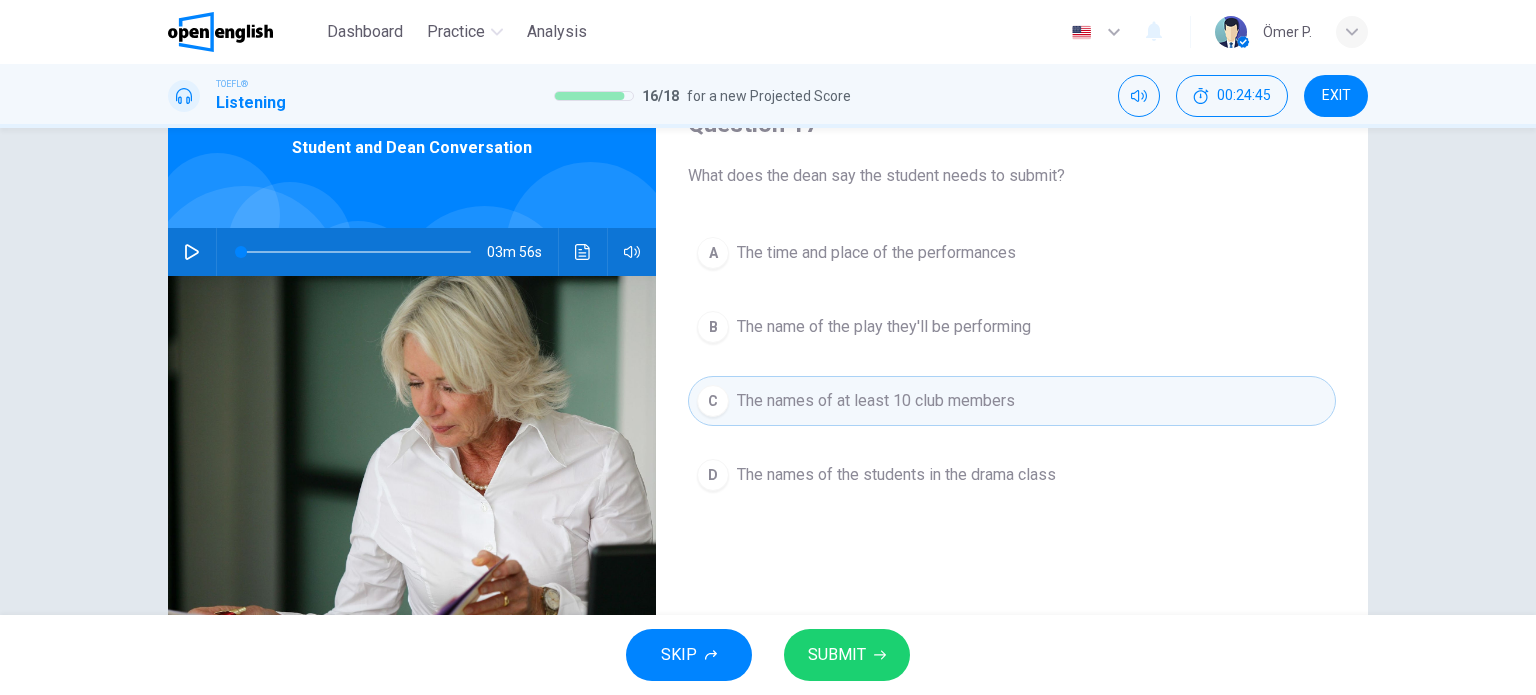 click on "SUBMIT" at bounding box center [837, 655] 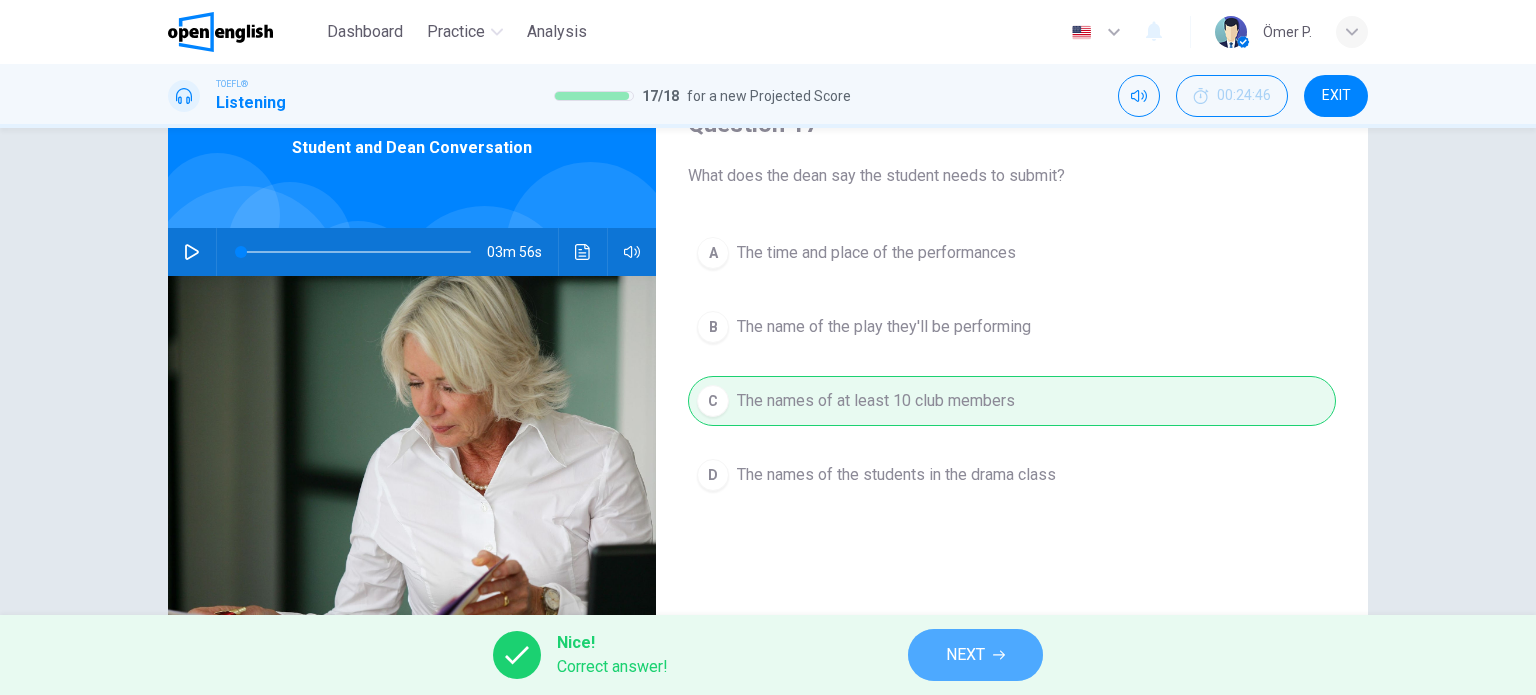 click 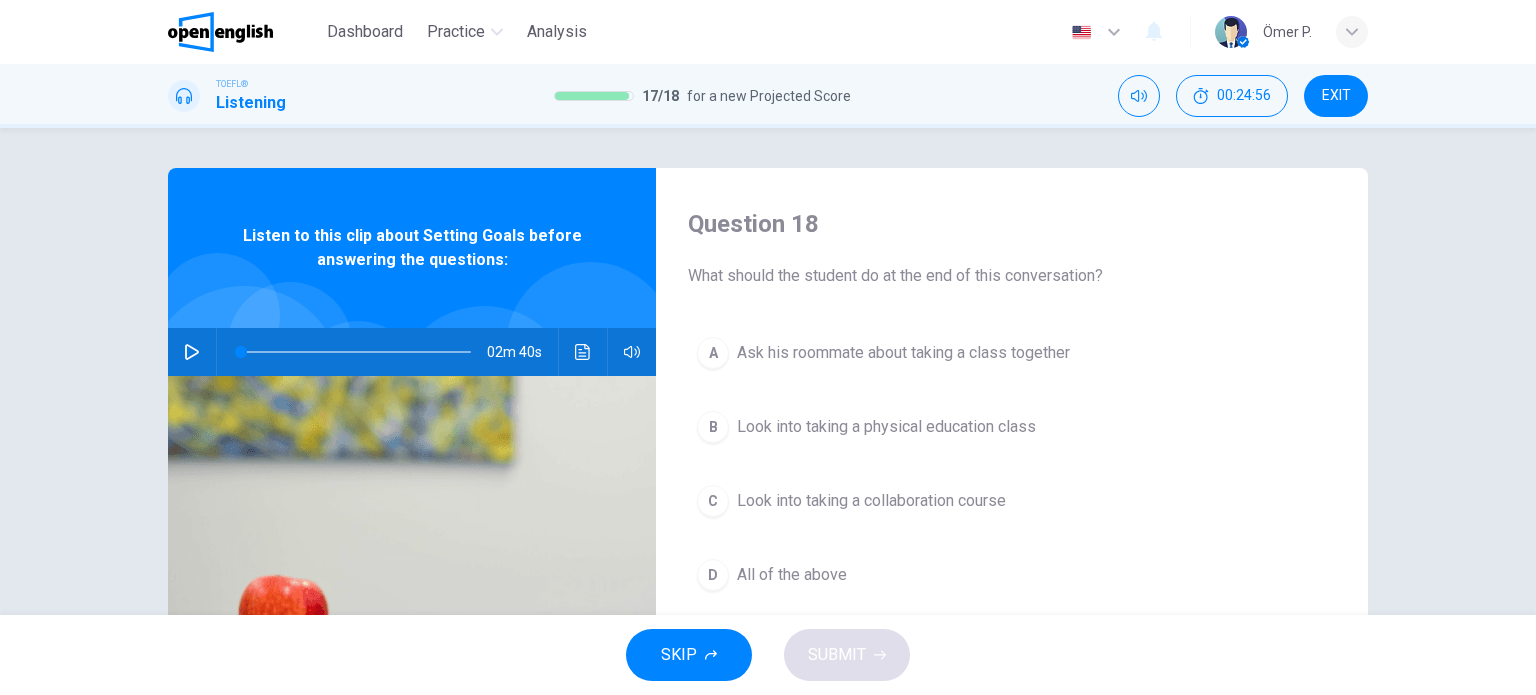 click 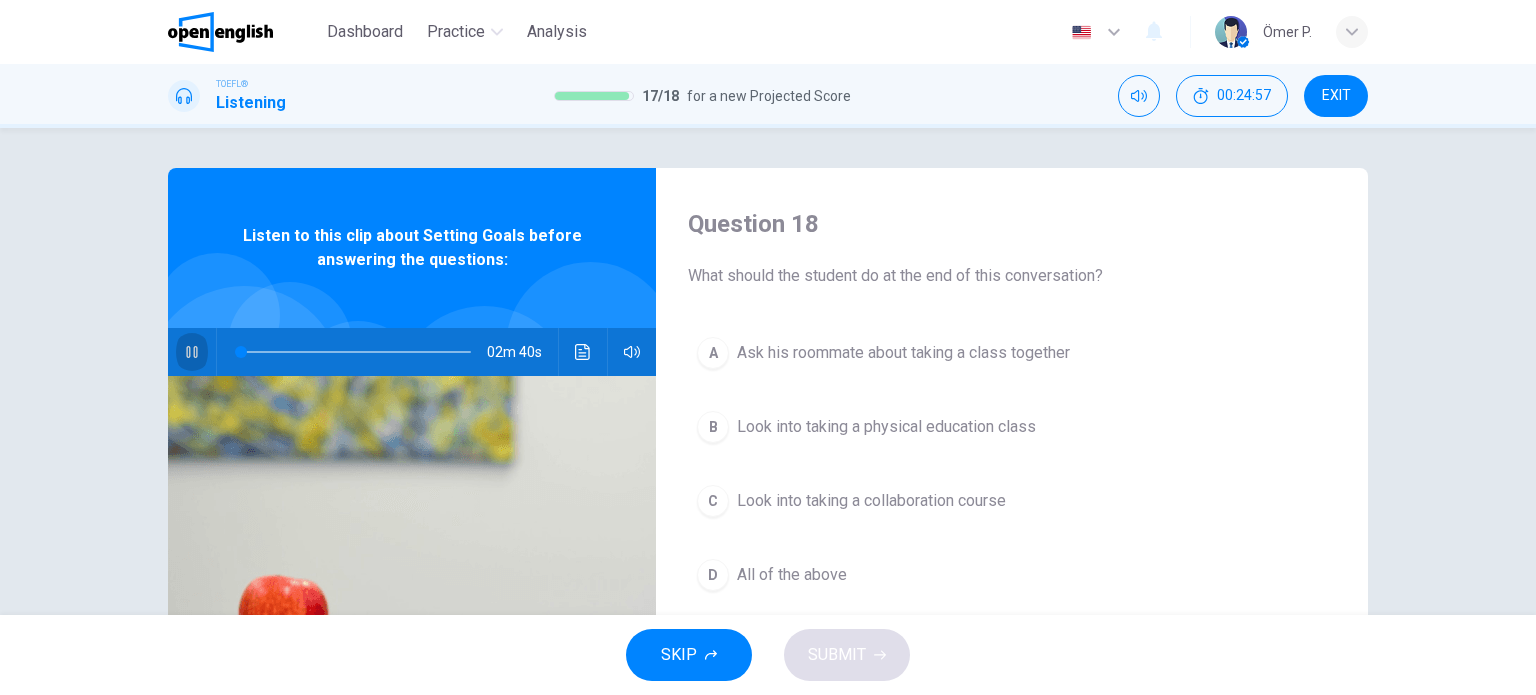click 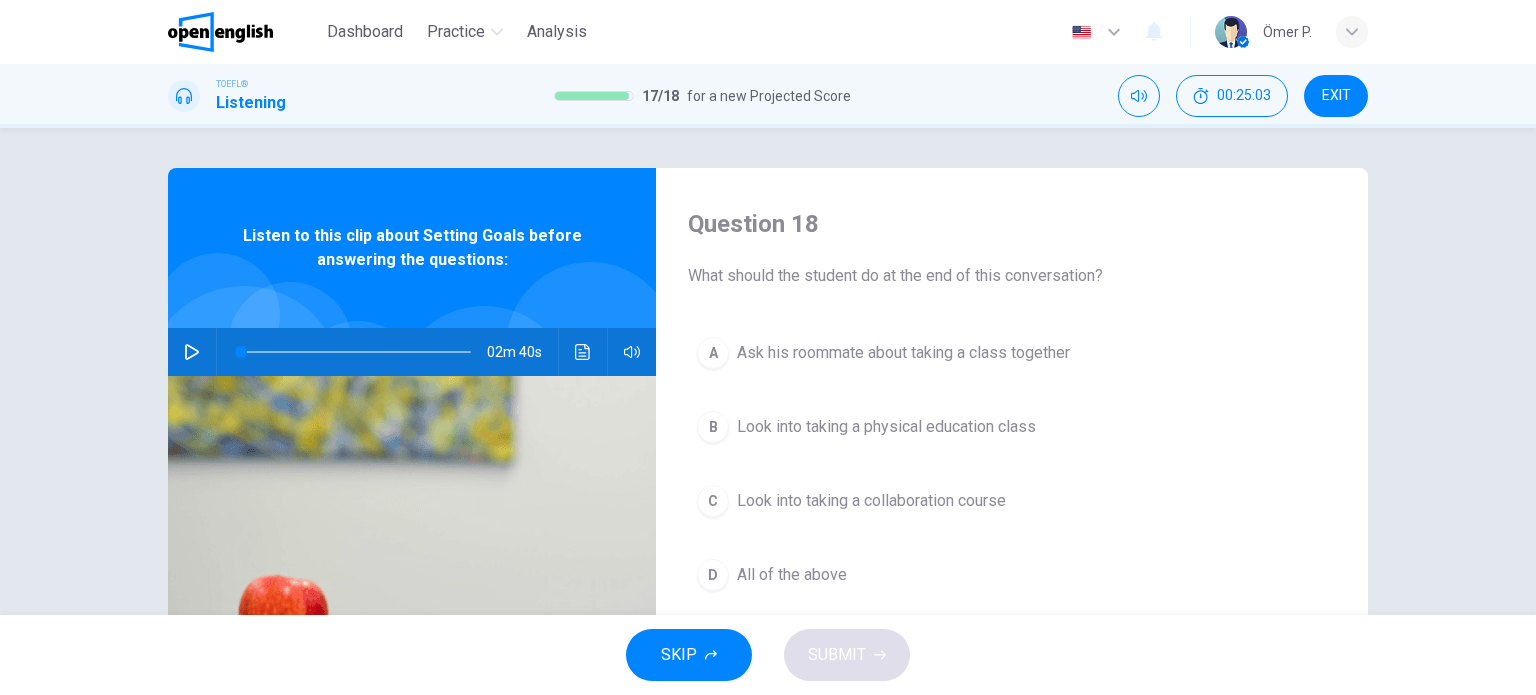 click 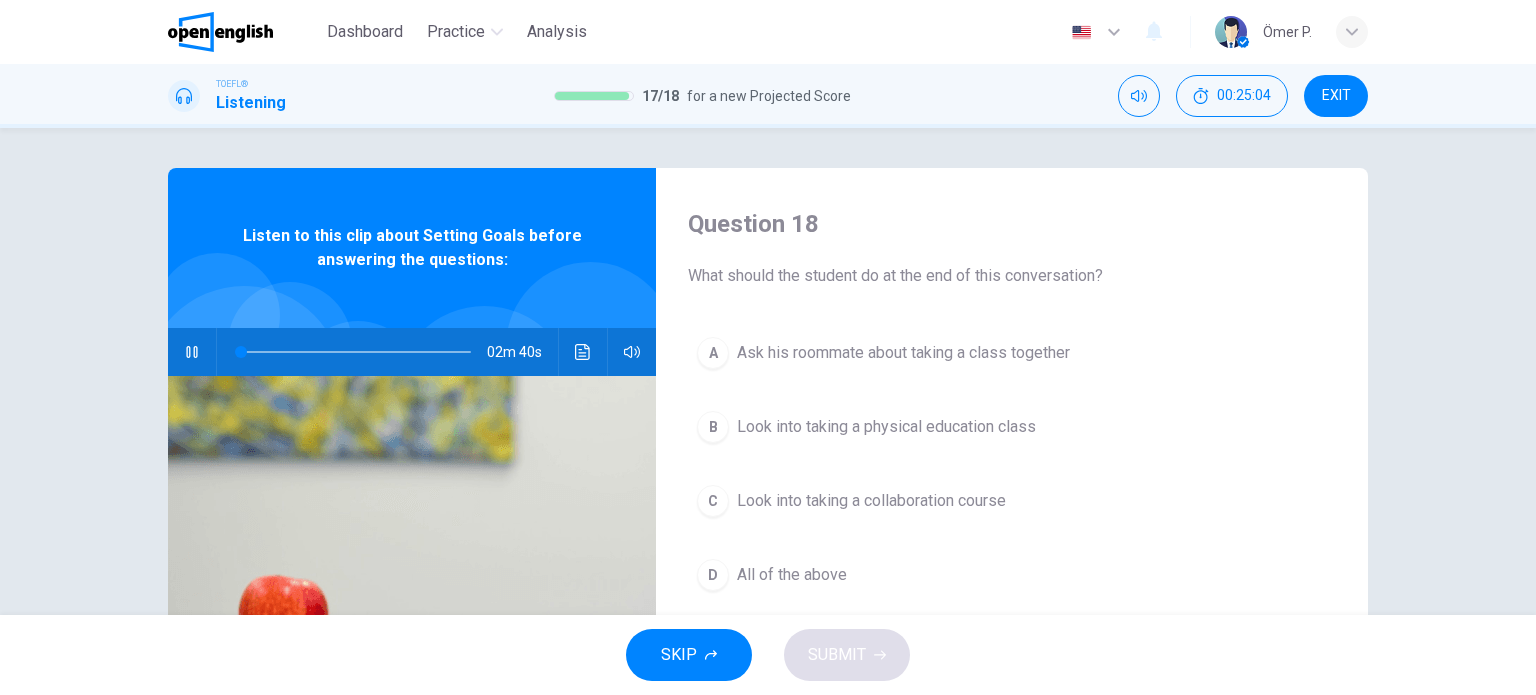type on "*" 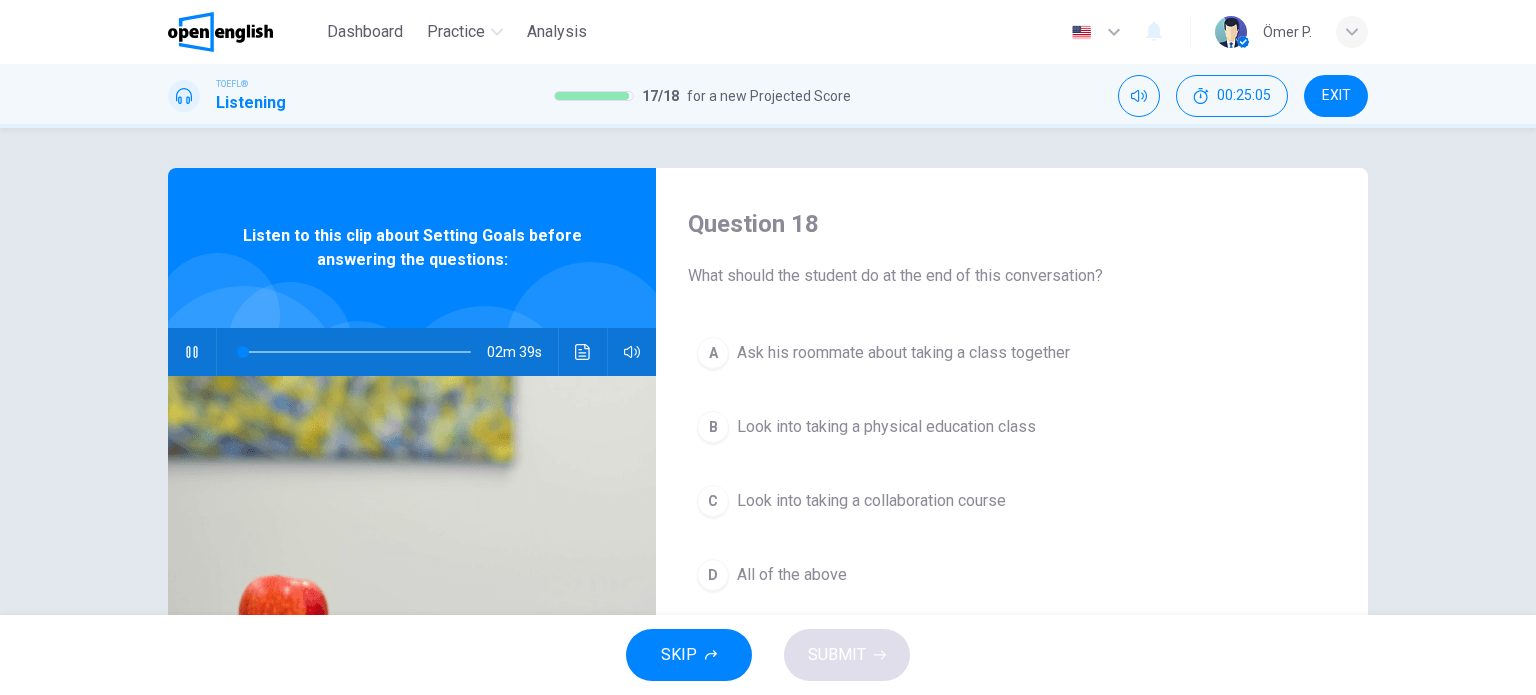 type 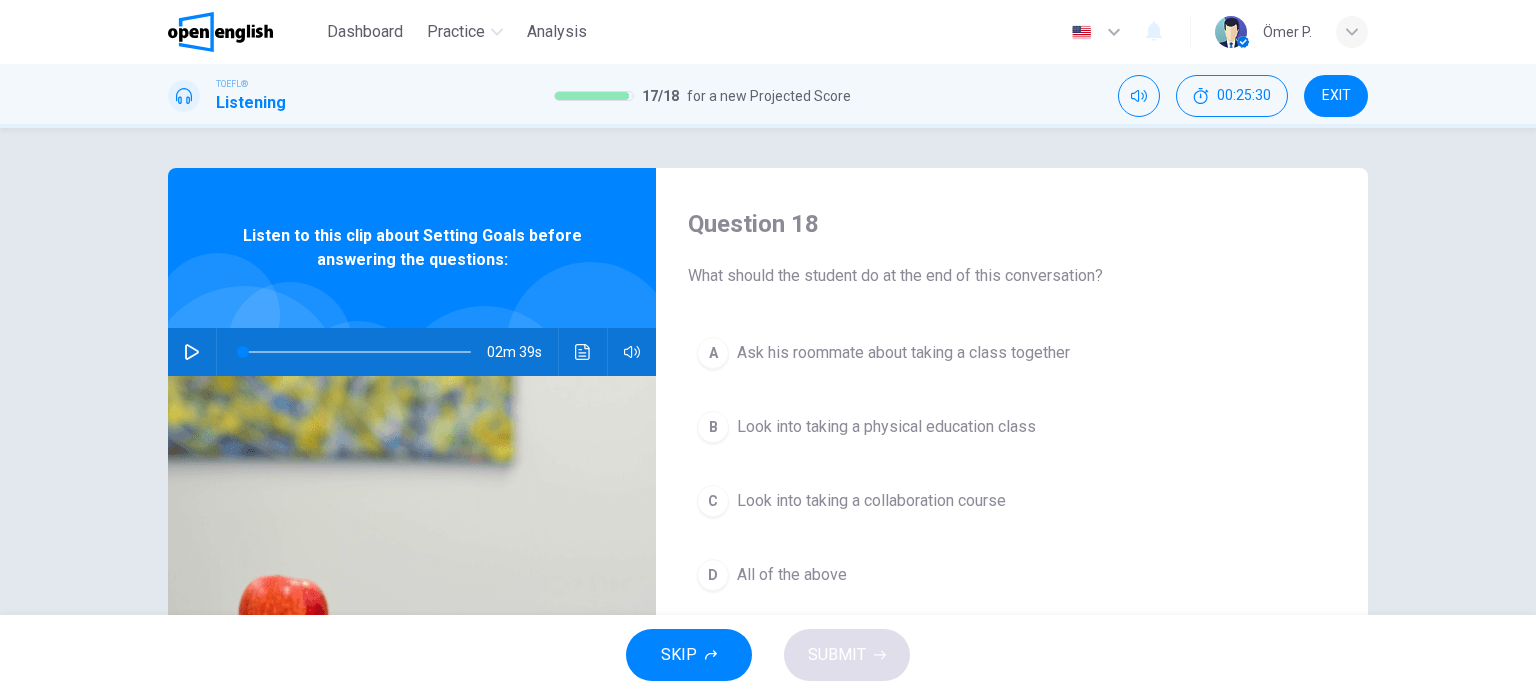 click at bounding box center [192, 352] 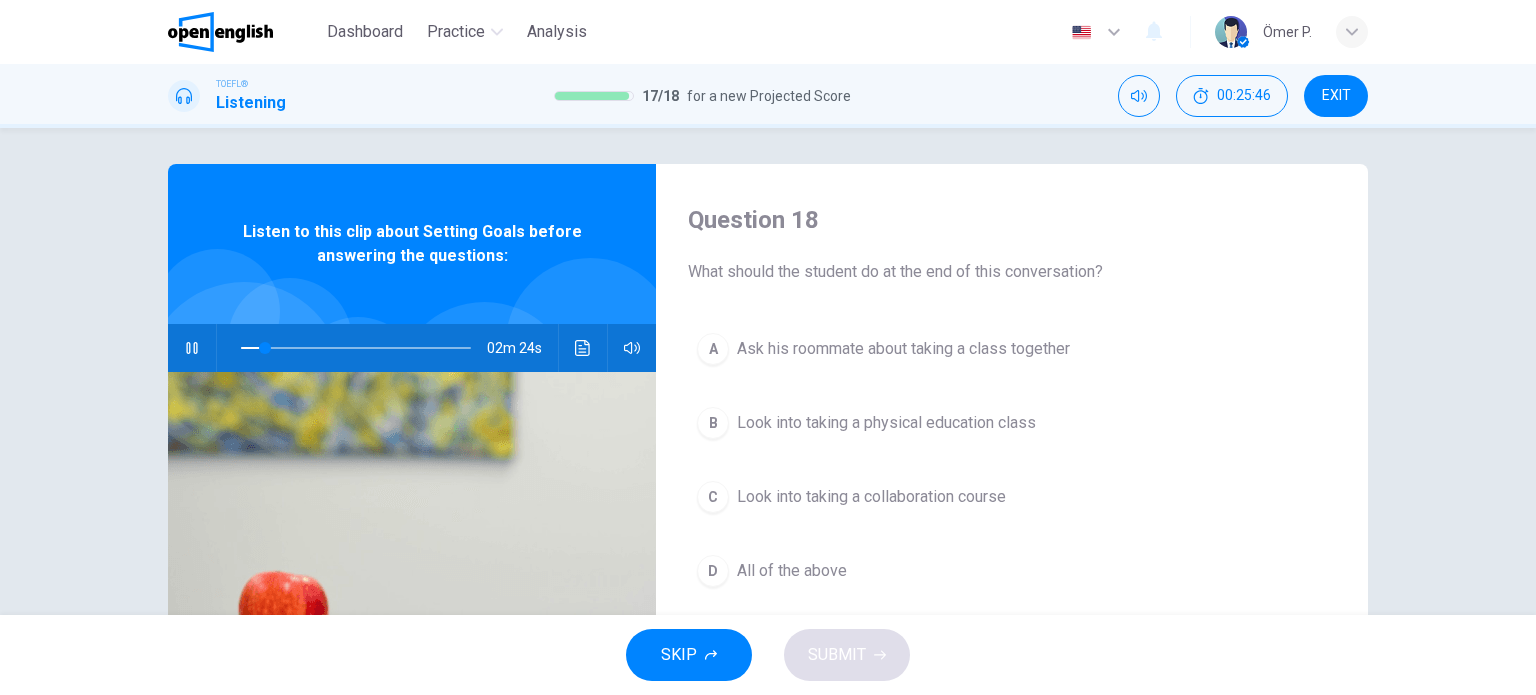 scroll, scrollTop: 0, scrollLeft: 0, axis: both 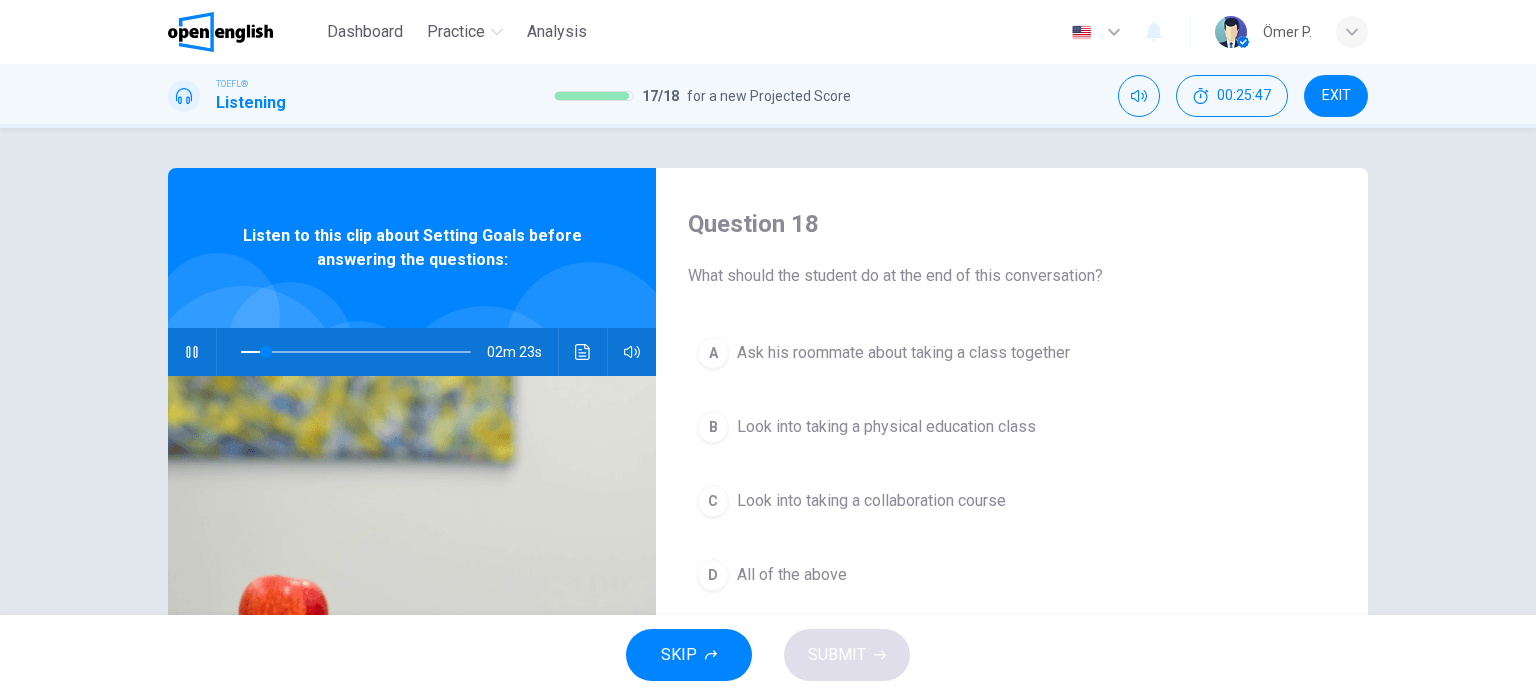 click at bounding box center [192, 352] 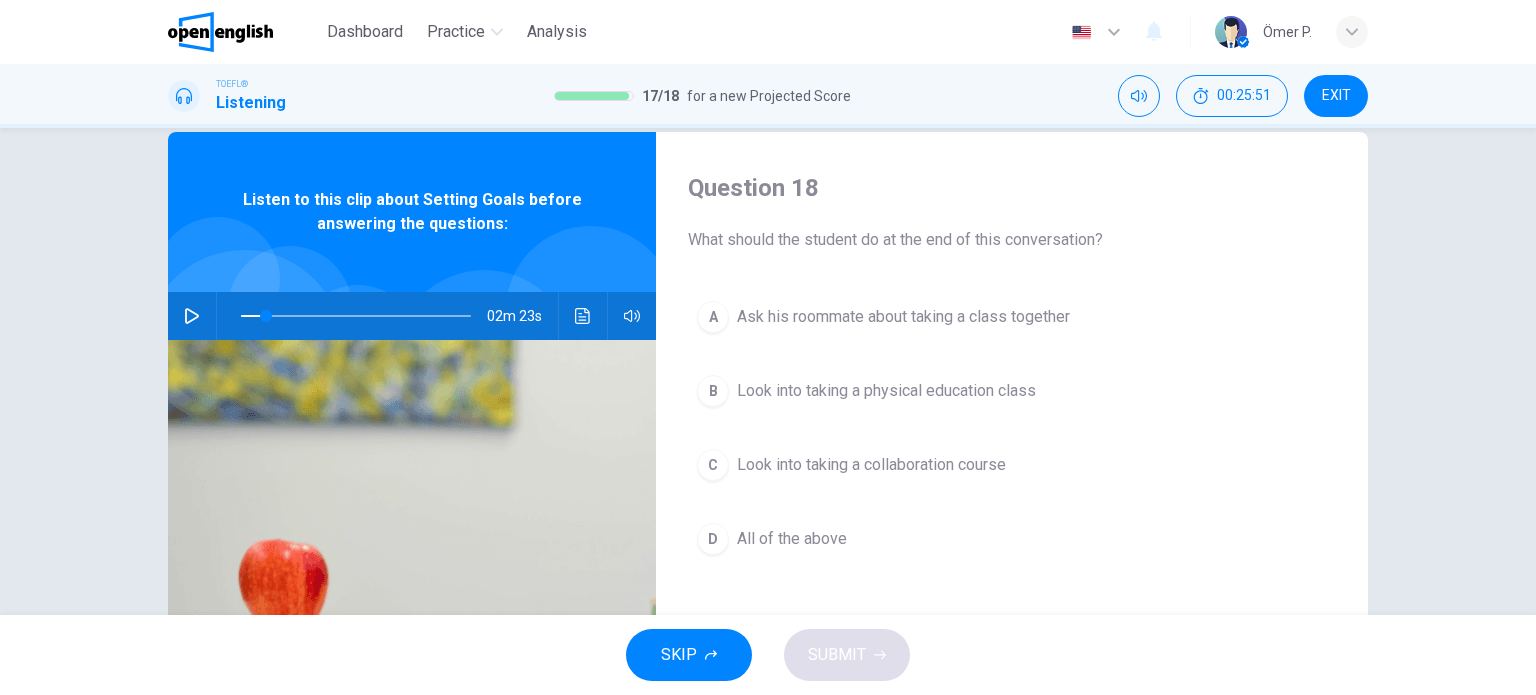 scroll, scrollTop: 100, scrollLeft: 0, axis: vertical 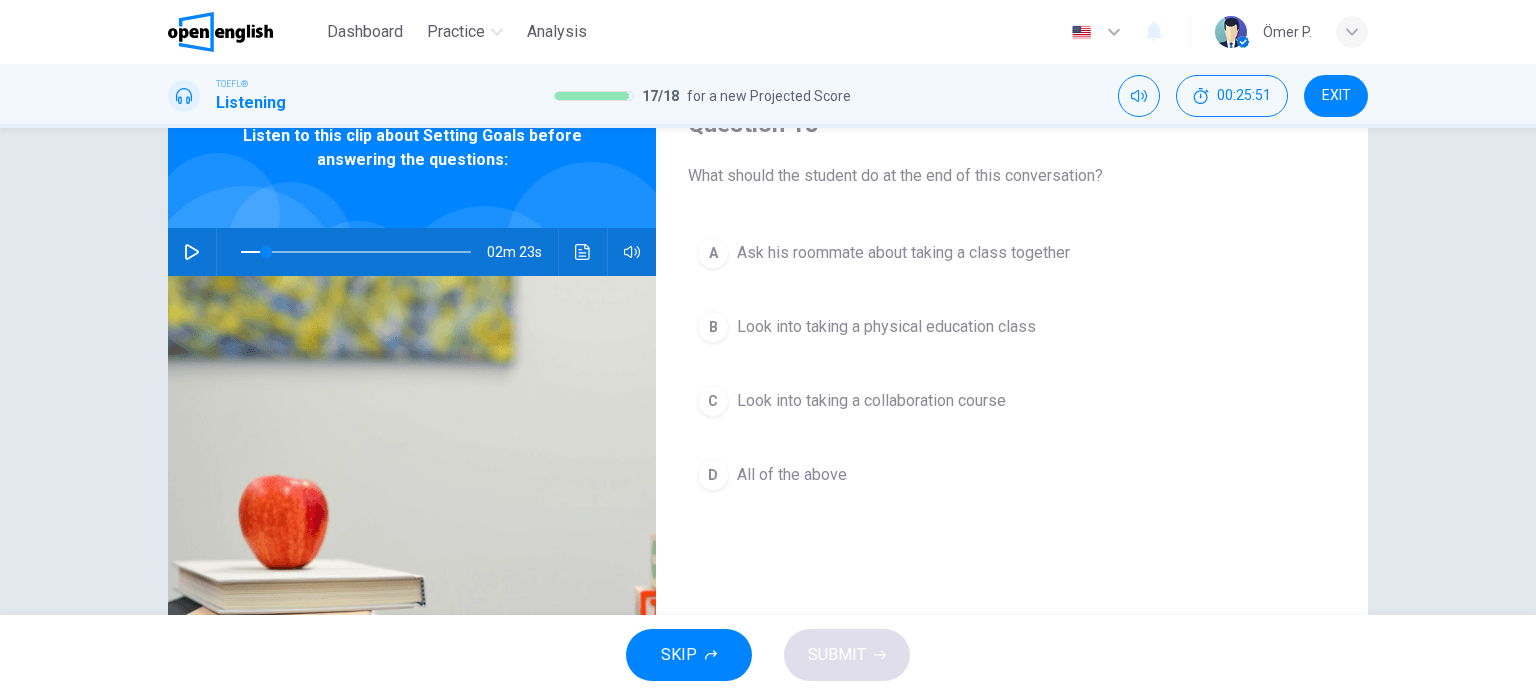 click at bounding box center [192, 252] 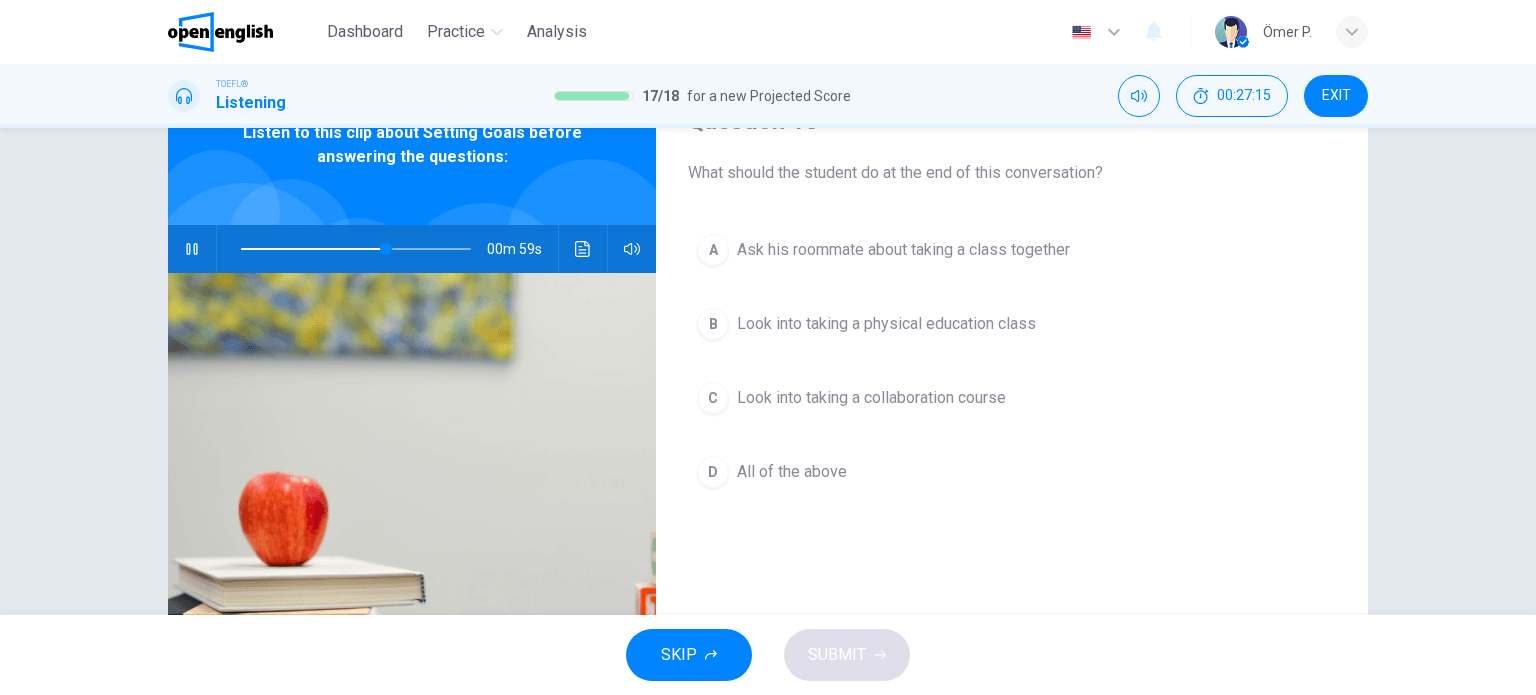 scroll, scrollTop: 100, scrollLeft: 0, axis: vertical 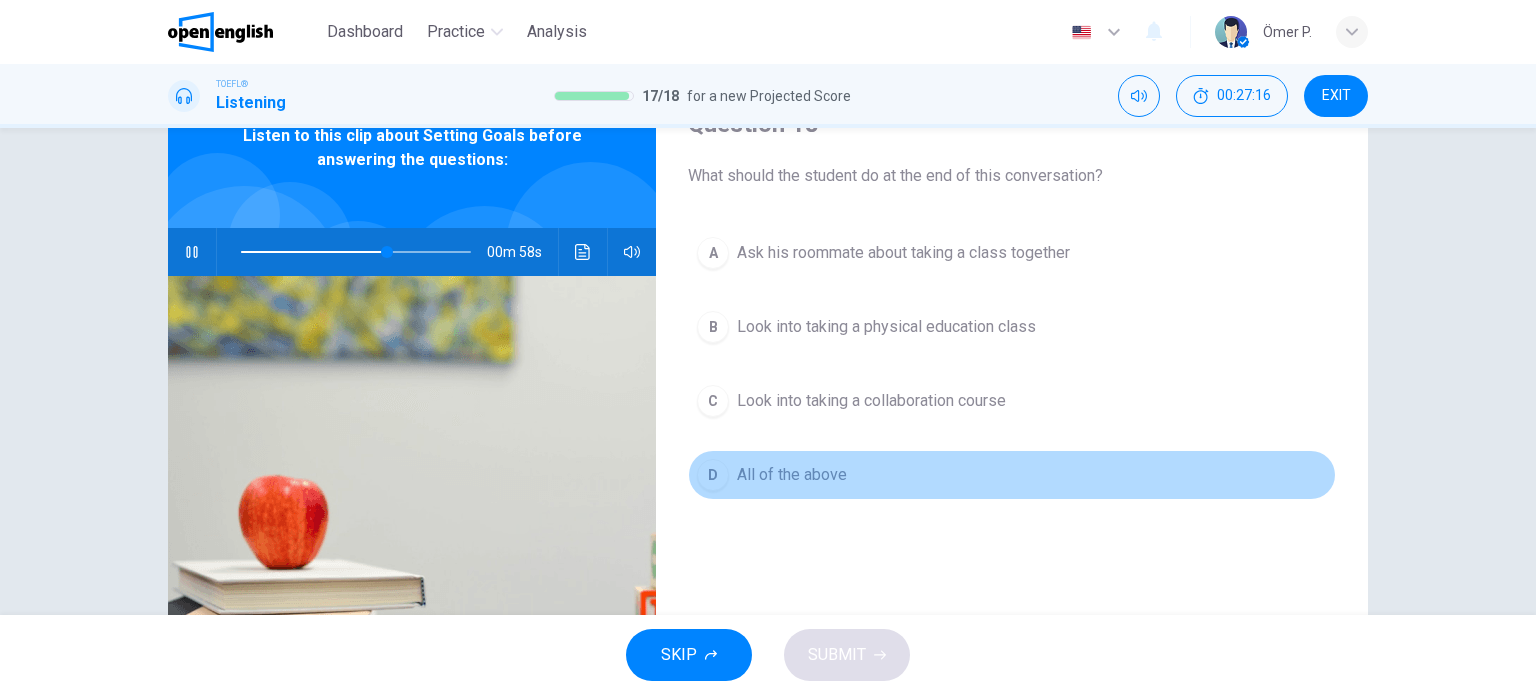 click on "D All of the above" at bounding box center (1012, 475) 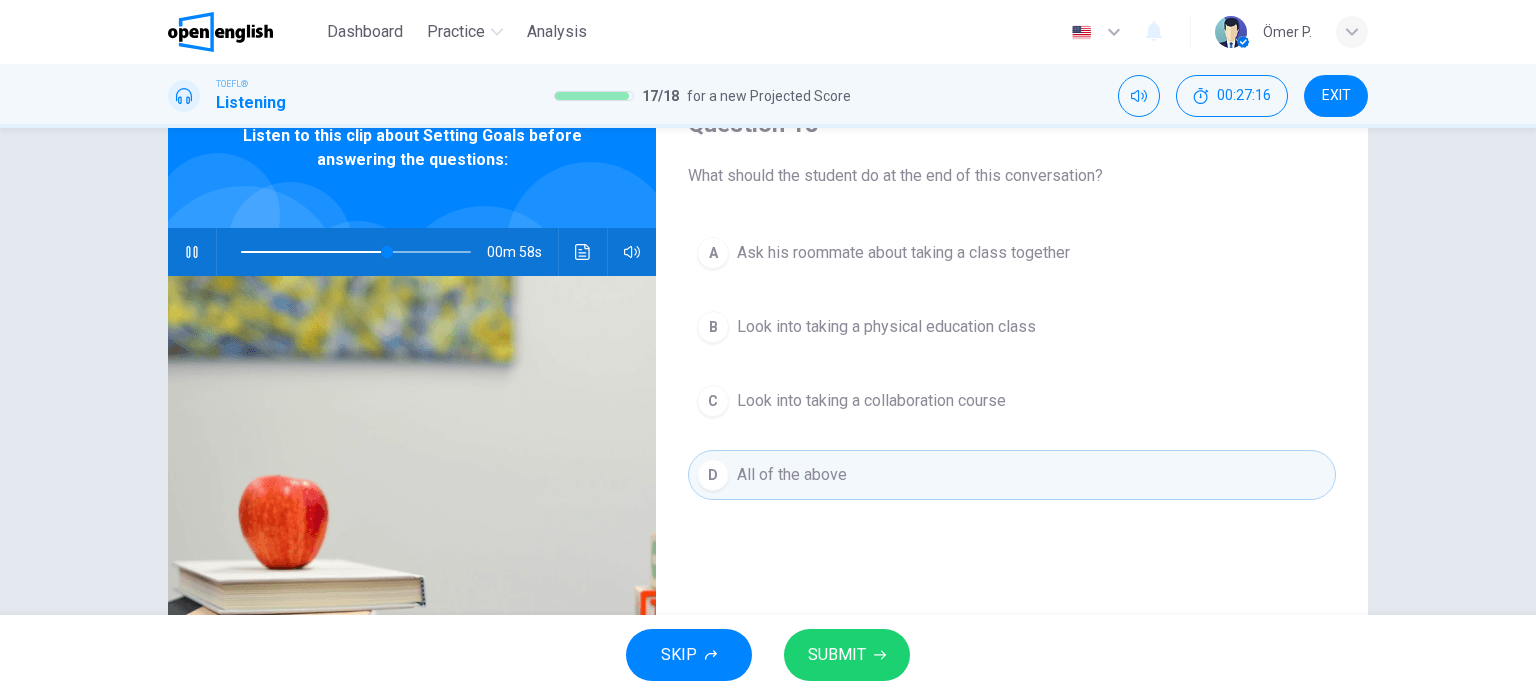 click on "SUBMIT" at bounding box center (837, 655) 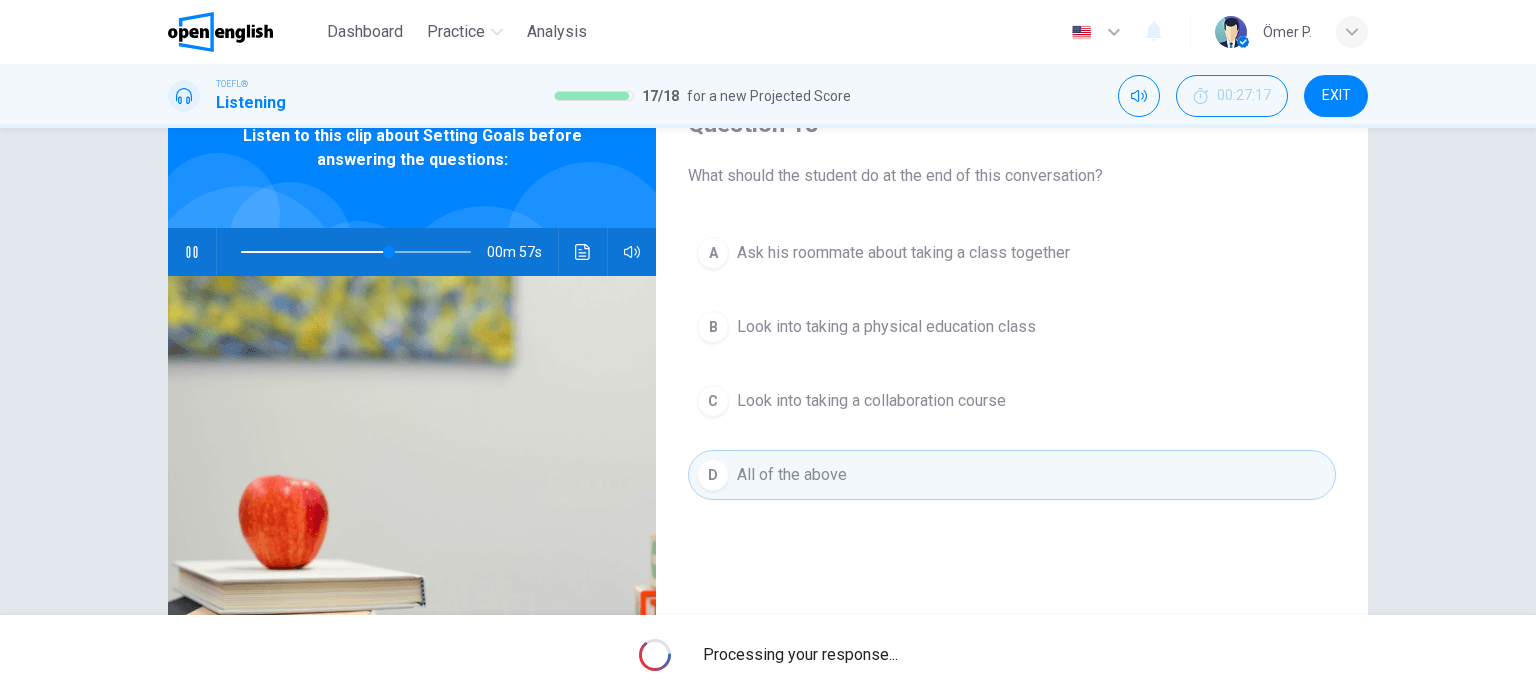 click at bounding box center [192, 252] 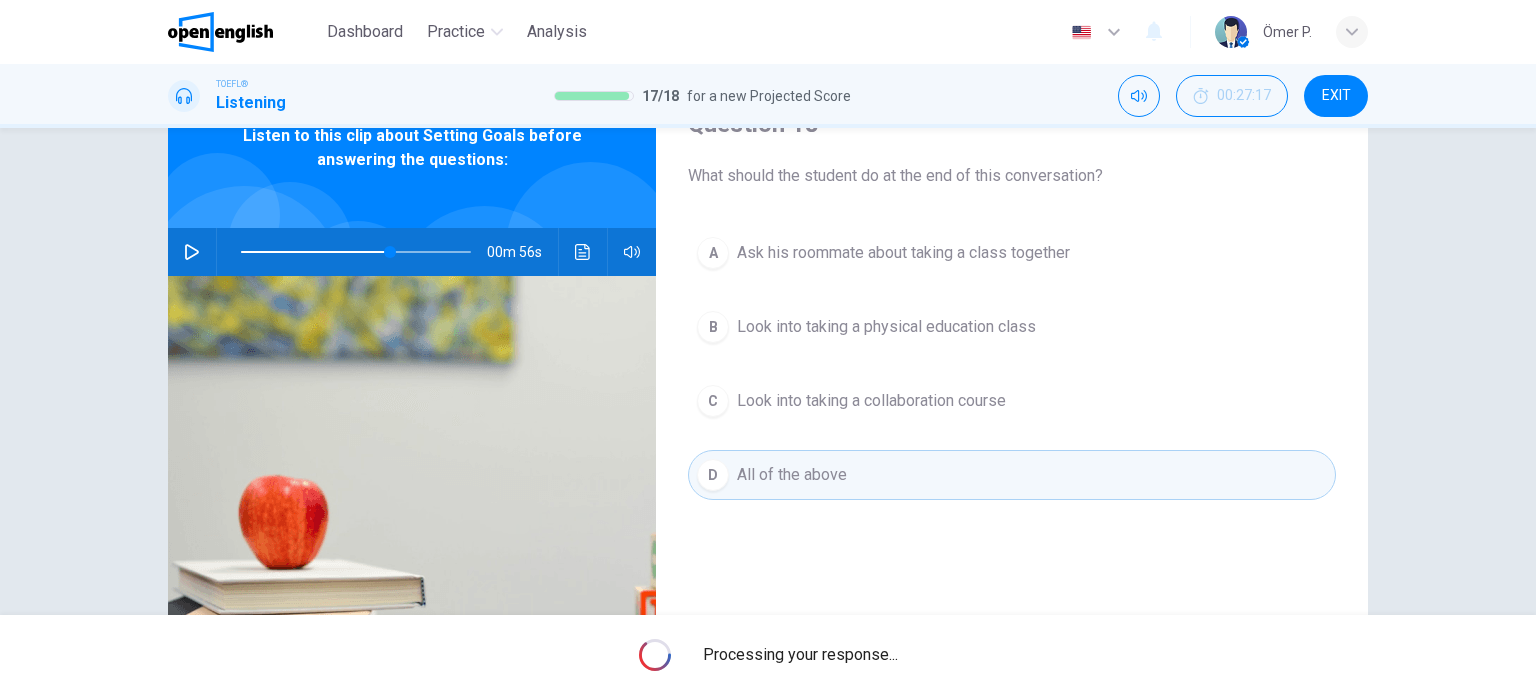 type on "**" 